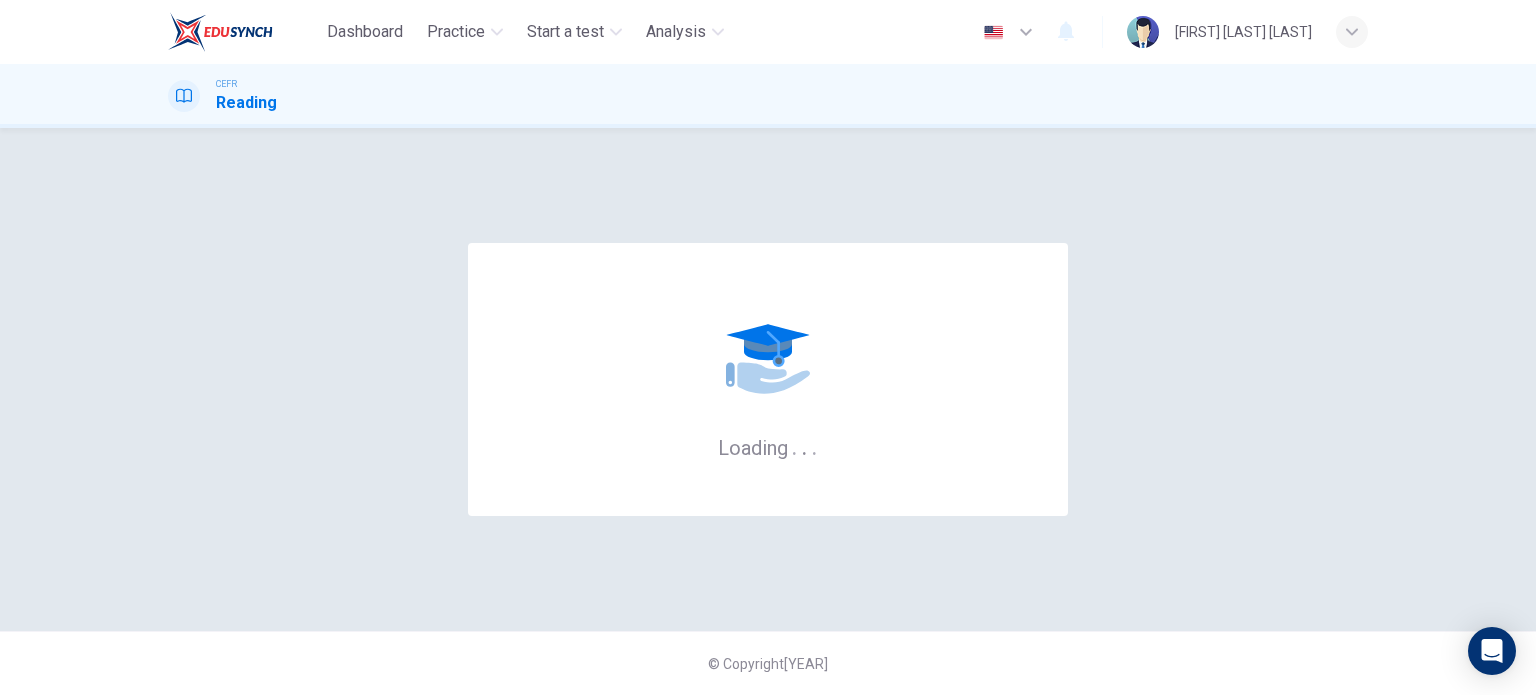 scroll, scrollTop: 0, scrollLeft: 0, axis: both 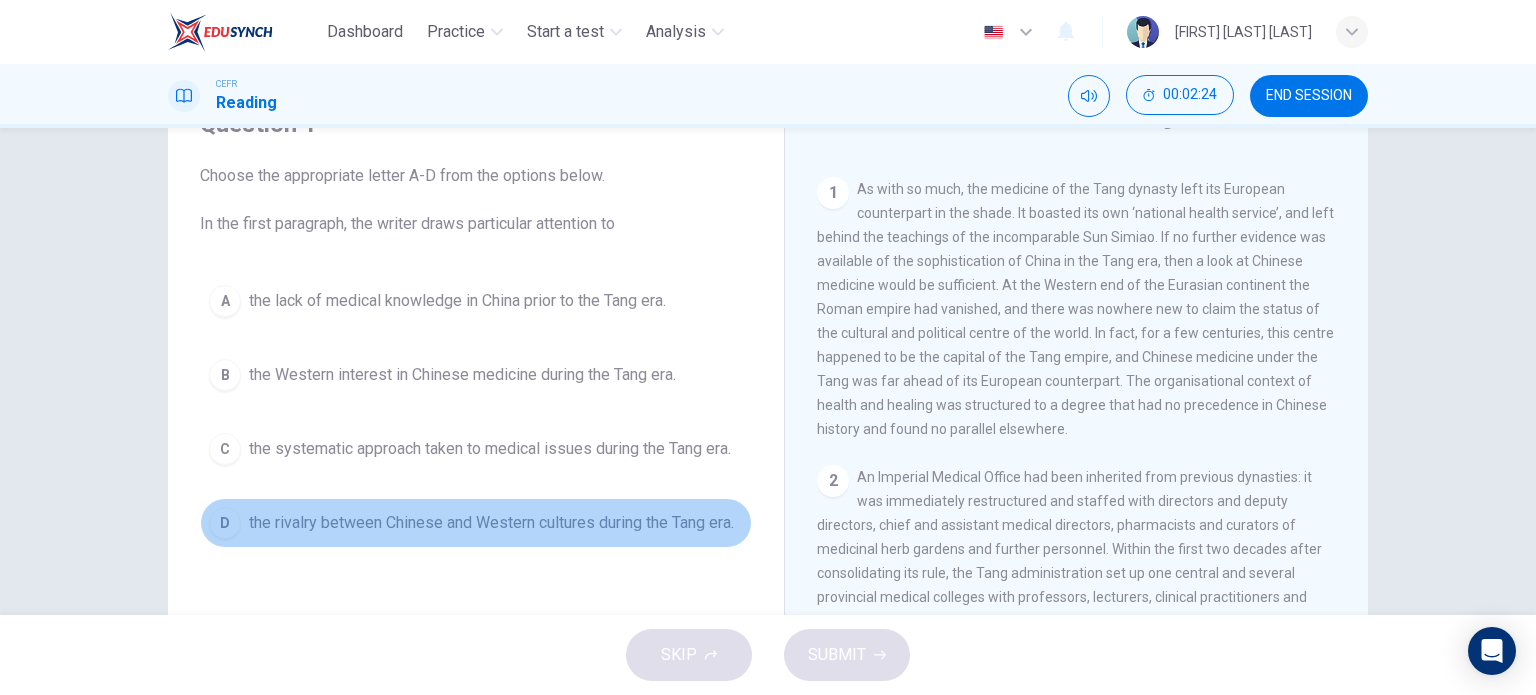 click on "the rivalry between Chinese and Western cultures during the Tang era." at bounding box center (457, 301) 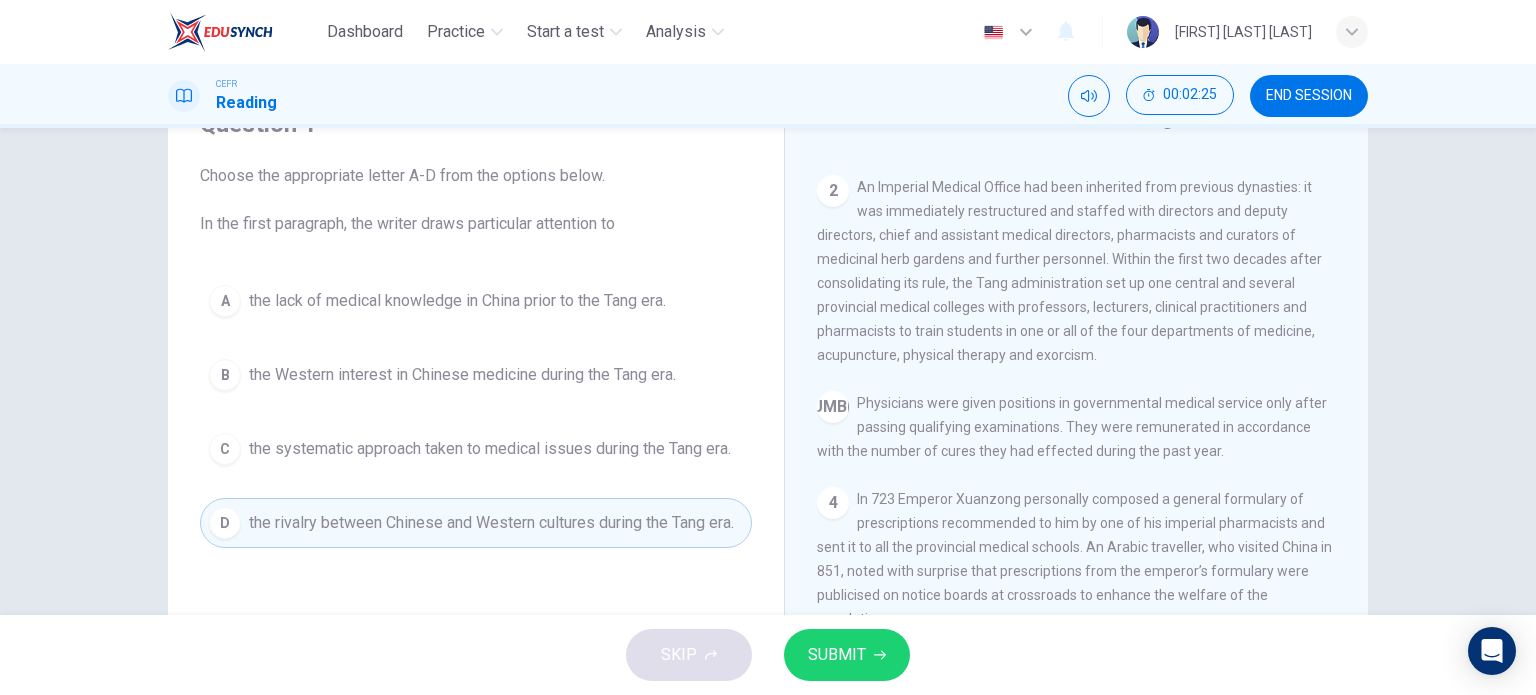 scroll, scrollTop: 700, scrollLeft: 0, axis: vertical 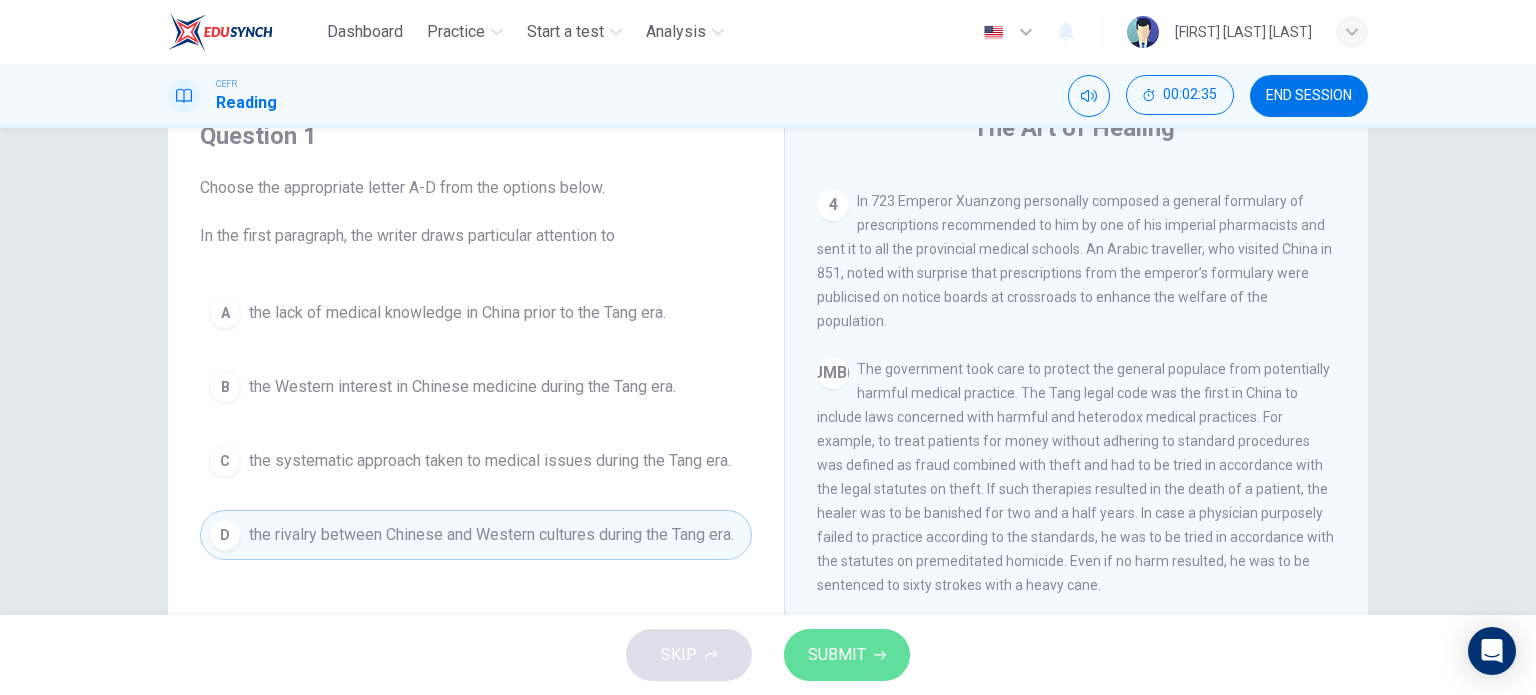 click at bounding box center [880, 655] 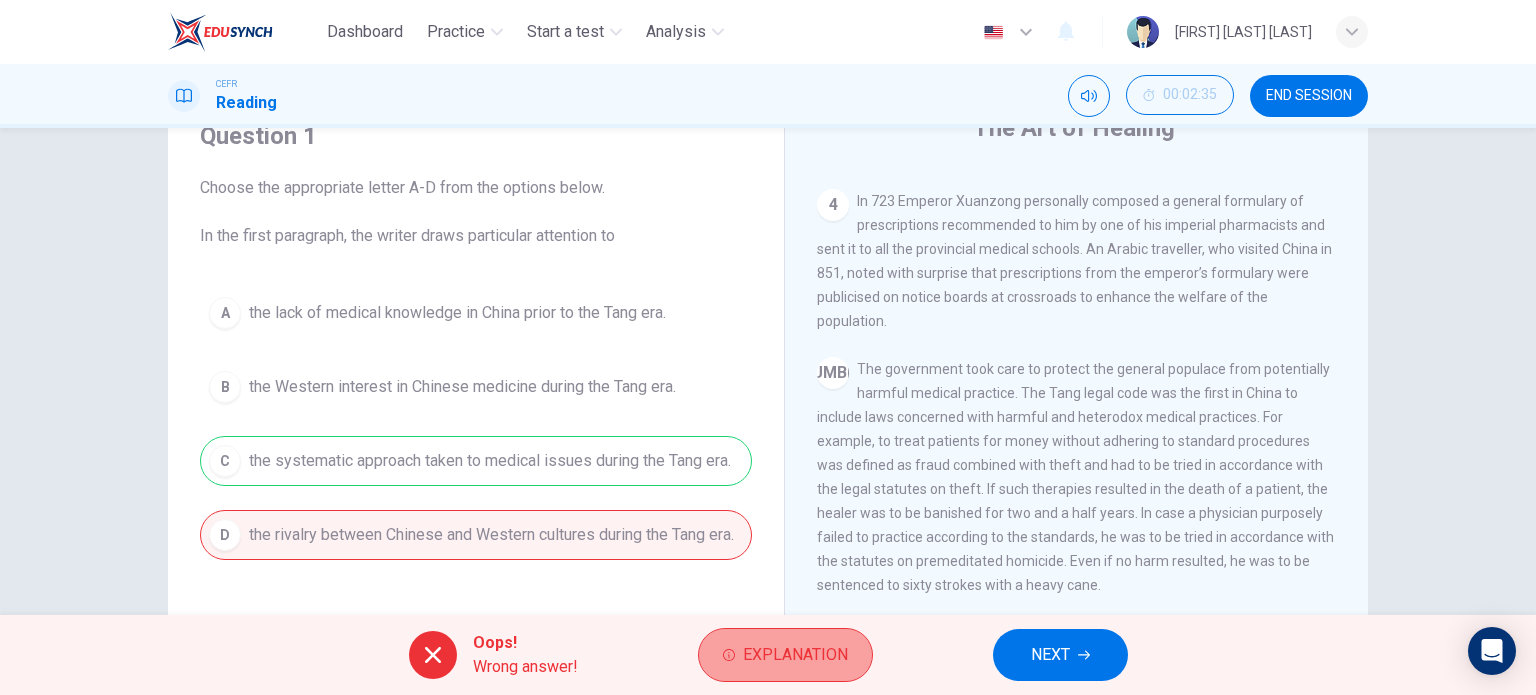 click on "Explanation" at bounding box center (795, 655) 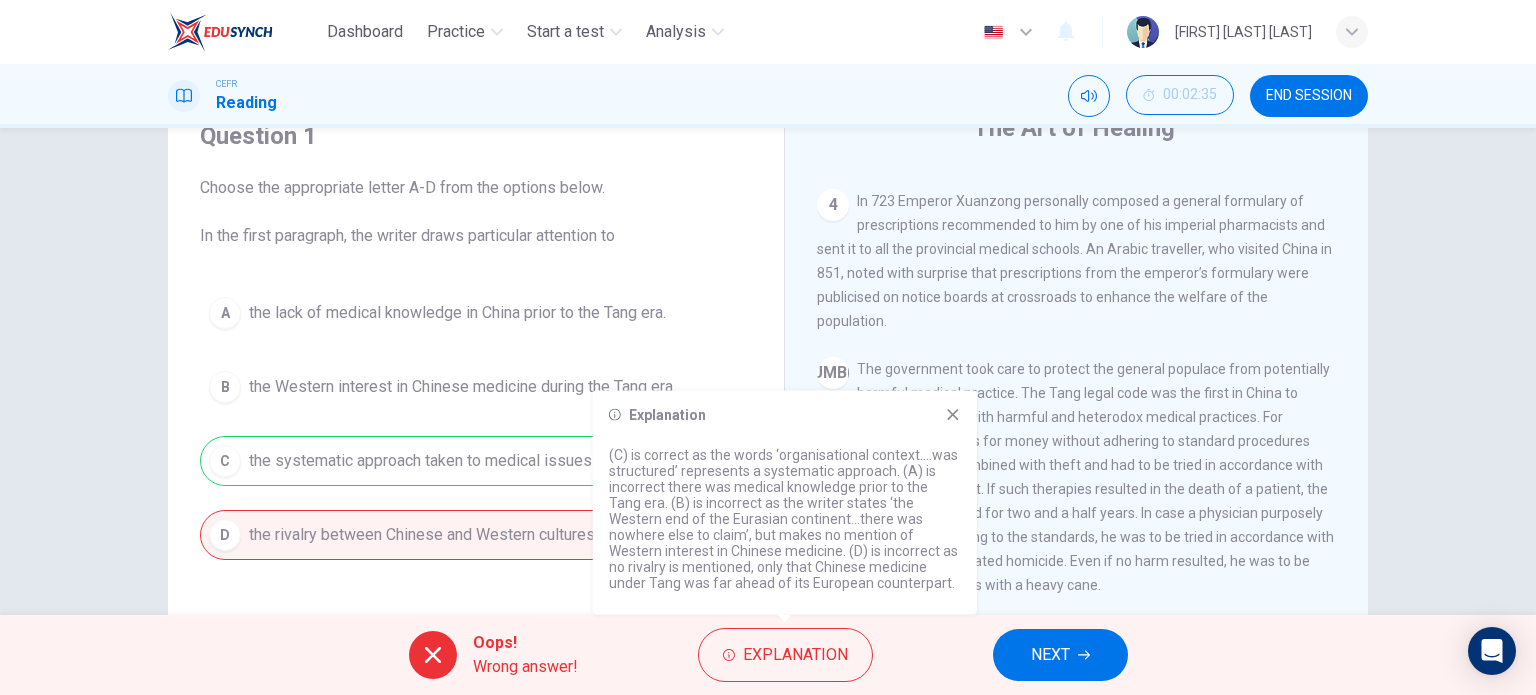 click at bounding box center [953, 415] 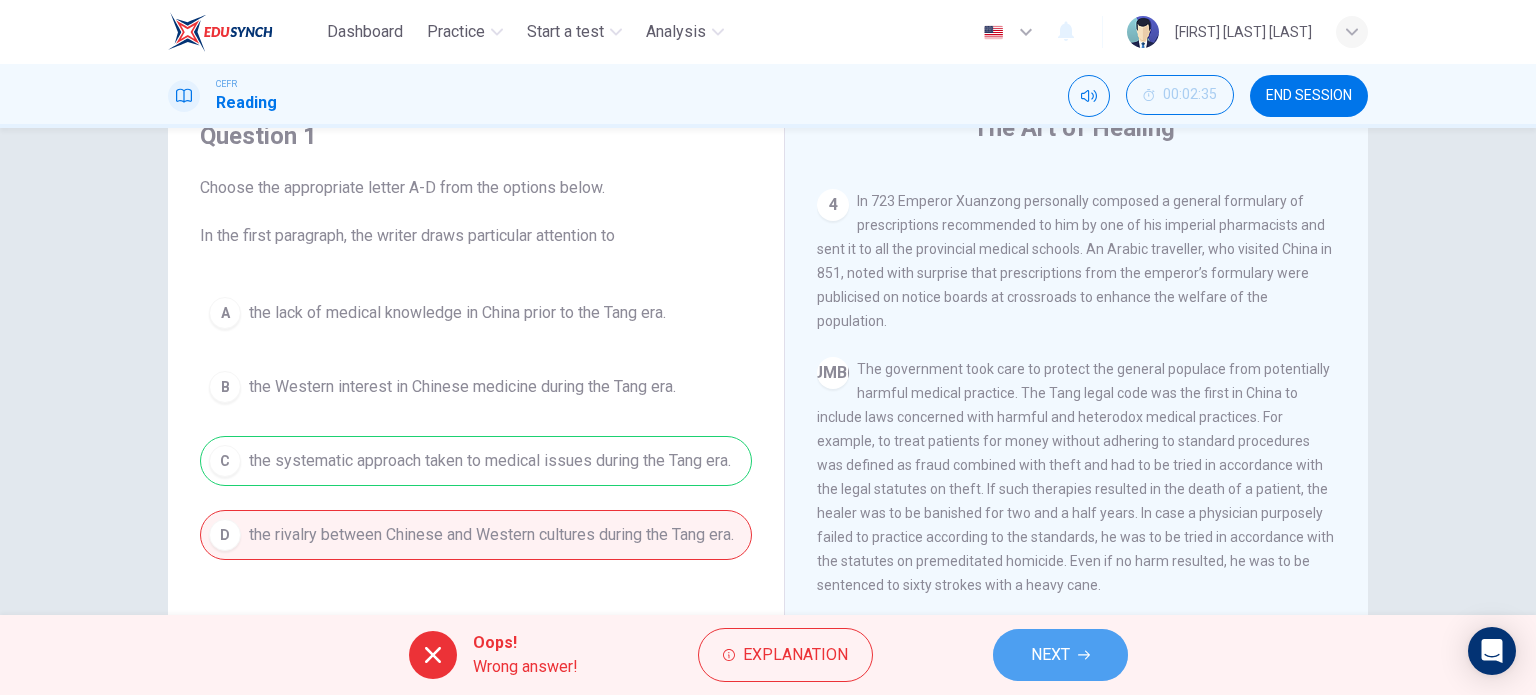 click on "NEXT" at bounding box center (1060, 655) 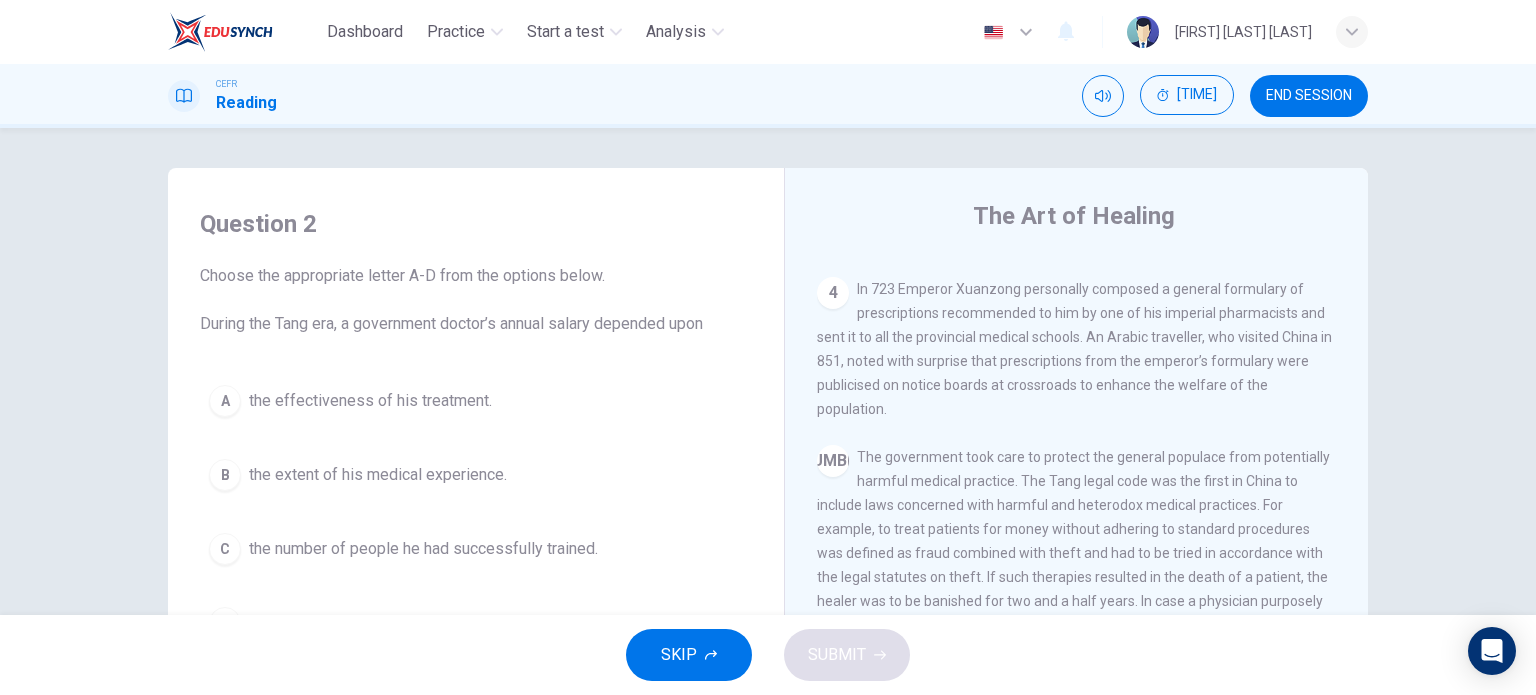 scroll, scrollTop: 100, scrollLeft: 0, axis: vertical 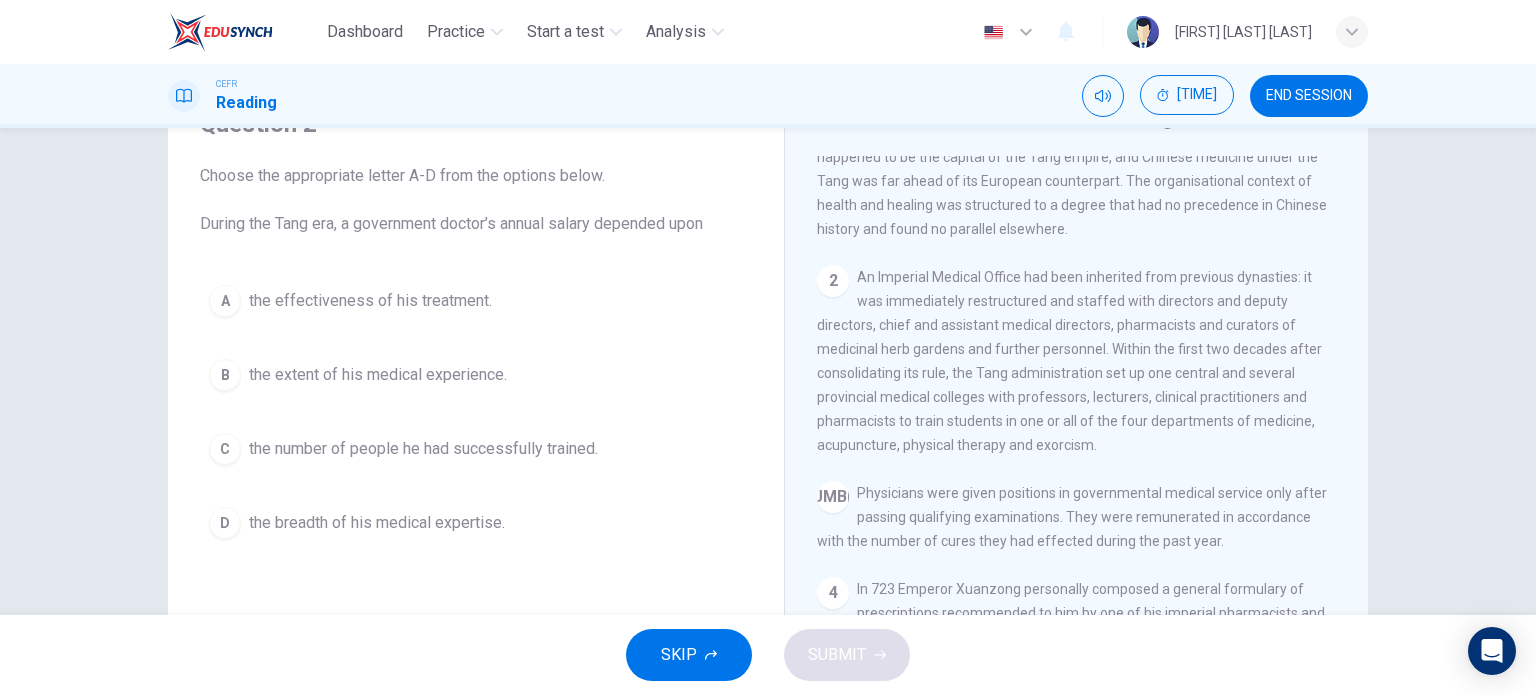 drag, startPoint x: 916, startPoint y: 285, endPoint x: 1187, endPoint y: 282, distance: 271.0166 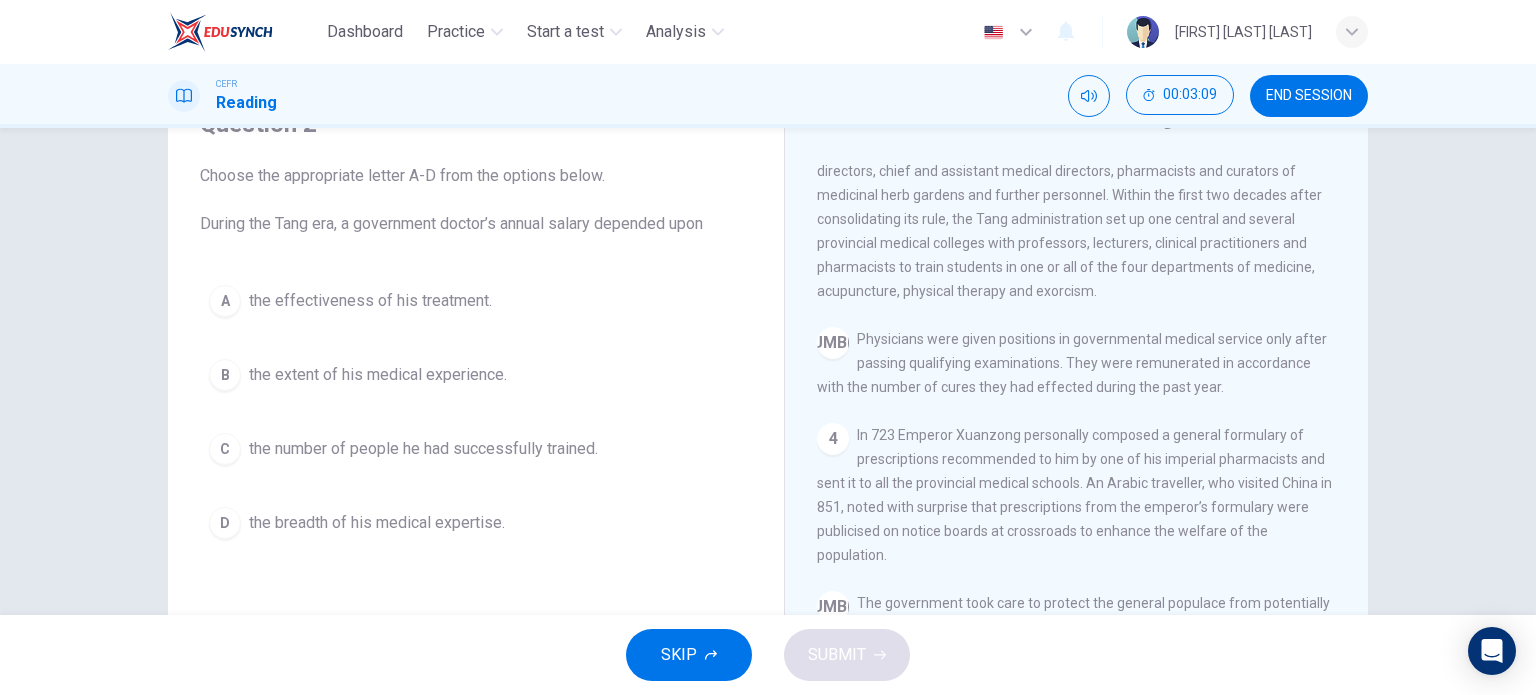 scroll, scrollTop: 800, scrollLeft: 0, axis: vertical 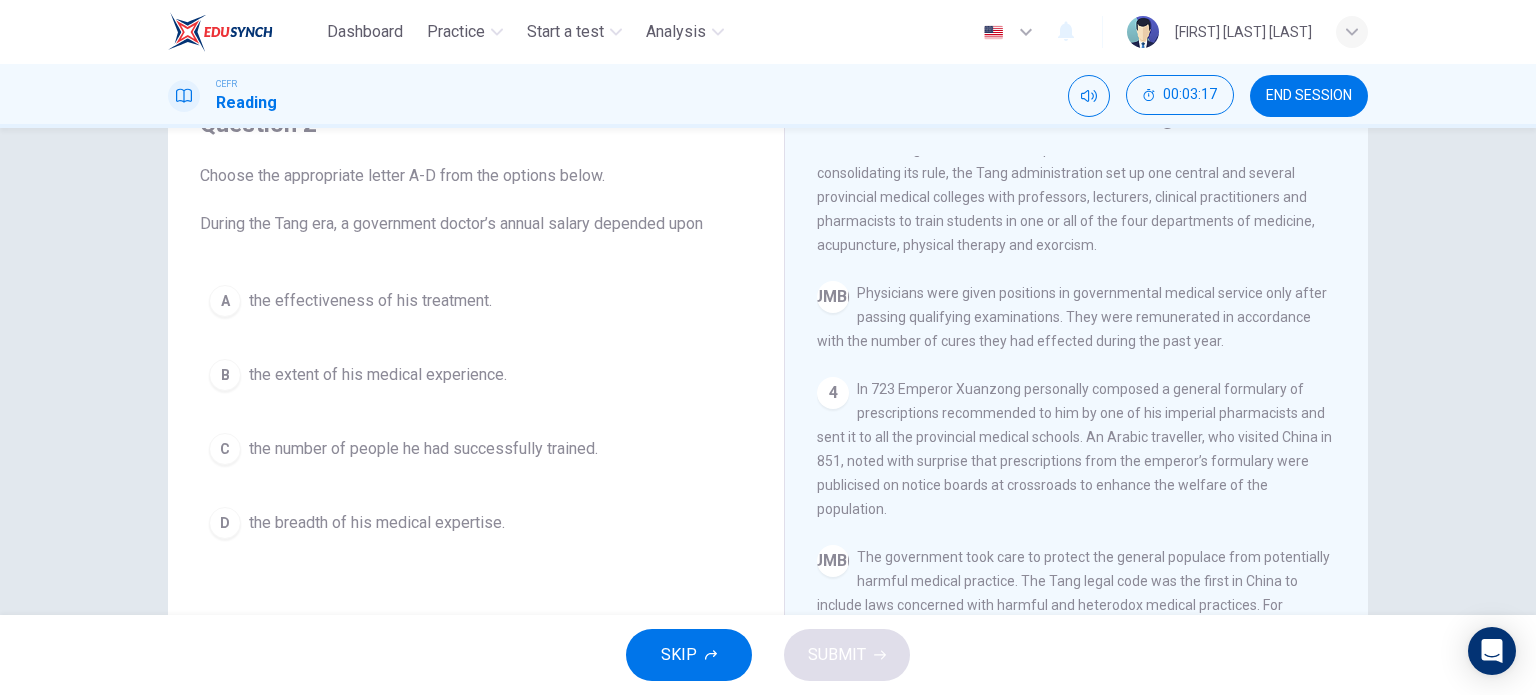 drag, startPoint x: 1125, startPoint y: 330, endPoint x: 1148, endPoint y: 331, distance: 23.021729 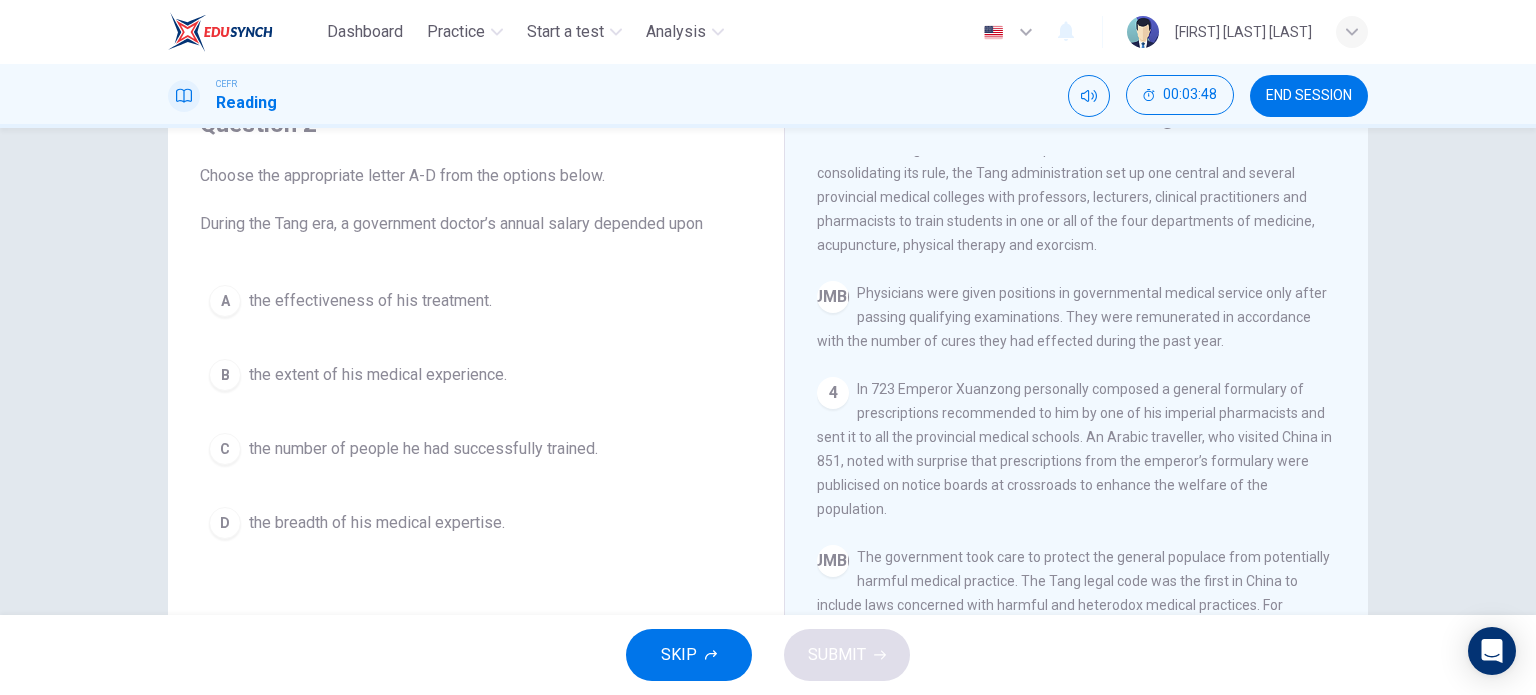 click on "the effectiveness of his treatment." at bounding box center (370, 301) 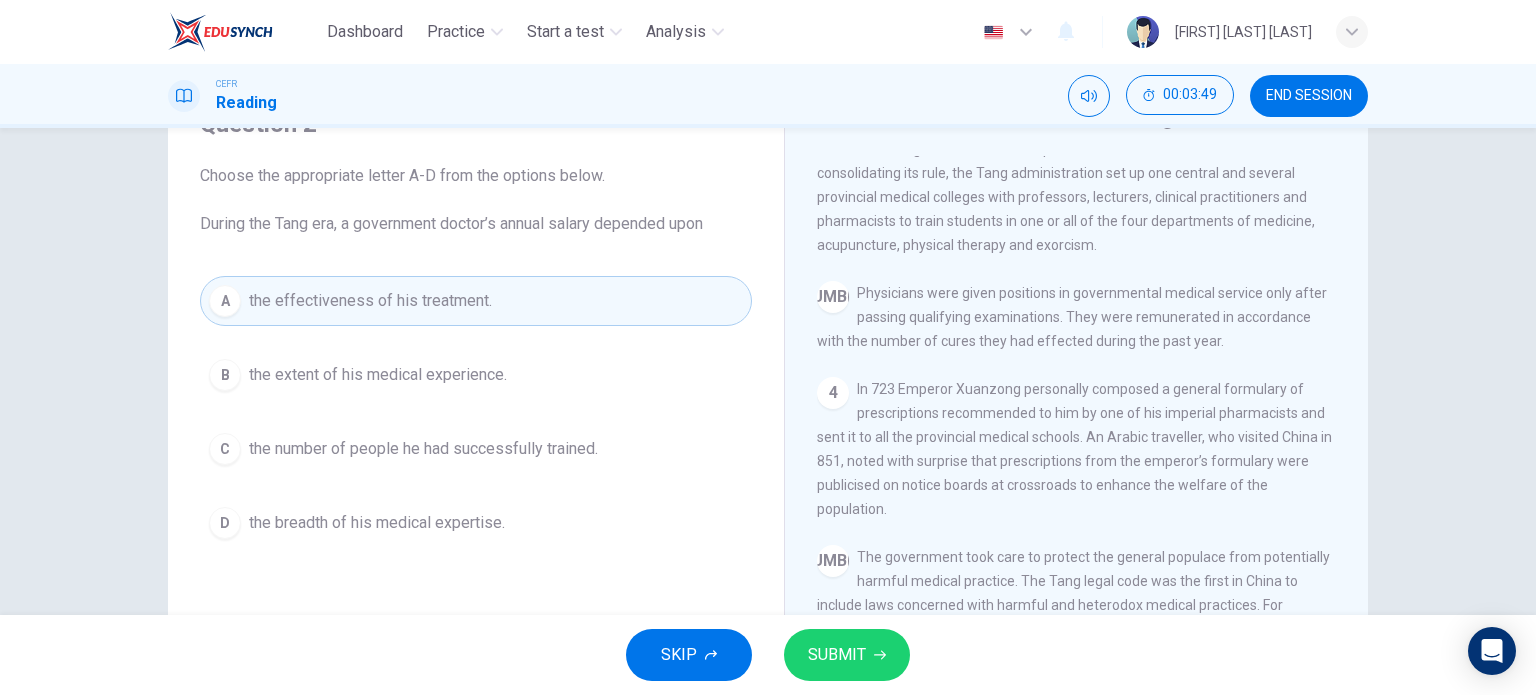 click on "SUBMIT" at bounding box center [837, 655] 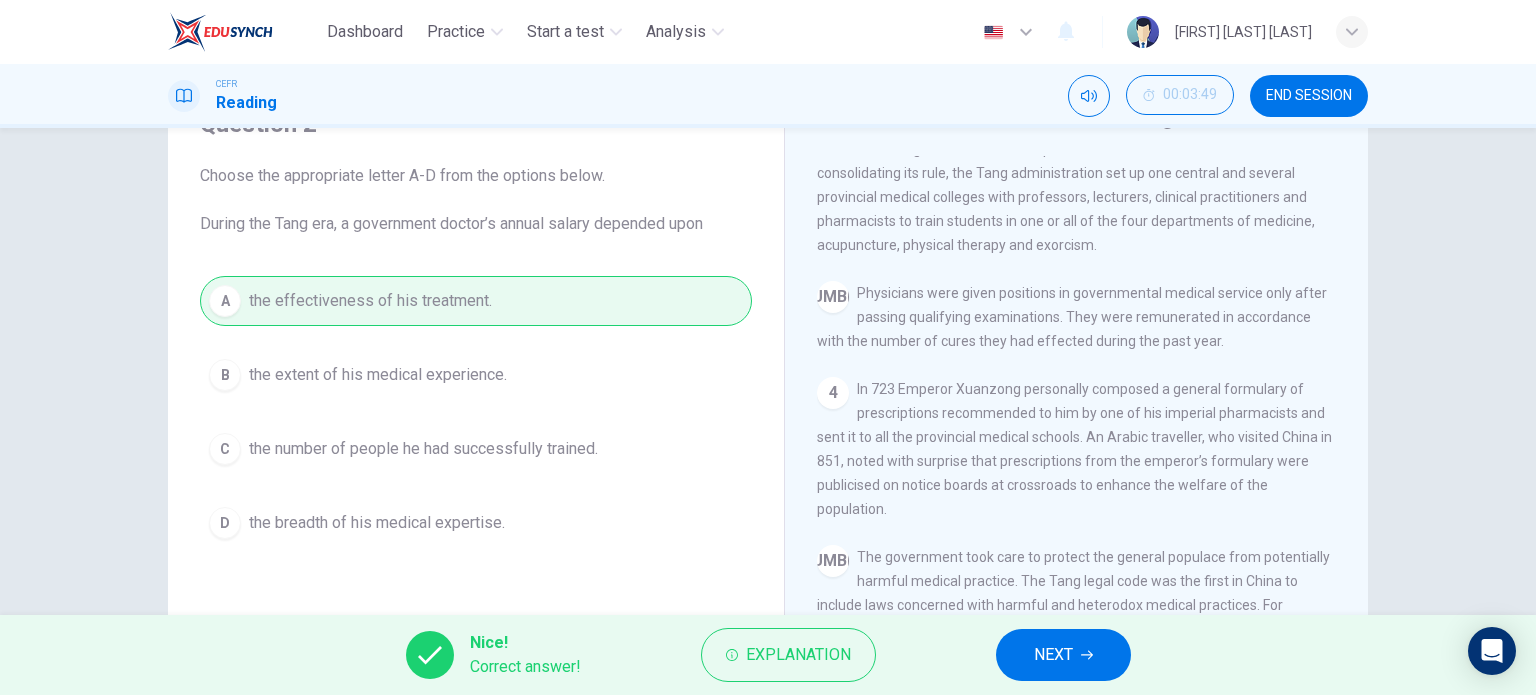 click on "NEXT" at bounding box center [1053, 655] 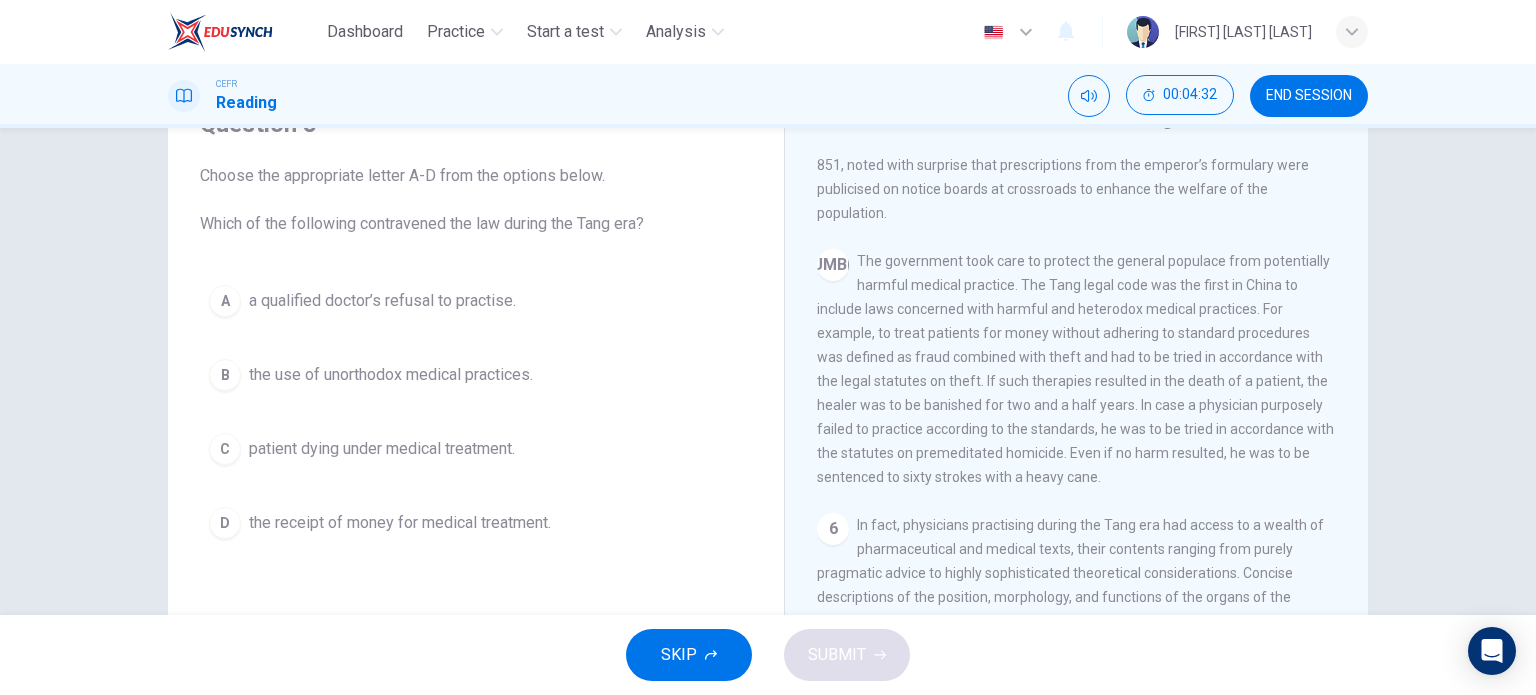 scroll, scrollTop: 1100, scrollLeft: 0, axis: vertical 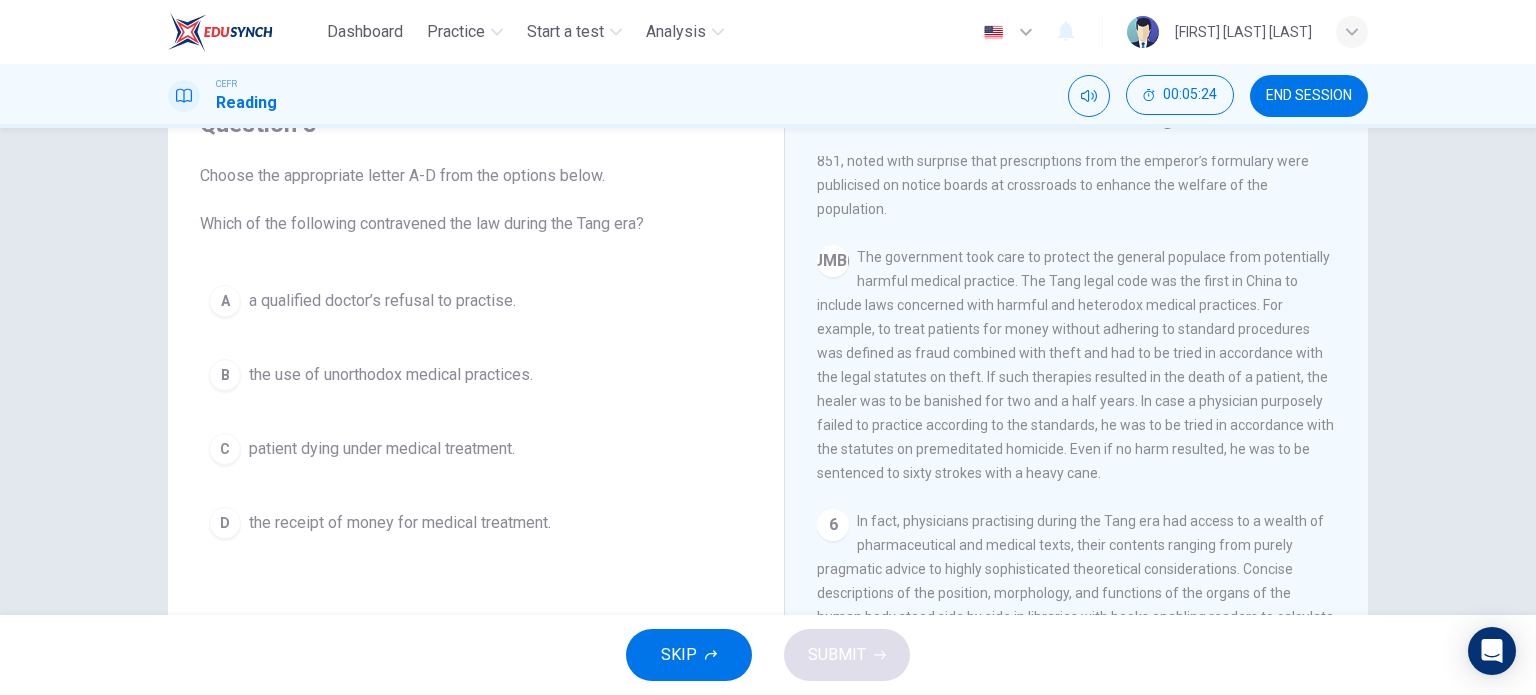 click on "the use of unorthodox medical practices." at bounding box center (382, 301) 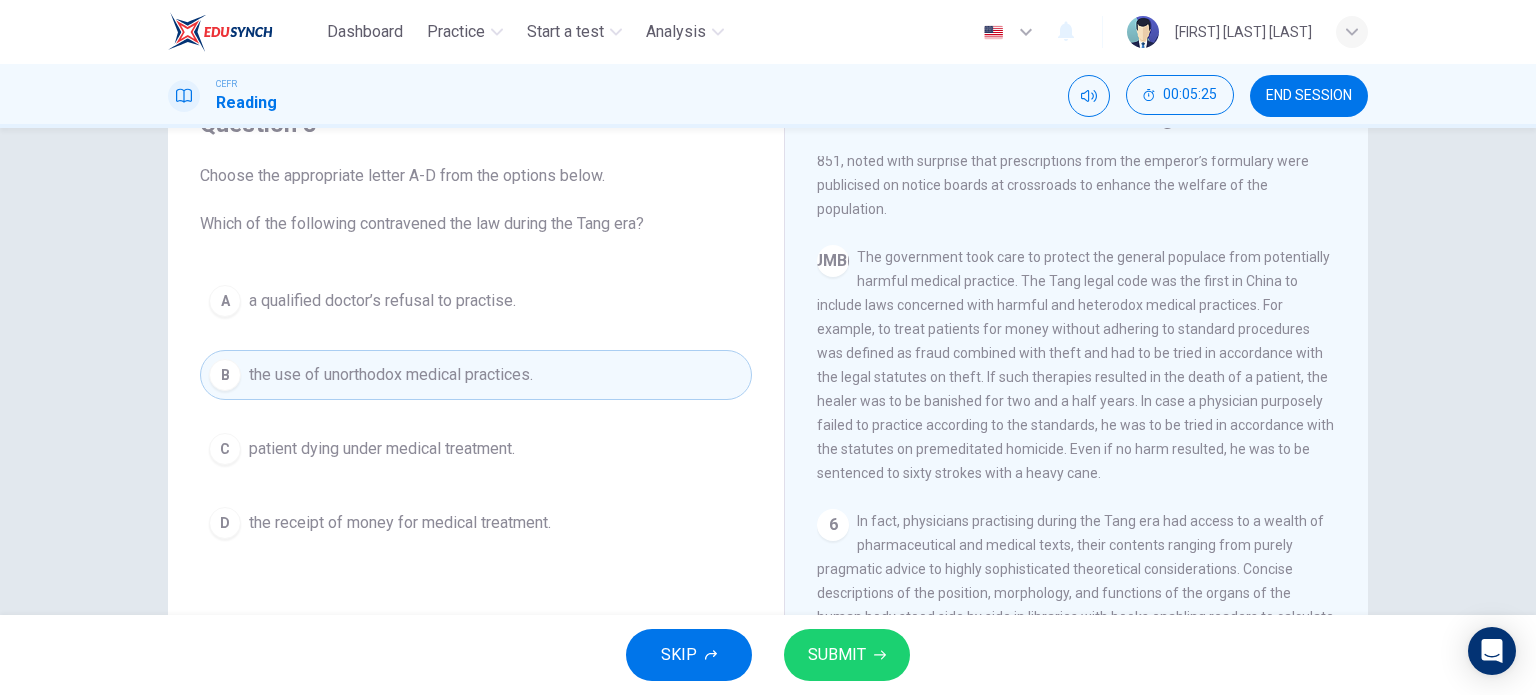 click on "SUBMIT" at bounding box center [847, 655] 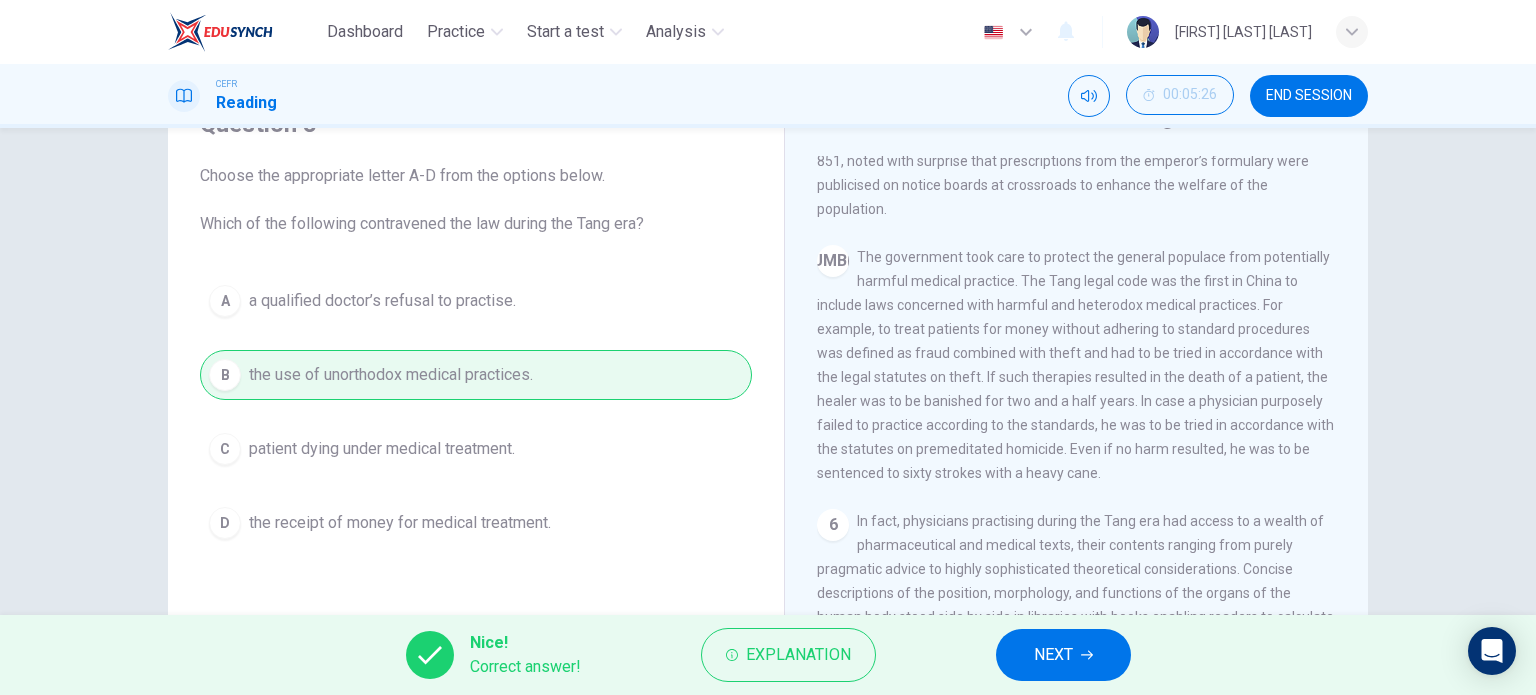 click on "NEXT" at bounding box center [1063, 655] 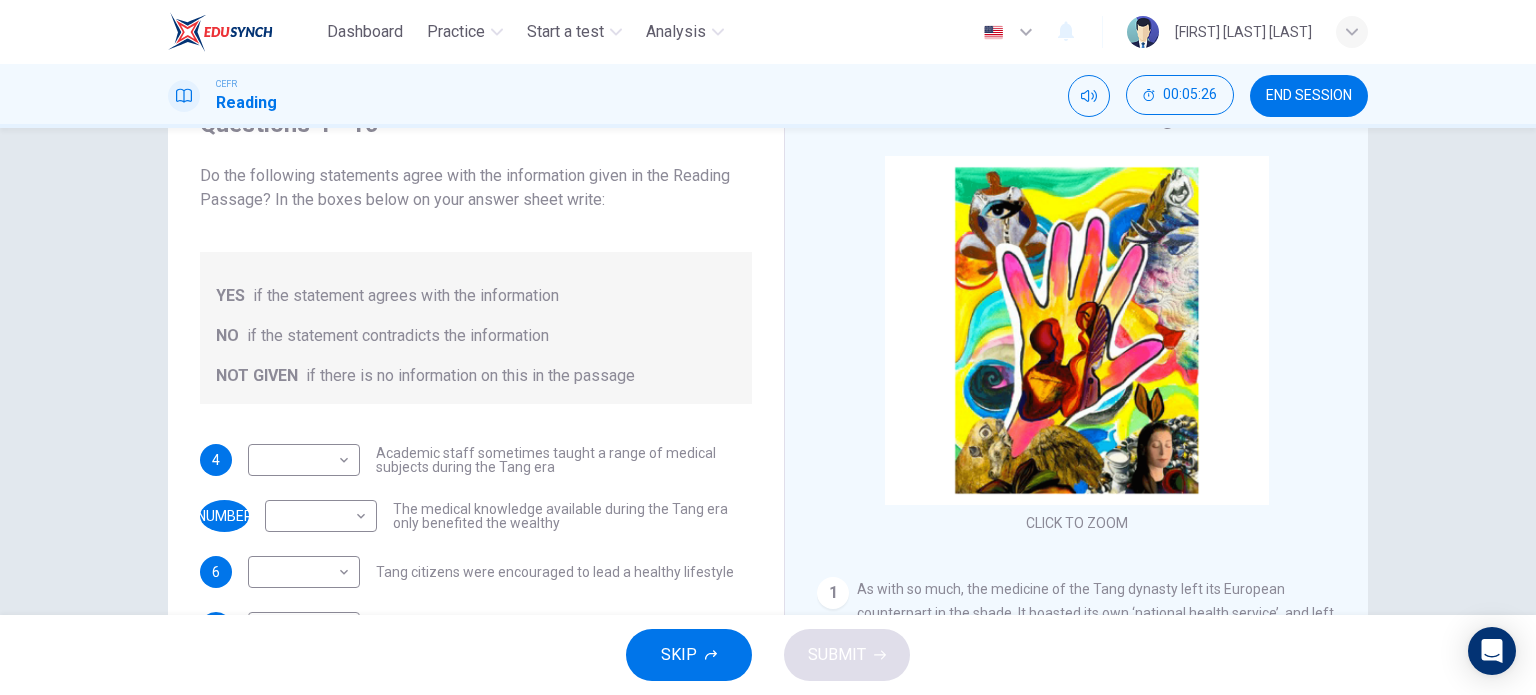 scroll, scrollTop: 0, scrollLeft: 0, axis: both 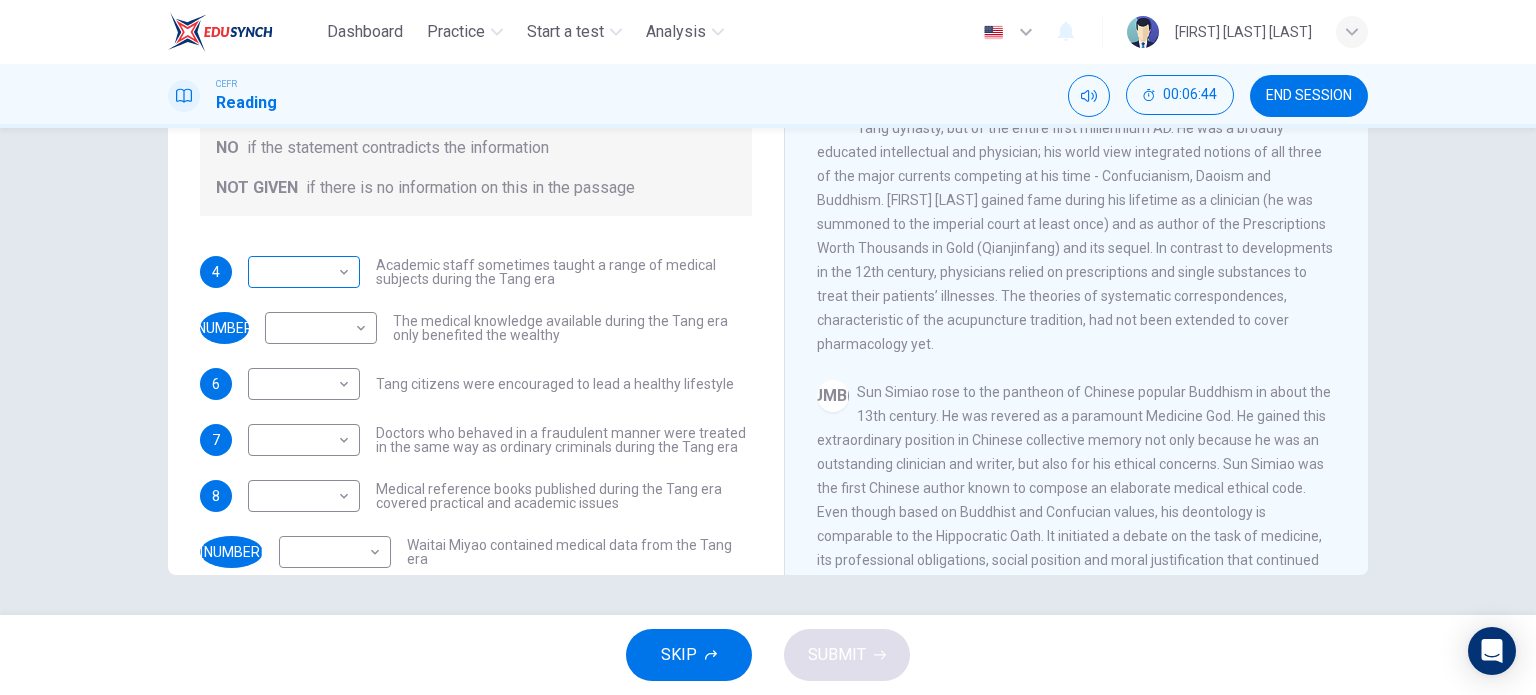 click on "Dashboard Practice Start a test Analysis English en ​ MUHAMAD EMIR RAZIQ BIN MUHAMAD ALIAZIZAN CEFR Reading 00:06:44 END SESSION Questions 4 - 10 Do the following statements agree with the information given in the Reading Passage?
In the boxes below on your answer sheet write: YES if the statement agrees with the information NO if the statement contradicts the information NOT GIVEN if there is no information on this in the passage 4 ​ ​ Academic staff sometimes taught a range of medical subjects during the Tang era 5 ​ ​ The medical knowledge available during the Tang era only benefited the wealthy 6 ​ ​ Tang citizens were encouraged to lead a healthy lifestyle 7 ​ ​ Doctors who behaved in a fraudulent manner were treated in the same way as ordinary criminals during the Tang era 8 ​ ​ Medical reference books published during the Tang era covered practical and academic issues 9 ​ ​ Waitai Miyao contained medical data from the Tang era 10 ​ ​ The Art of Healing CLICK TO ZOOM 1 2 3" at bounding box center (768, 347) 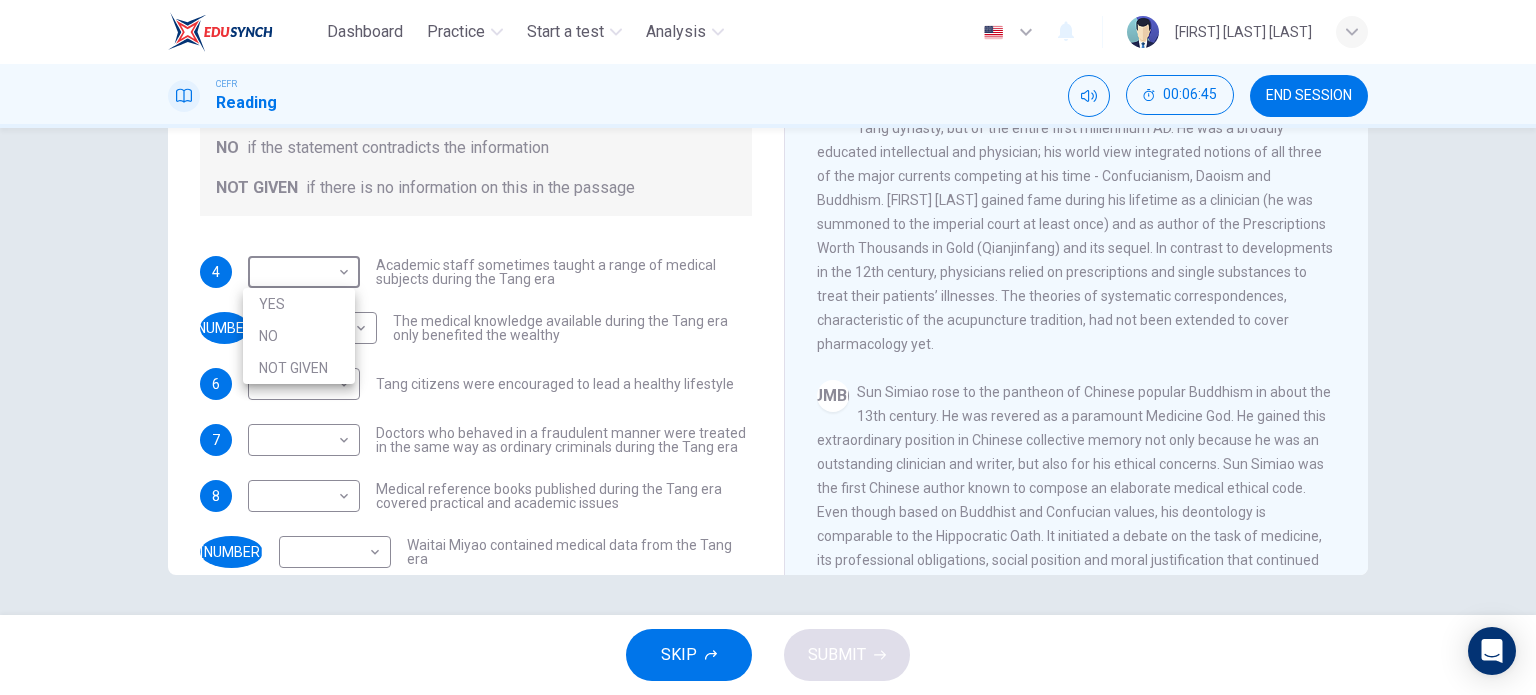 click on "YES" at bounding box center (299, 304) 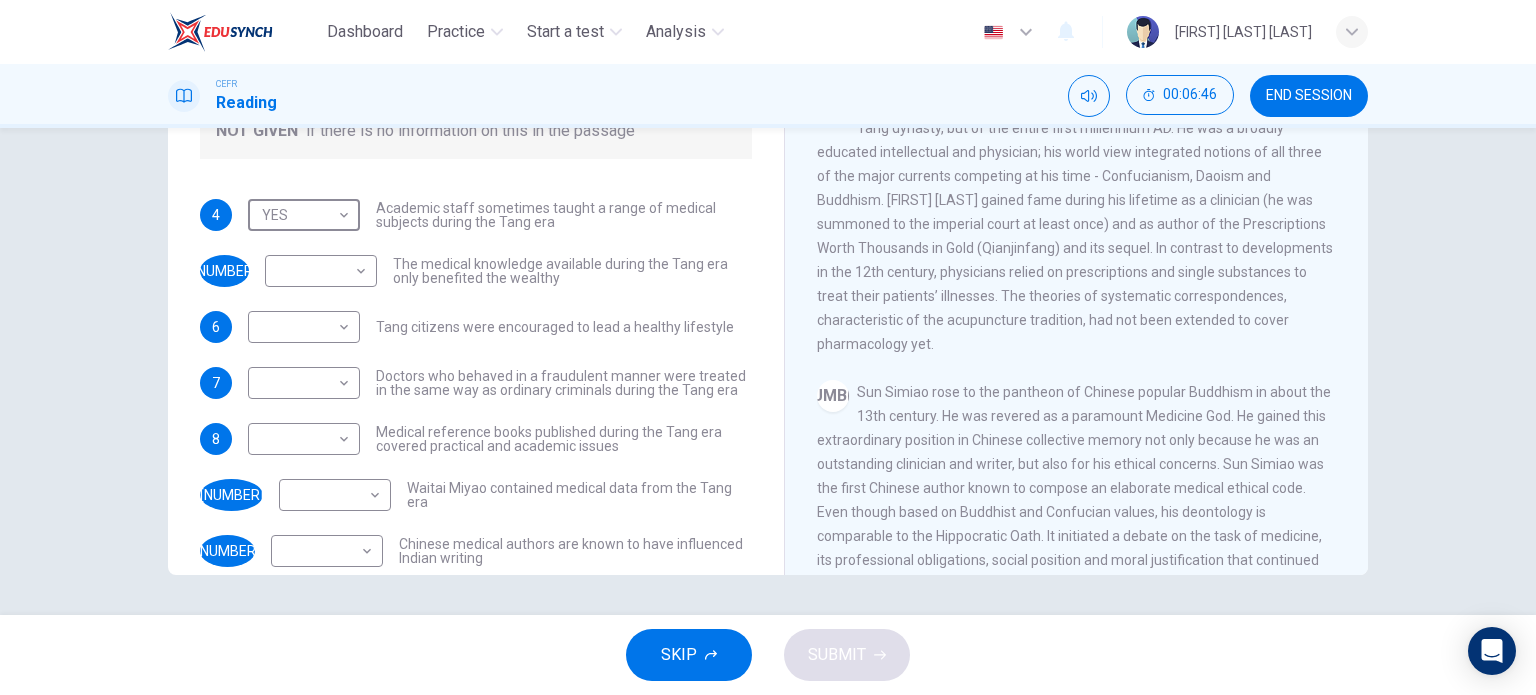 scroll, scrollTop: 88, scrollLeft: 0, axis: vertical 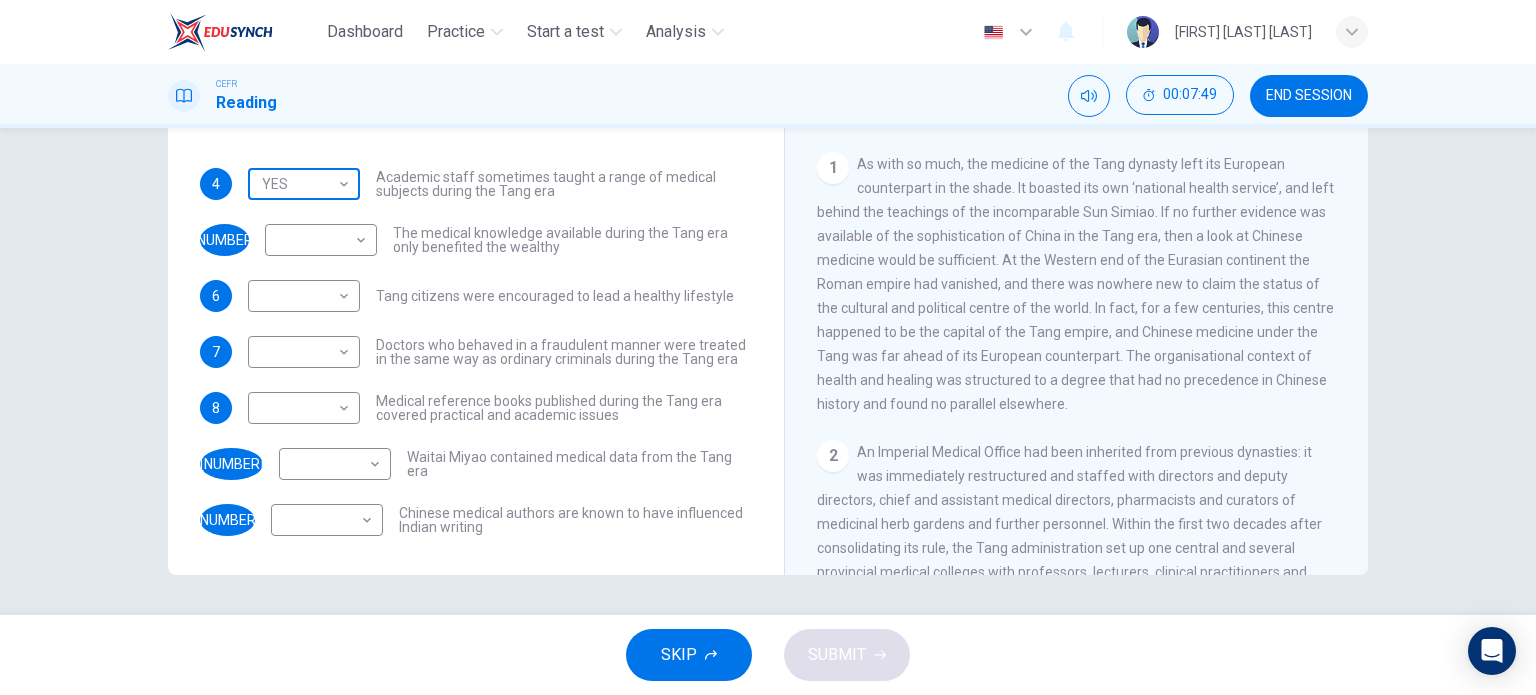 click on "Dashboard Practice Start a test Analysis English en MUHAMAD EMIR RAZIQ BIN MUHAMAD ALIAZIZAN CEFR Reading 00:07:49 END SESSION Questions 4 - 10 Do the following statements agree with the information given in the Reading Passage?
In the boxes below on your answer sheet write: YES if the statement agrees with the information NO if the statement contradicts the information NOT GIVEN if there is no information on this in the passage 4 YES YES Academic staff sometimes taught a range of medical subjects during the Tang era 5 The medical knowledge available during the Tang era only benefited the wealthy 6 Tang citizens were encouraged to lead a healthy lifestyle 7 Doctors who behaved in a fraudulent manner were treated in the same way as ordinary criminals during the Tang era 8 Medical reference books published during the Tang era covered practical and academic issues 9 Waitai Miyao contained medical data from the Tang era 10 The Art of Healing CLICK TO ZOOM 1" at bounding box center [768, 347] 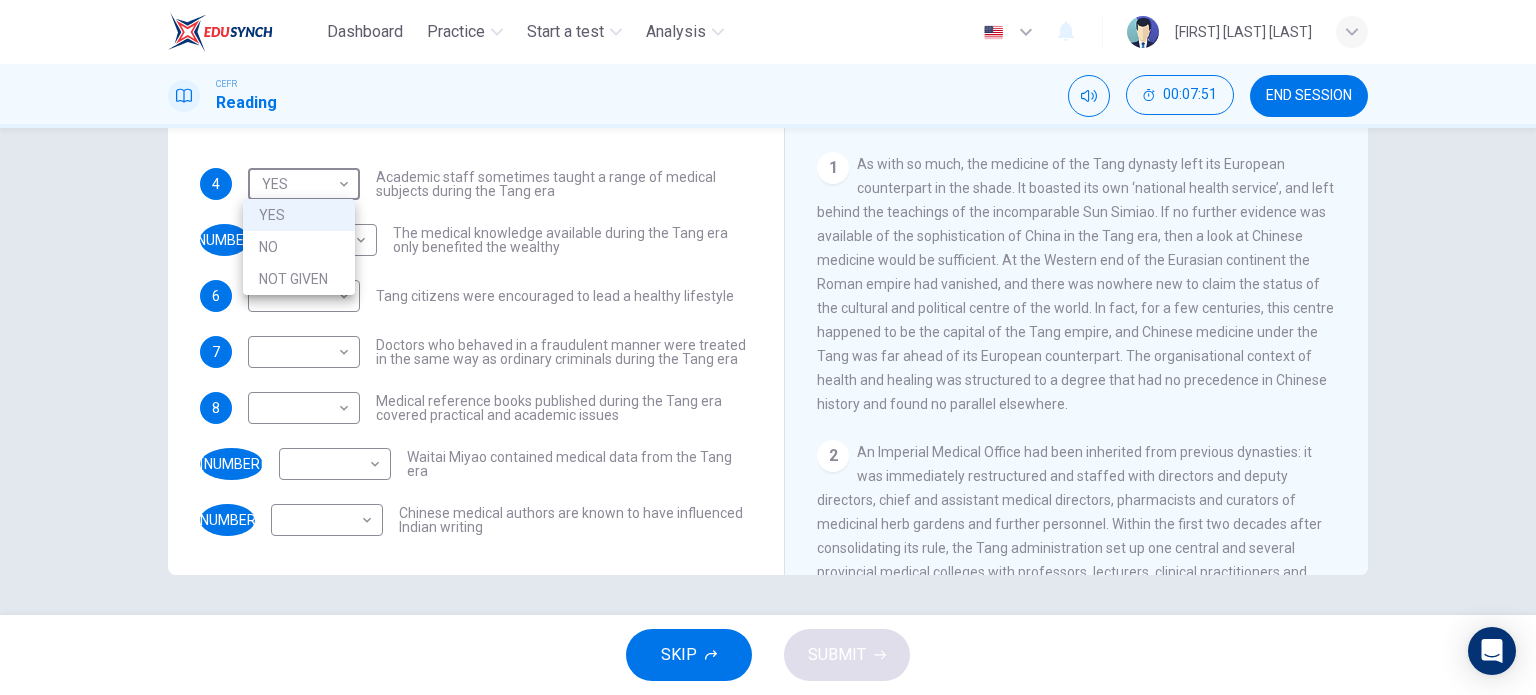 click on "NO" at bounding box center [299, 247] 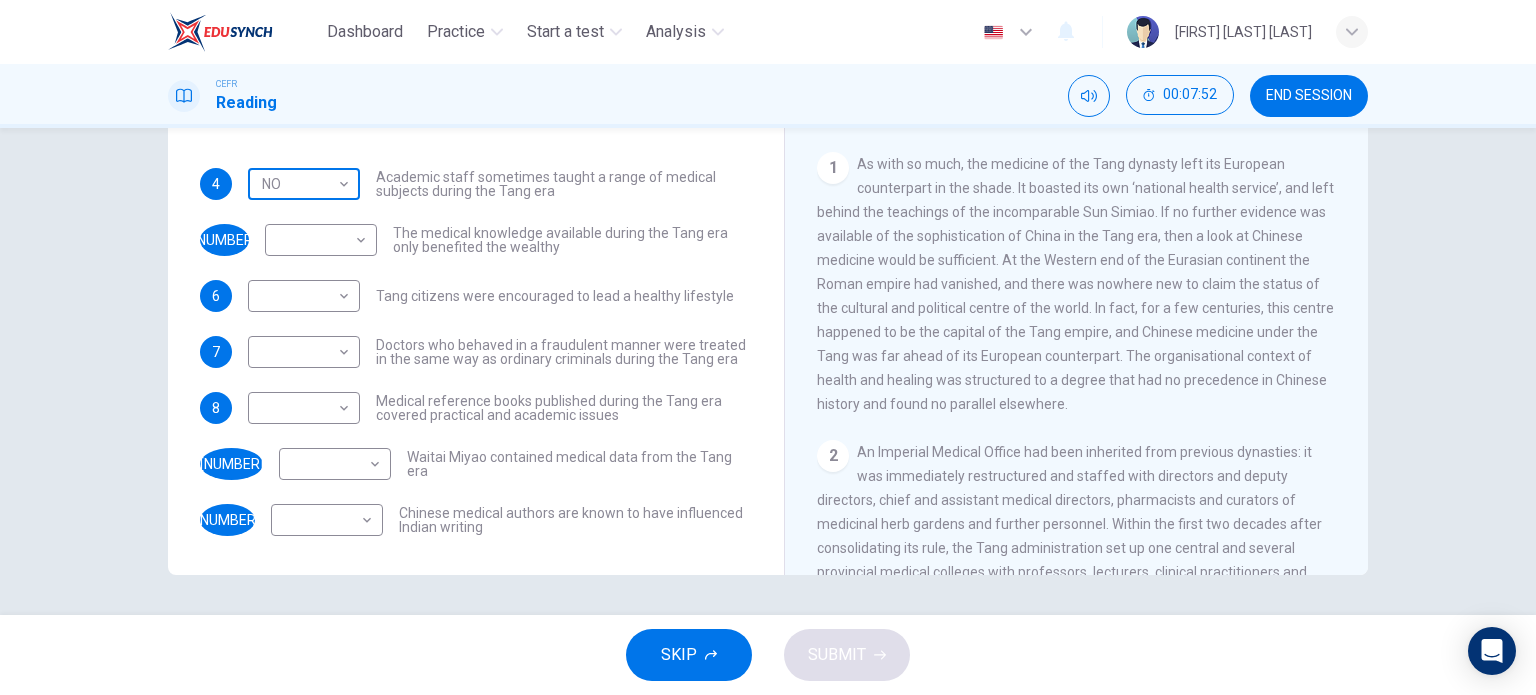 click on "Dashboard Practice Start a test Analysis English en ​ [NAME] CEFR Reading 00:07:52 END SESSION Questions 4 - 10 Do the following statements agree with the information given in the Reading Passage?
In the boxes below on your answer sheet write: YES if the statement agrees with the information NO if the statement contradicts the information NOT GIVEN if there is no information on this in the passage 4 NO NO ​ Academic staff sometimes taught a range of medical subjects during the Tang era 5 ​ ​ The medical knowledge available during the Tang era only benefited the wealthy 6 ​ ​ Tang citizens were encouraged to lead a healthy lifestyle 7 ​ ​ Doctors who behaved in a fraudulent manner were treated in the same way as ordinary criminals during the Tang era 8 ​ ​ Medical reference books published during the Tang era covered practical and academic issues 9 ​ ​ Waitai Miyao contained medical data from the Tang era 10 ​ ​ The Art of Healing CLICK TO ZOOM 1 2" at bounding box center [768, 347] 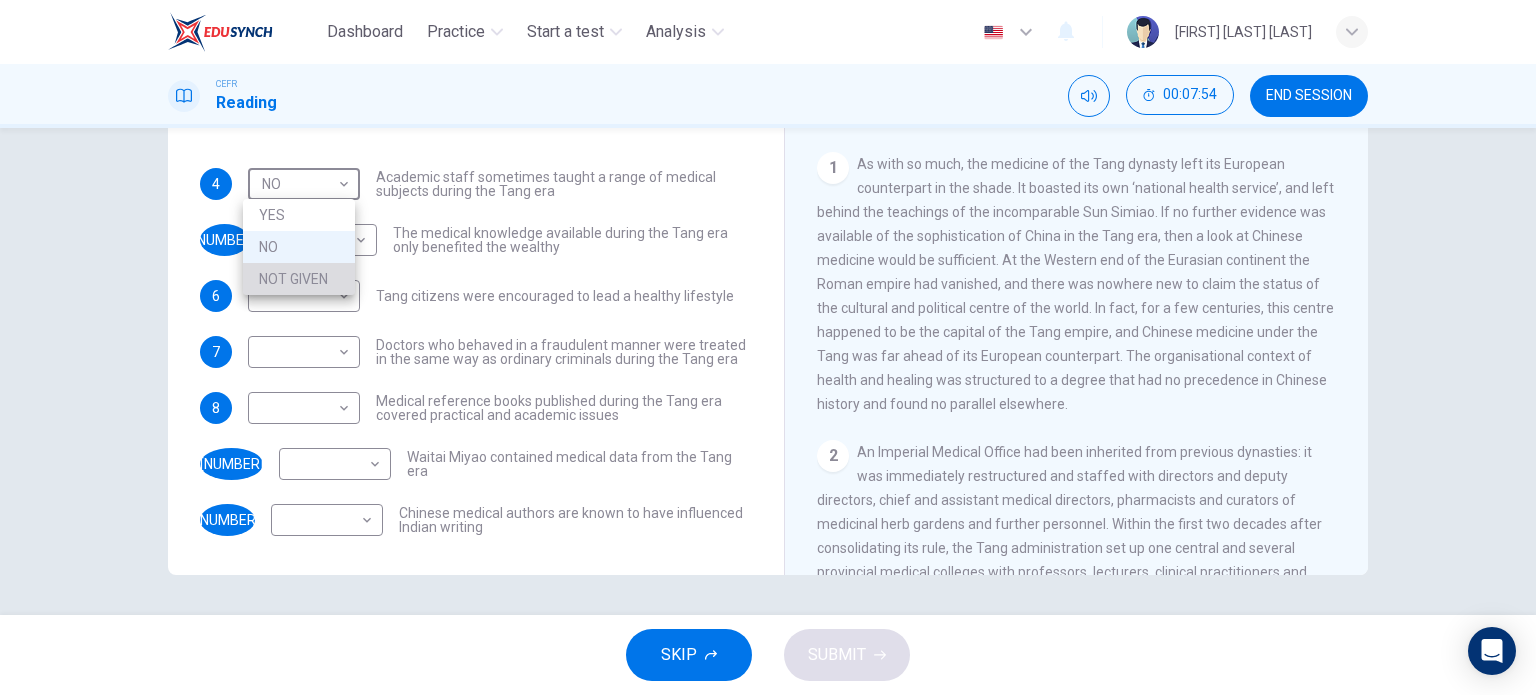 click on "NOT GIVEN" at bounding box center [299, 279] 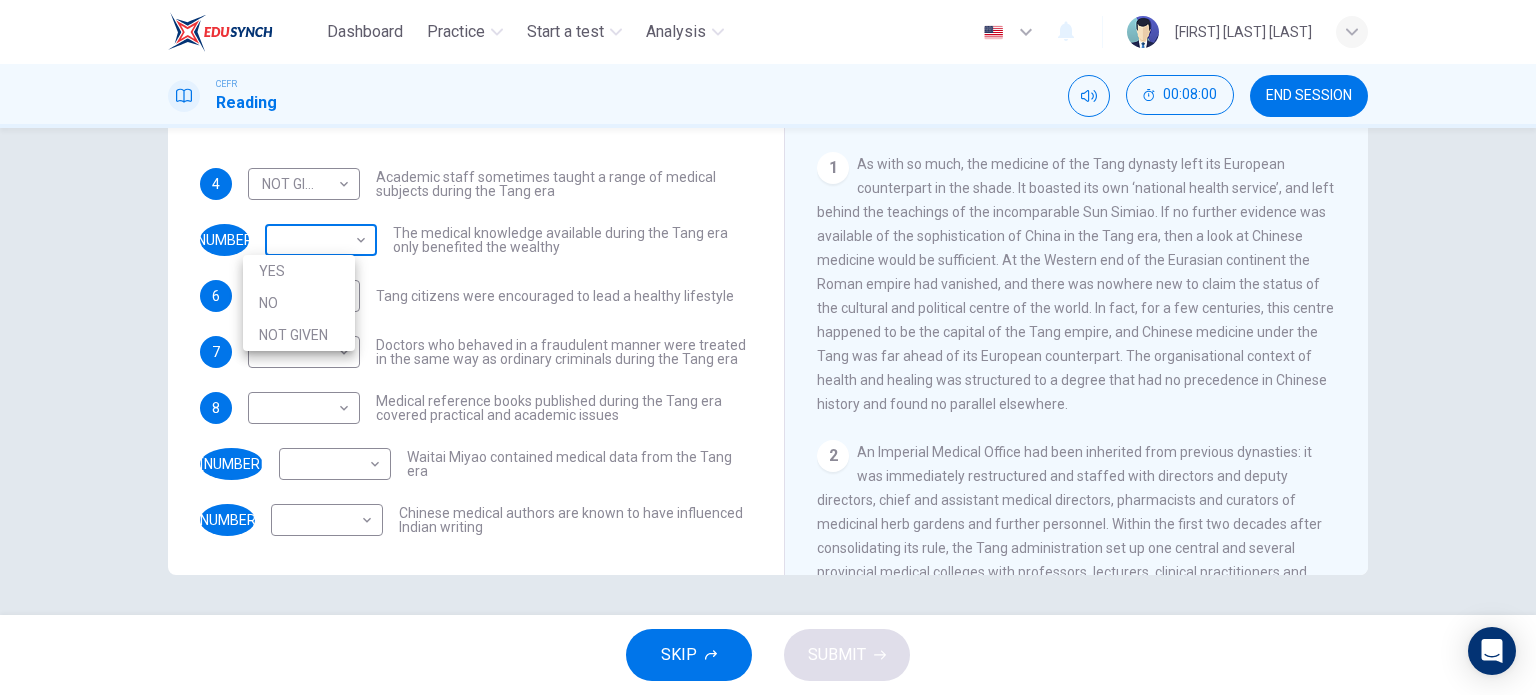 click on "Dashboard Practice Start a test Analysis English en ​ [FULL NAME] CEFR Reading 00:08:00 END SESSION Questions 4 - 10 Do the following statements agree with the information given in the Reading Passage?
In the boxes below on your answer sheet write: YES if the statement agrees with the information NO if the statement contradicts the information NOT GIVEN if there is no information on this in the passage 4 NOT GIVEN NOT GIVEN ​ Academic staff sometimes taught a range of medical subjects during the Tang era 5 ​ ​ The medical knowledge available during the Tang era only benefited the wealthy 6 ​ ​ Tang citizens were encouraged to lead a healthy lifestyle 7 ​ ​ Doctors who behaved in a fraudulent manner were treated in the same way as ordinary criminals during the Tang era 8 ​ ​ Medical reference books published during the Tang era covered practical and academic issues 9 ​ ​ Waitai Miyao contained medical data from the Tang era 10 ​ ​ The Art of Healing 1 2" at bounding box center [768, 347] 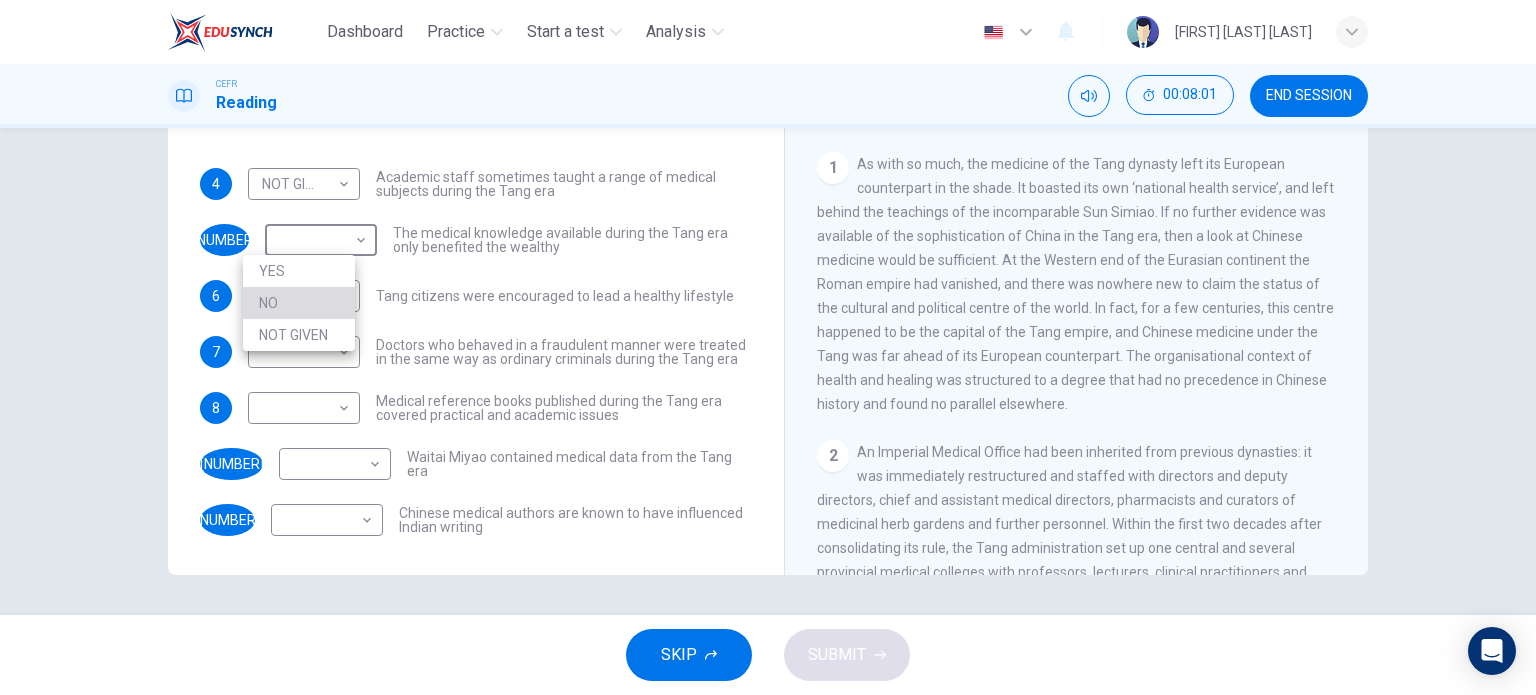 click on "NO" at bounding box center [299, 303] 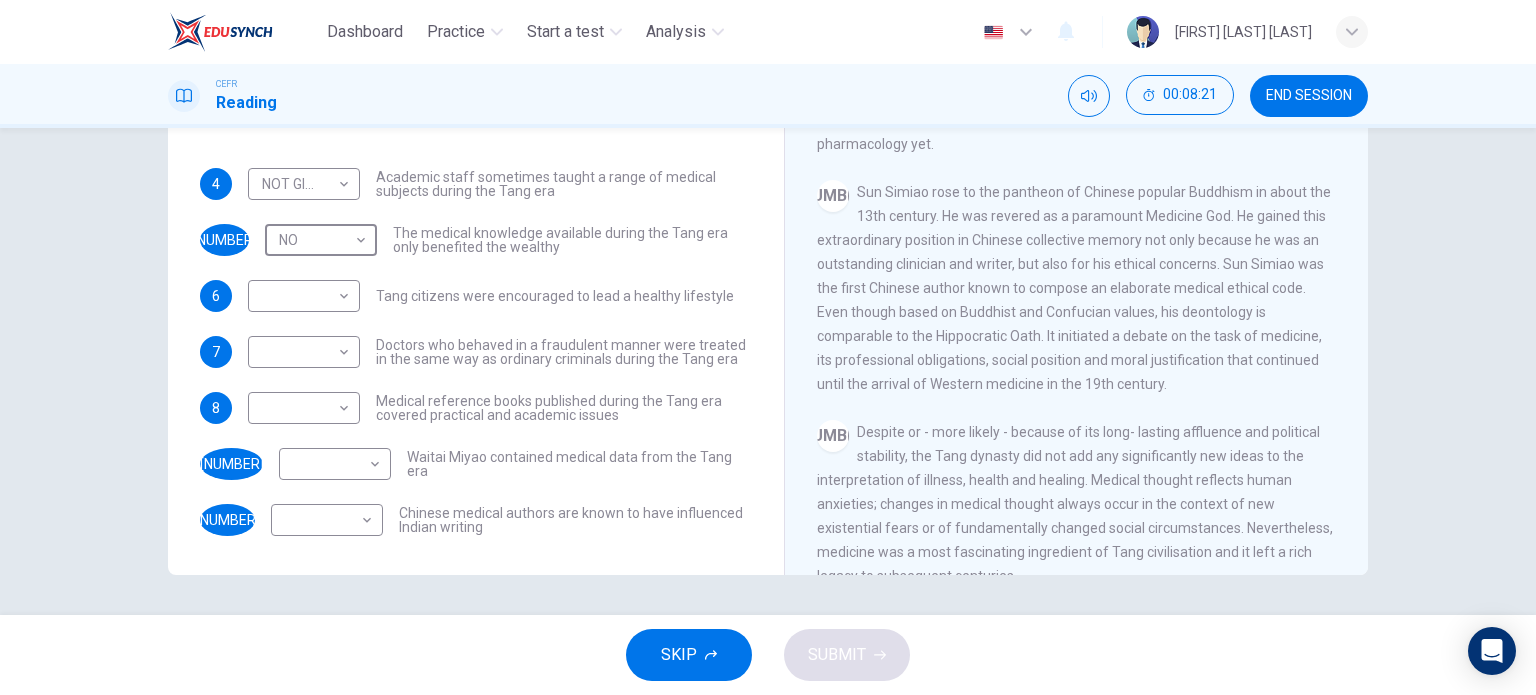 scroll, scrollTop: 2037, scrollLeft: 0, axis: vertical 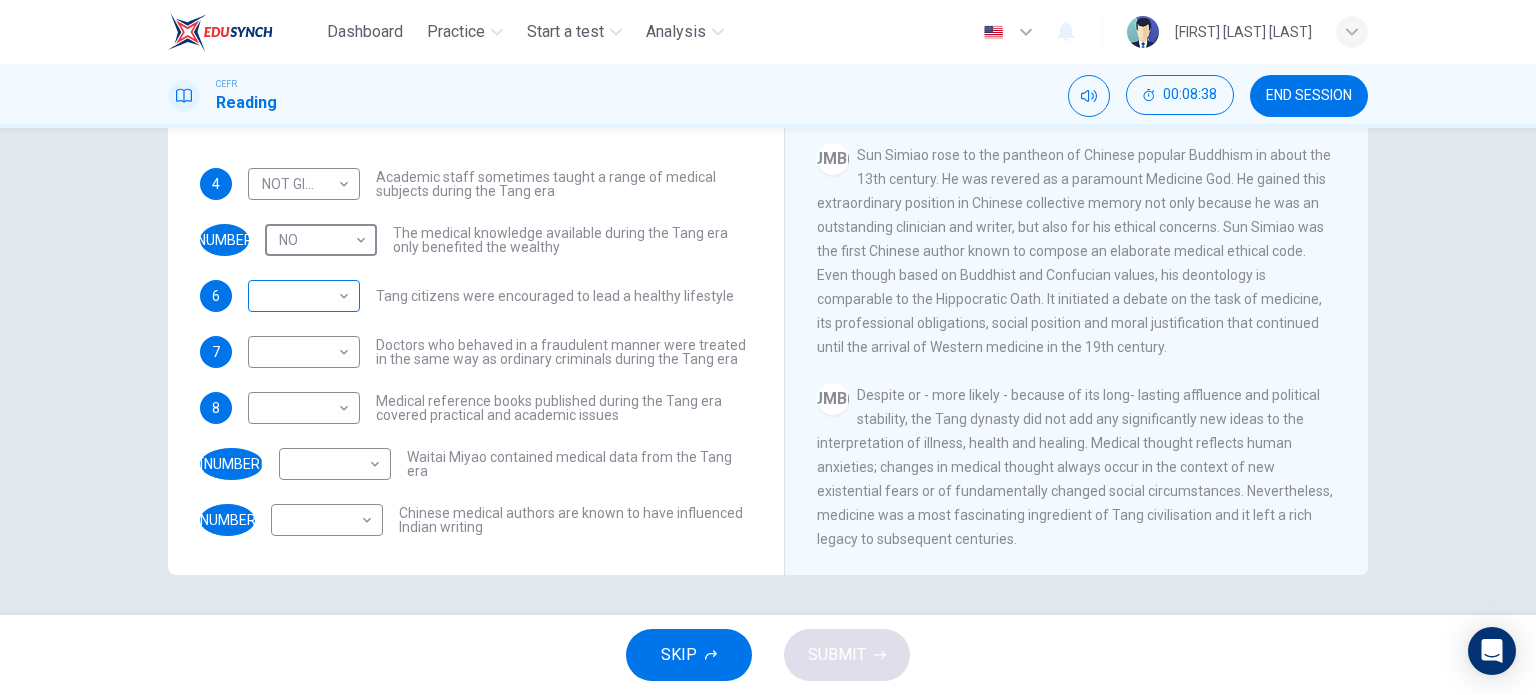 click on "Dashboard Practice Start a test Analysis English en ​ [FIRST] [LAST] CEFR Reading 00:08:38 END SESSION Questions 4 - 10 Do the following statements agree with the information given in the Reading Passage?
In the boxes below on your answer sheet write: YES if the statement agrees with the information NO if the statement contradicts the information NOT GIVEN if there is no information on this in the passage 4 NOT GIVEN NOT GIVEN ​ Academic staff sometimes taught a range of medical subjects during the Tang era 5 NO NO ​ The medical knowledge available during the Tang era only benefited the wealthy 6 ​ ​ Tang citizens were encouraged to lead a healthy lifestyle 7 ​ ​ Doctors who behaved in a fraudulent manner were treated in the same way as ordinary criminals during the Tang era 8 ​ ​ Medical reference books published during the Tang era covered practical and academic issues 9 ​ ​ Waitai Miyao contained medical data from the Tang era 10 ​ ​ The Art of Healing 1" at bounding box center [768, 347] 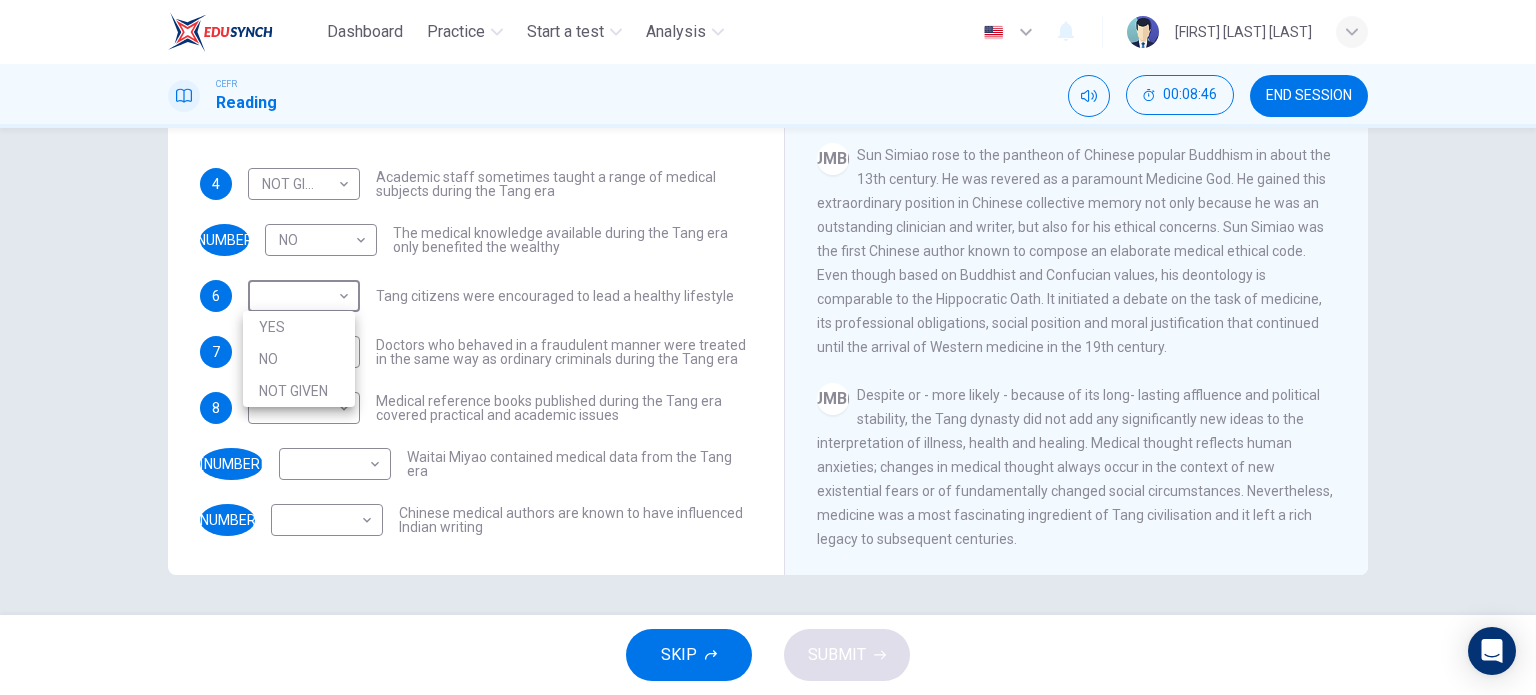 click on "NOT GIVEN" at bounding box center [299, 391] 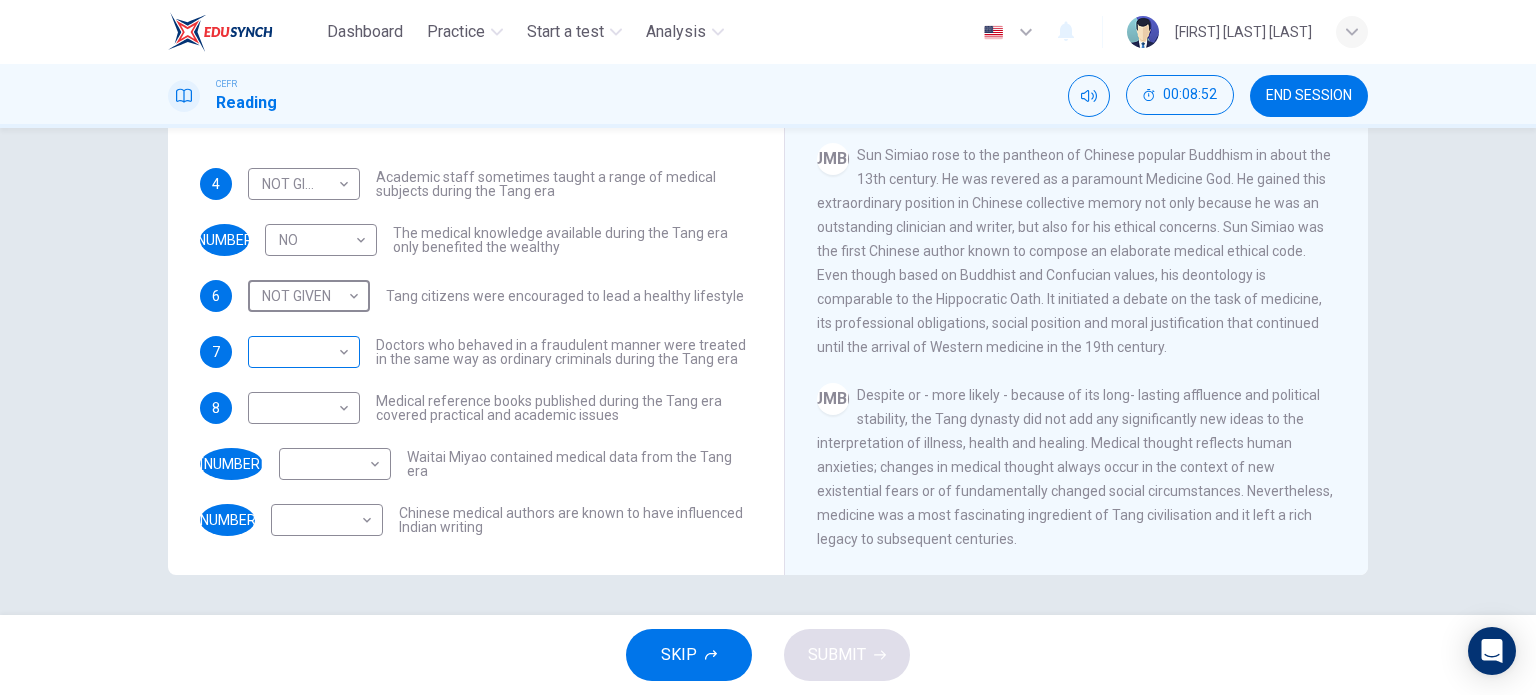 click on "Dashboard Practice Start a test Analysis English en ​ [FIRST] [LAST] CEFR Reading 00:08:52 END SESSION Questions 4 - 10 Do the following statements agree with the information given in the Reading Passage?
In the boxes below on your answer sheet write: YES if the statement agrees with the information NO if the statement contradicts the information NOT GIVEN if there is no information on this in the passage 4 NOT GIVEN NOT GIVEN ​ Academic staff sometimes taught a range of medical subjects during the Tang era 5 NO NO ​ The medical knowledge available during the Tang era only benefited the wealthy 6 NOT GIVEN NOT GIVEN ​ Tang citizens were encouraged to lead a healthy lifestyle 7 ​ ​ Doctors who behaved in a fraudulent manner were treated in the same way as ordinary criminals during the Tang era 8 ​ ​ Medical reference books published during the Tang era covered practical and academic issues 9 ​ ​ Waitai Miyao contained medical data from the Tang era 10 ​" at bounding box center [768, 347] 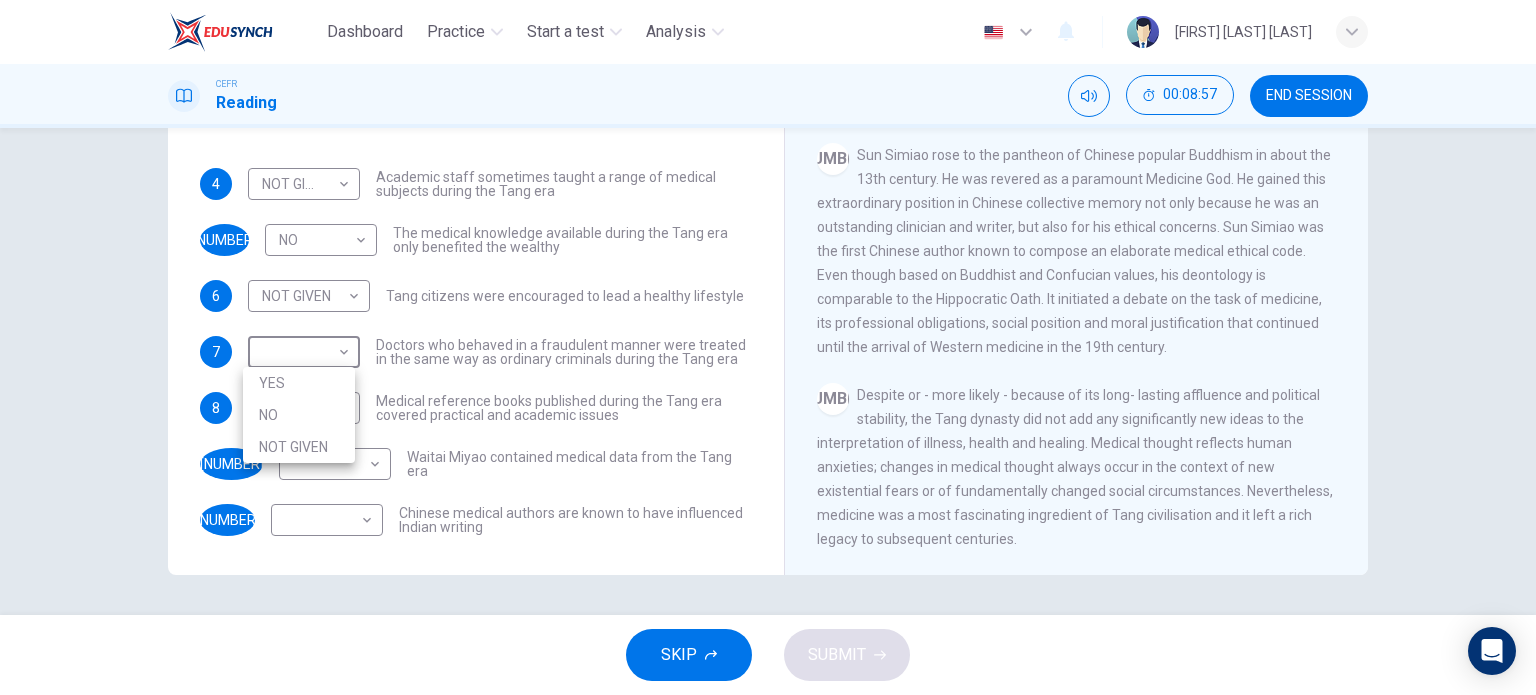 click on "YES" at bounding box center [299, 383] 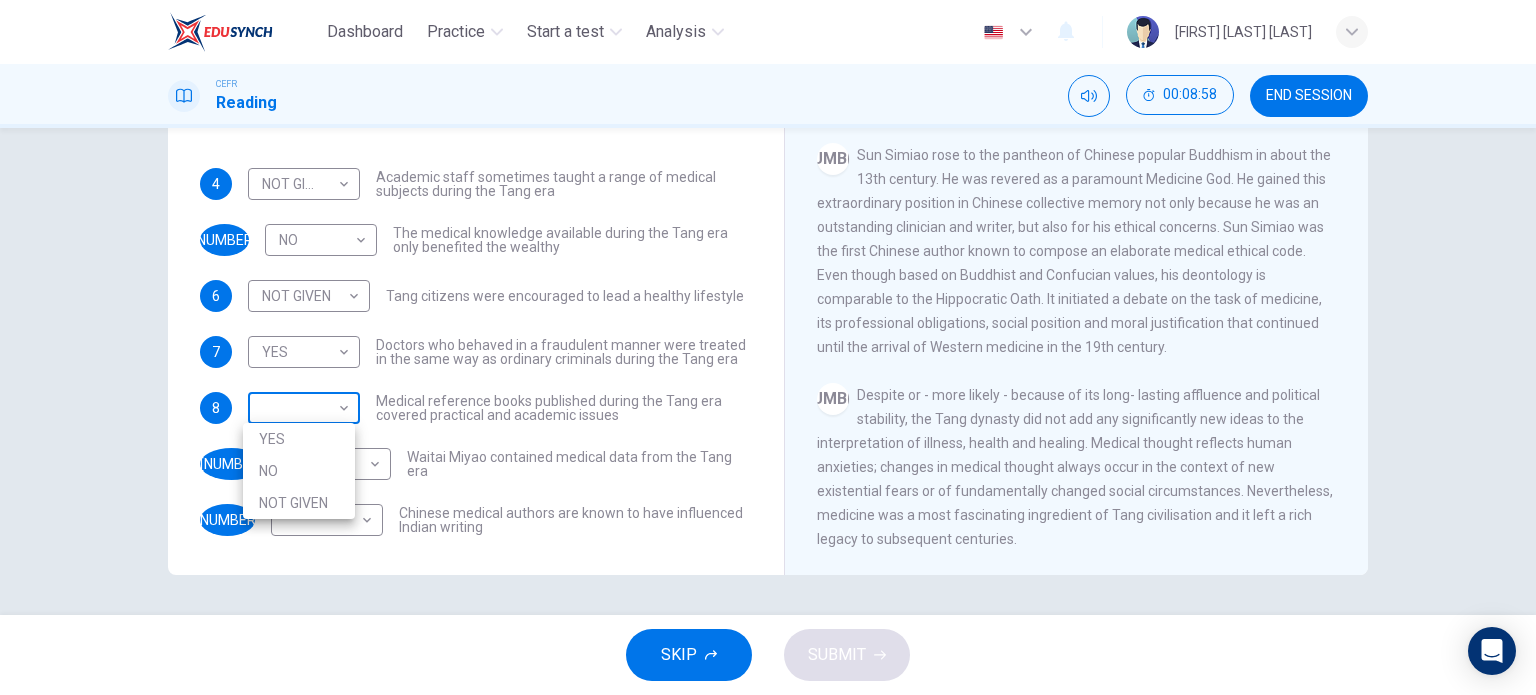 click on "Dashboard Practice Start a test Analysis English en ​ [FIRST] [LAST] CEFR Reading 00:08:58 END SESSION Questions 4 - 10 Do the following statements agree with the information given in the Reading Passage?
In the boxes below on your answer sheet write: YES if the statement agrees with the information NO if the statement contradicts the information NOT GIVEN if there is no information on this in the passage 4 NOT GIVEN NOT GIVEN ​ Academic staff sometimes taught a range of medical subjects during the Tang era 5 NO NO ​ The medical knowledge available during the Tang era only benefited the wealthy 6 NOT GIVEN NOT GIVEN ​ Tang citizens were encouraged to lead a healthy lifestyle 7 YES YES ​ Doctors who behaved in a fraudulent manner were treated in the same way as ordinary criminals during the Tang era 8 ​ ​ Medical reference books published during the Tang era covered practical and academic issues 9 ​ ​ Waitai Miyao contained medical data from the Tang era 10 ​ ​" at bounding box center [768, 347] 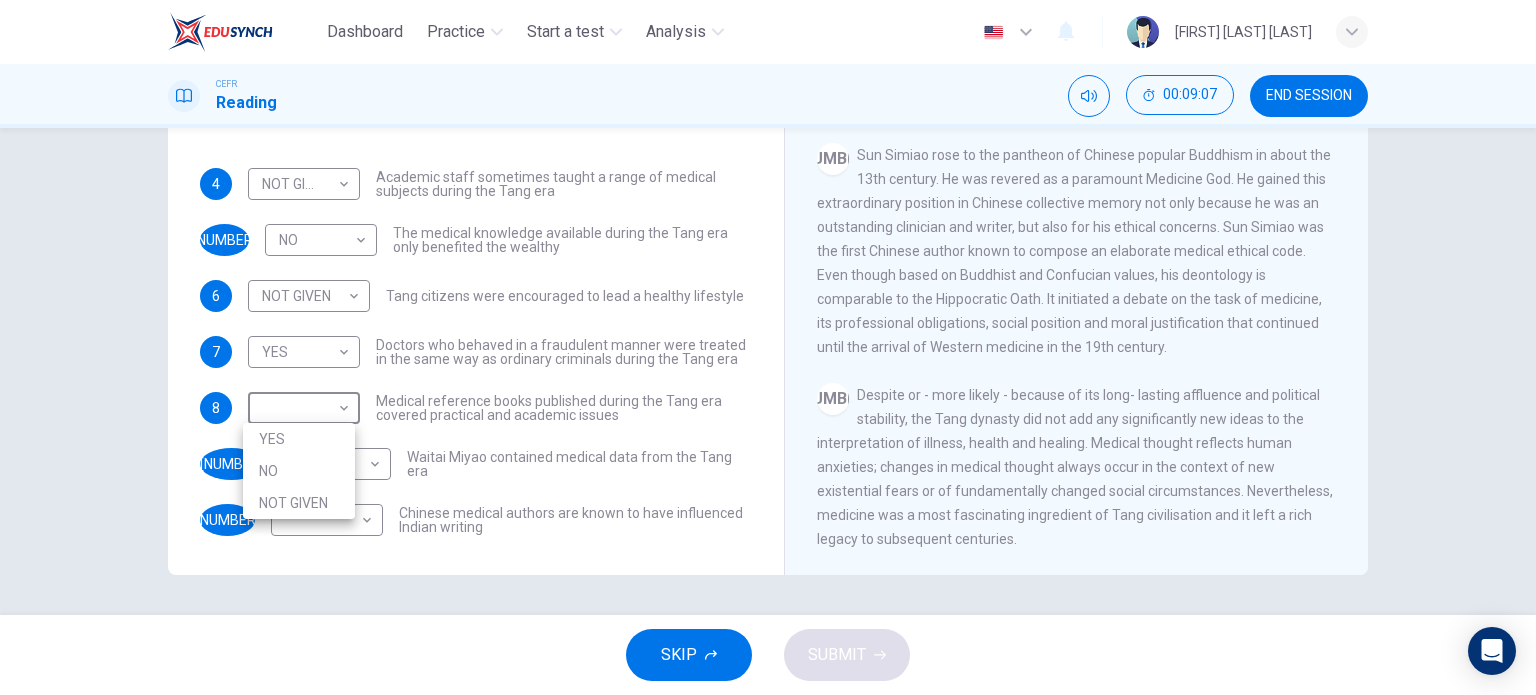 click at bounding box center [768, 347] 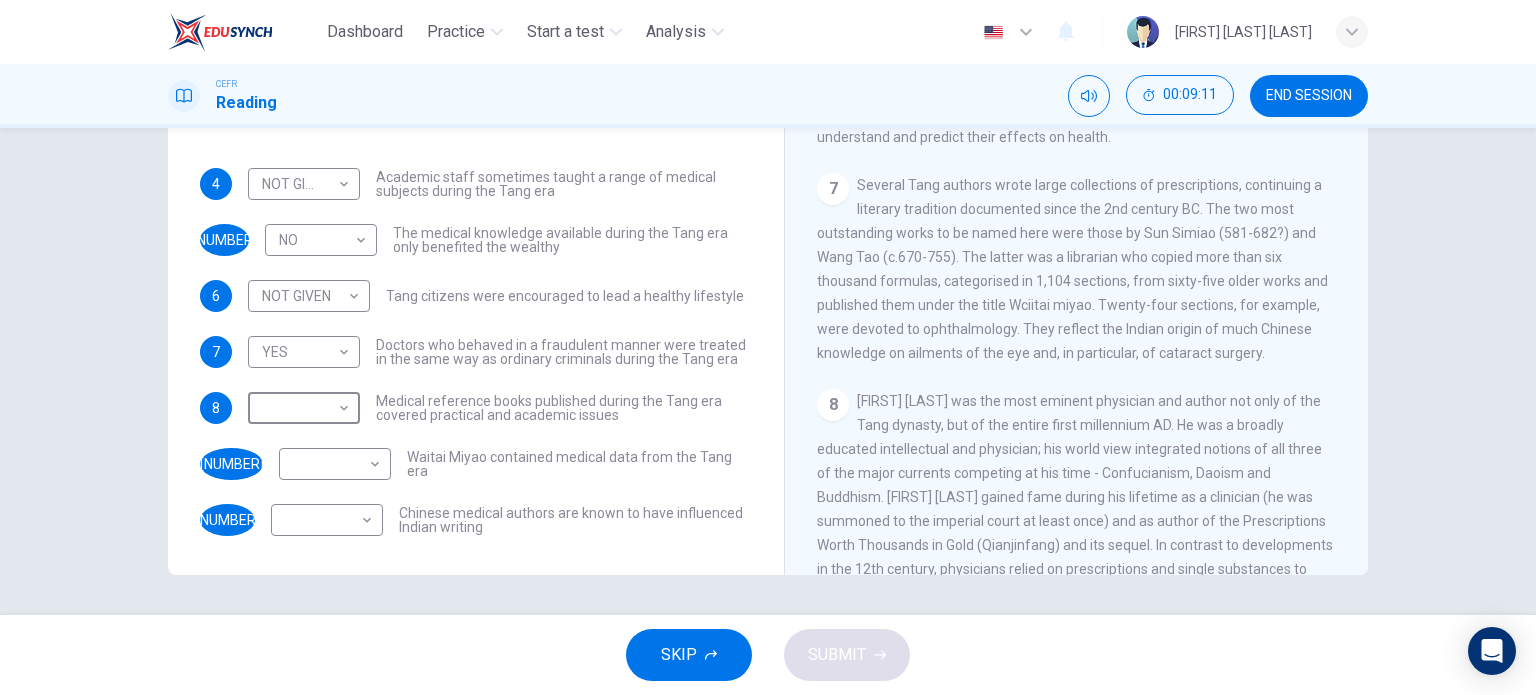 scroll, scrollTop: 1437, scrollLeft: 0, axis: vertical 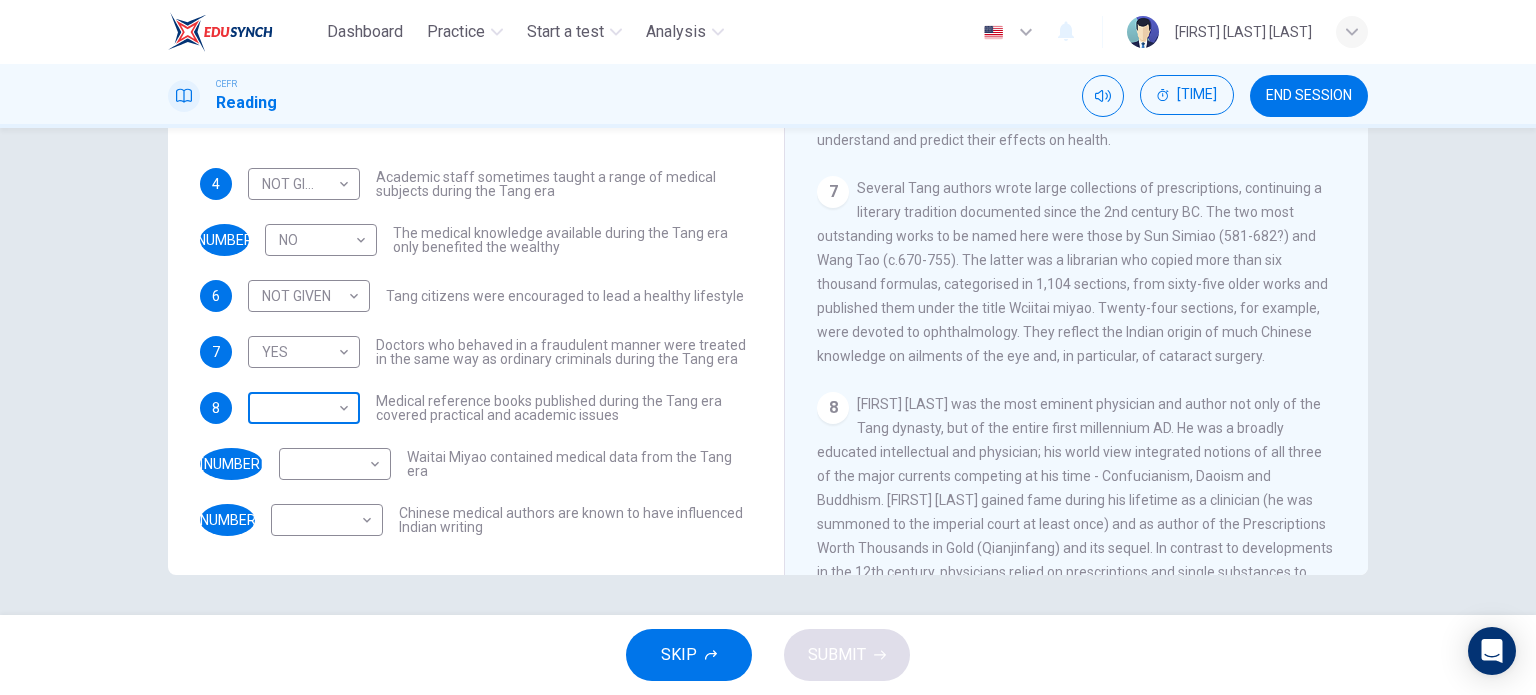 click on "Dashboard Practice Start a test Analysis English en ​ MUHAMAD EMIR RAZIQ BIN MUHAMAD ALIAZIZAN CEFR Reading 00:09:15 END SESSION Questions 4 - 10 Do the following statements agree with the information given in the Reading Passage?
In the boxes below on your answer sheet write: YES if the statement agrees with the information NO if the statement contradicts the information NOT GIVEN if there is no information on this in the passage 4 NOT GIVEN NOT GIVEN ​ Academic staff sometimes taught a range of medical subjects during the Tang era 5 NO NO ​ The medical knowledge available during the Tang era only benefited the wealthy 6 NOT GIVEN NOT GIVEN ​ Tang citizens were encouraged to lead a healthy lifestyle 7 YES YES ​ Doctors who behaved in a fraudulent manner were treated in the same way as ordinary criminals during the Tang era 8 ​ ​ Medical reference books published during the Tang era covered practical and academic issues 9 ​ ​ Waitai Miyao contained medical data from the Tang era 10 ​ ​" at bounding box center (768, 347) 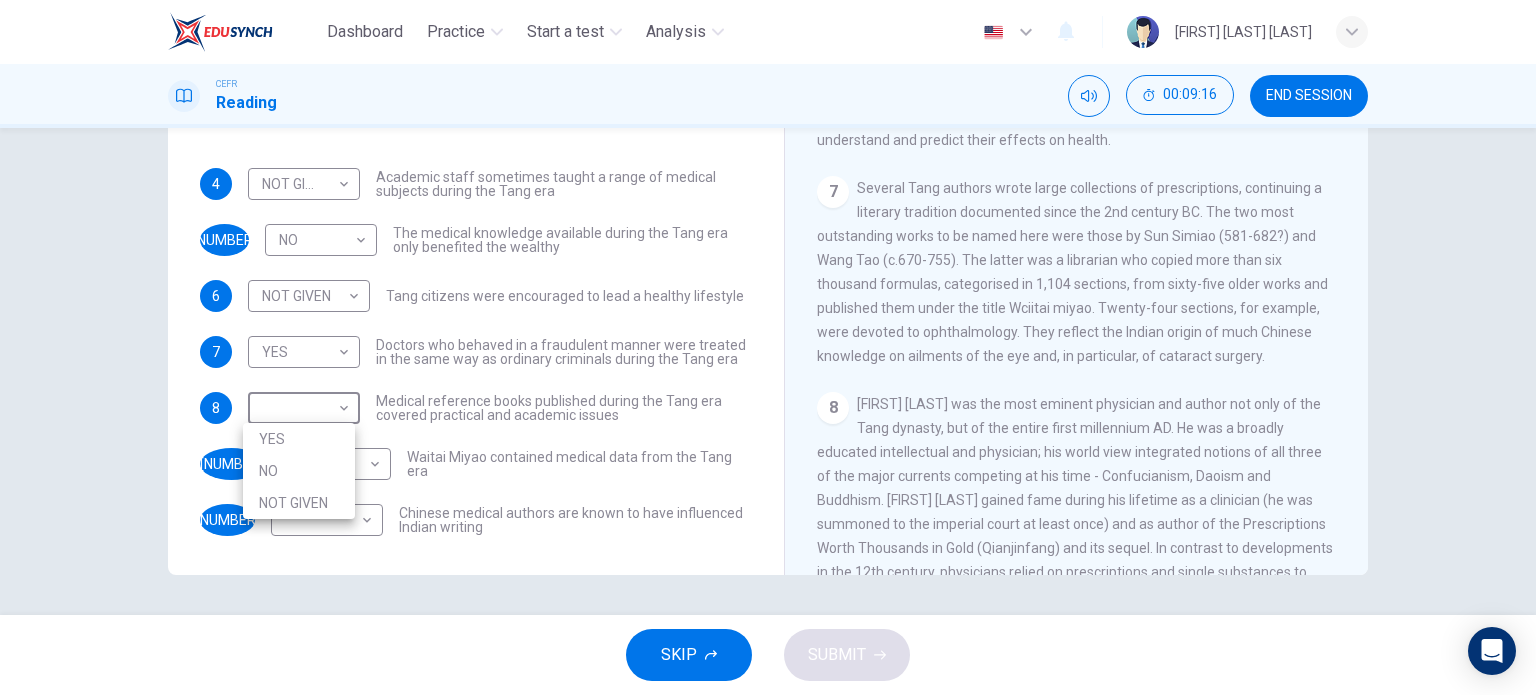 click on "YES" at bounding box center [299, 439] 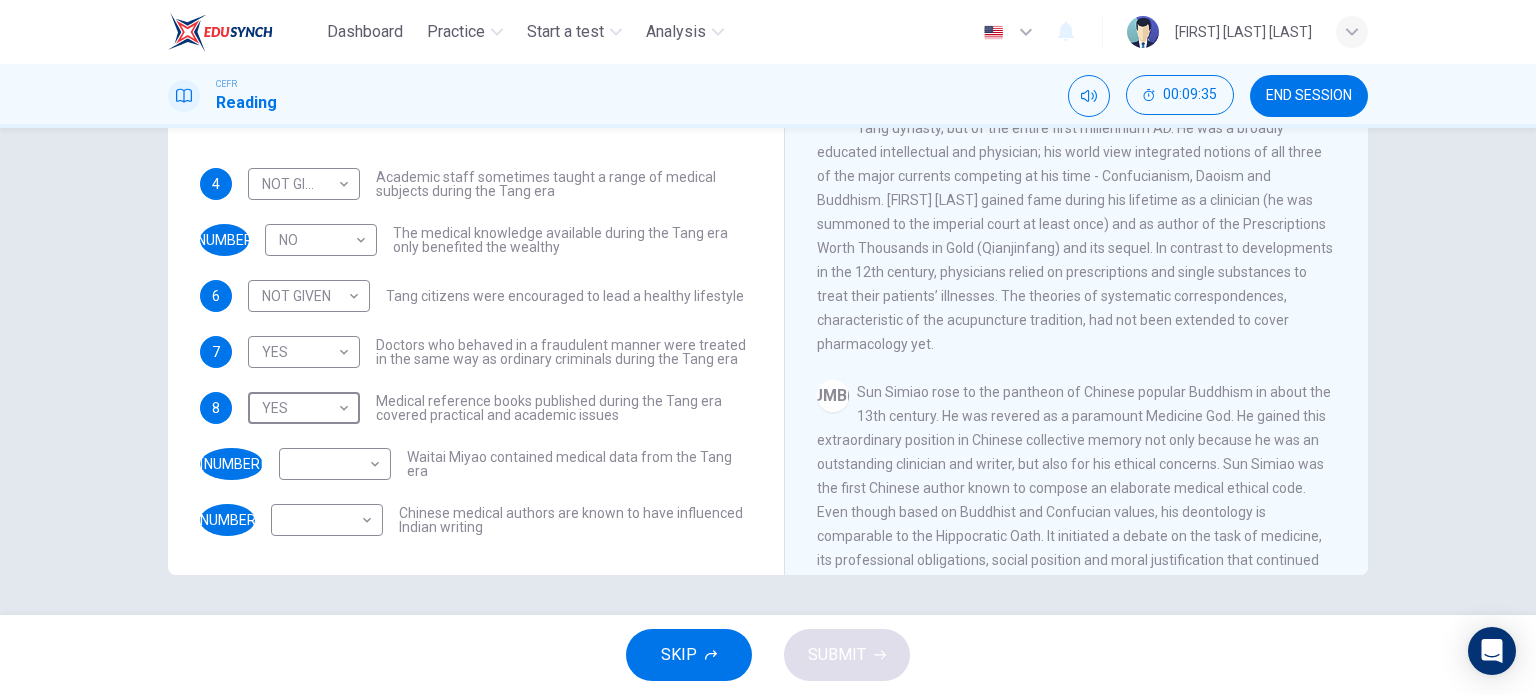 scroll, scrollTop: 2037, scrollLeft: 0, axis: vertical 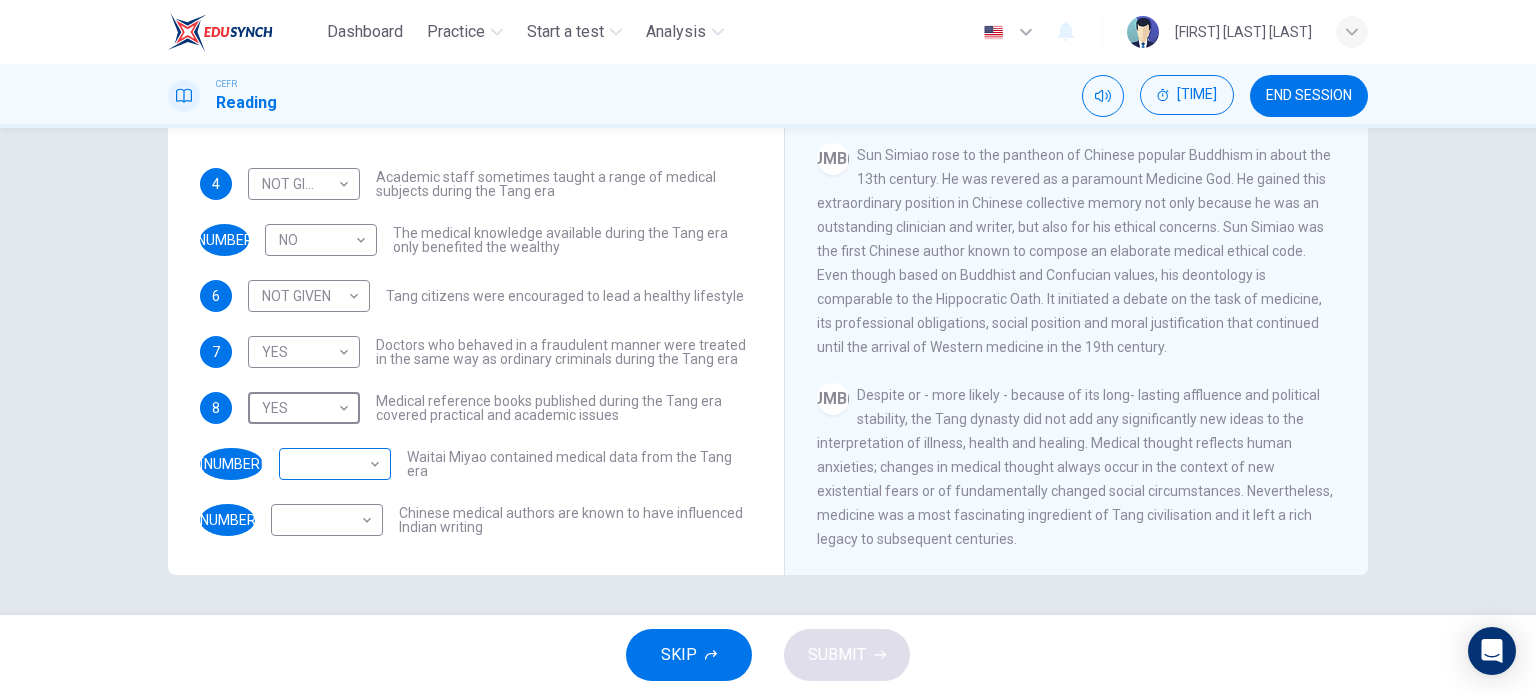 click on "Dashboard Practice Start a test Analysis English en ​ [FIRST] [LAST] CEFR Reading 00:09:39 END SESSION Questions 4 - 10 Do the following statements agree with the information given in the Reading Passage?
In the boxes below on your answer sheet write: YES if the statement agrees with the information NO if the statement contradicts the information NOT GIVEN if there is no information on this in the passage 4 NOT GIVEN NOT GIVEN ​ Academic staff sometimes taught a range of medical subjects during the Tang era 5 NO NO ​ The medical knowledge available during the Tang era only benefited the wealthy 6 ​ ​ Tang citizens were encouraged to lead a healthy lifestyle 7 YES YES ​ Doctors who behaved in a fraudulent manner were treated in the same way as ordinary criminals during the Tang era 8 YES YES ​ Medical reference books published during the Tang era covered practical and academic issues 9 ​ ​ Waitai Miyao contained medical data from the Tang era 10 ​" at bounding box center [768, 347] 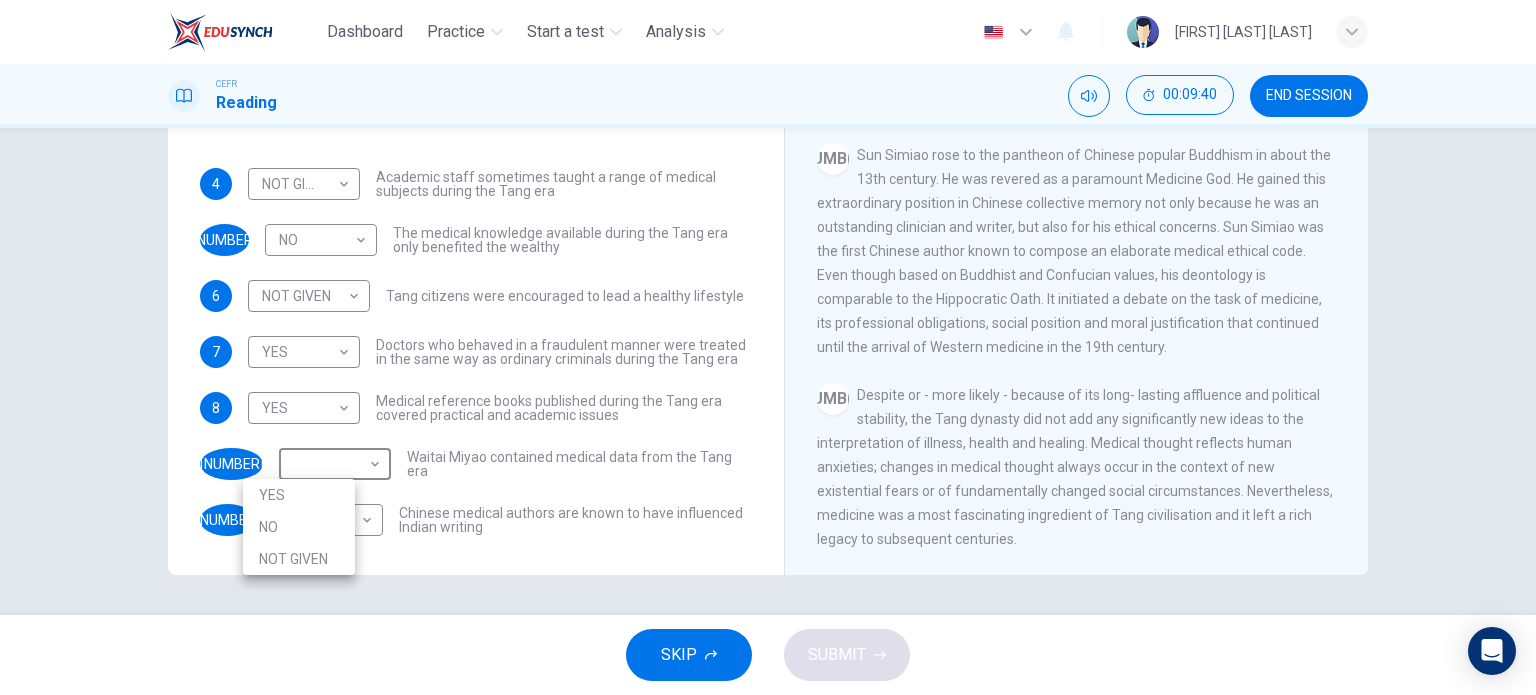 click on "NOT GIVEN" at bounding box center (299, 559) 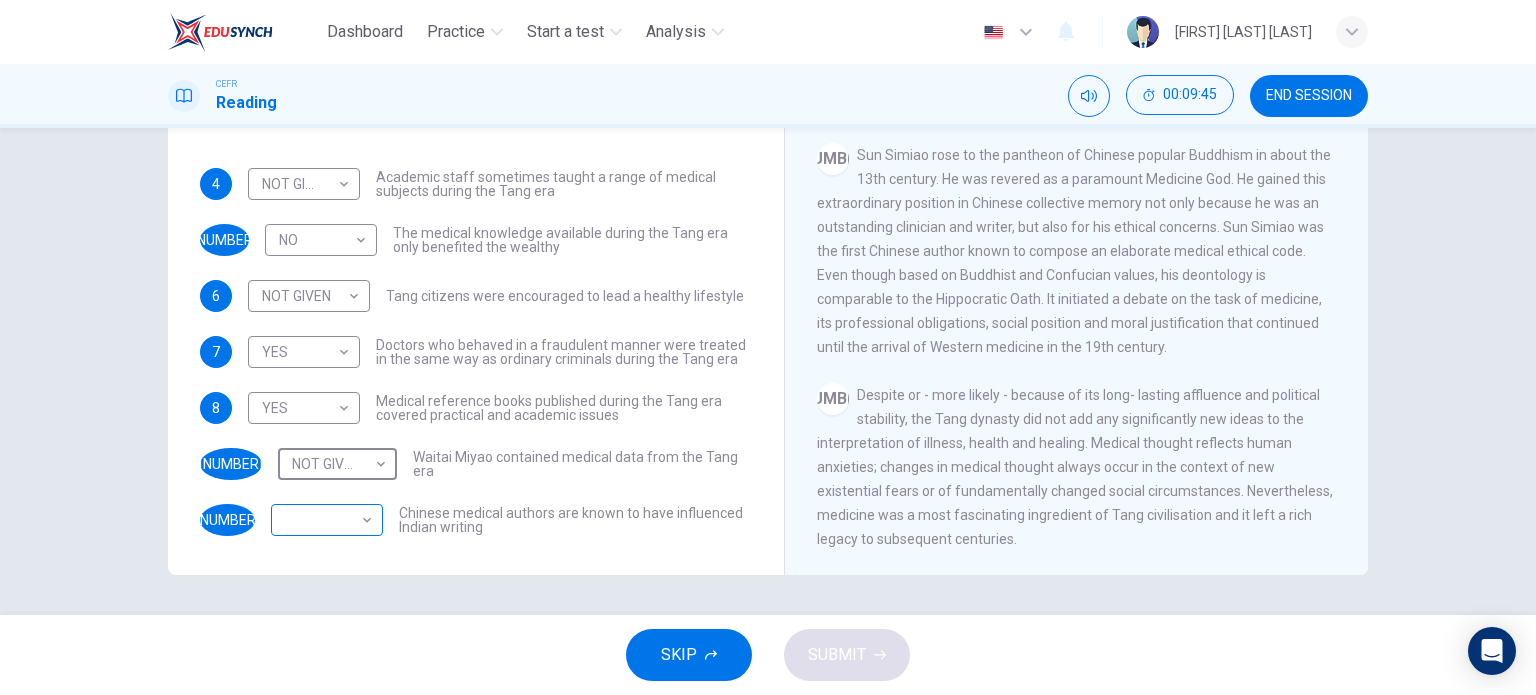 click on "Dashboard Practice Start a test Analysis English en ​ [FULL_NAME] CEFR Reading 00:09:45 END SESSION Questions 4 - 10 Do the following statements agree with the information given in the Reading Passage?
In the boxes below on your answer sheet write: YES if the statement agrees with the information NO if the statement contradicts the information NOT GIVEN if there is no information on this in the passage 4 NOT GIVEN NOT GIVEN ​ Academic staff sometimes taught a range of medical subjects during the Tang era 5 NO NO ​ The medical knowledge available during the Tang era only benefited the wealthy 6 NOT GIVEN NOT GIVEN ​ Tang citizens were encouraged to lead a healthy lifestyle 7 YES YES ​ Doctors who behaved in a fraudulent manner were treated in the same way as ordinary criminals during the Tang era 8 YES YES ​ Medical reference books published during the Tang era covered practical and academic issues 9 NOT GIVEN NOT GIVEN ​ 10 ​ ​ The Art of Healing CLICK TO ZOOM 1" at bounding box center (768, 347) 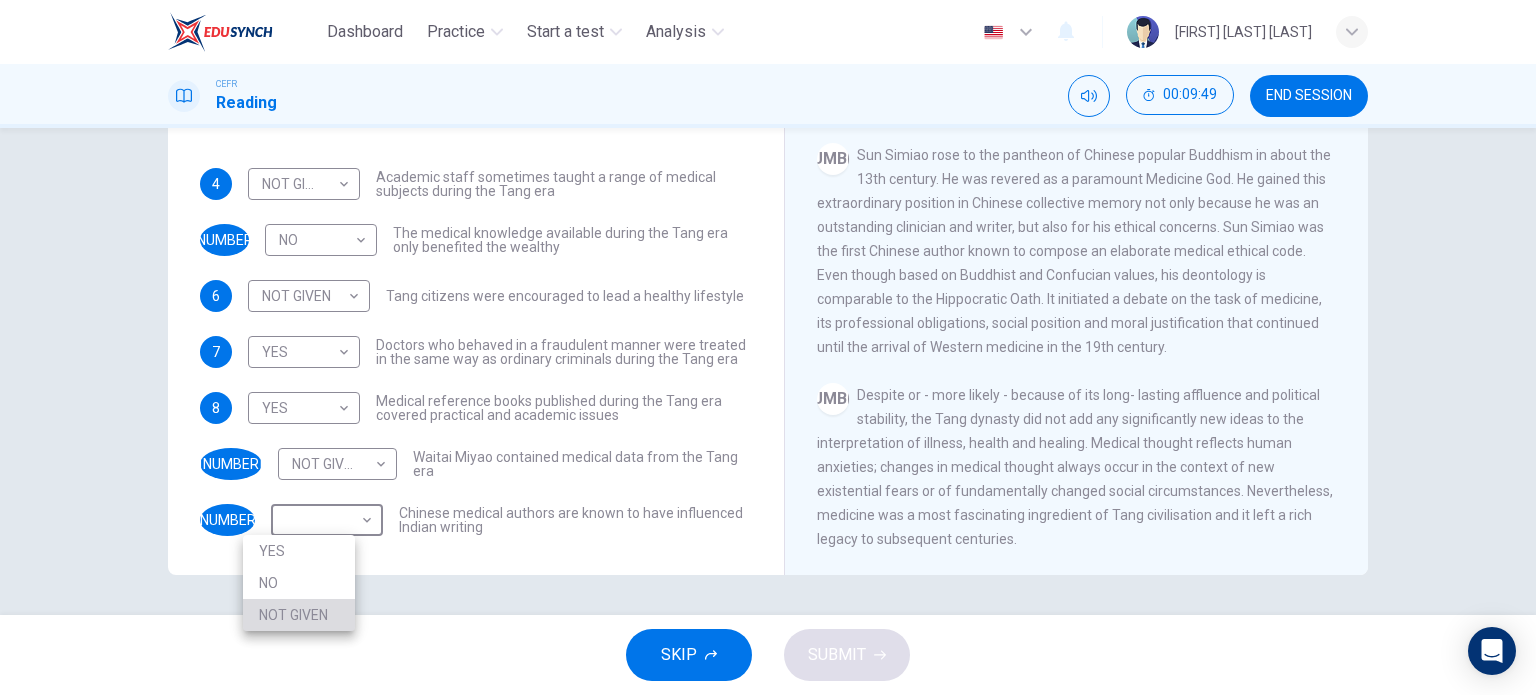 click on "NOT GIVEN" at bounding box center (299, 615) 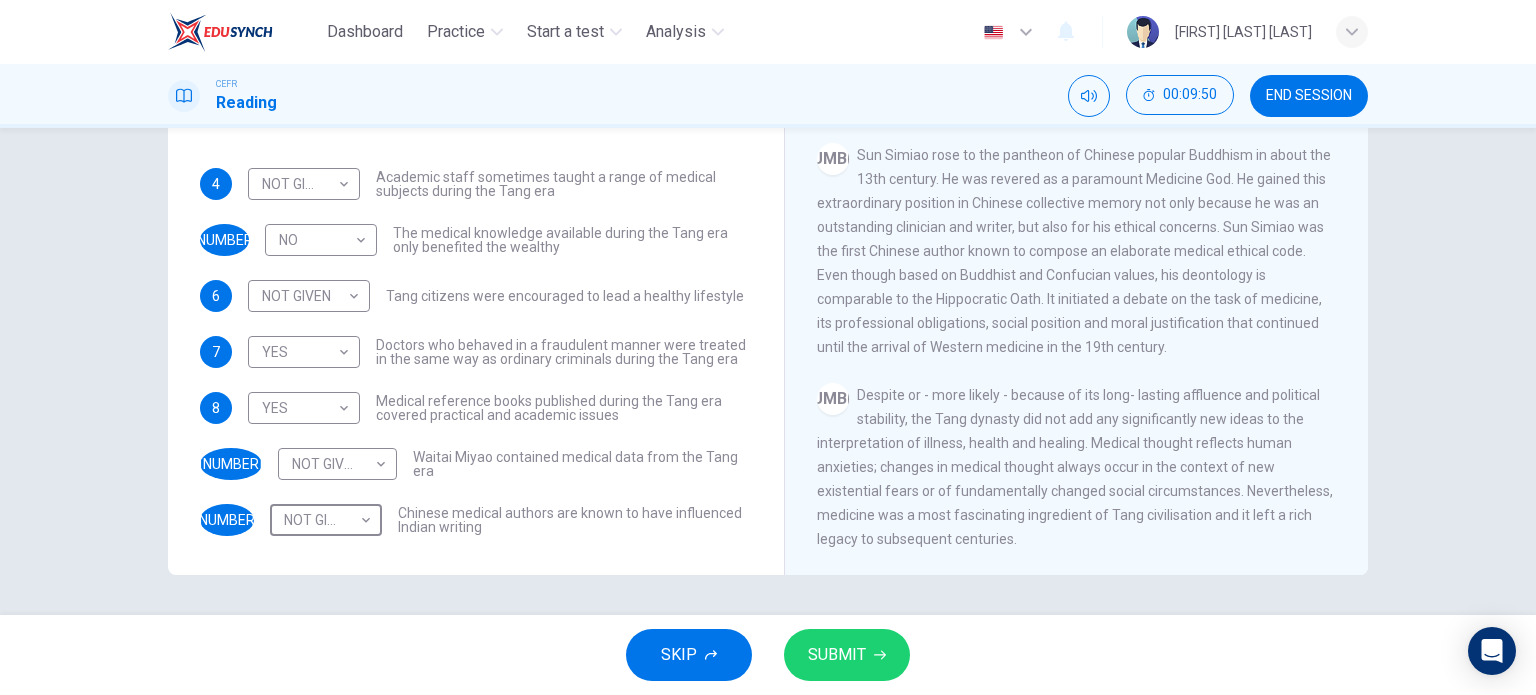click on "SUBMIT" at bounding box center [837, 655] 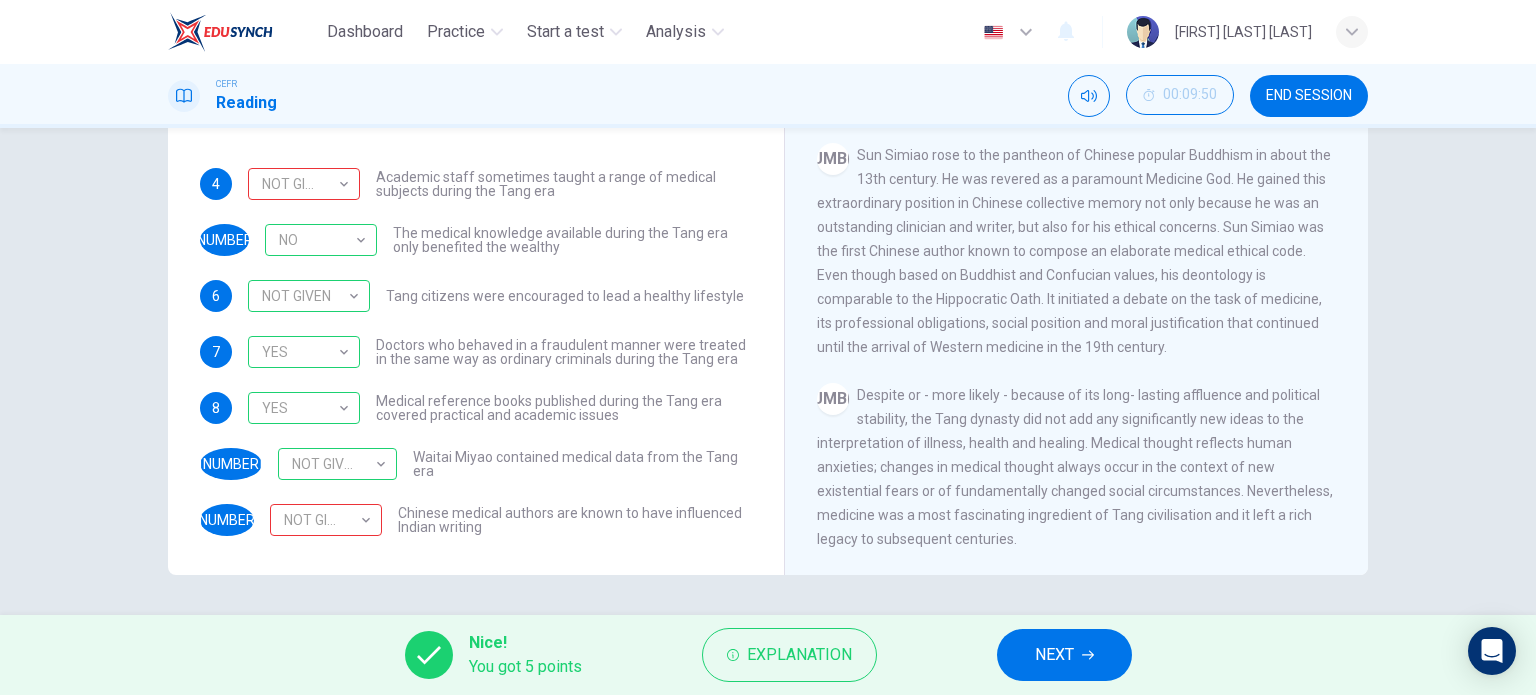 click on "NEXT" at bounding box center (1054, 655) 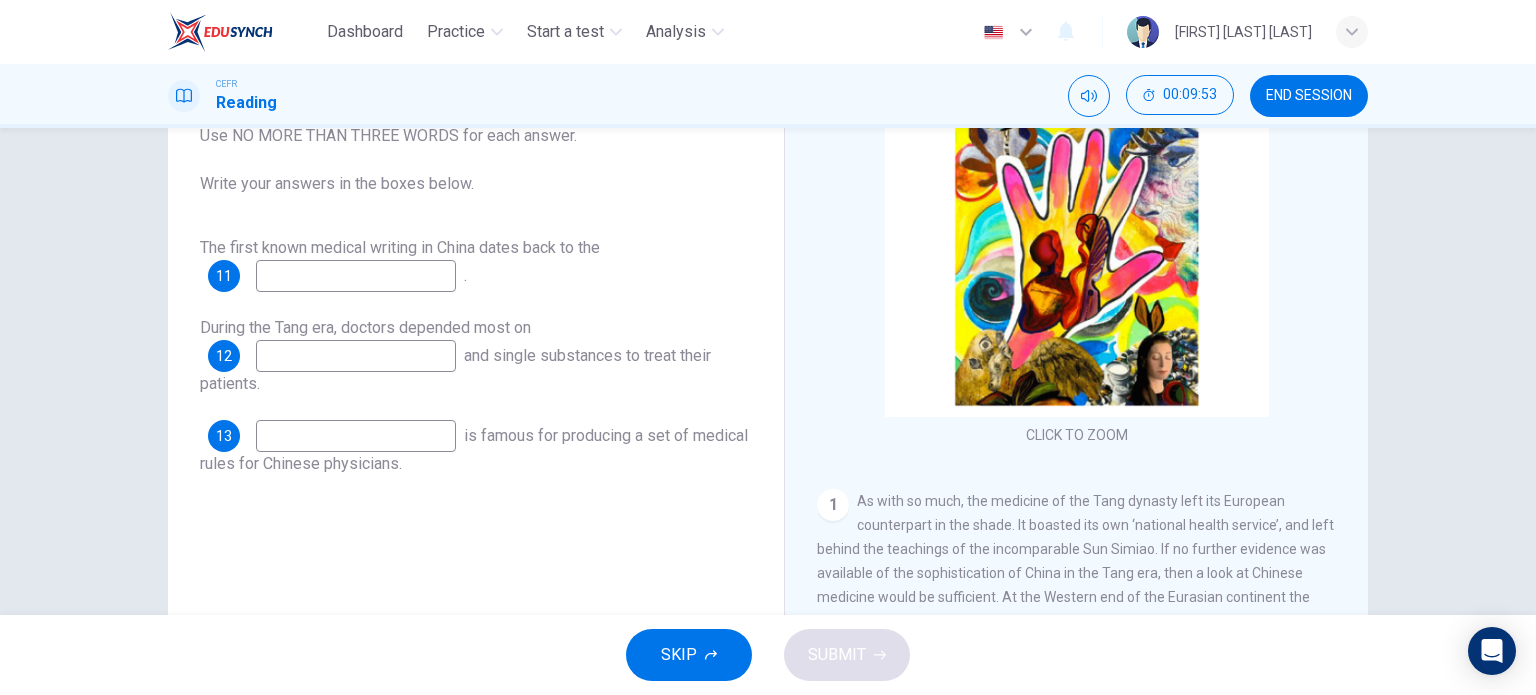 scroll, scrollTop: 88, scrollLeft: 0, axis: vertical 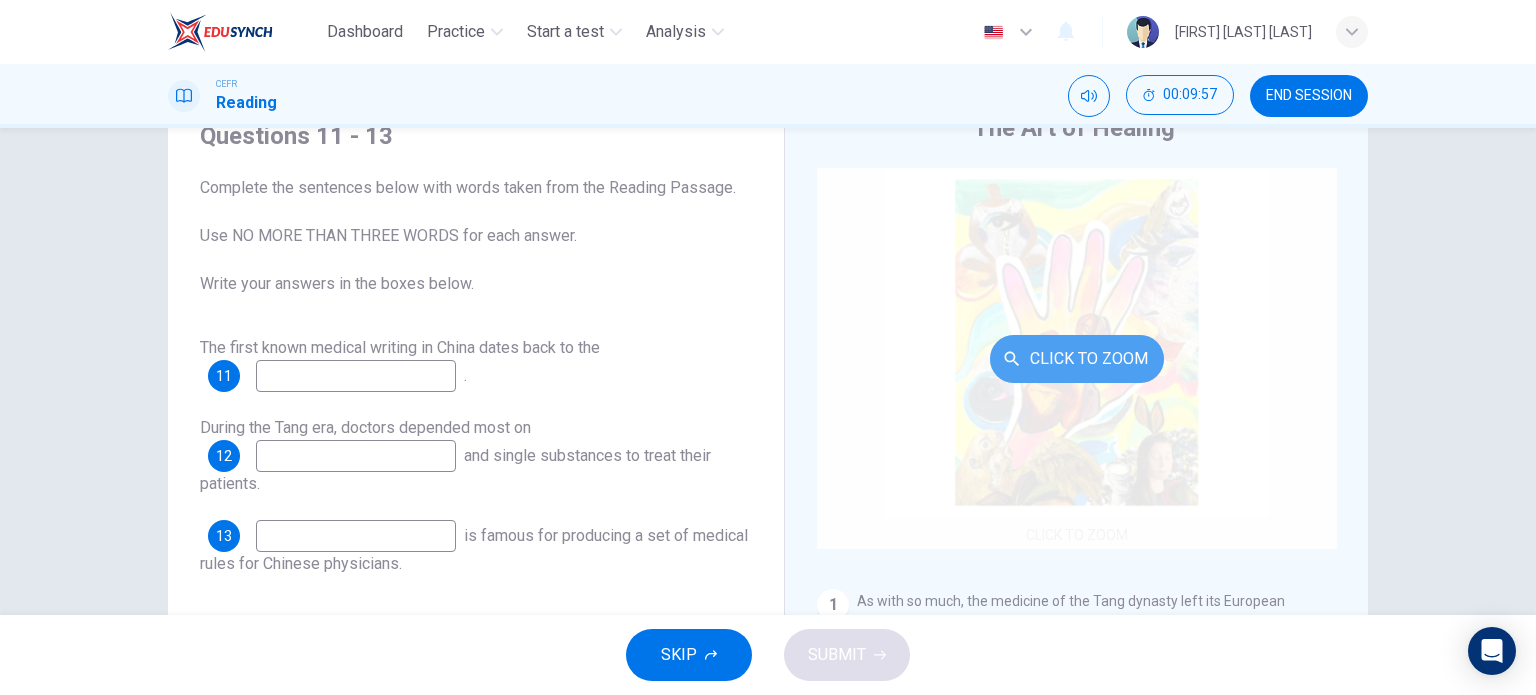 click on "Click to Zoom" at bounding box center [1077, 359] 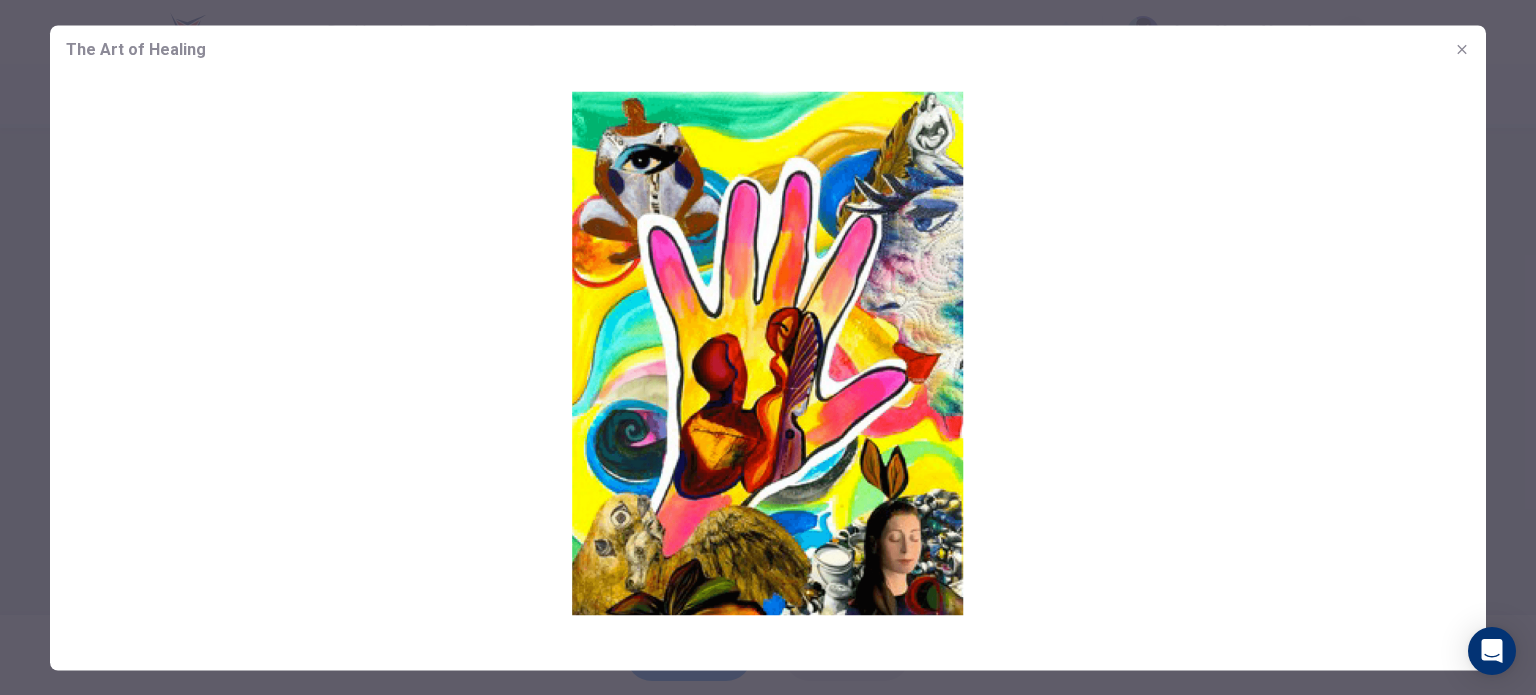 click at bounding box center [1462, 49] 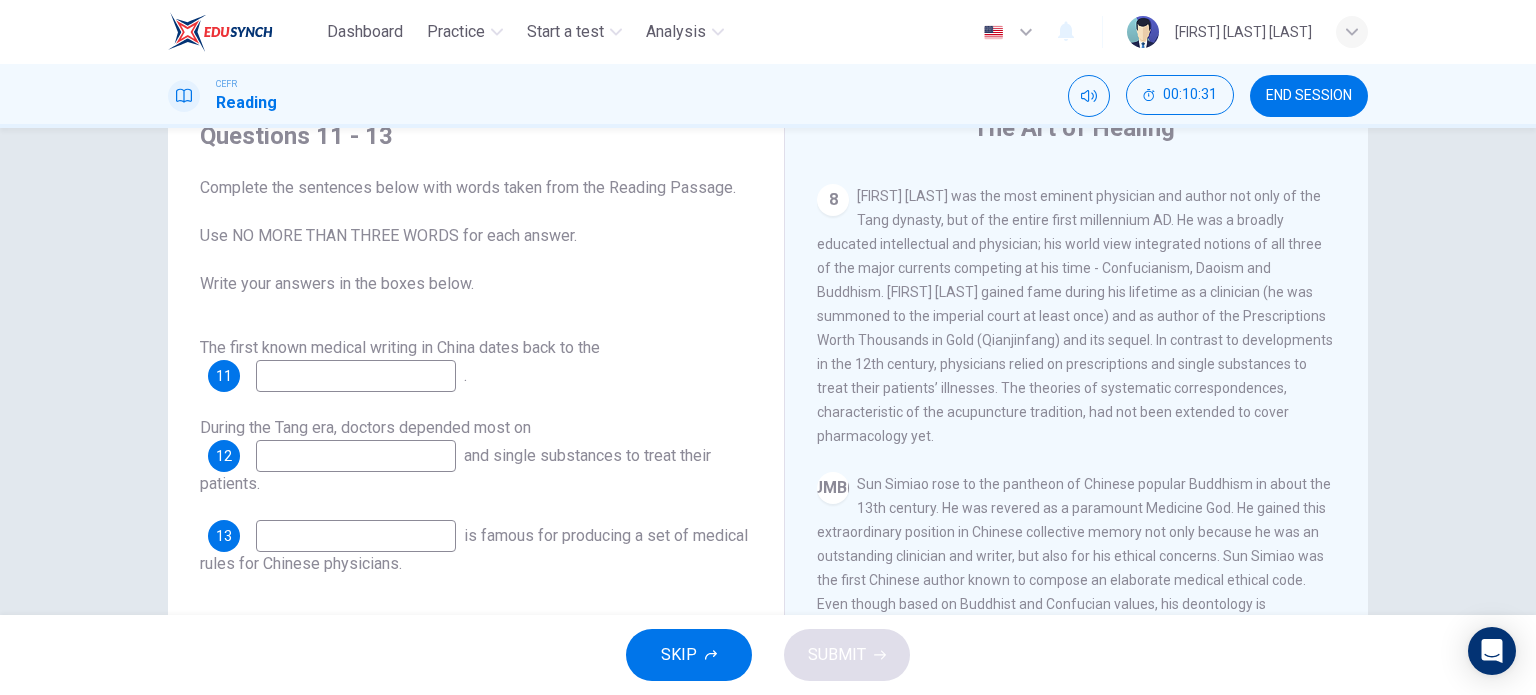 scroll, scrollTop: 2037, scrollLeft: 0, axis: vertical 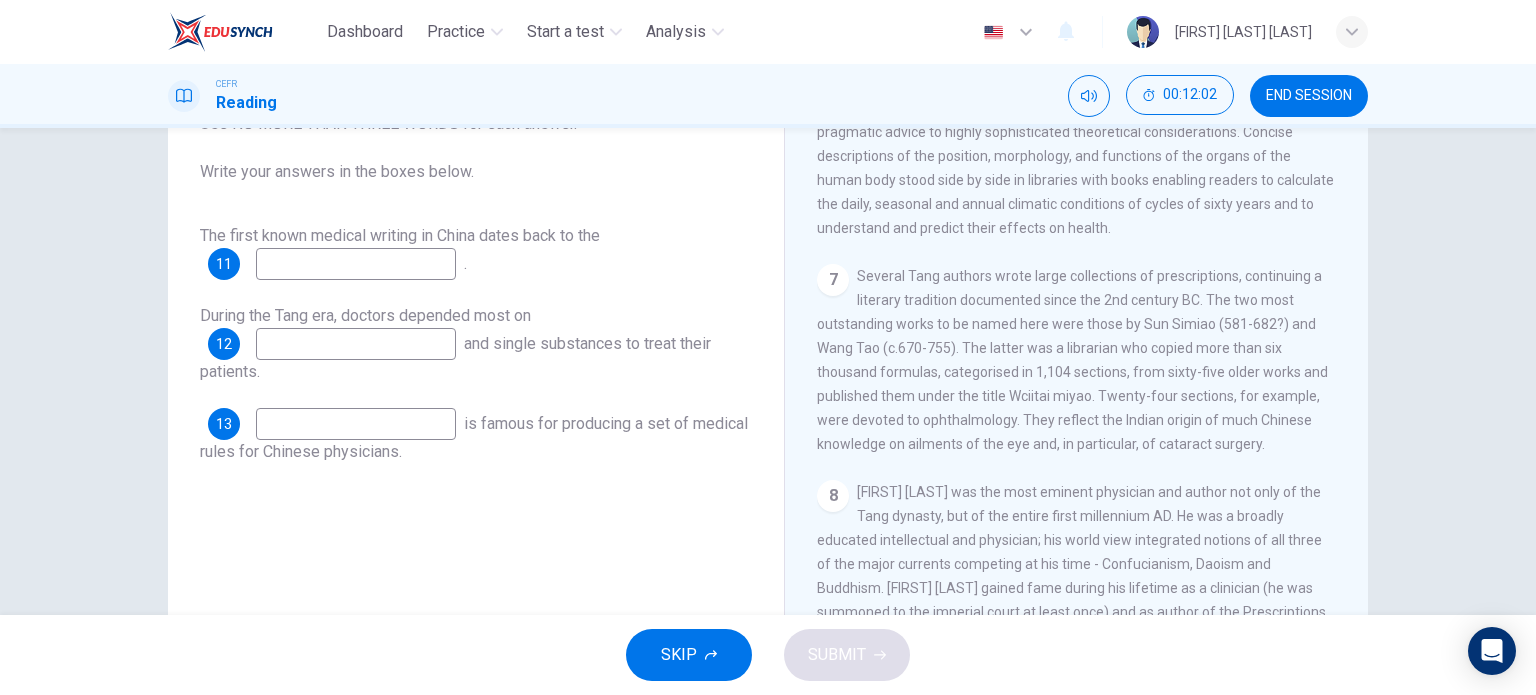 click at bounding box center [356, 264] 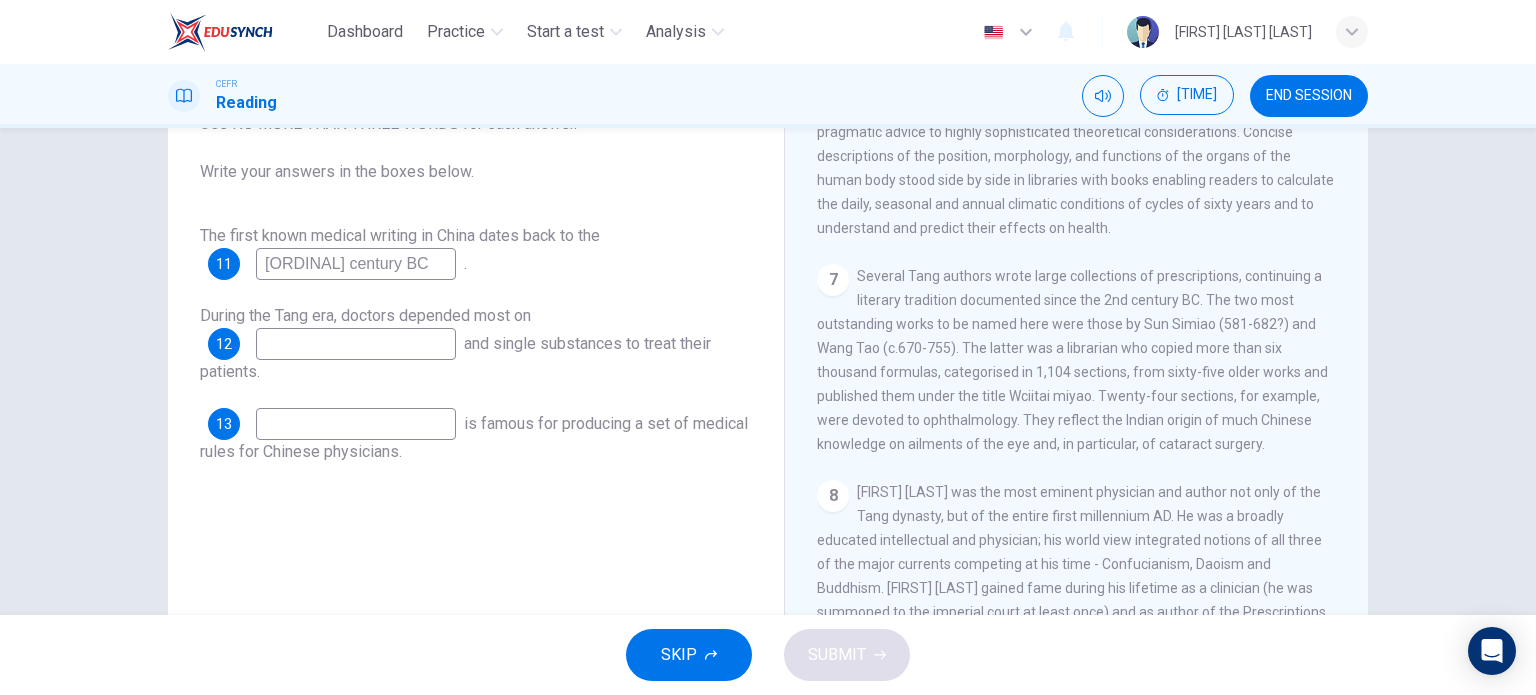 type on "[ORDINAL] century BC" 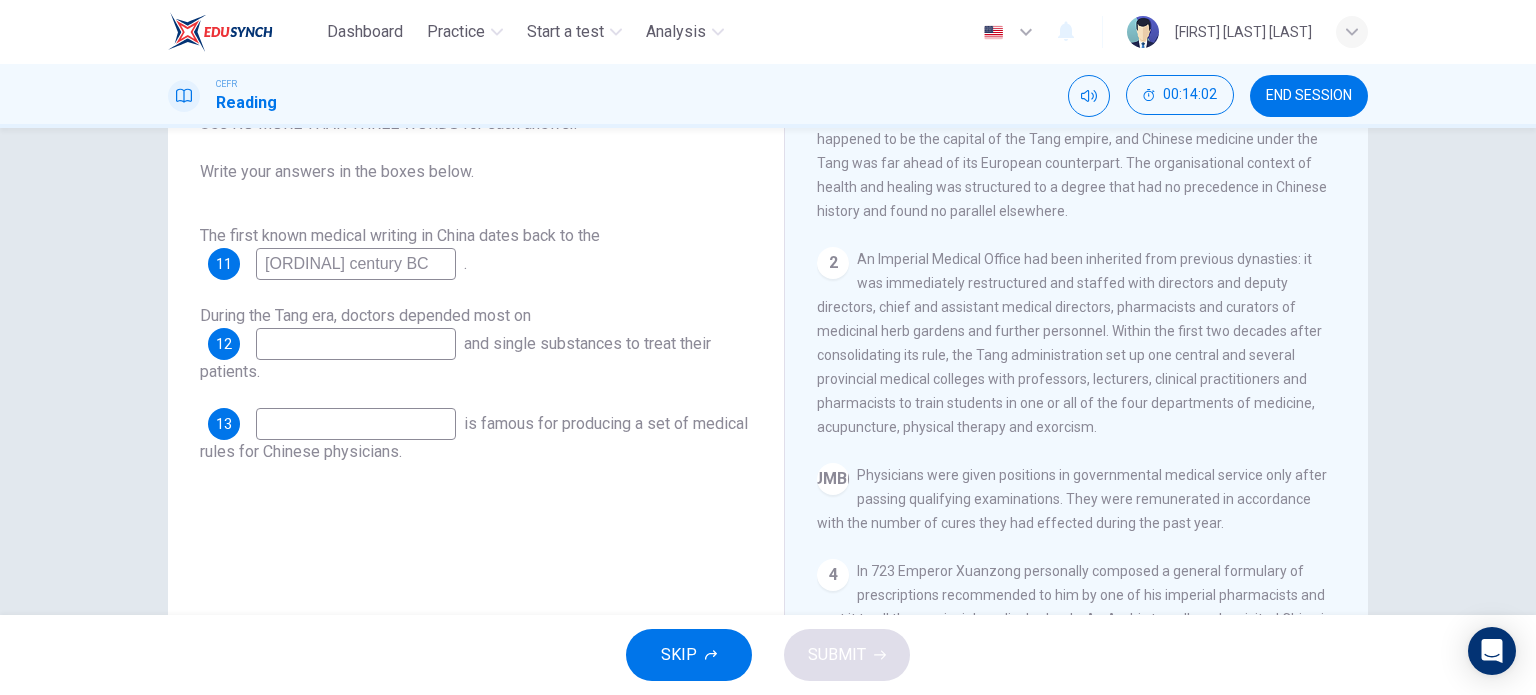 scroll, scrollTop: 537, scrollLeft: 0, axis: vertical 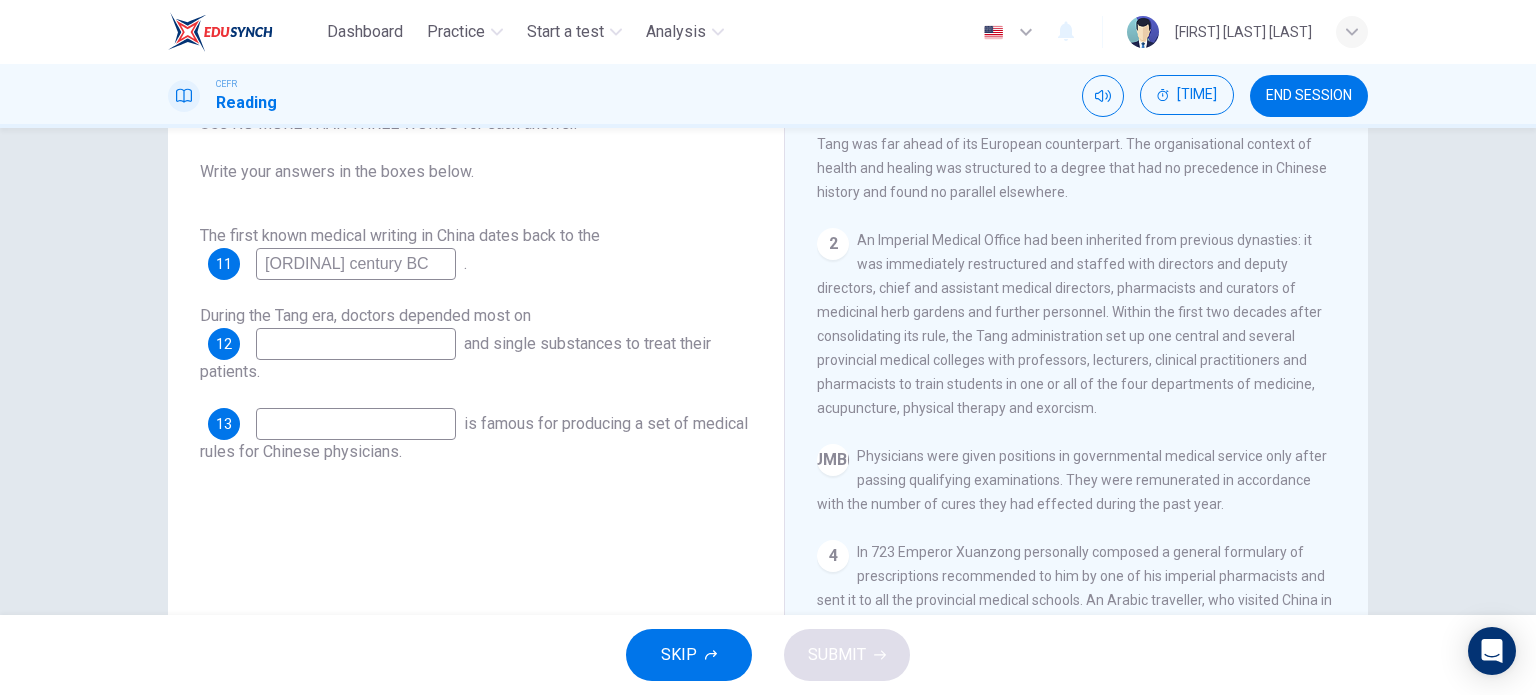 drag, startPoint x: 1009, startPoint y: 299, endPoint x: 1020, endPoint y: 323, distance: 26.400757 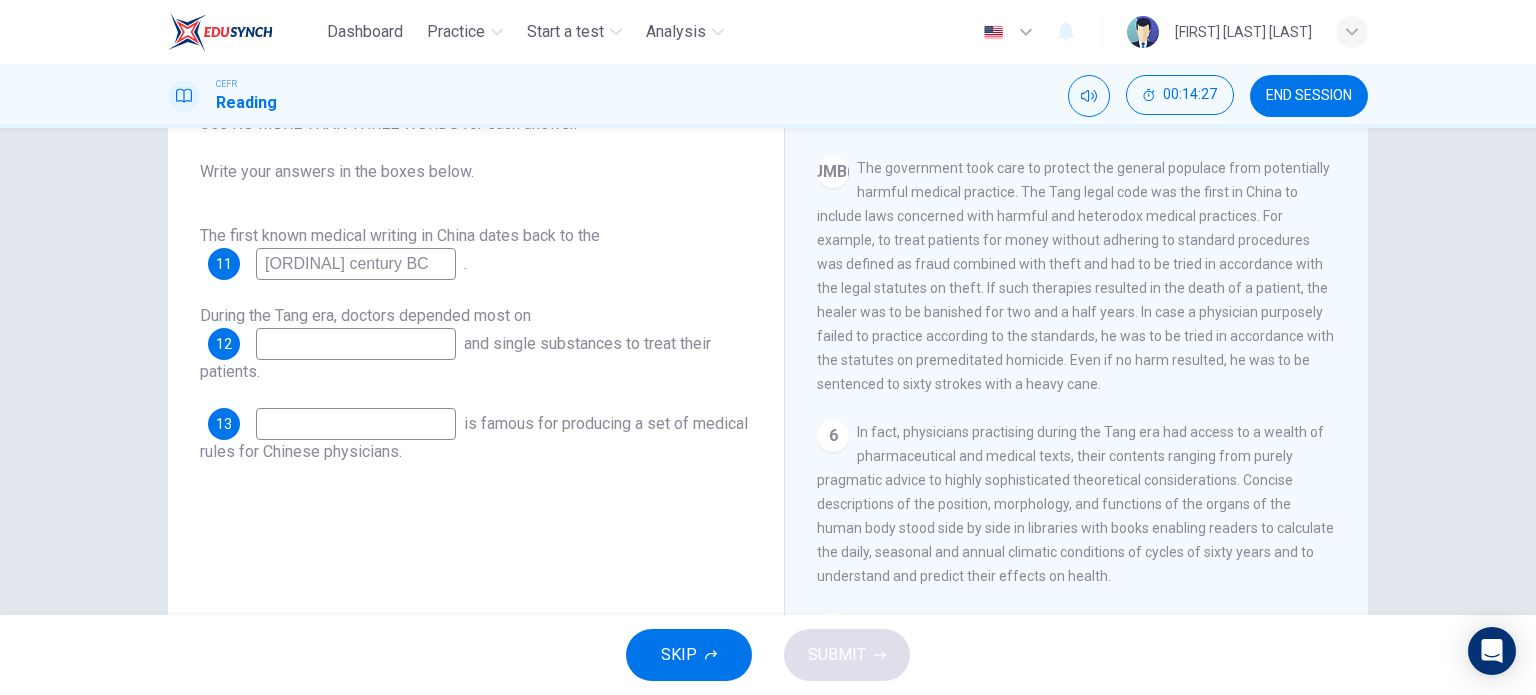 scroll, scrollTop: 1237, scrollLeft: 0, axis: vertical 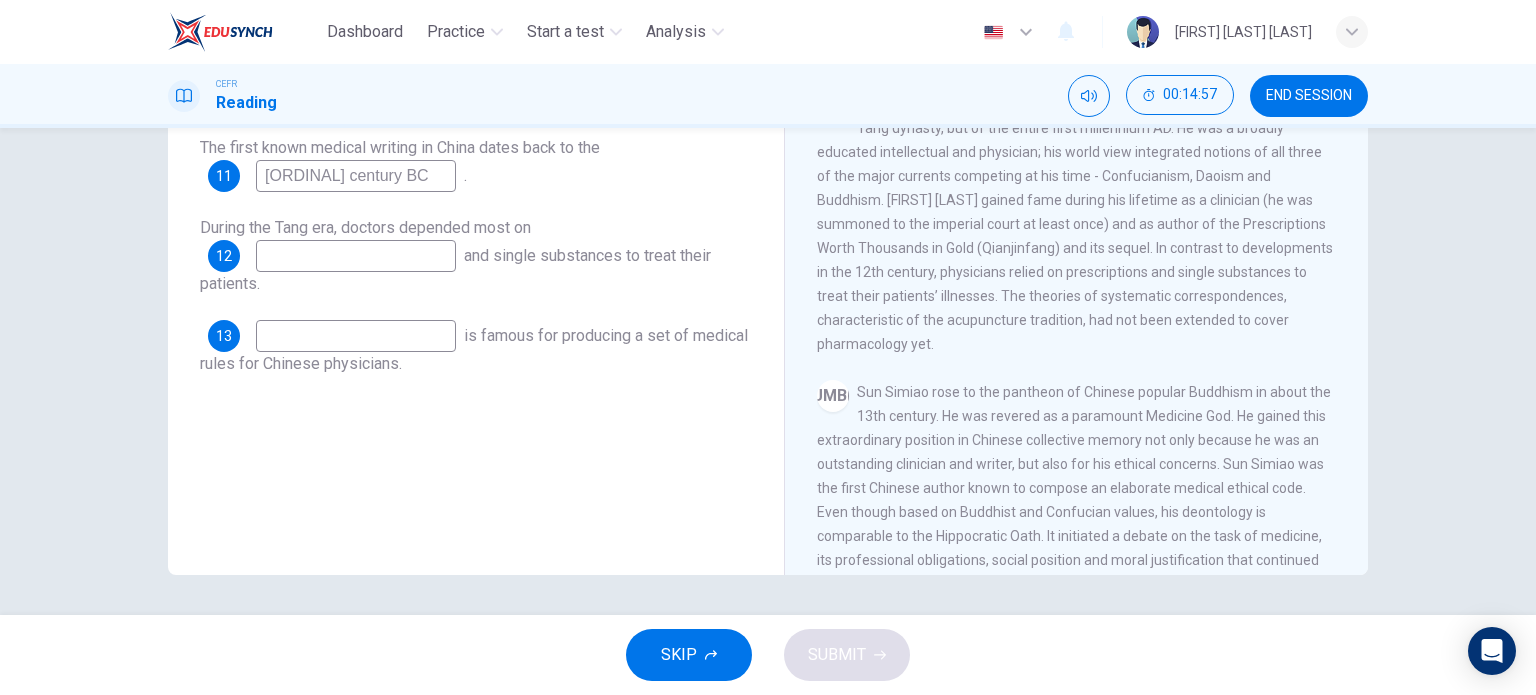 click at bounding box center (356, 176) 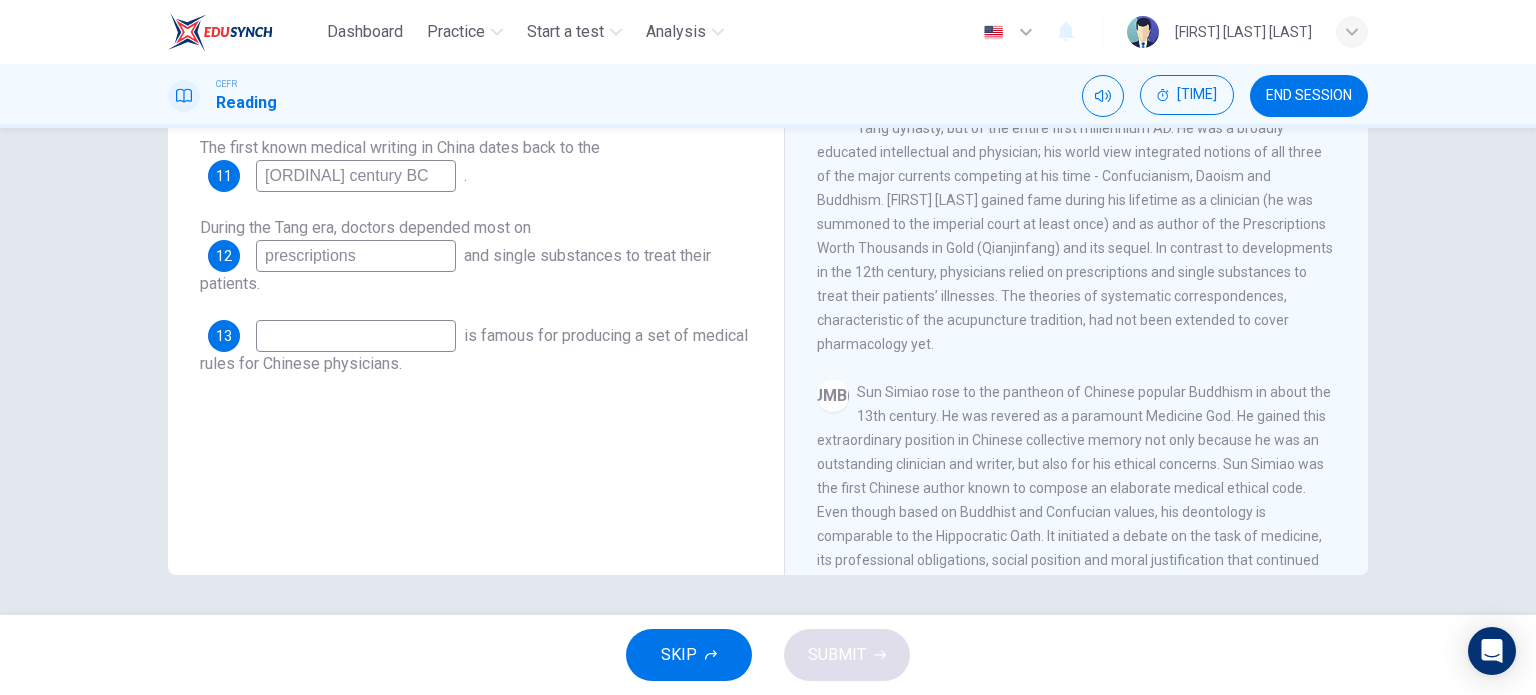 type on "prescriptions" 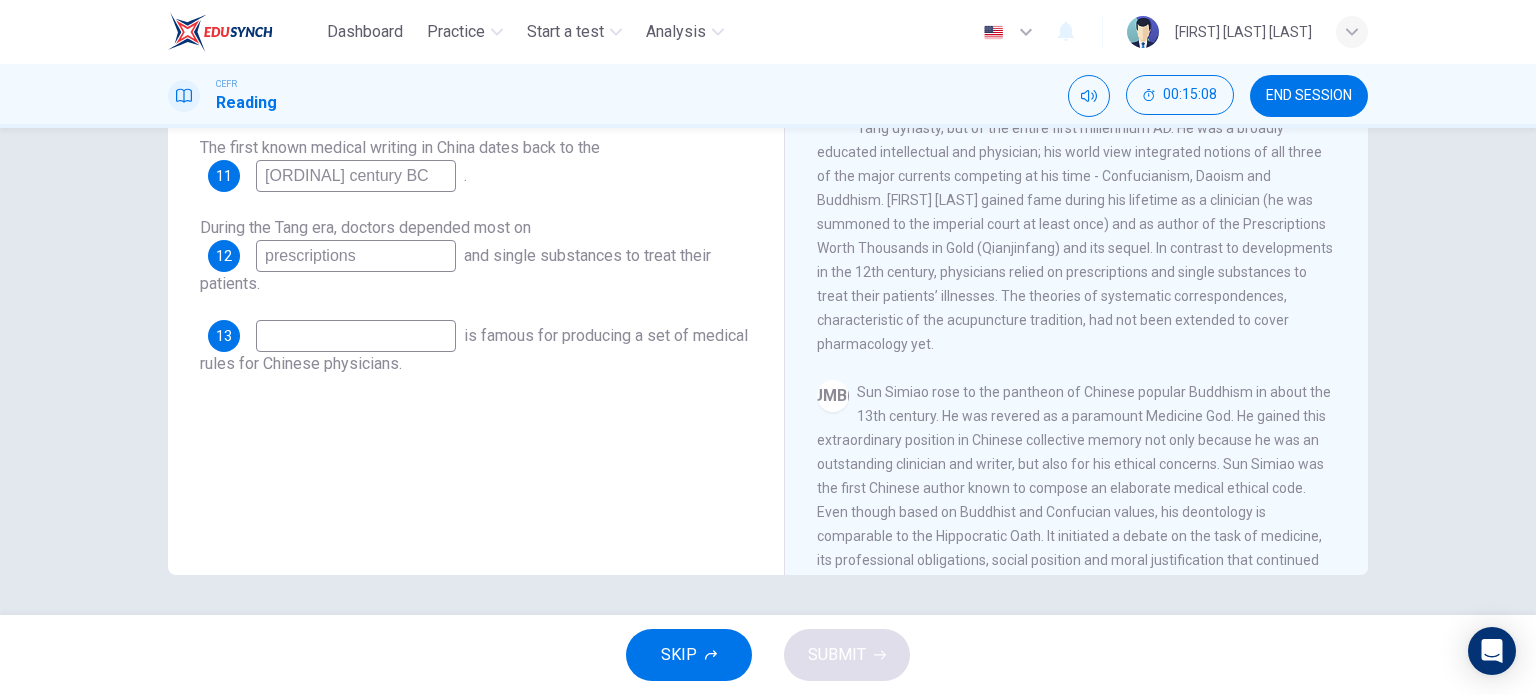 click at bounding box center (356, 176) 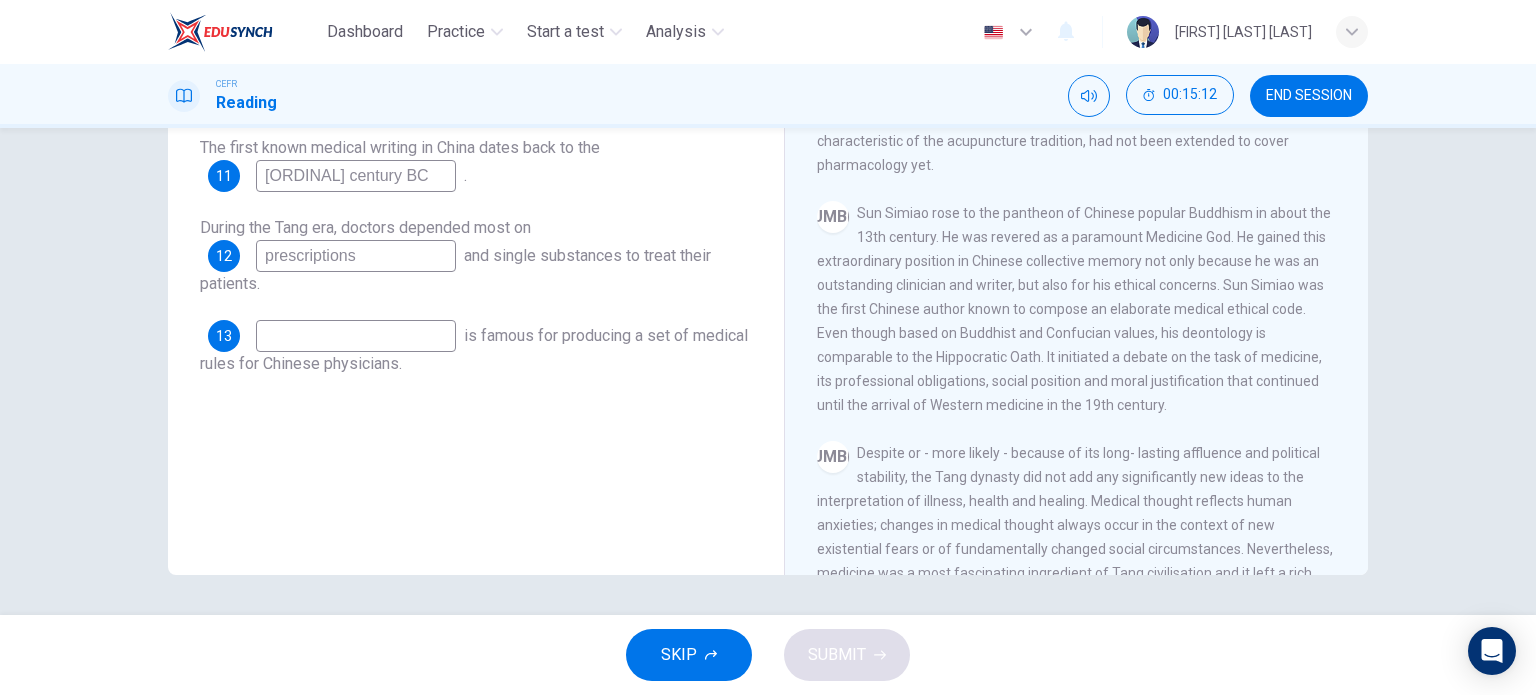 scroll, scrollTop: 1937, scrollLeft: 0, axis: vertical 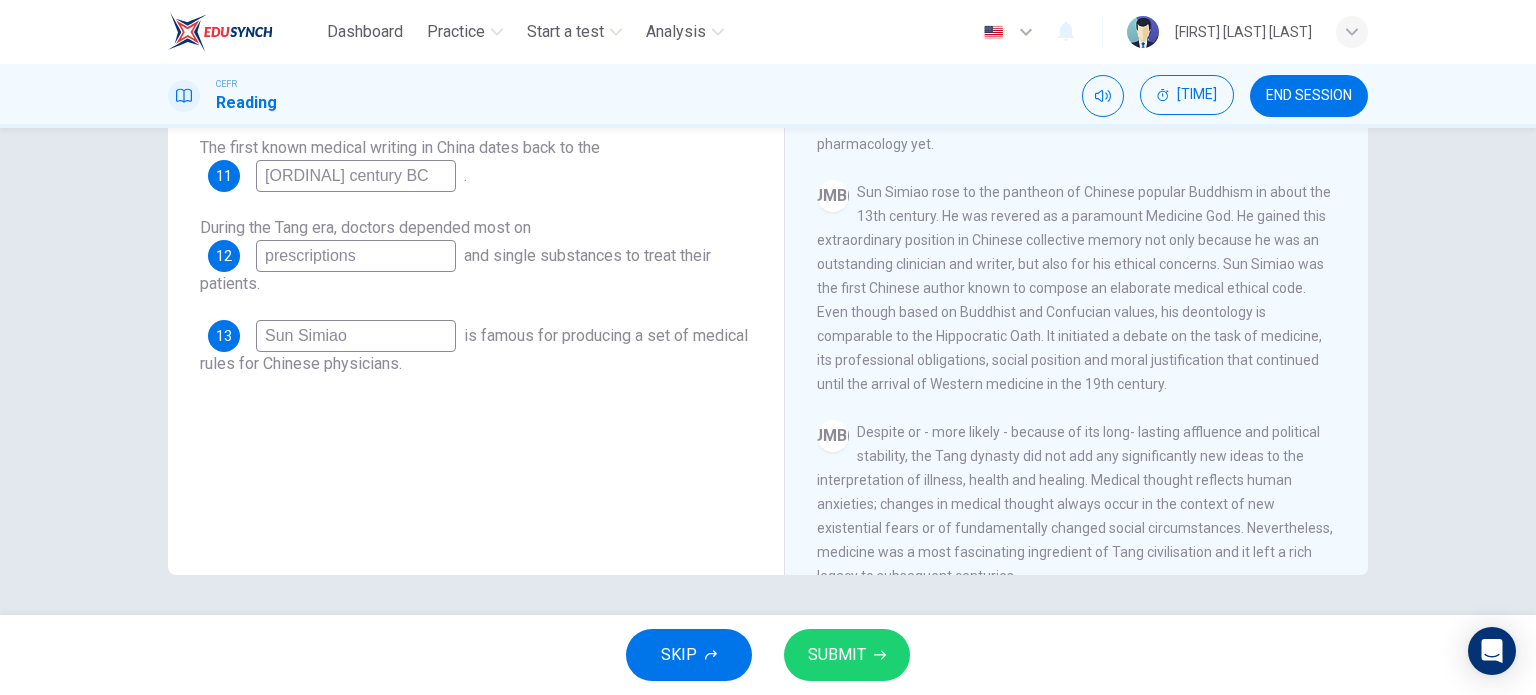 type on "Sun Simiao" 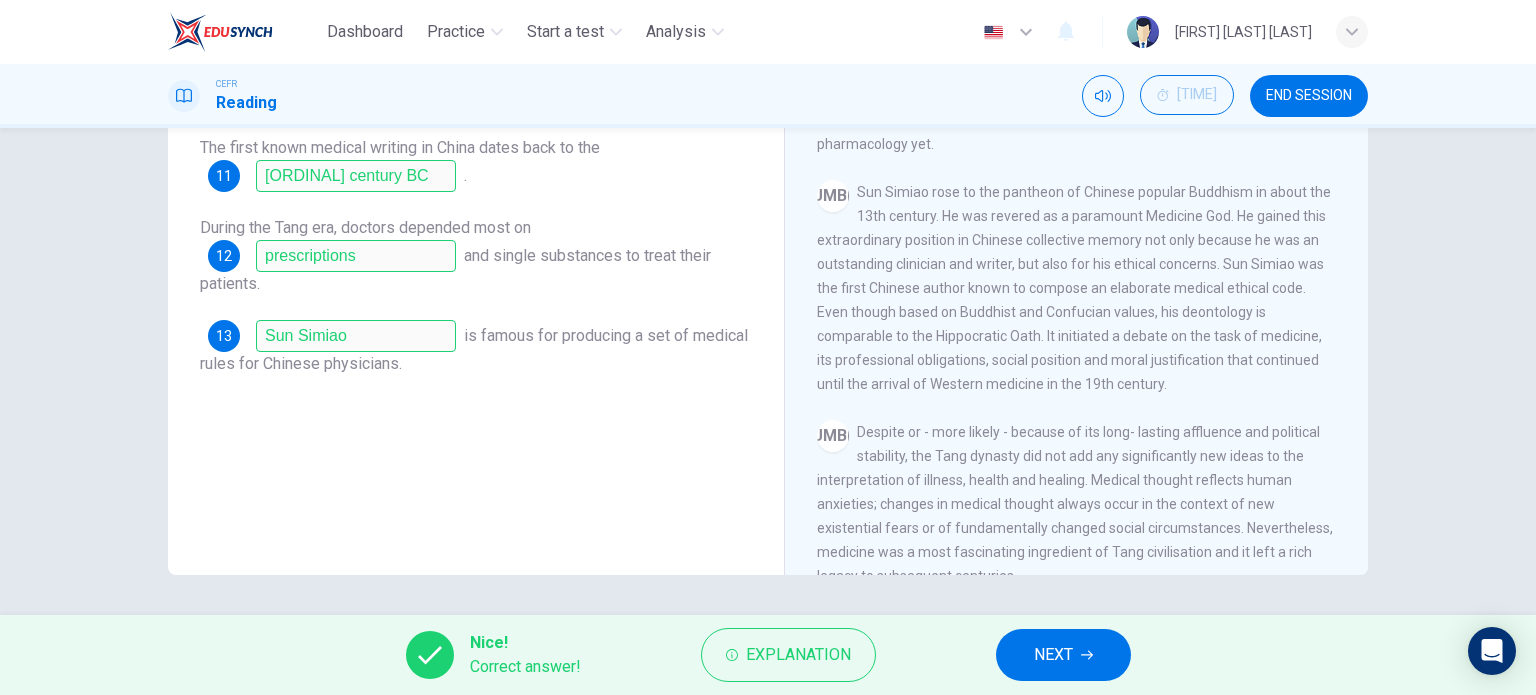 click on "NEXT" at bounding box center [1063, 655] 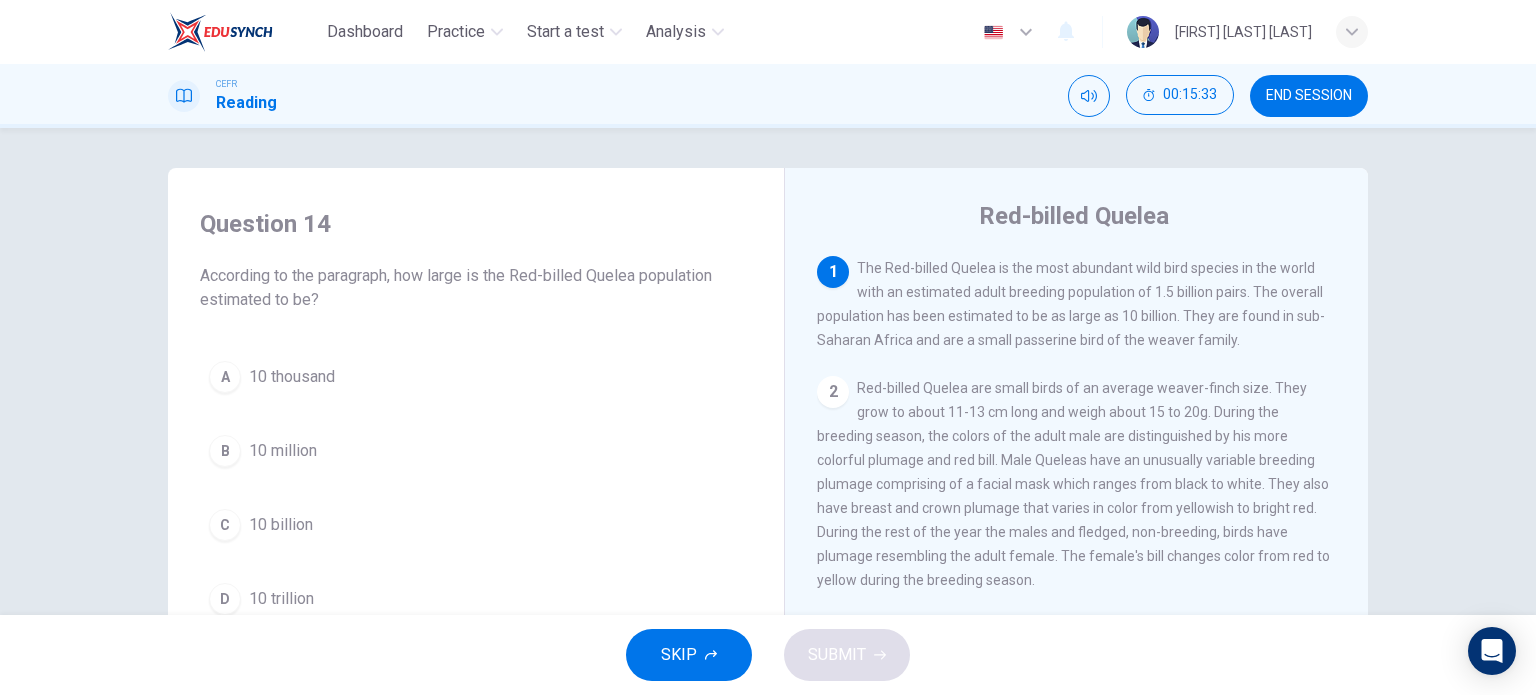 scroll, scrollTop: 100, scrollLeft: 0, axis: vertical 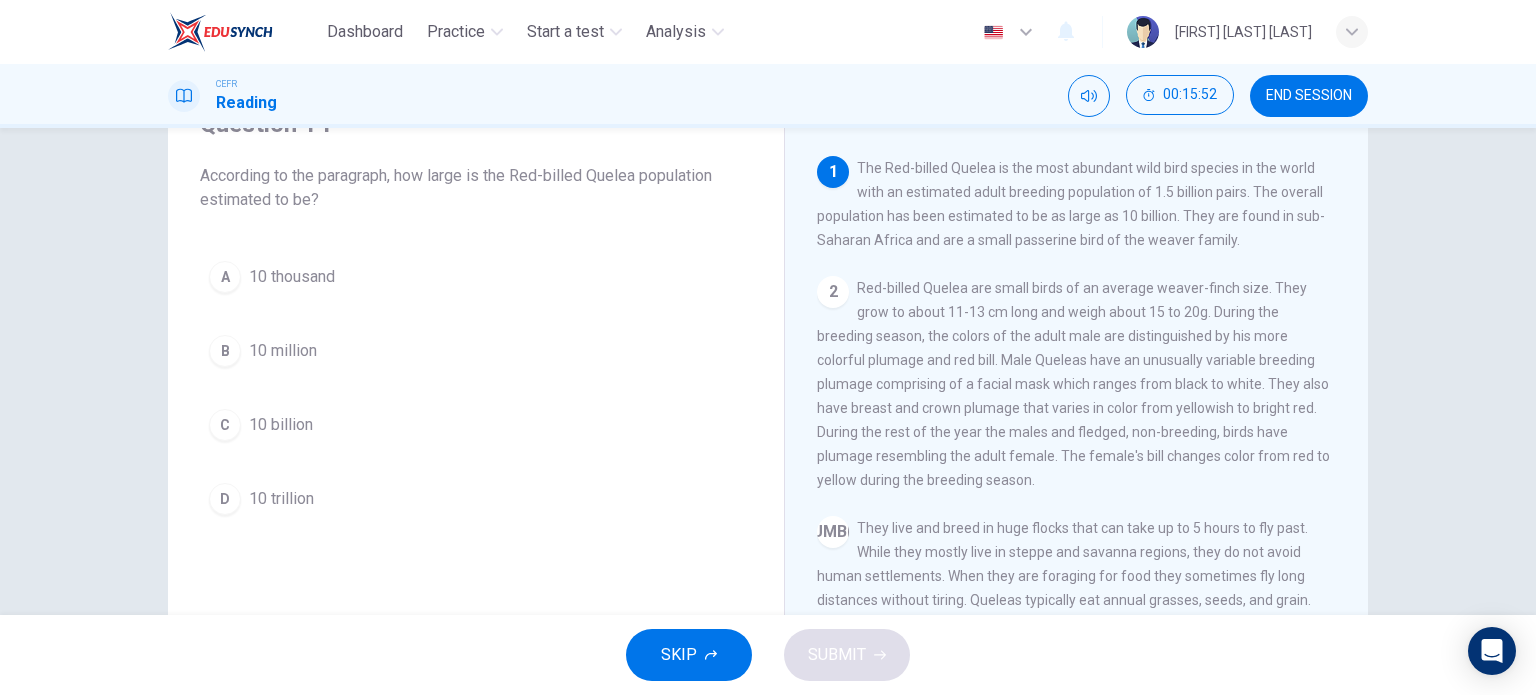 click on "10 billion" at bounding box center (292, 277) 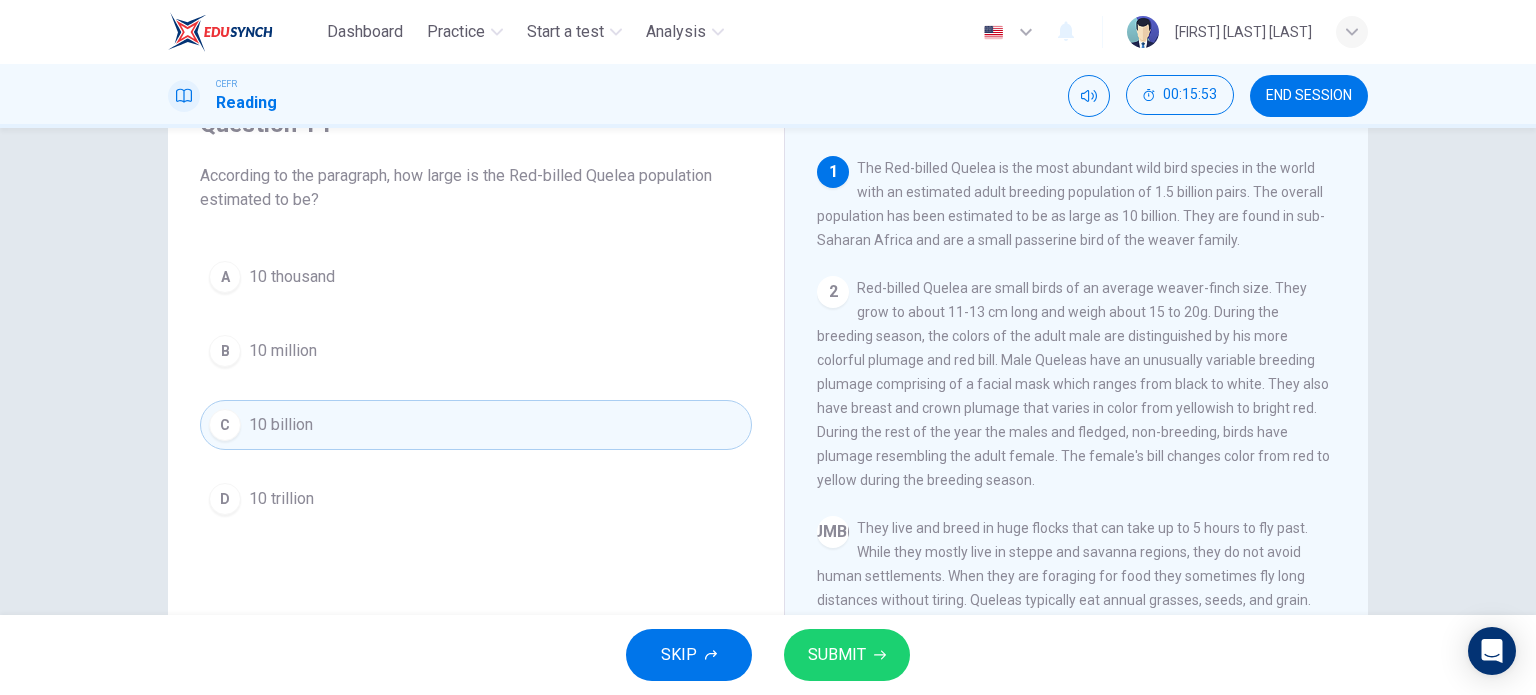 click on "SUBMIT" at bounding box center (837, 655) 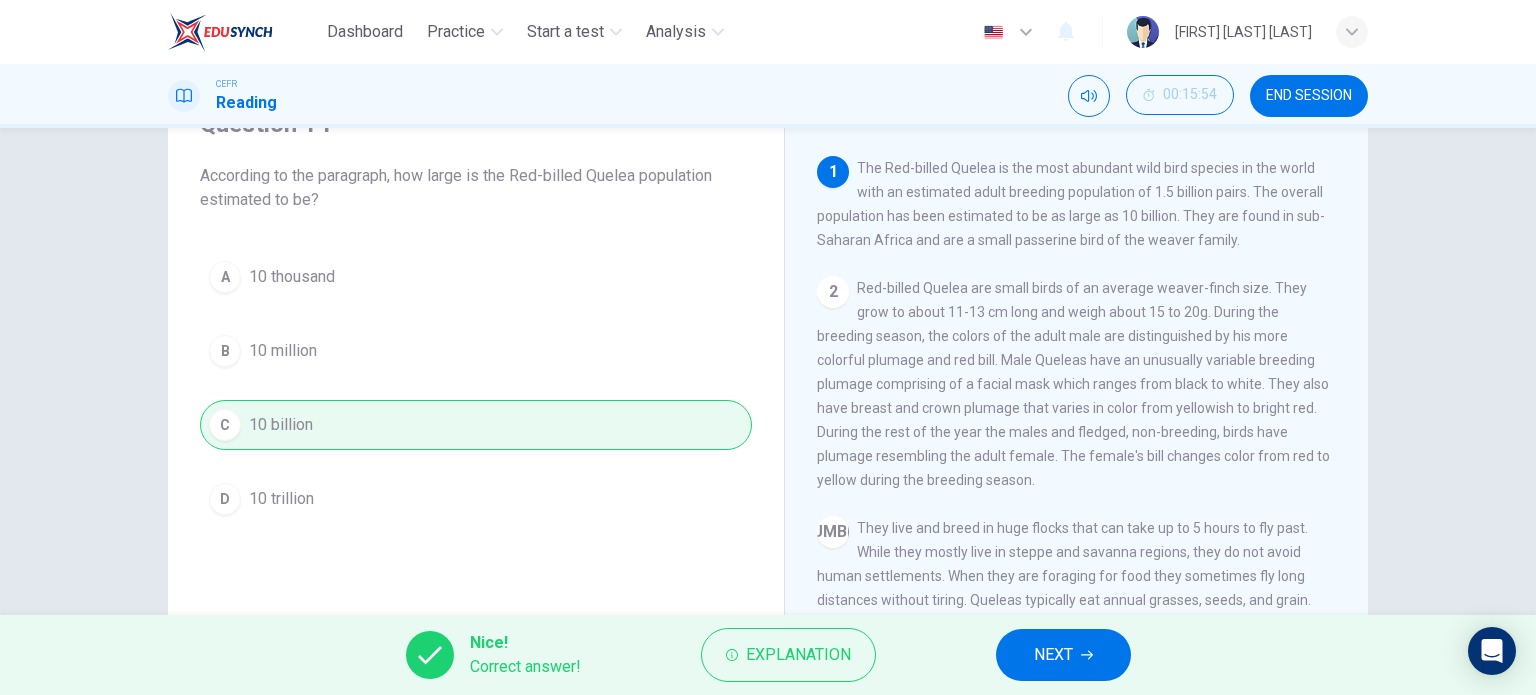 click on "NEXT" at bounding box center (1053, 655) 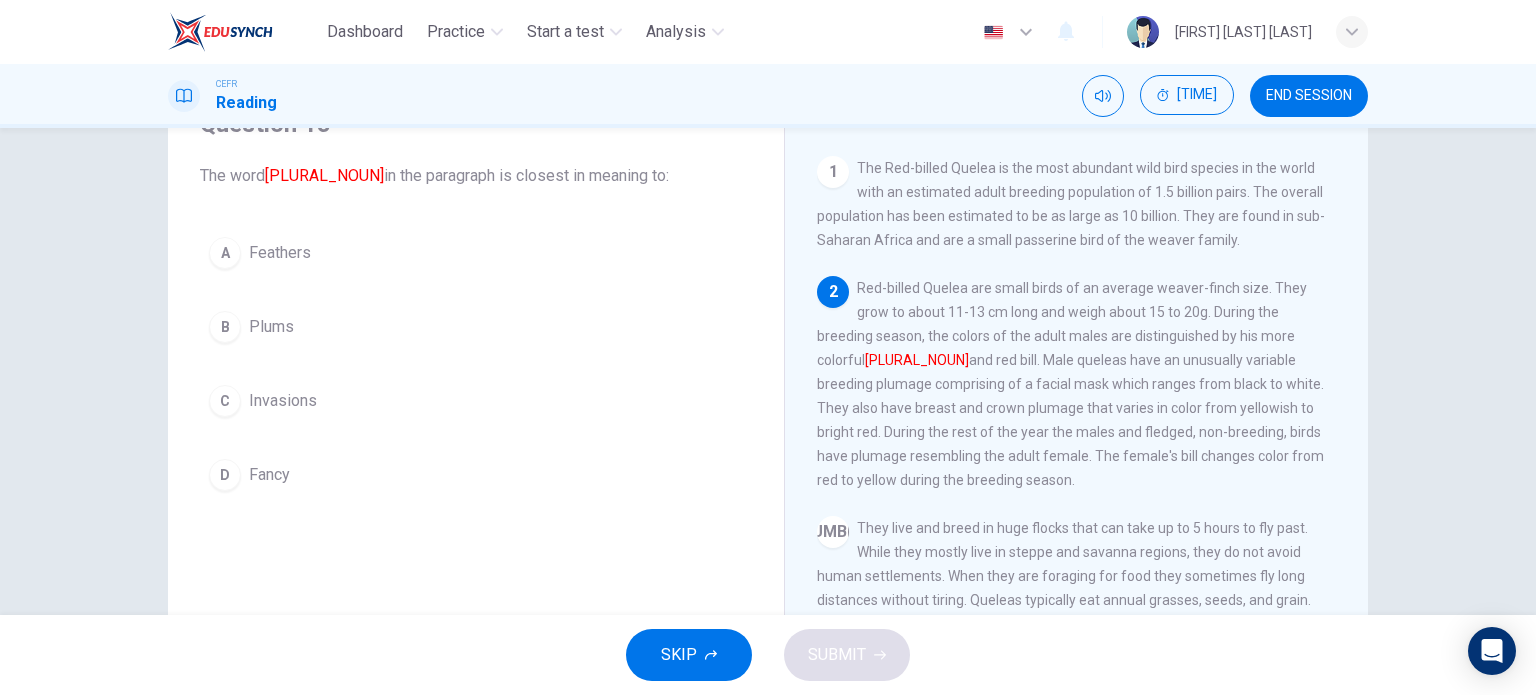 click on "A Feathers" at bounding box center (476, 253) 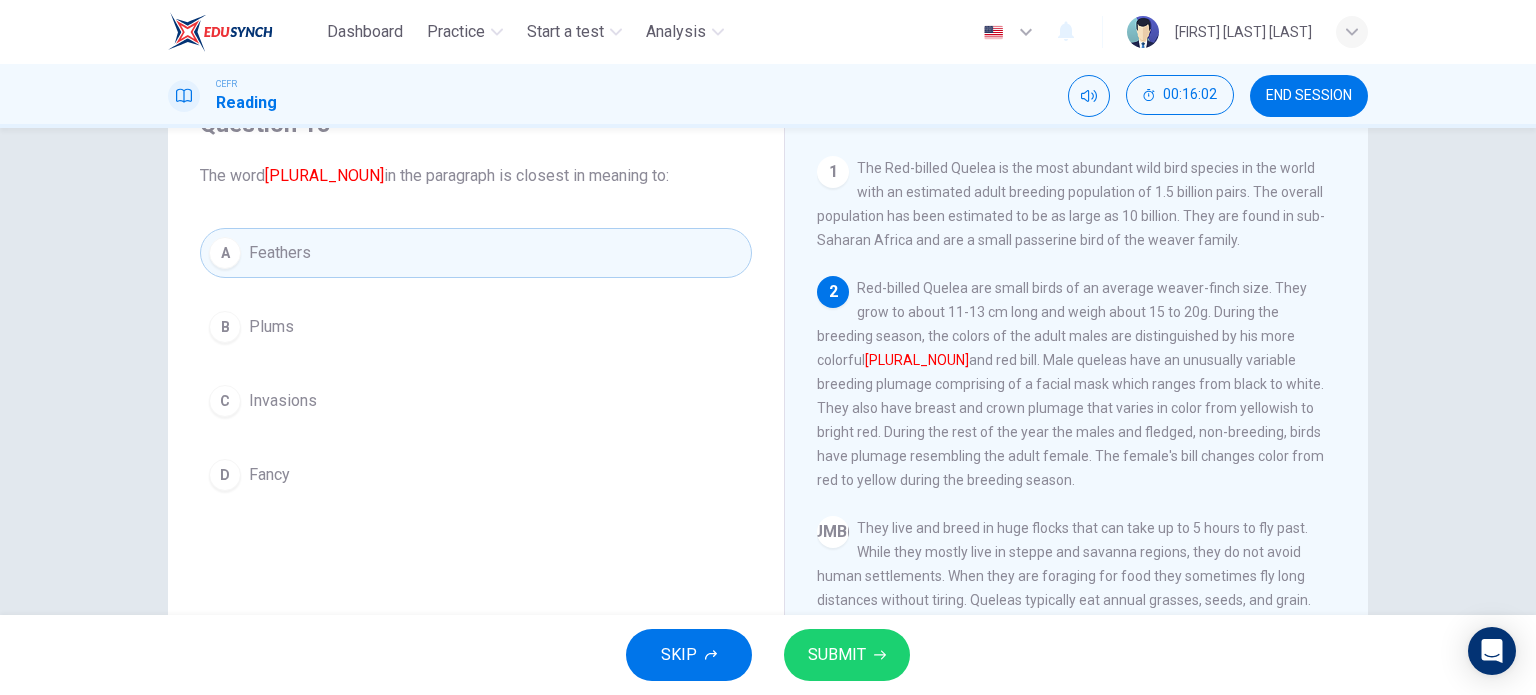 click on "SKIP SUBMIT" at bounding box center [768, 655] 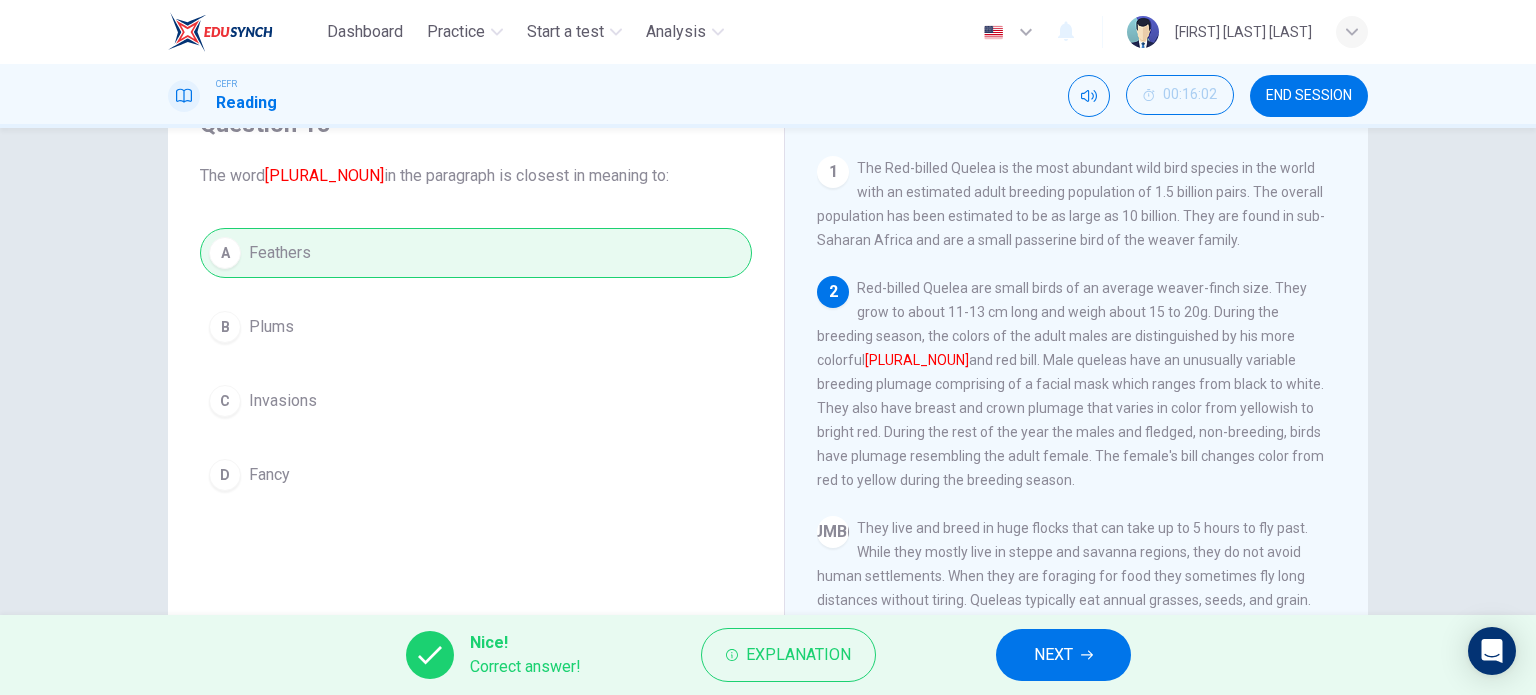 click on "NEXT" at bounding box center [1063, 655] 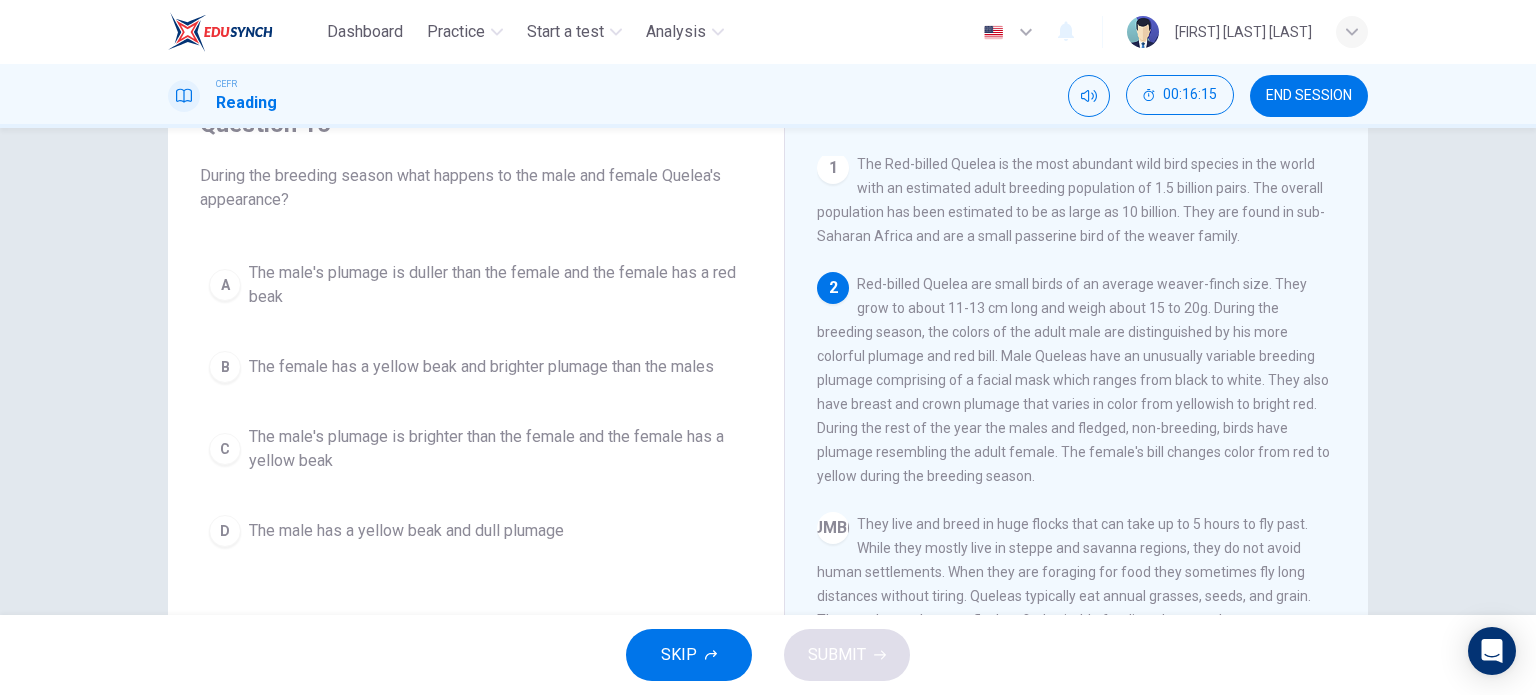 scroll, scrollTop: 0, scrollLeft: 0, axis: both 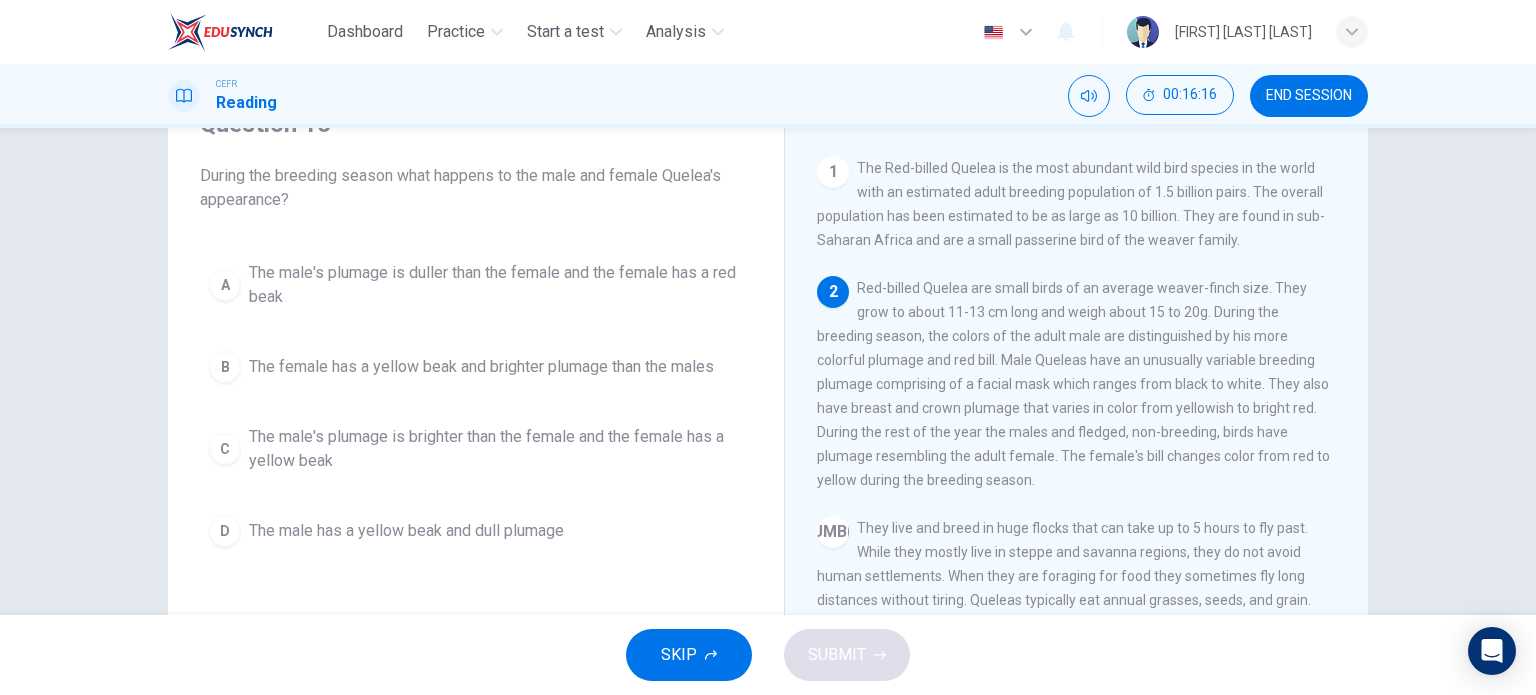 click on "They live and breed in huge flocks that can take up to 5 hours to fly past. While they mostly live in steppe and savanna regions, they do not avoid human settlements. When they are foraging for food they sometimes fly long distances without tiring. Queleas typically eat annual grasses, seeds, and grain. They work together as a flock to find suitable feeding places and can cause serious damage to crops." at bounding box center (1071, 204) 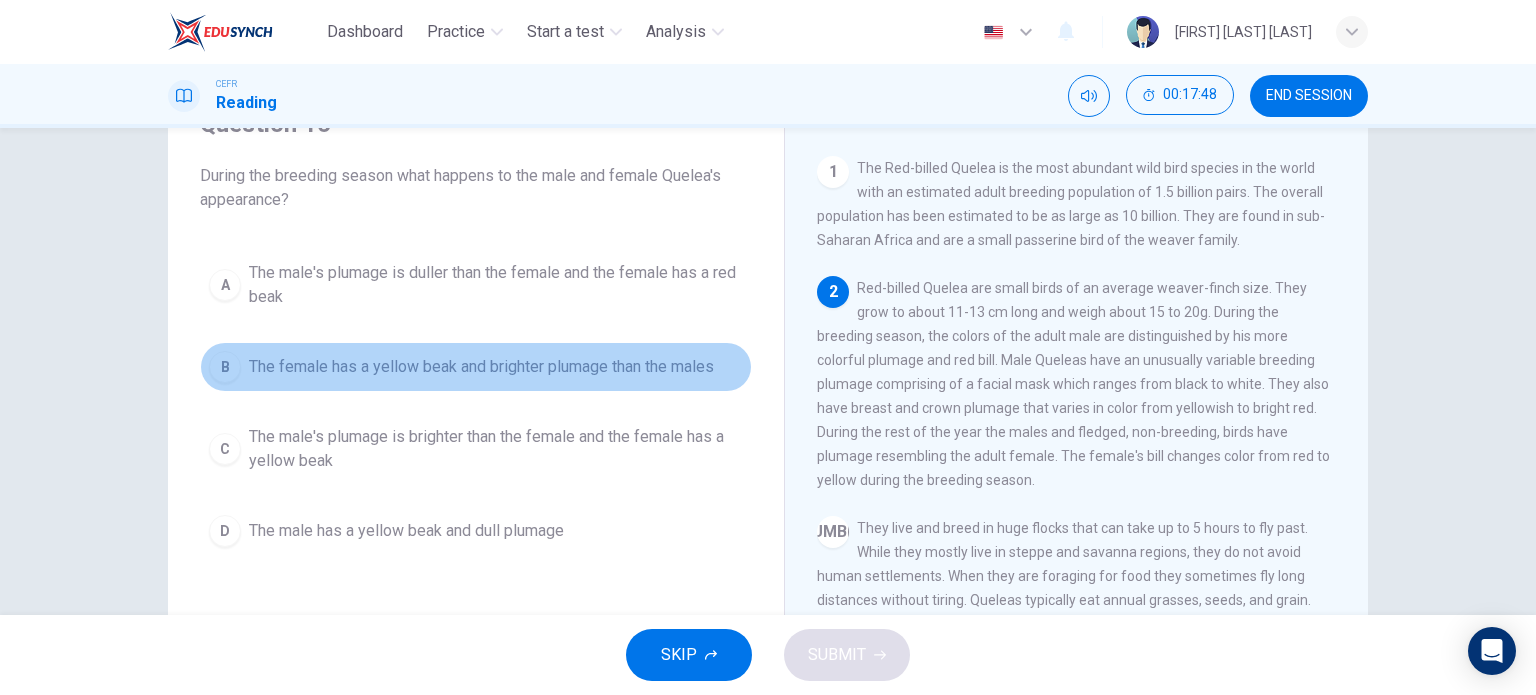 click on "The female has a yellow beak and brighter plumage than the males" at bounding box center [496, 285] 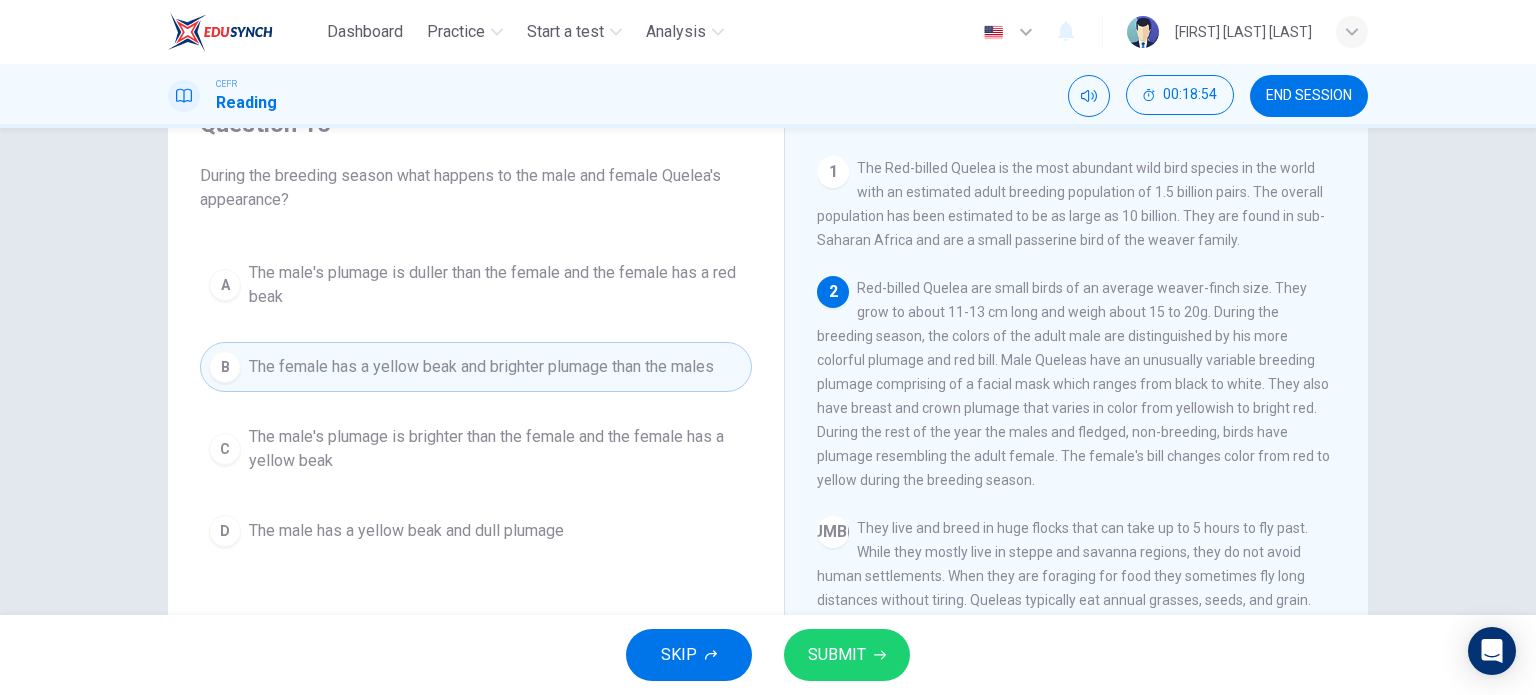 click on "The male's plumage is brighter than the female and the female has a yellow beak" at bounding box center [496, 285] 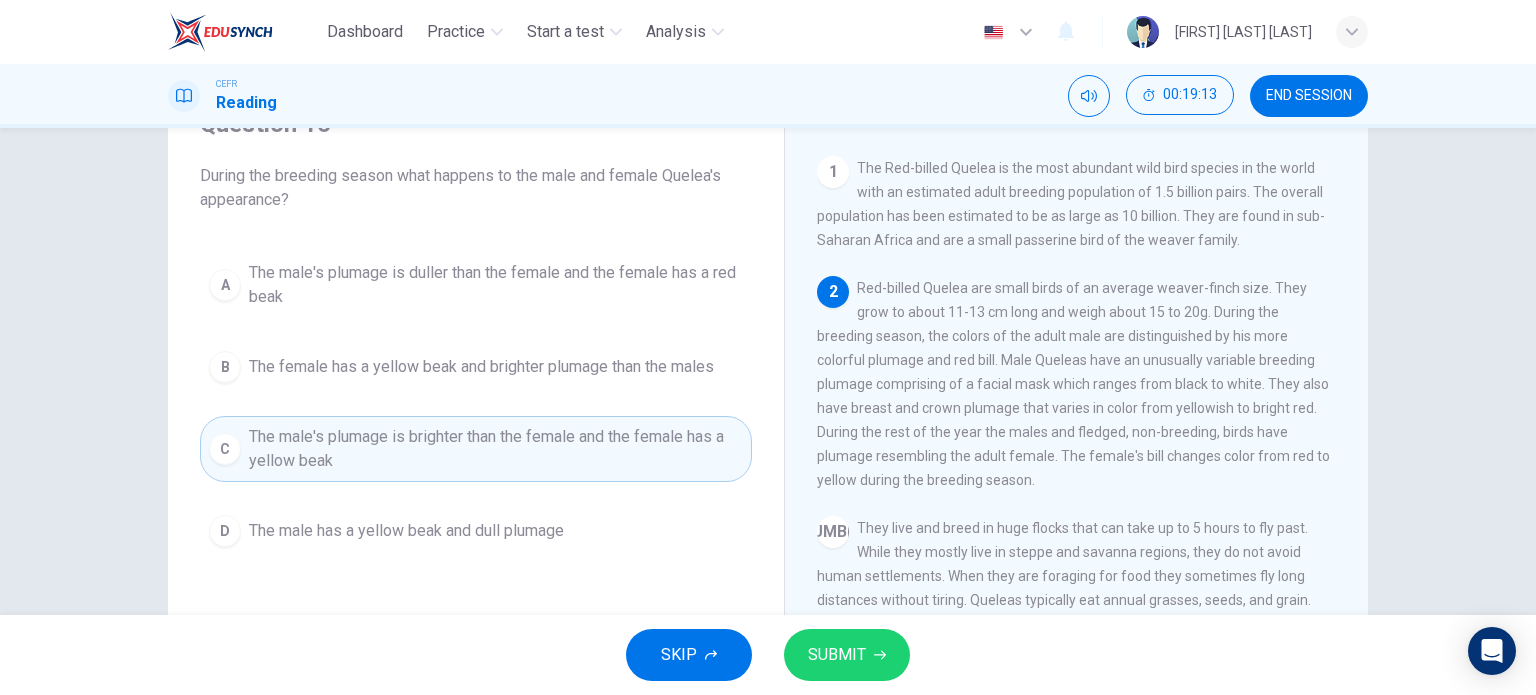 click on "SUBMIT" at bounding box center (847, 655) 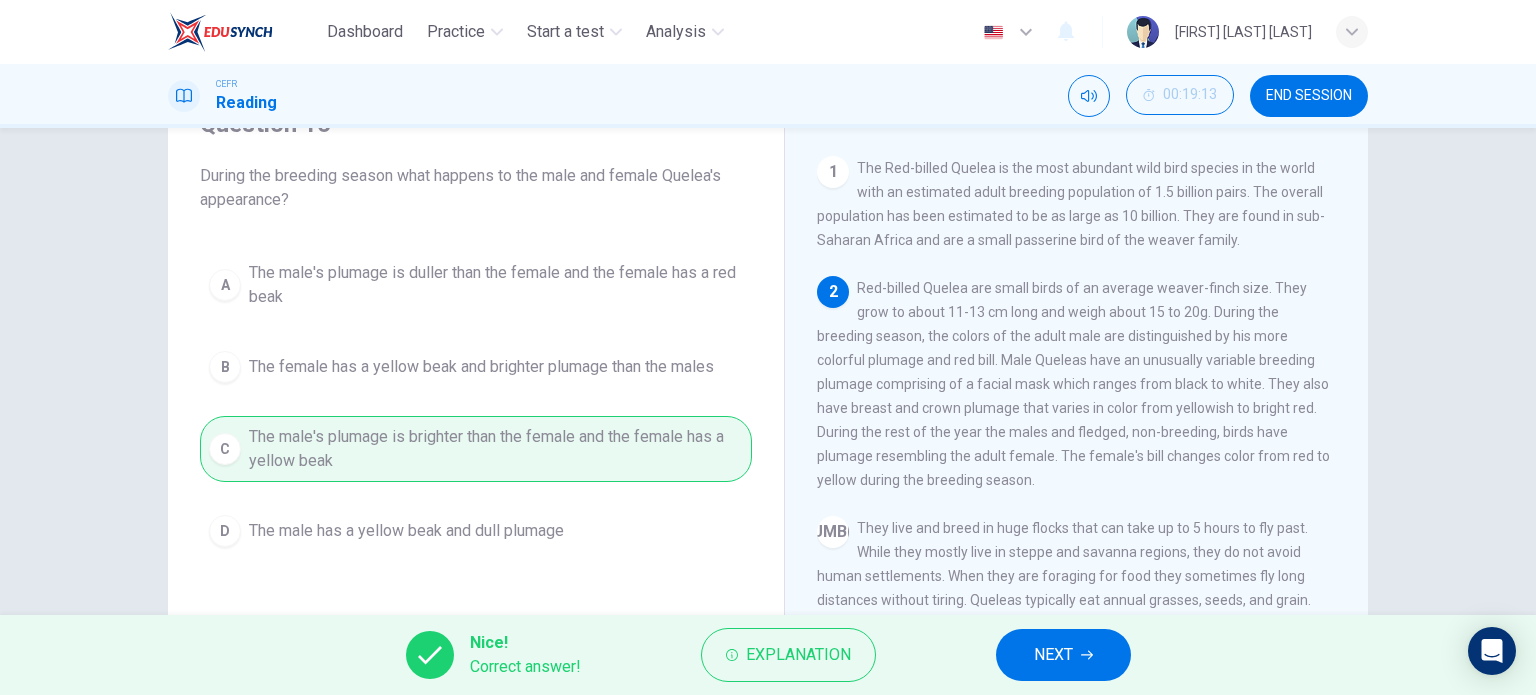 click on "NEXT" at bounding box center [1053, 655] 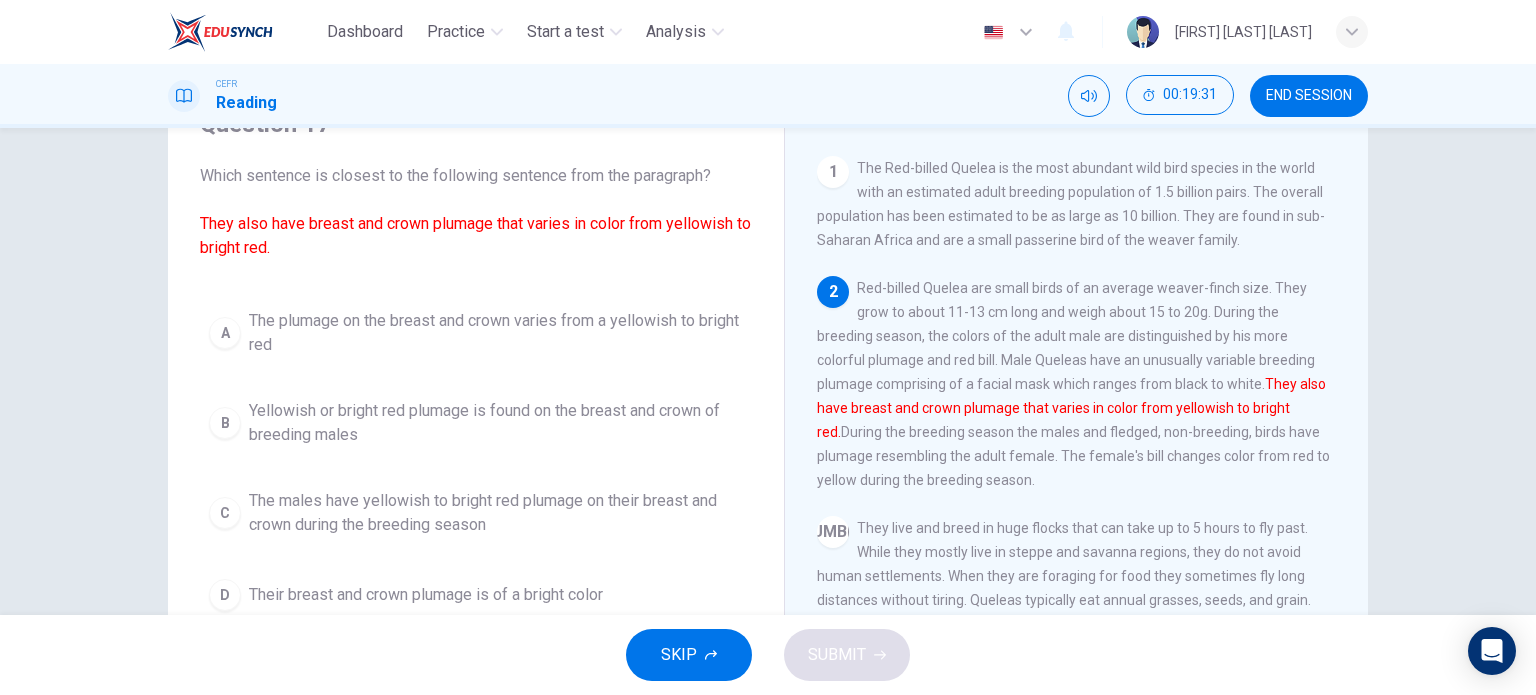 scroll, scrollTop: 200, scrollLeft: 0, axis: vertical 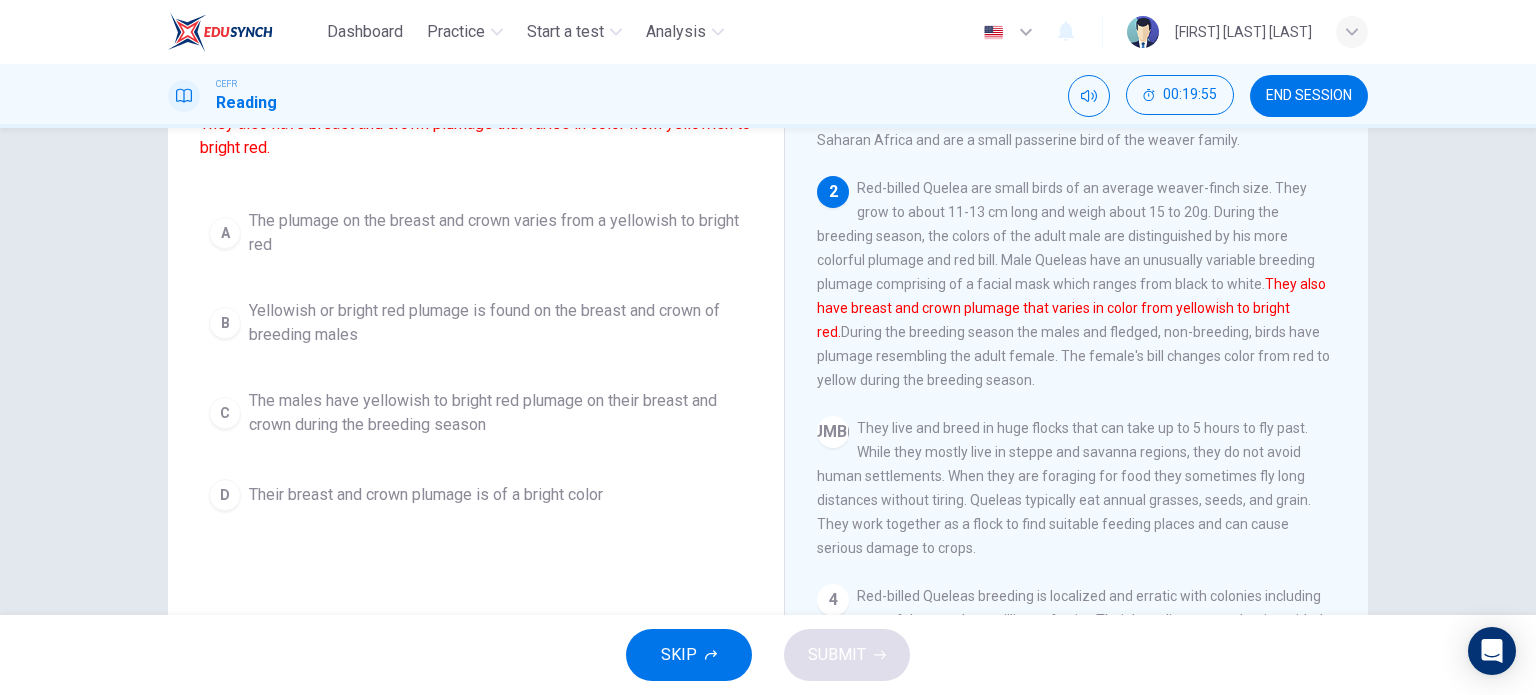 click on "The males have yellowish to bright red plumage on their breast and crown during the breeding season" at bounding box center (496, 233) 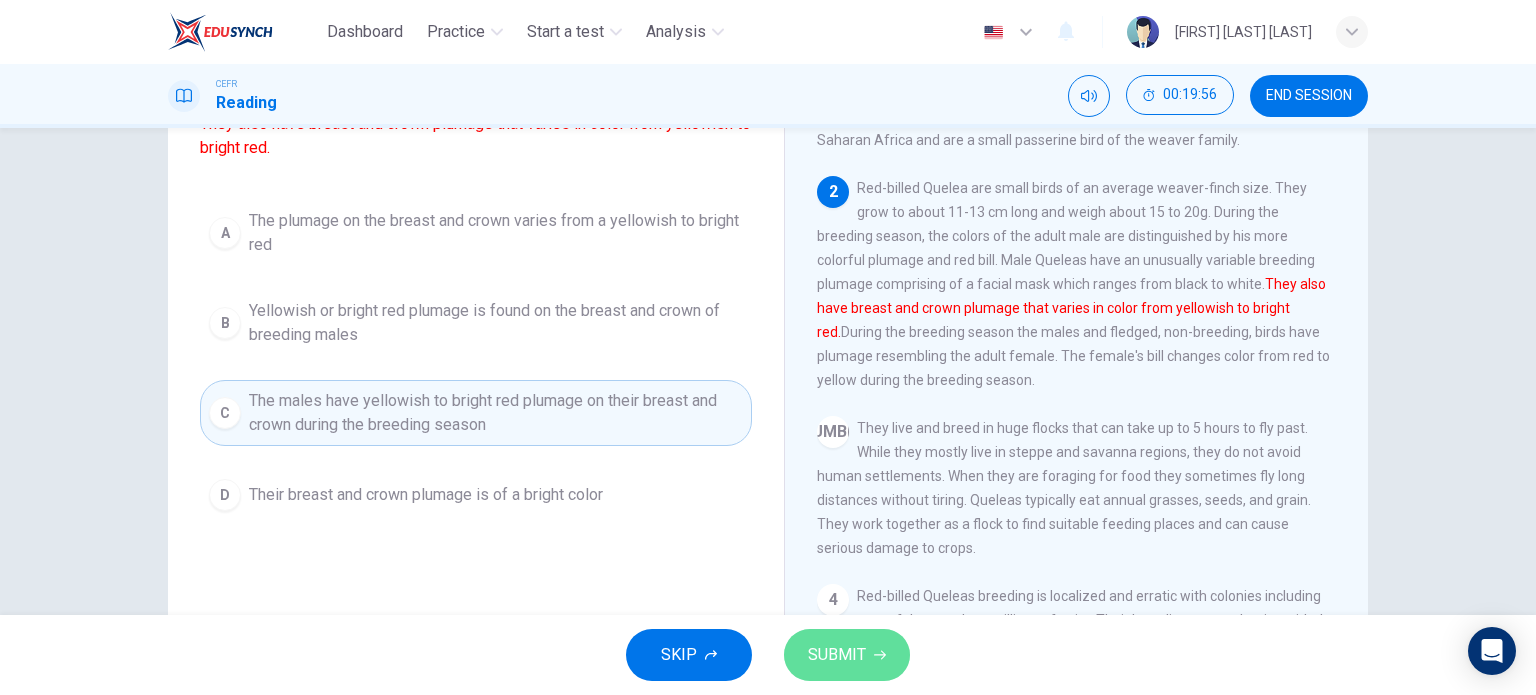 click on "SUBMIT" at bounding box center (837, 655) 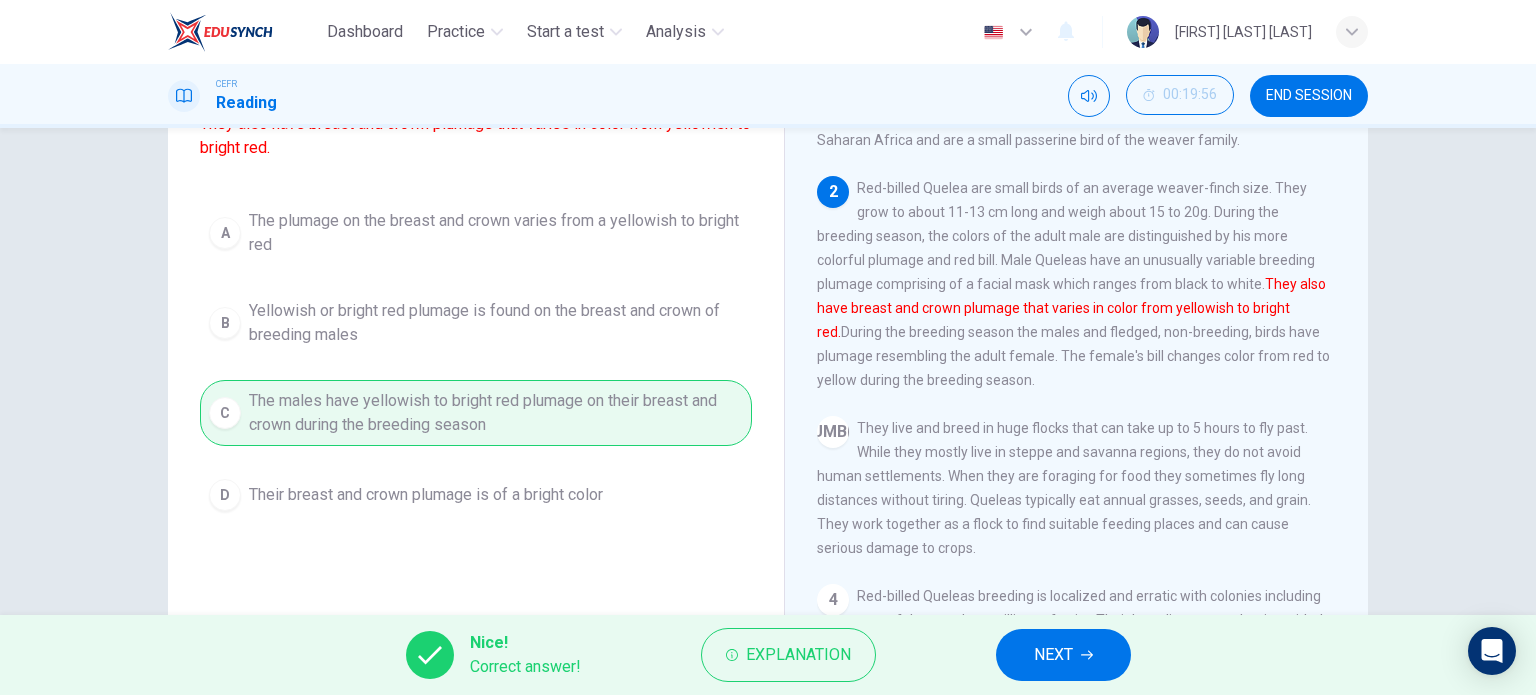 click on "NEXT" at bounding box center [1063, 655] 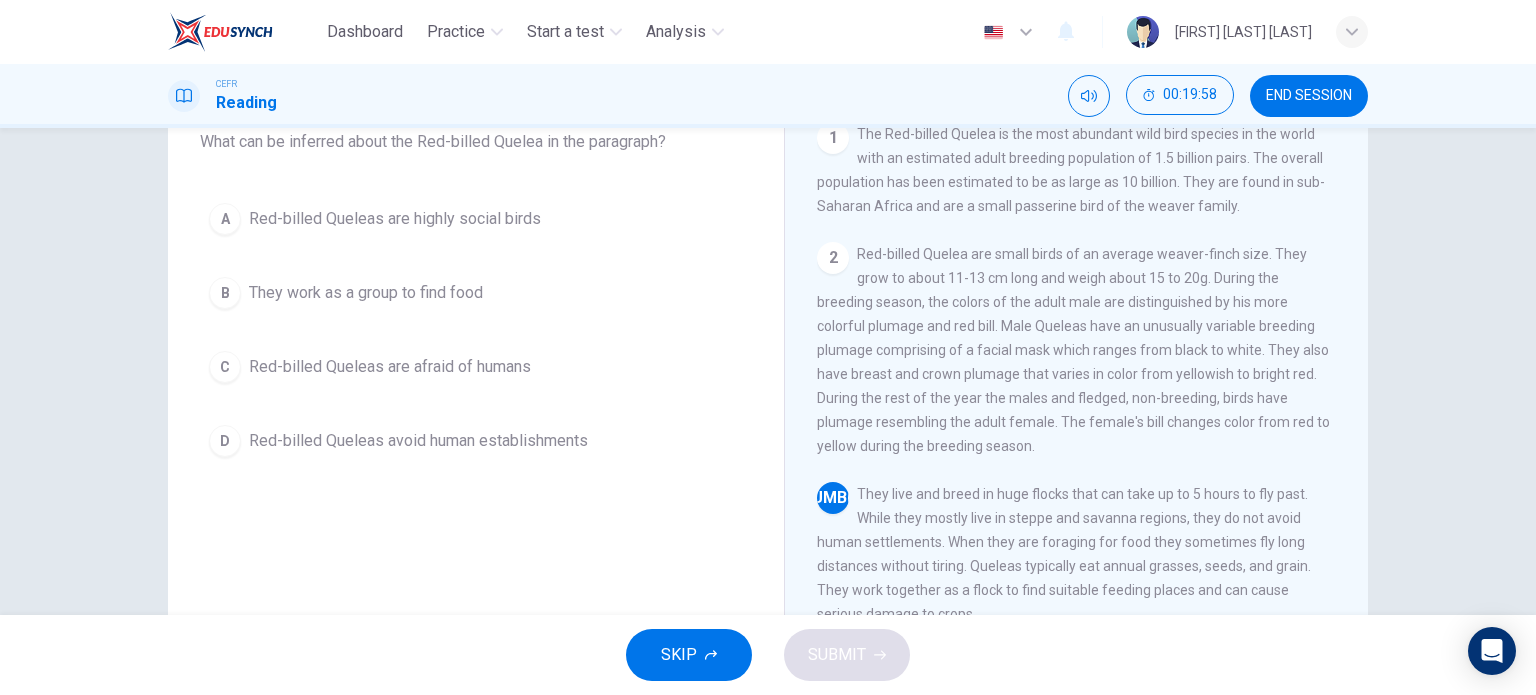 scroll, scrollTop: 100, scrollLeft: 0, axis: vertical 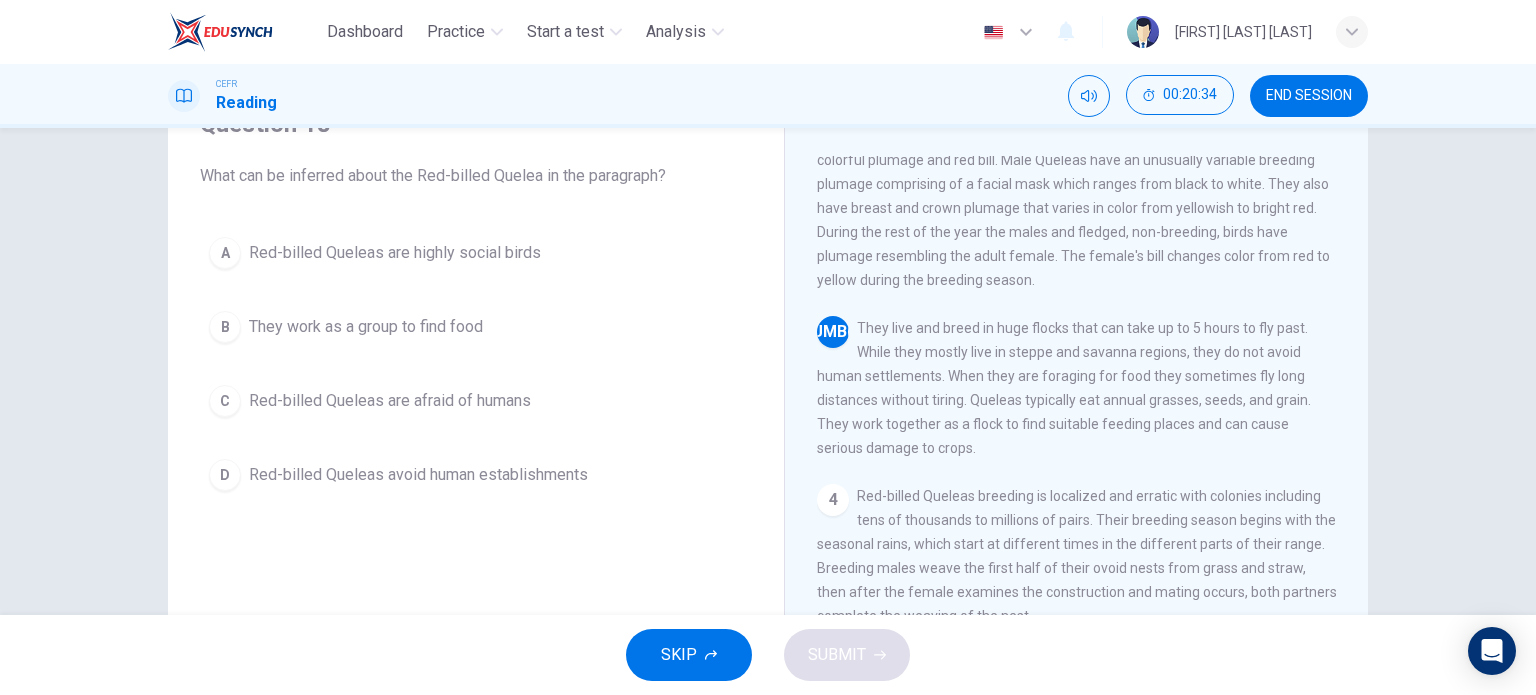 click on "They work as a group to find food" at bounding box center [395, 253] 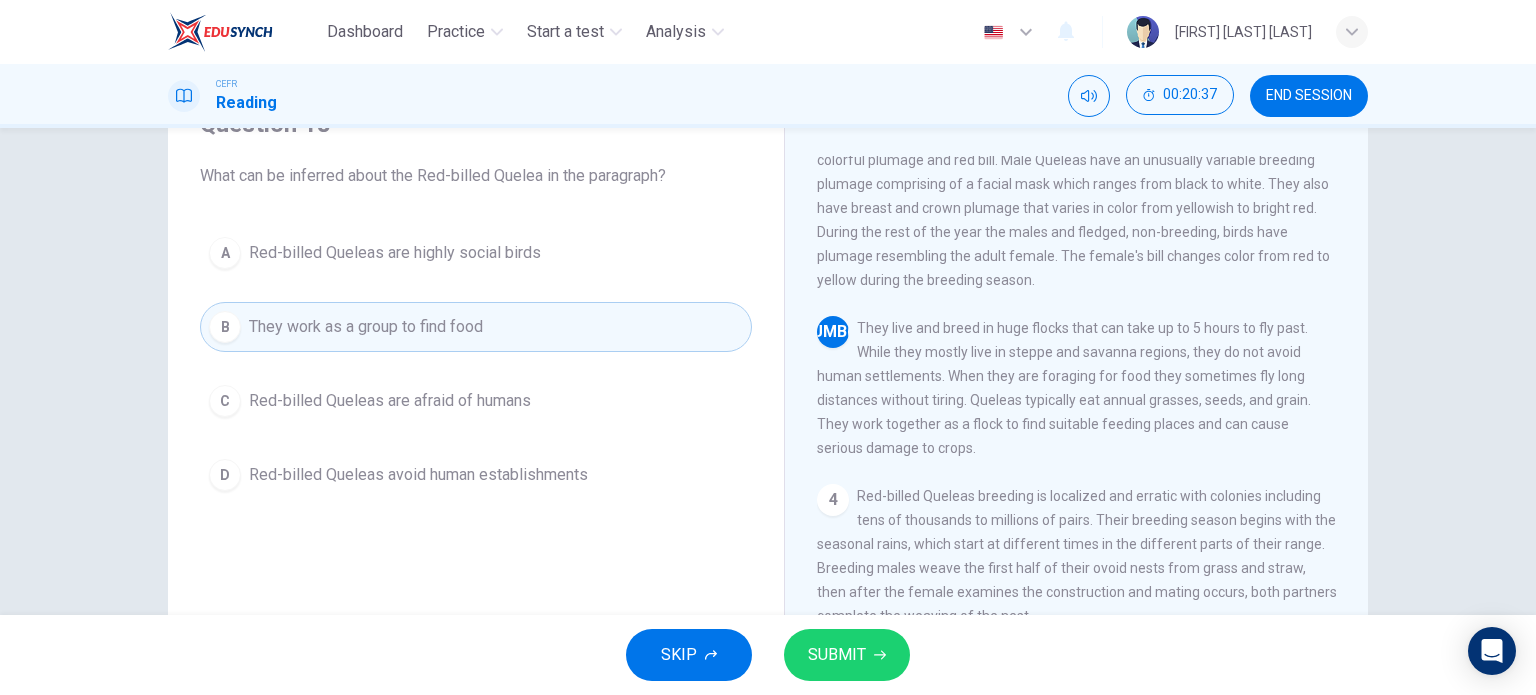 click on "SUBMIT" at bounding box center (847, 655) 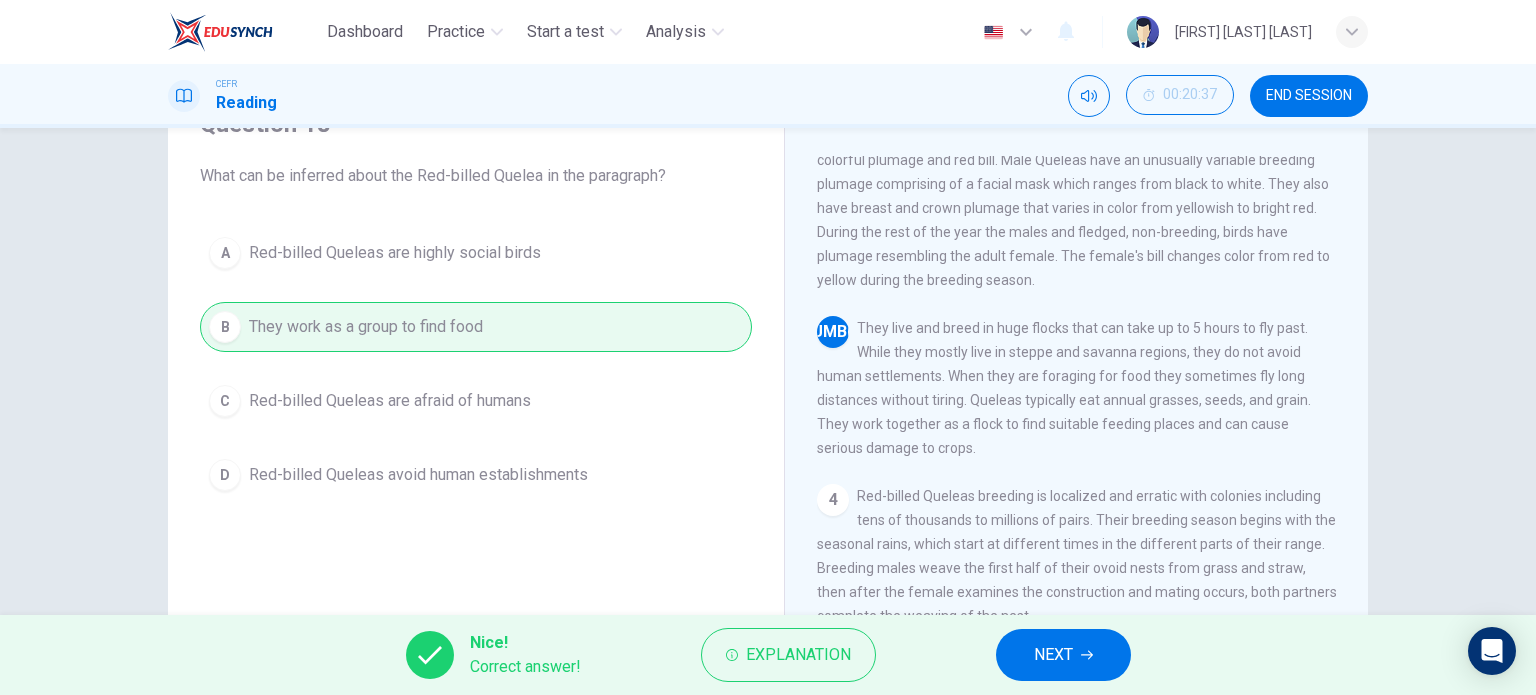 click on "NEXT" at bounding box center (1063, 655) 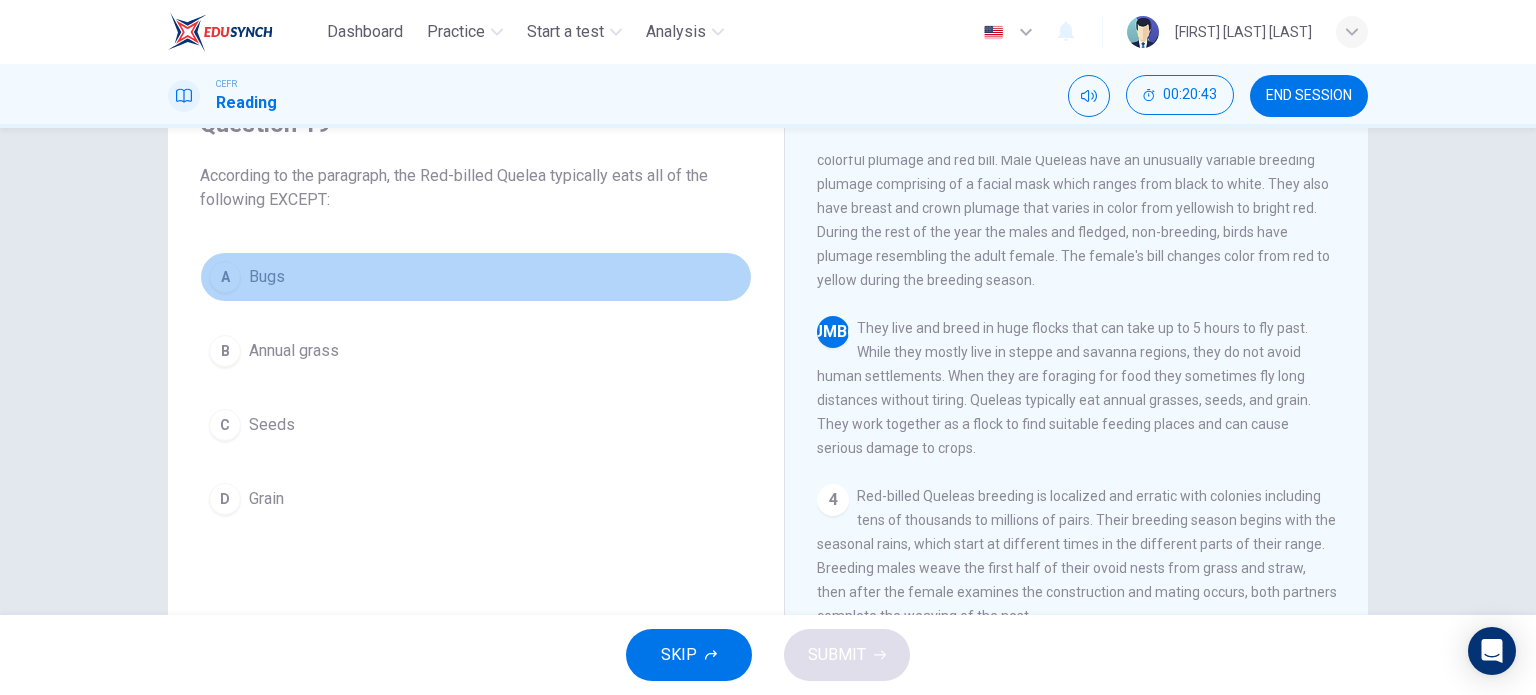click on "Bugs" at bounding box center (267, 277) 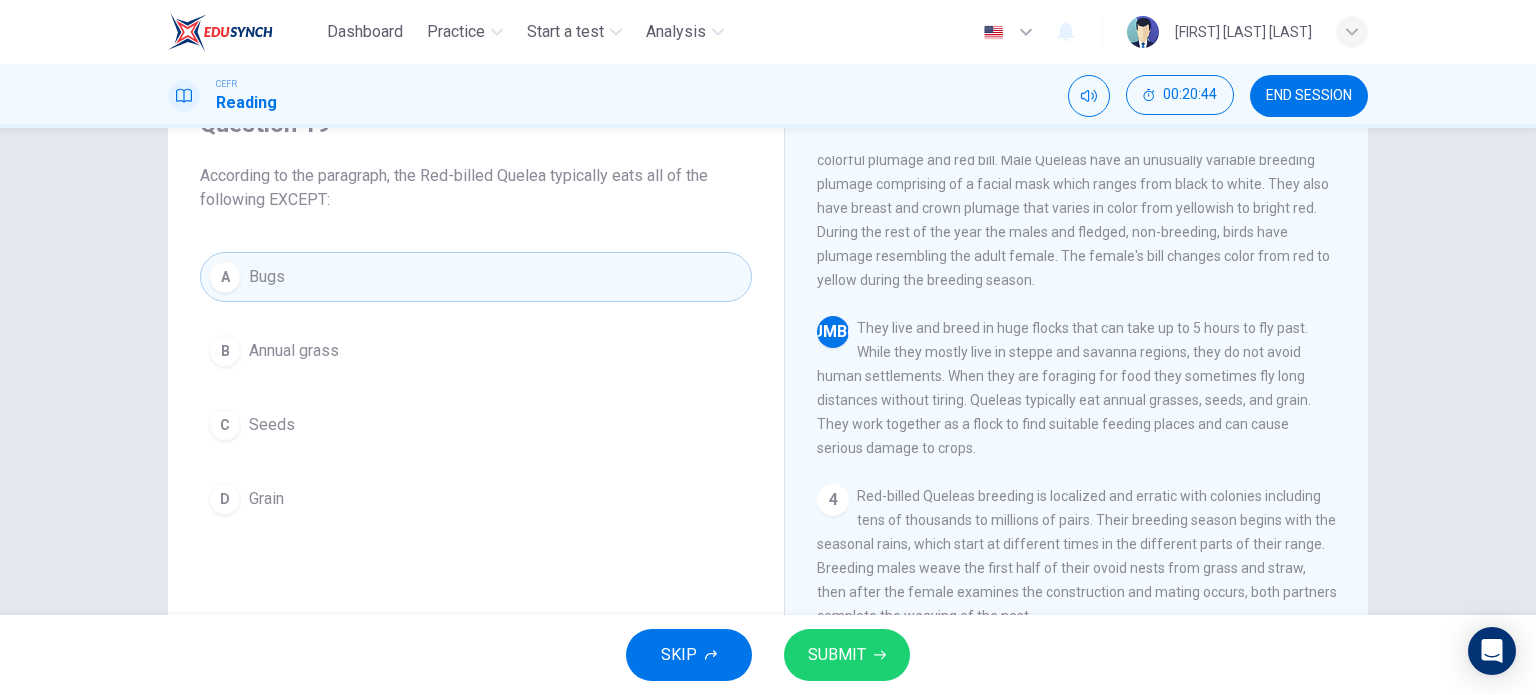click on "SUBMIT" at bounding box center [847, 655] 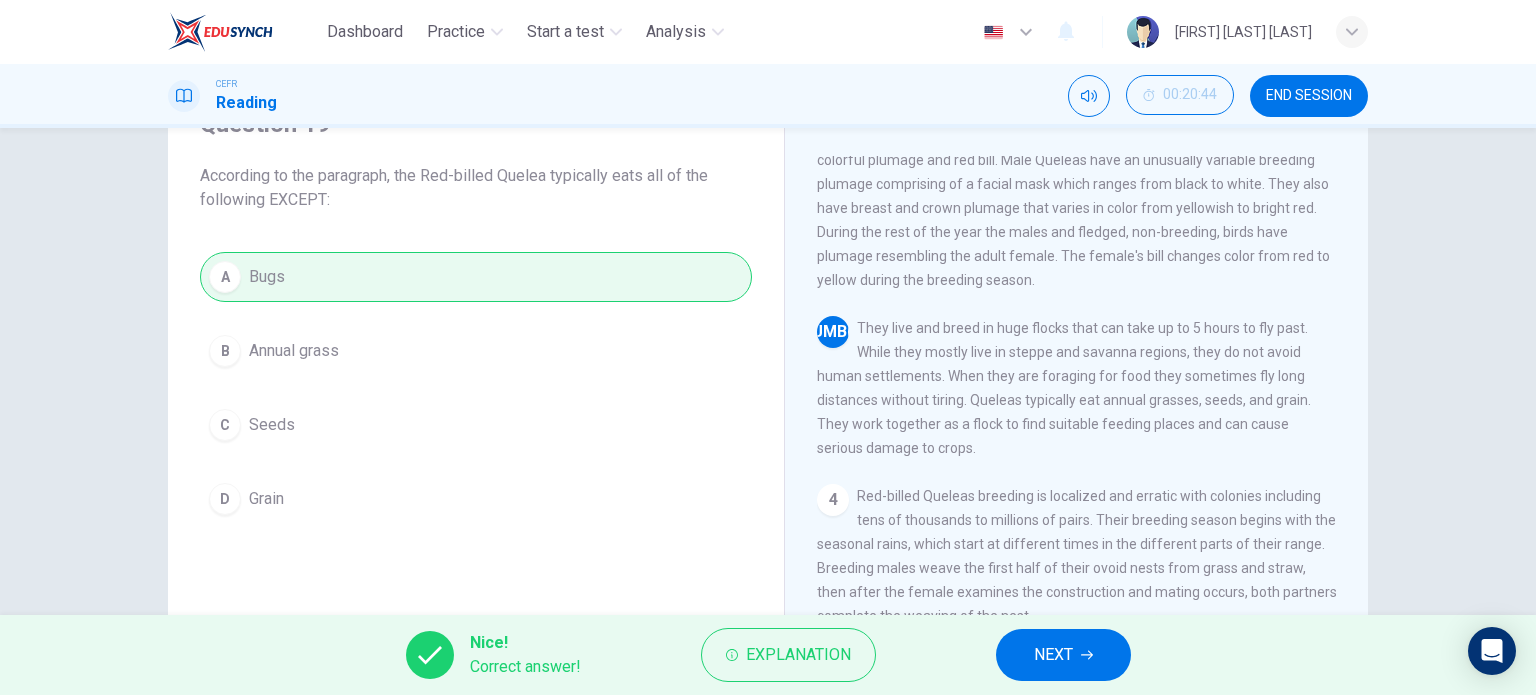 click on "NEXT" at bounding box center (1063, 655) 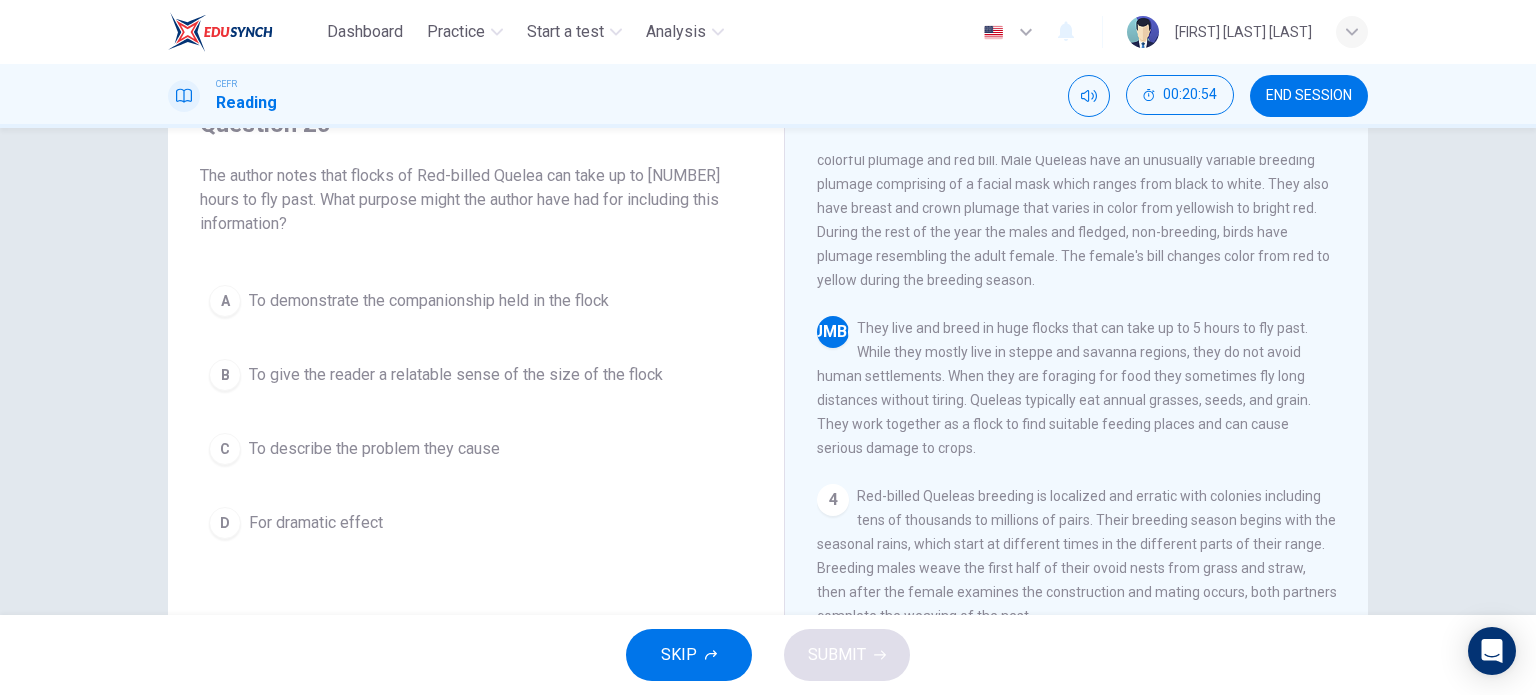click on "To give the reader a relatable sense of the size of the flock" at bounding box center (429, 301) 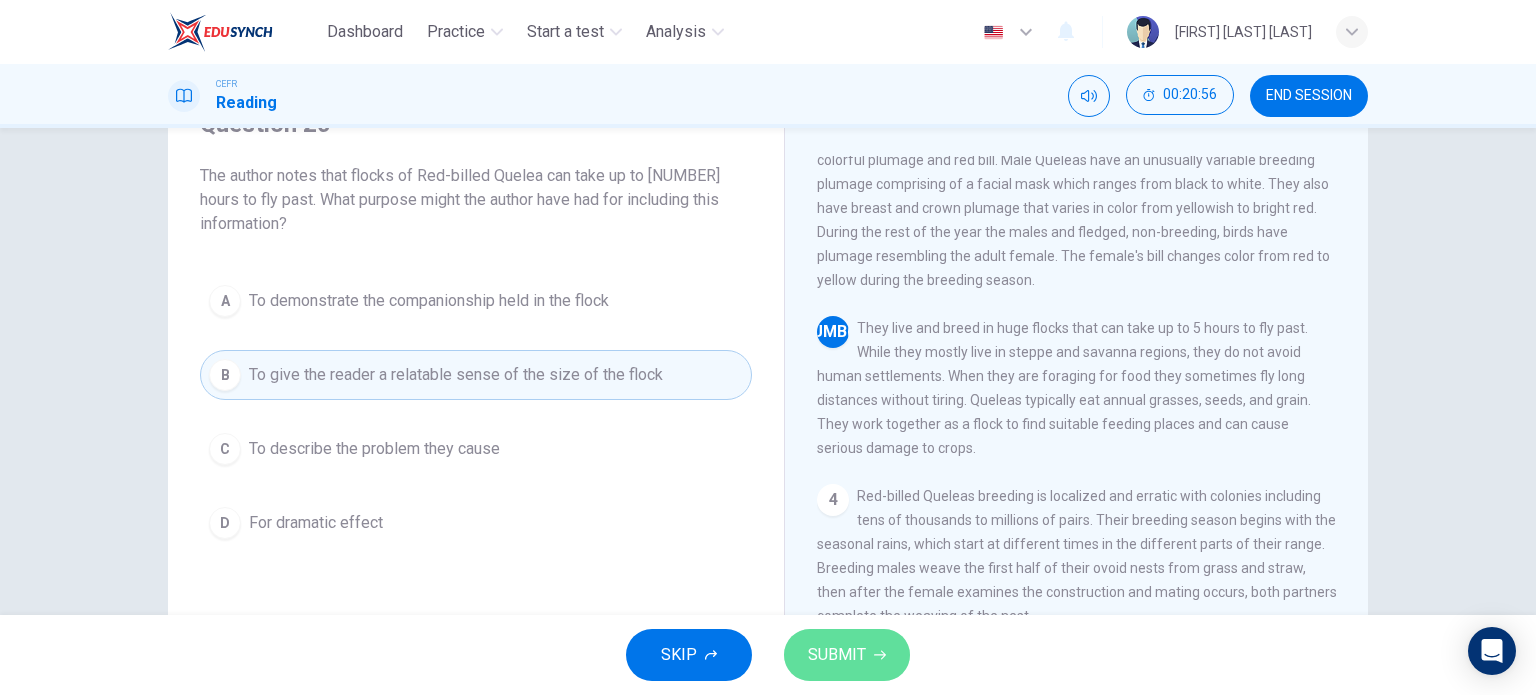 click on "SUBMIT" at bounding box center (837, 655) 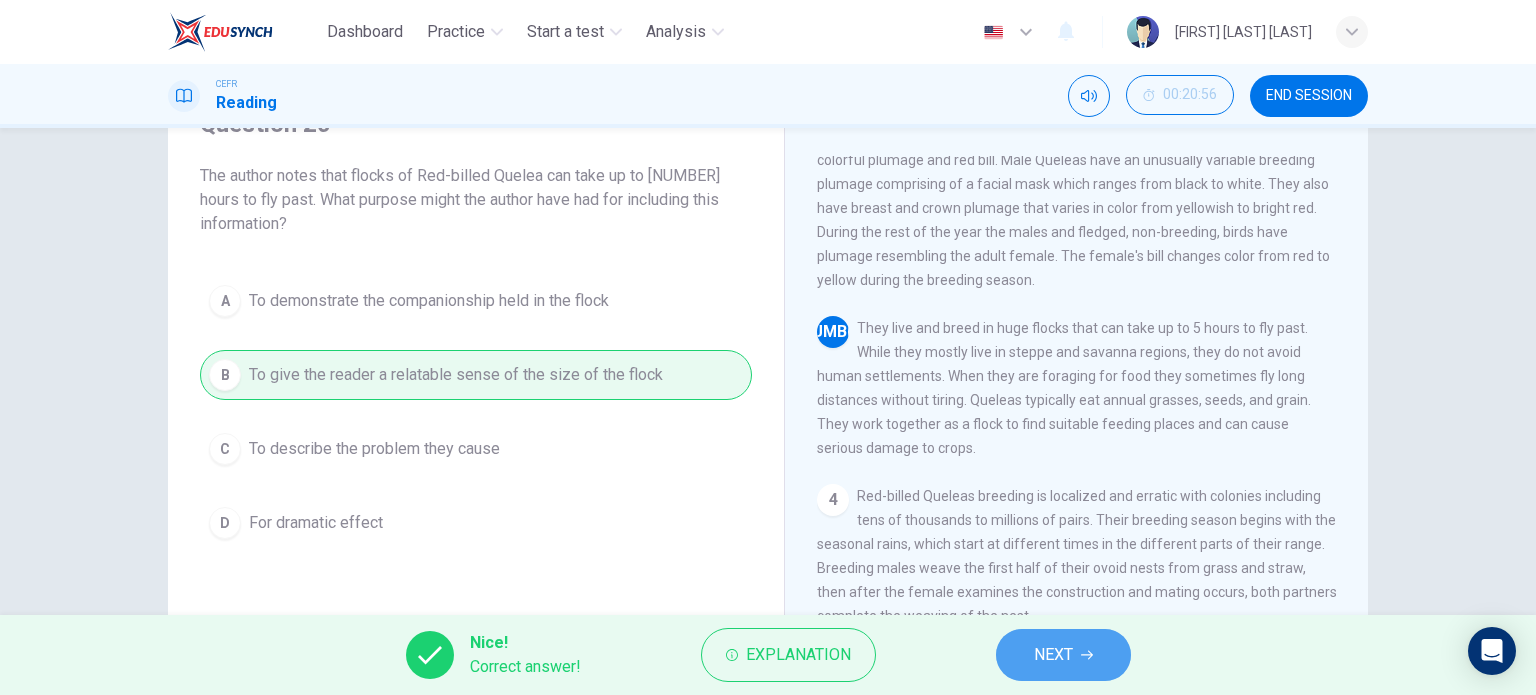 click at bounding box center (1087, 655) 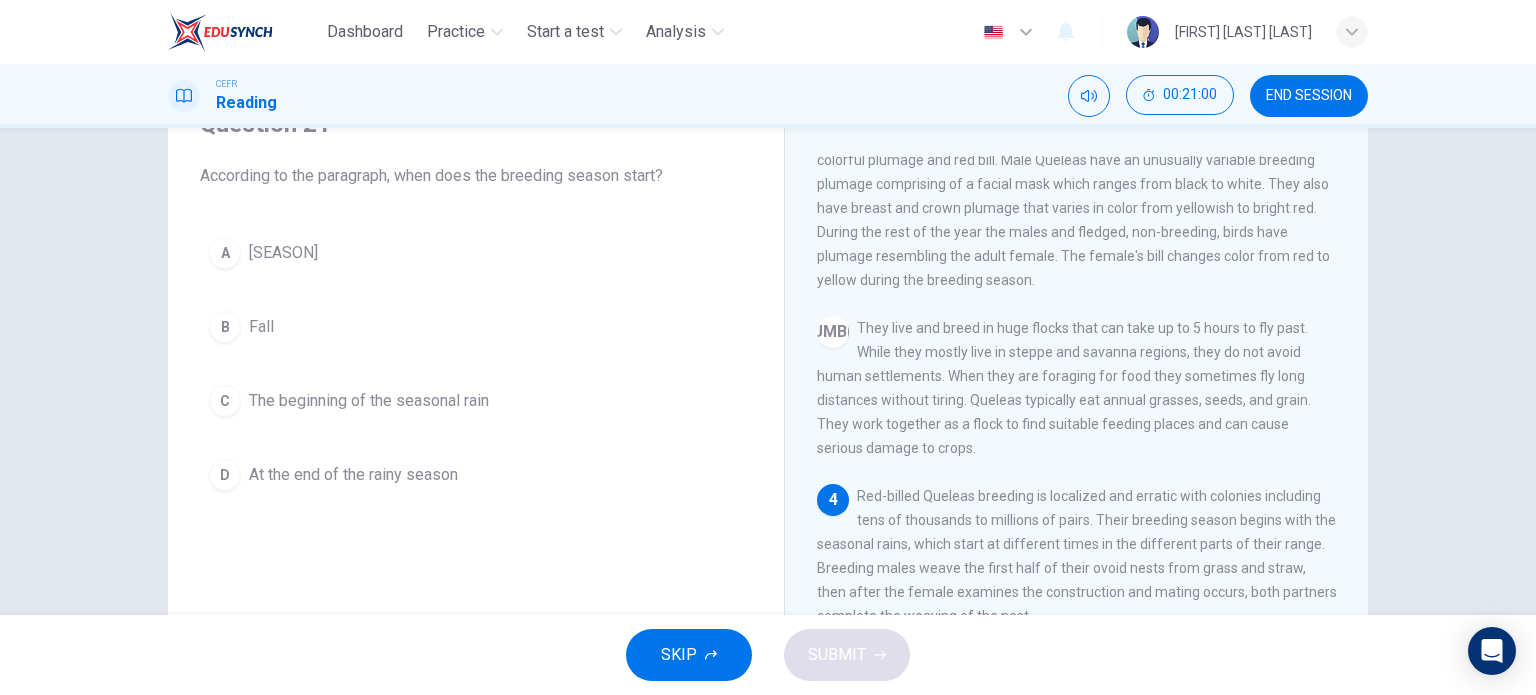 scroll, scrollTop: 300, scrollLeft: 0, axis: vertical 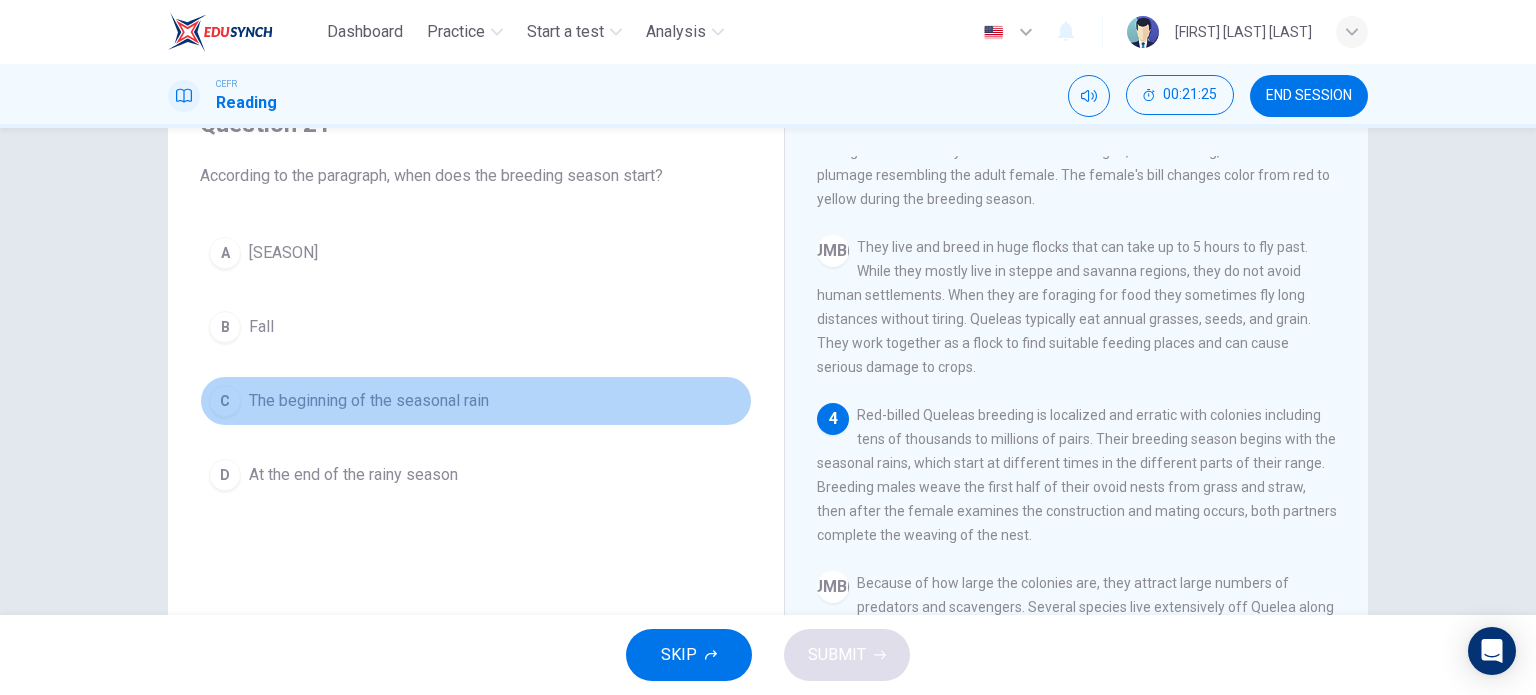 click on "The beginning of the seasonal rain" at bounding box center [283, 253] 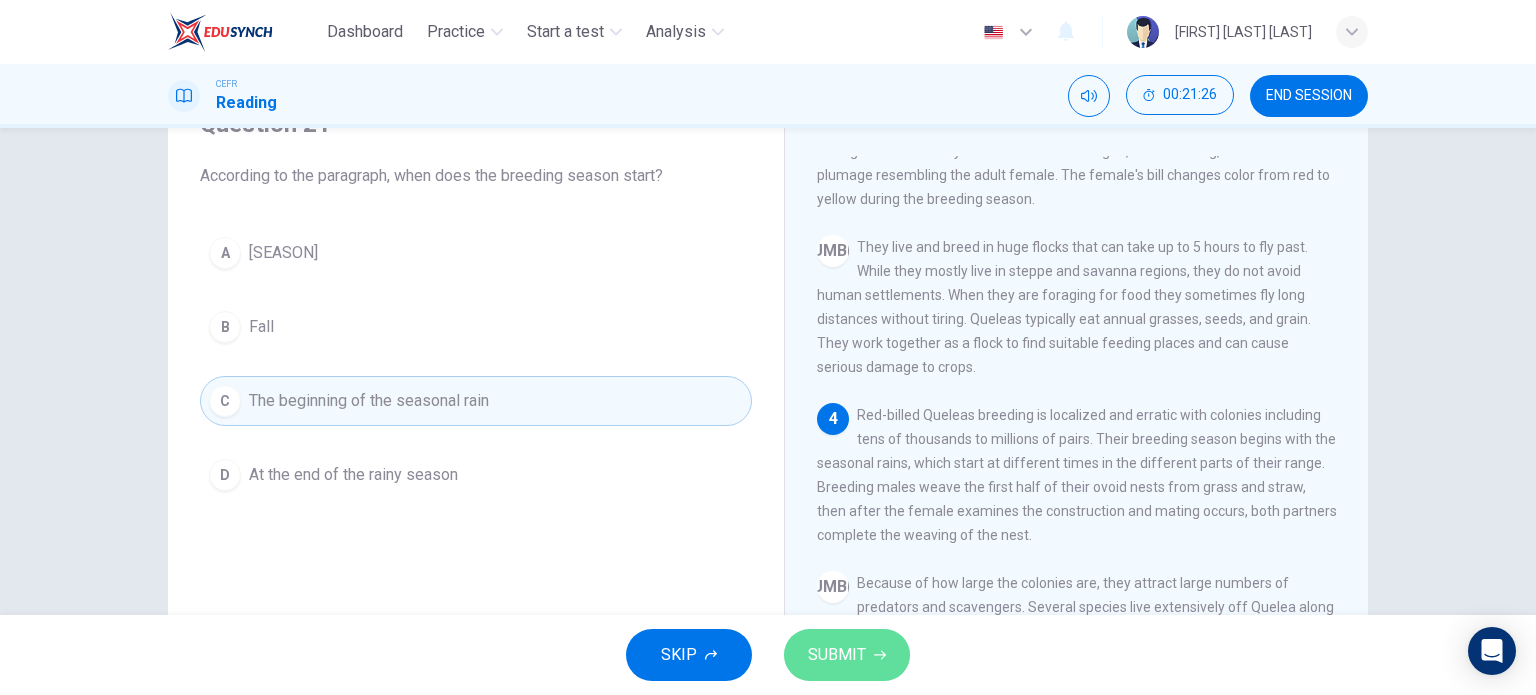 click on "SUBMIT" at bounding box center [837, 655] 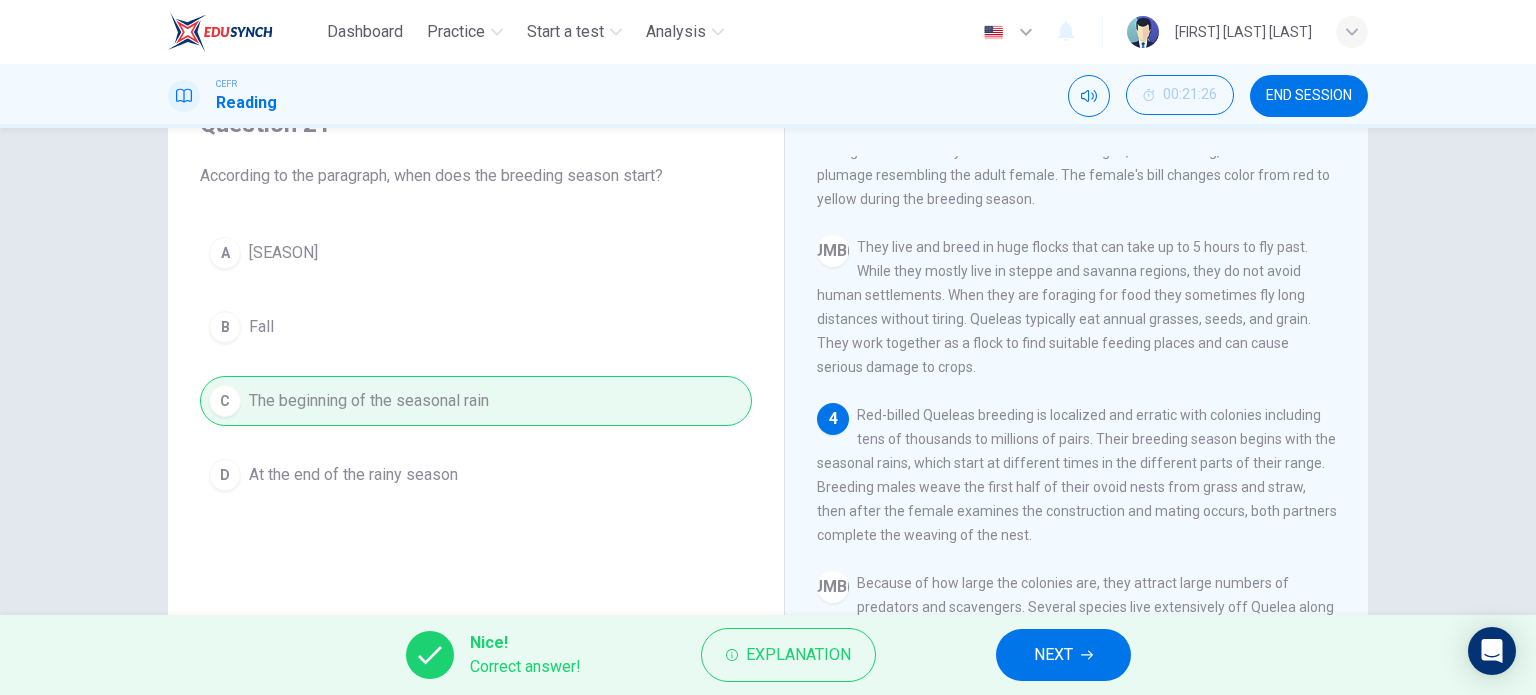 click on "NEXT" at bounding box center (1063, 655) 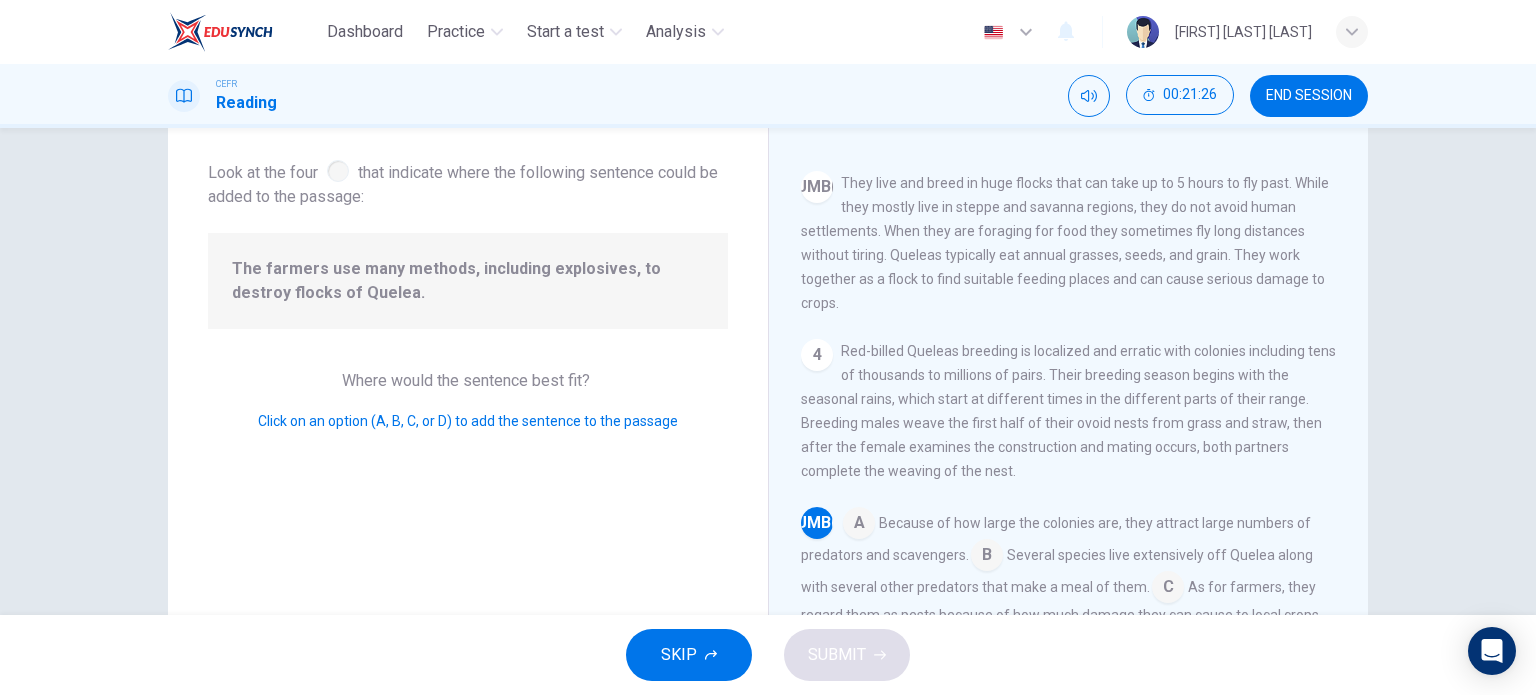 scroll, scrollTop: 364, scrollLeft: 0, axis: vertical 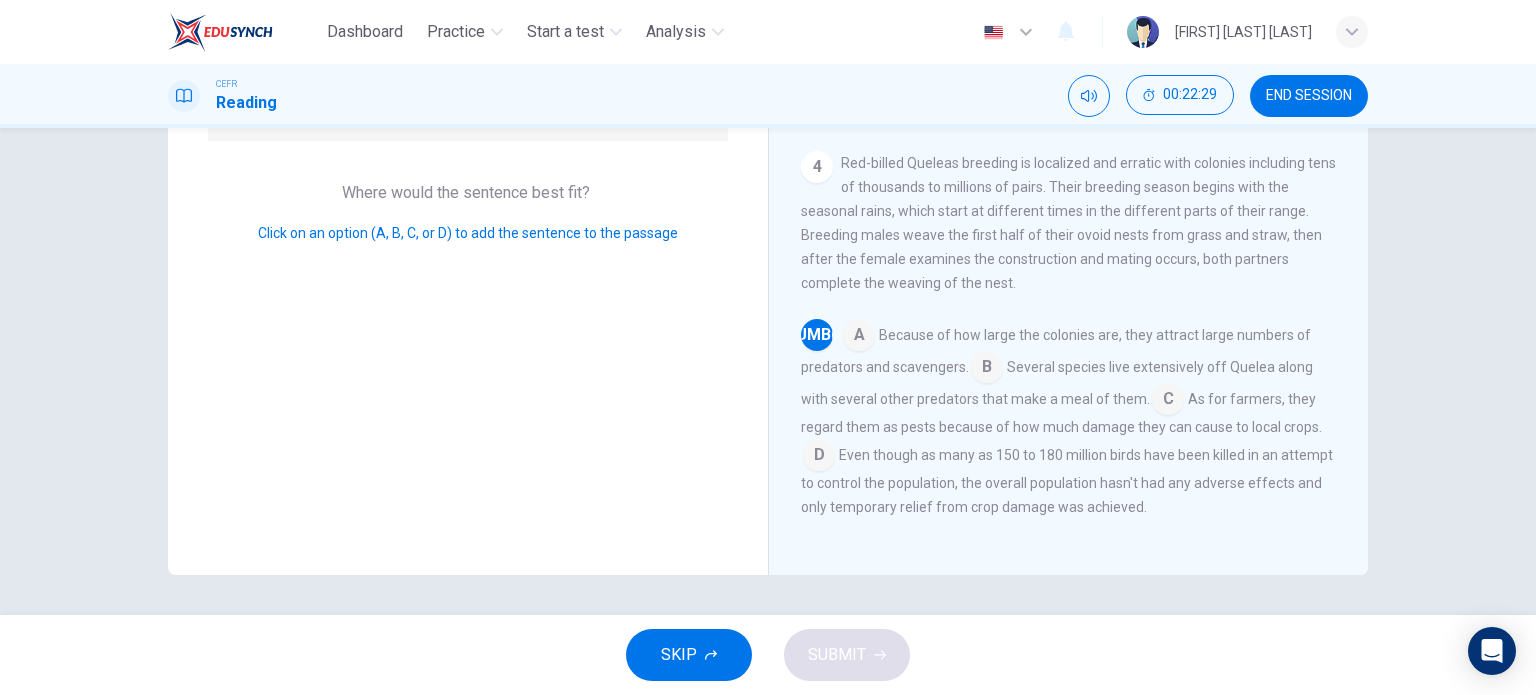 click at bounding box center (859, 337) 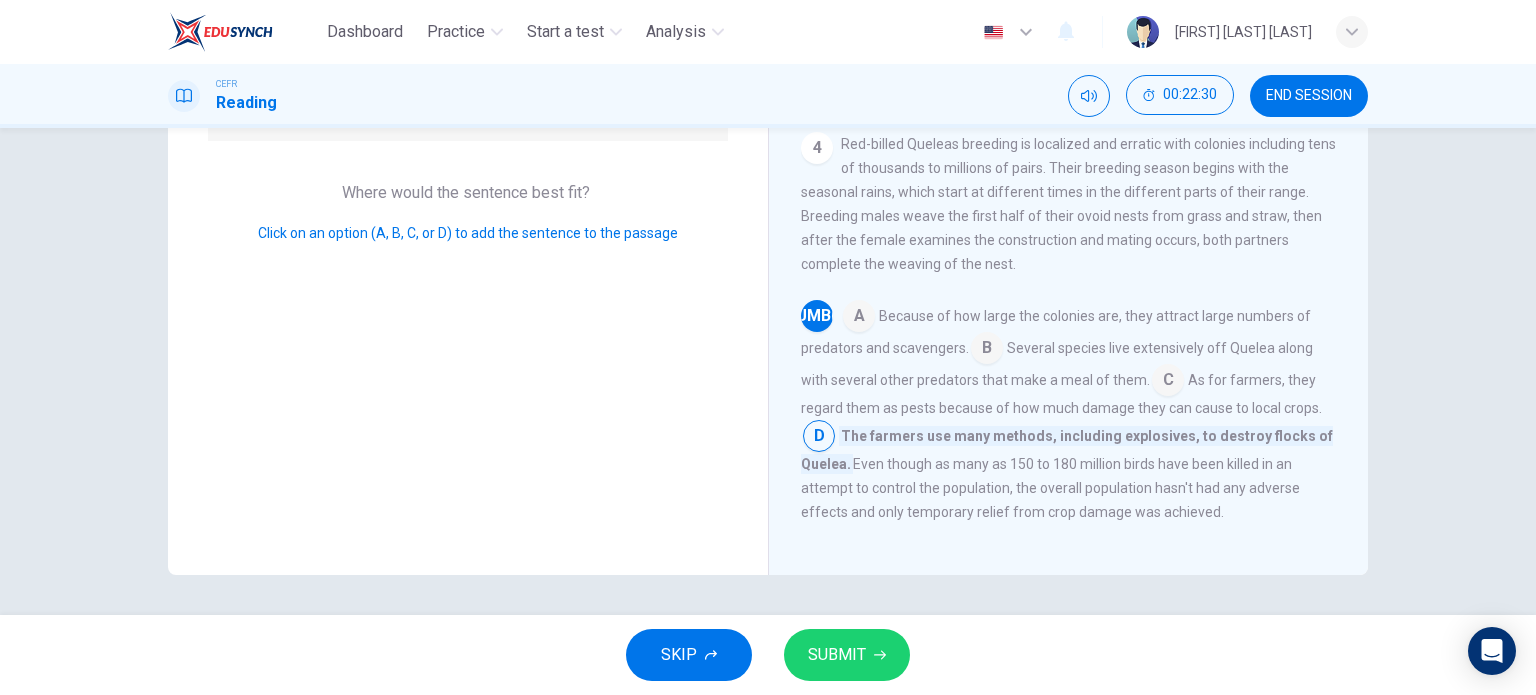 click on "SUBMIT" at bounding box center [847, 655] 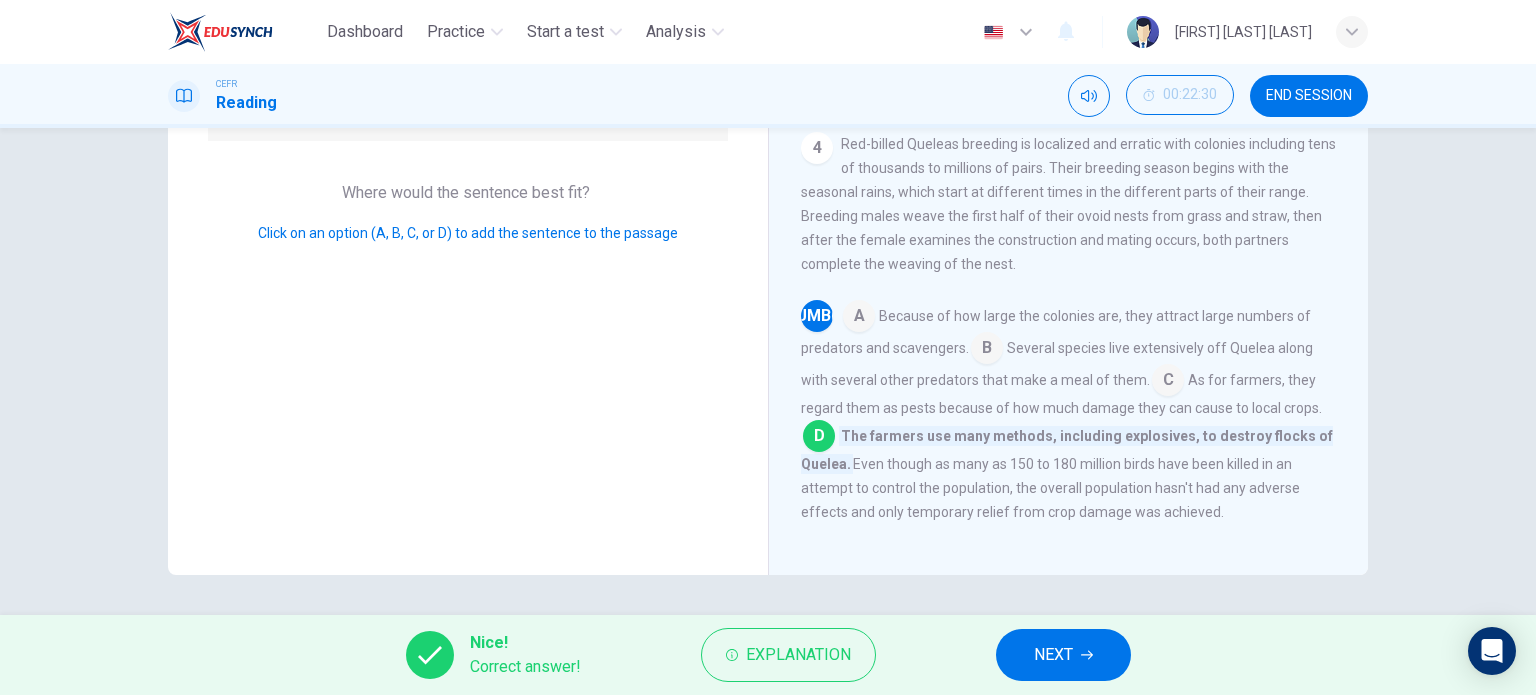 click on "NEXT" at bounding box center (1063, 655) 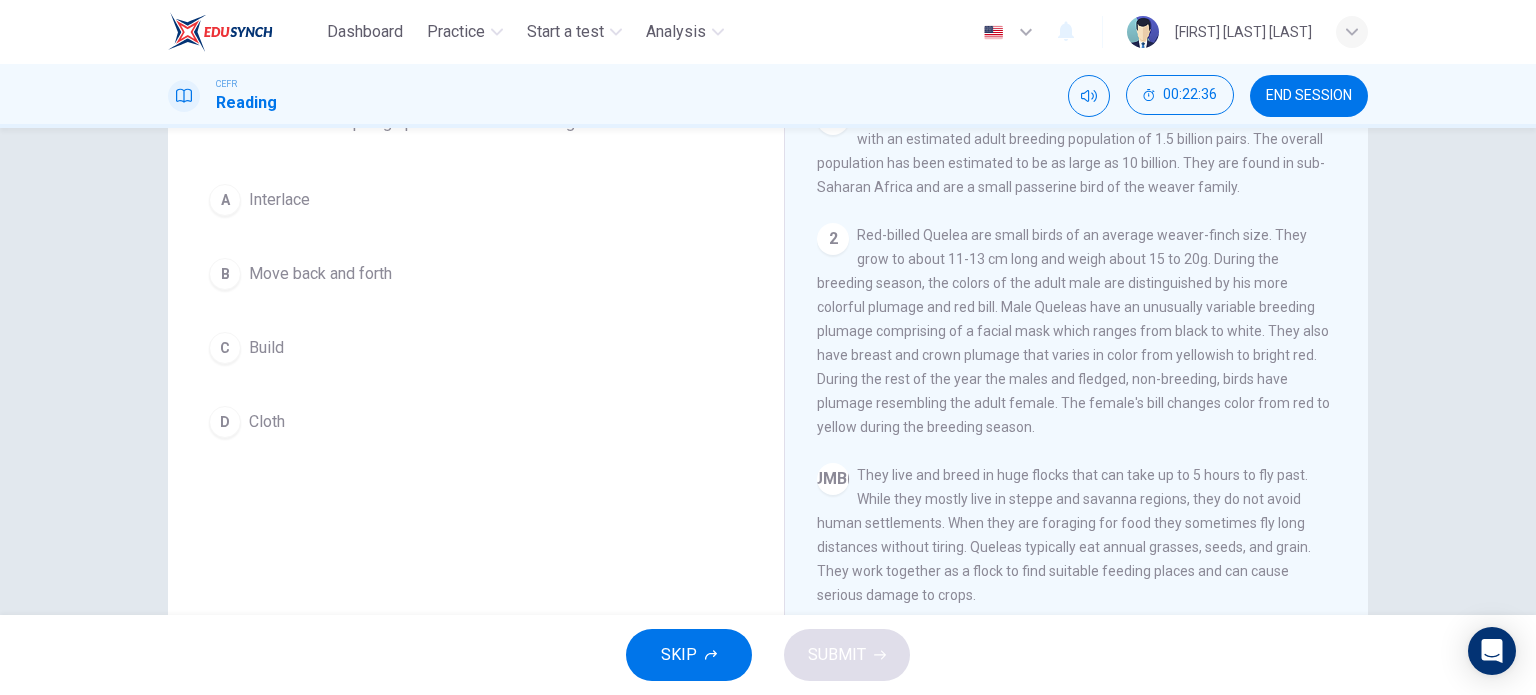 scroll, scrollTop: 188, scrollLeft: 0, axis: vertical 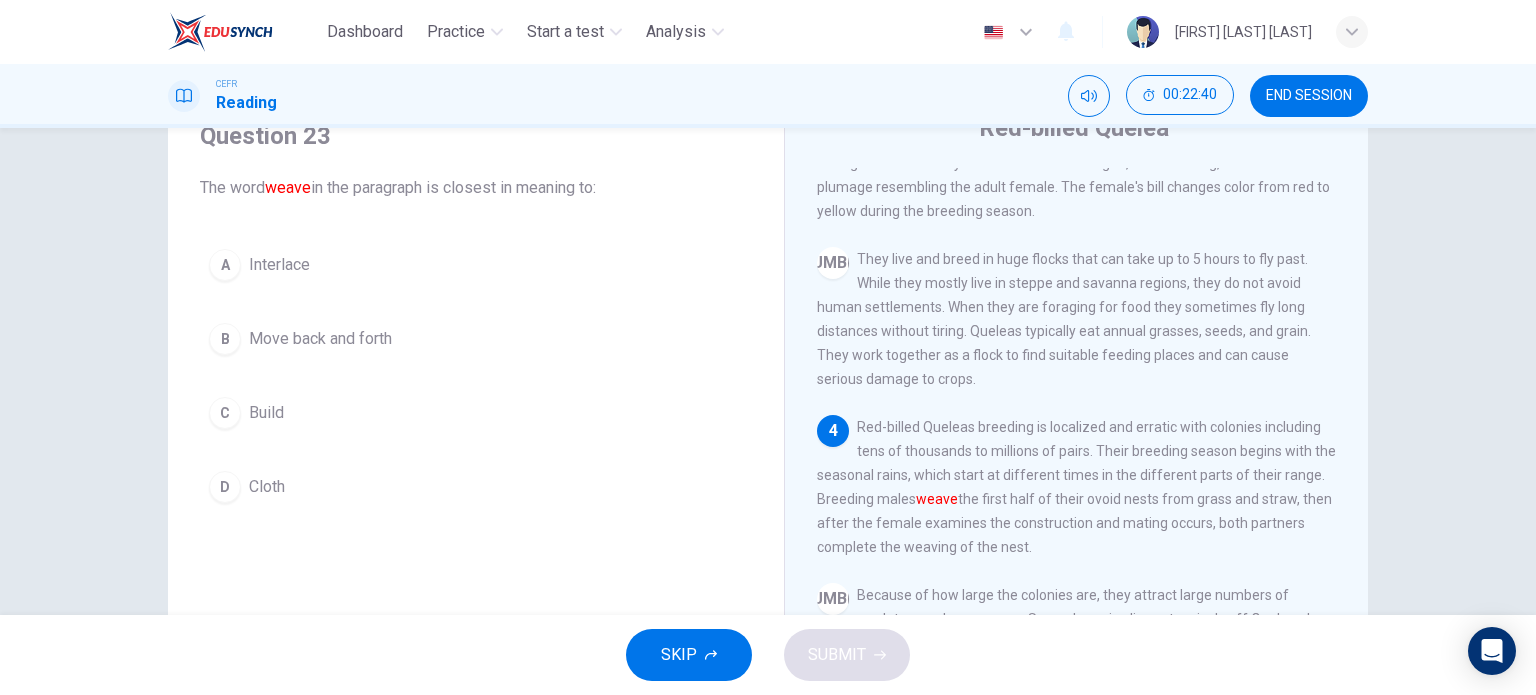 click on "Build" at bounding box center [279, 265] 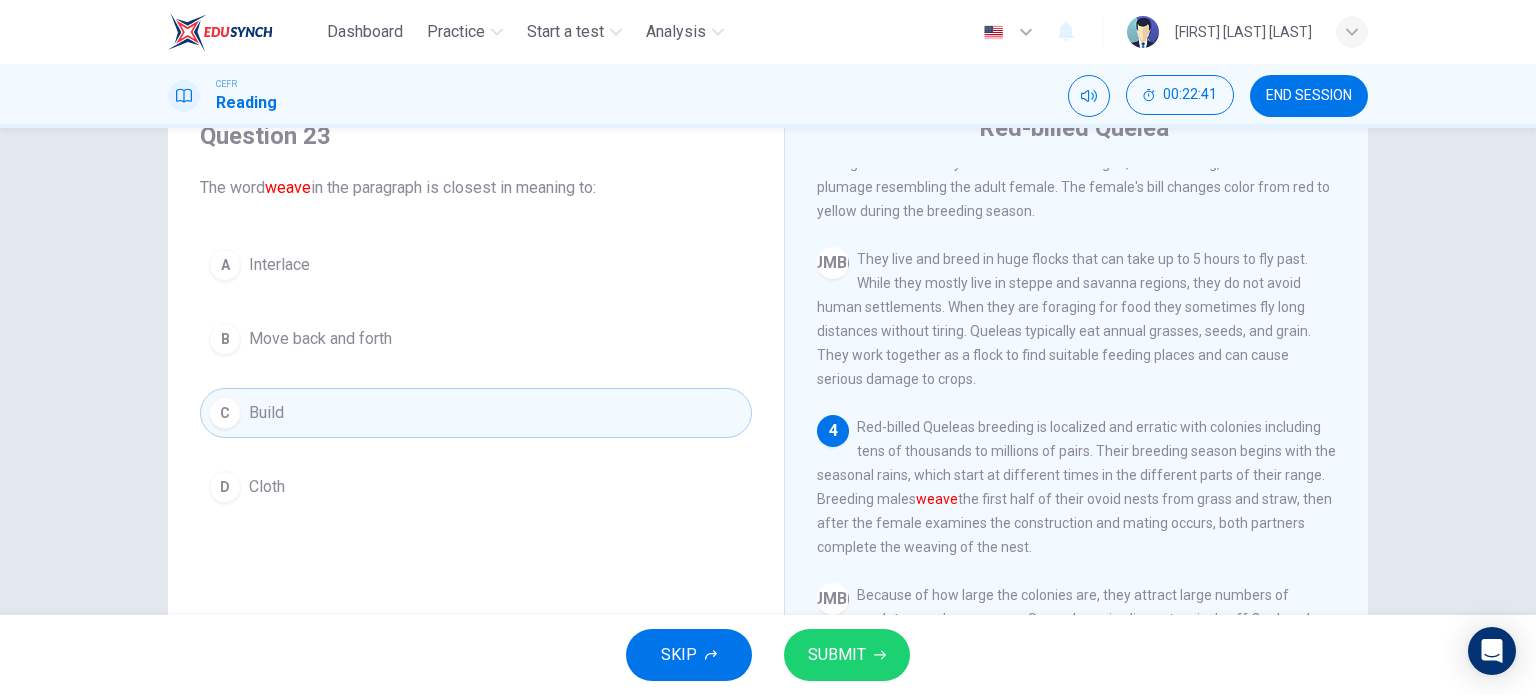 click on "SUBMIT" at bounding box center (837, 655) 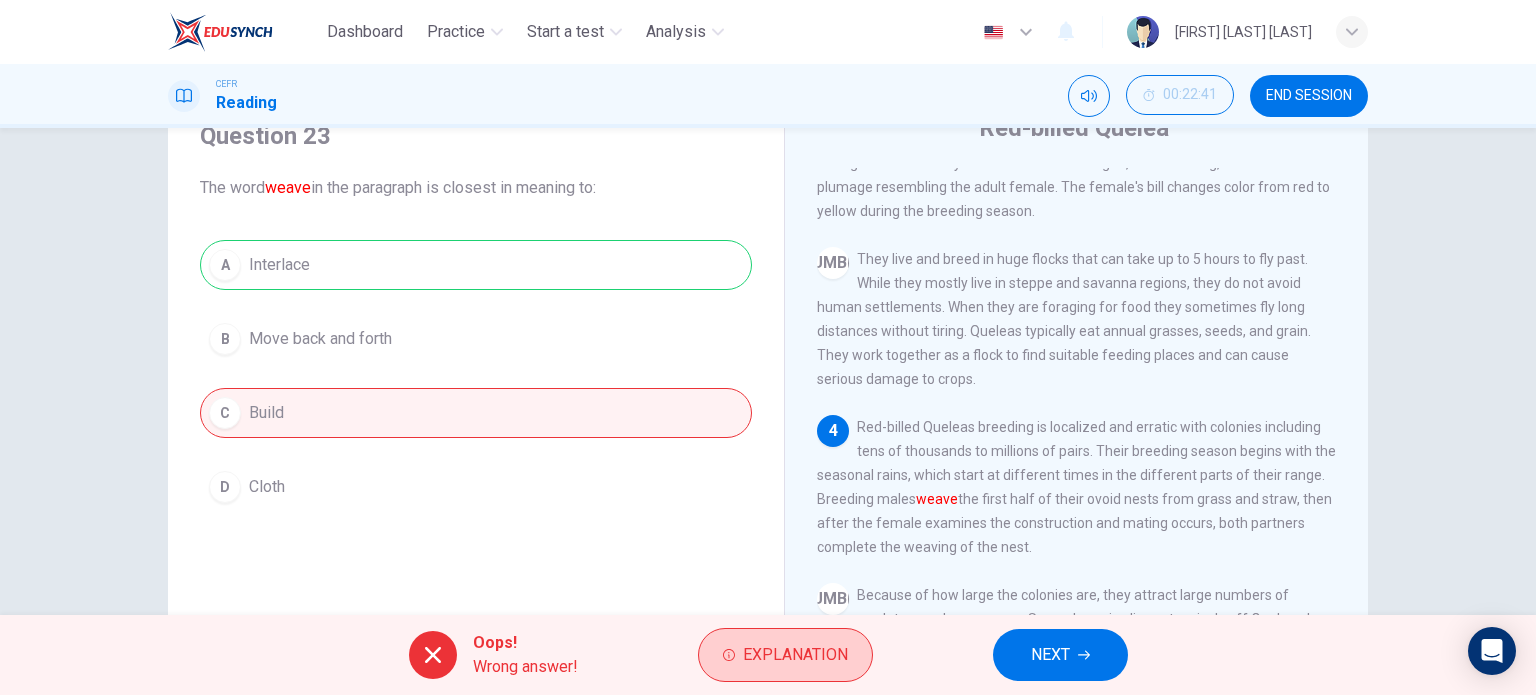 click on "Explanation" at bounding box center [795, 655] 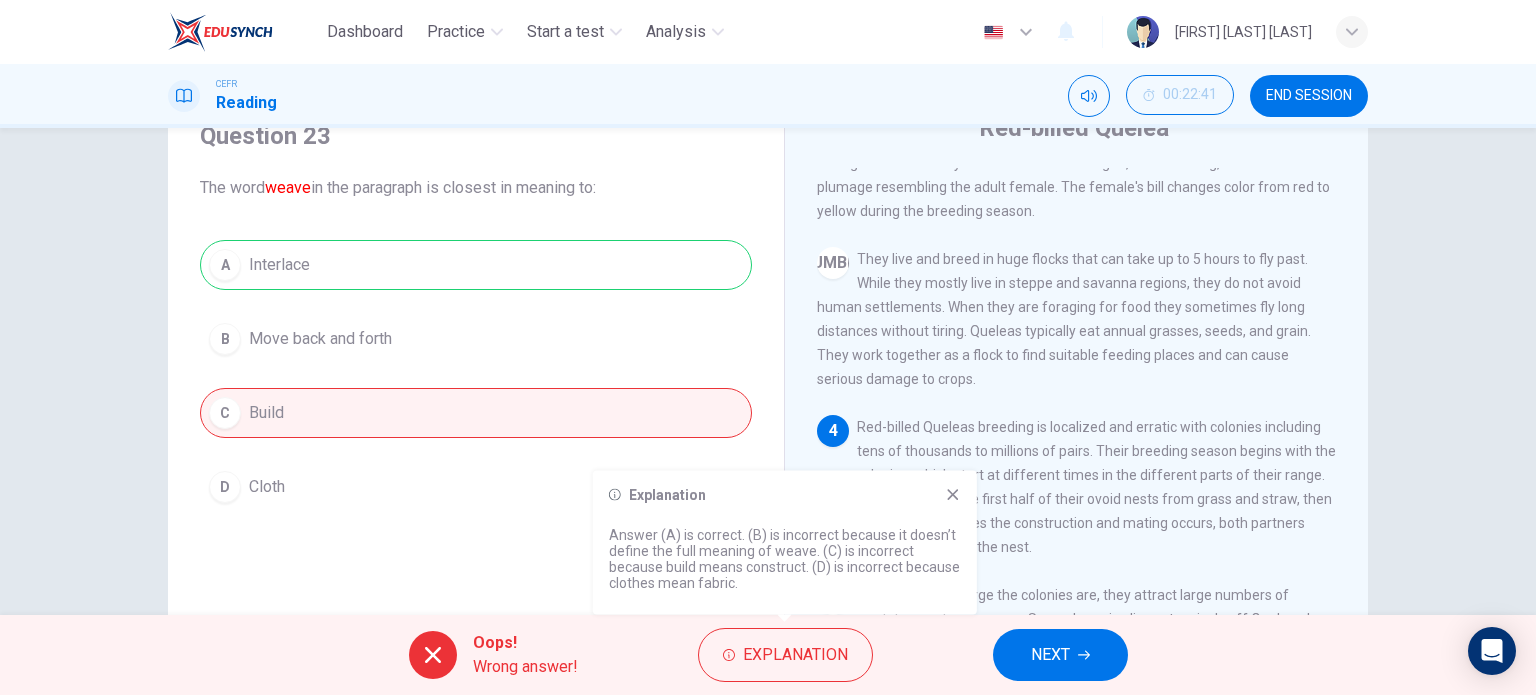 click on "Explanation Answer (A) is correct. (B) is incorrect because it doesn’t define the full meaning of weave. (C) is incorrect because build means construct. (D) is incorrect because clothes mean fabric." at bounding box center [785, 543] 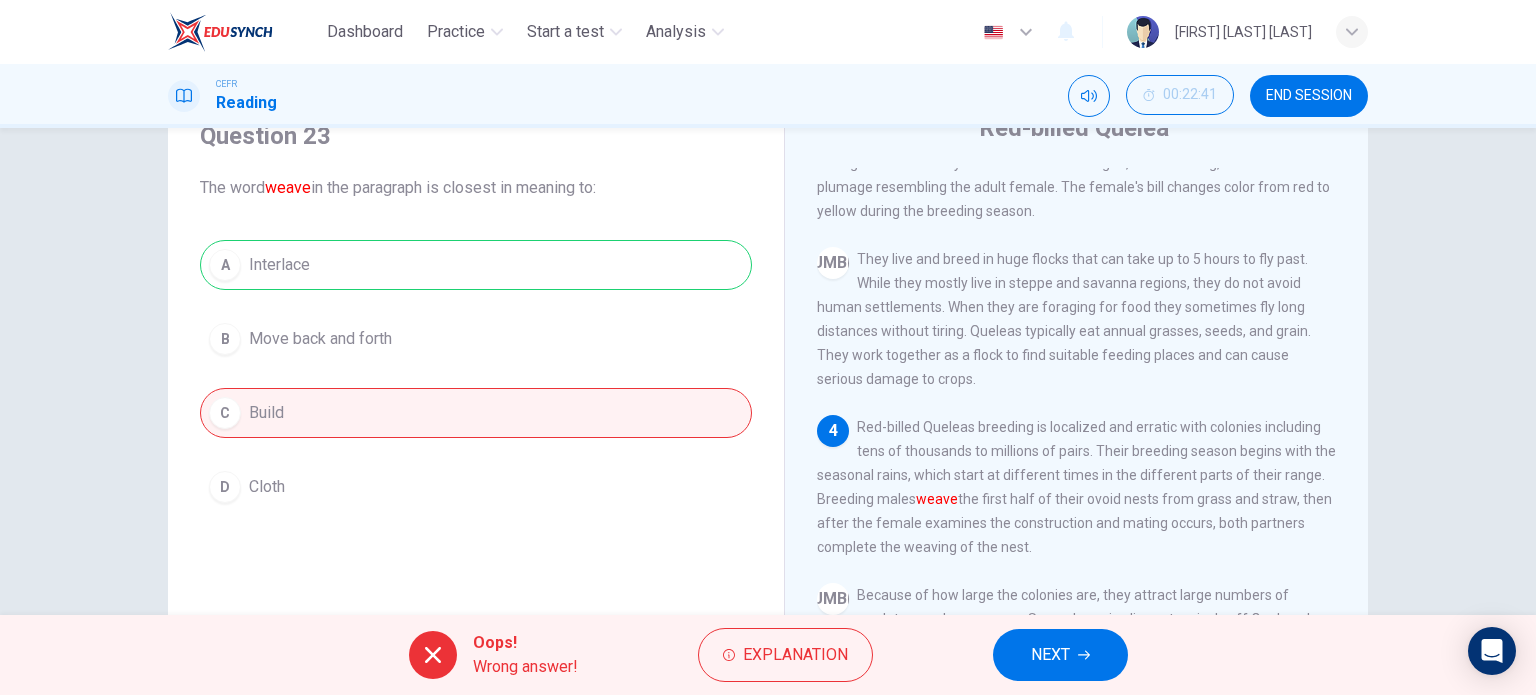 click on "NEXT" at bounding box center [1060, 655] 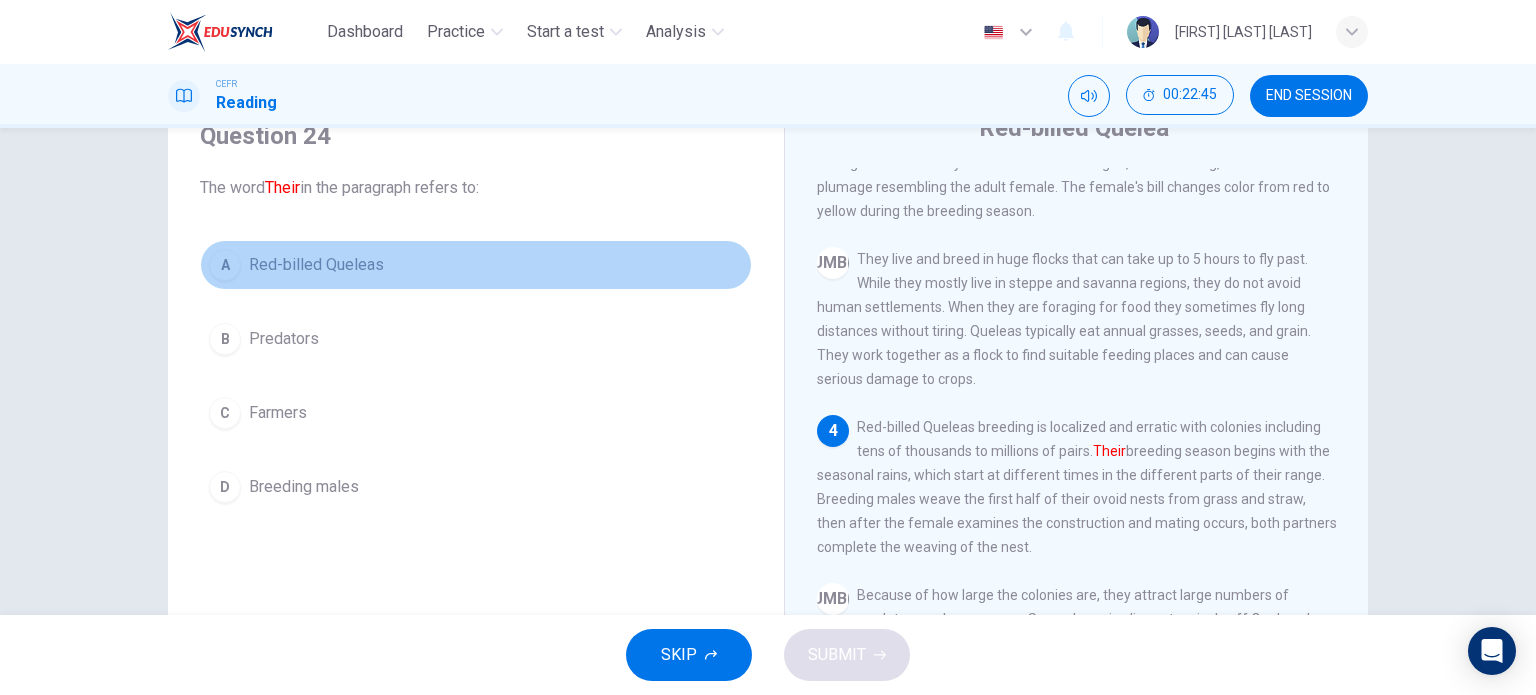 click on "Red-billed Queleas" at bounding box center [316, 265] 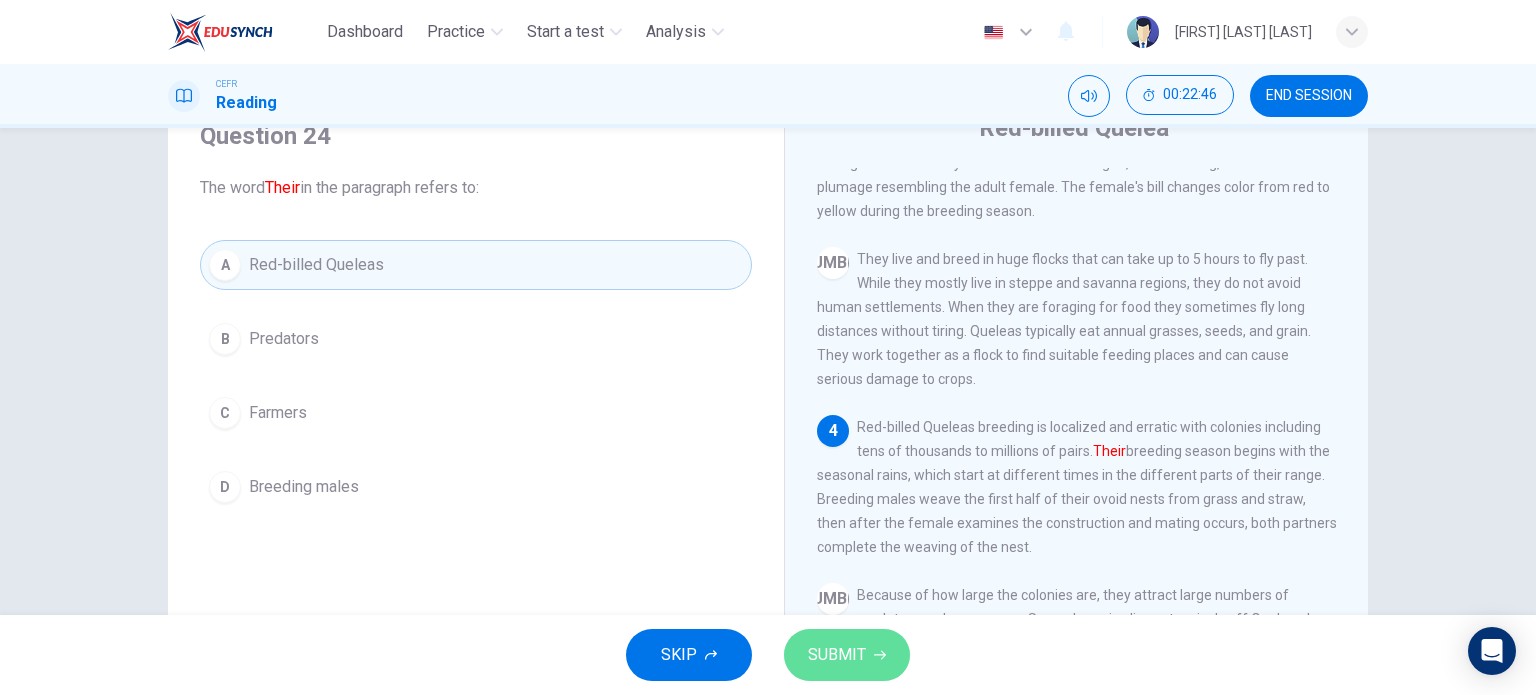 click on "SUBMIT" at bounding box center (847, 655) 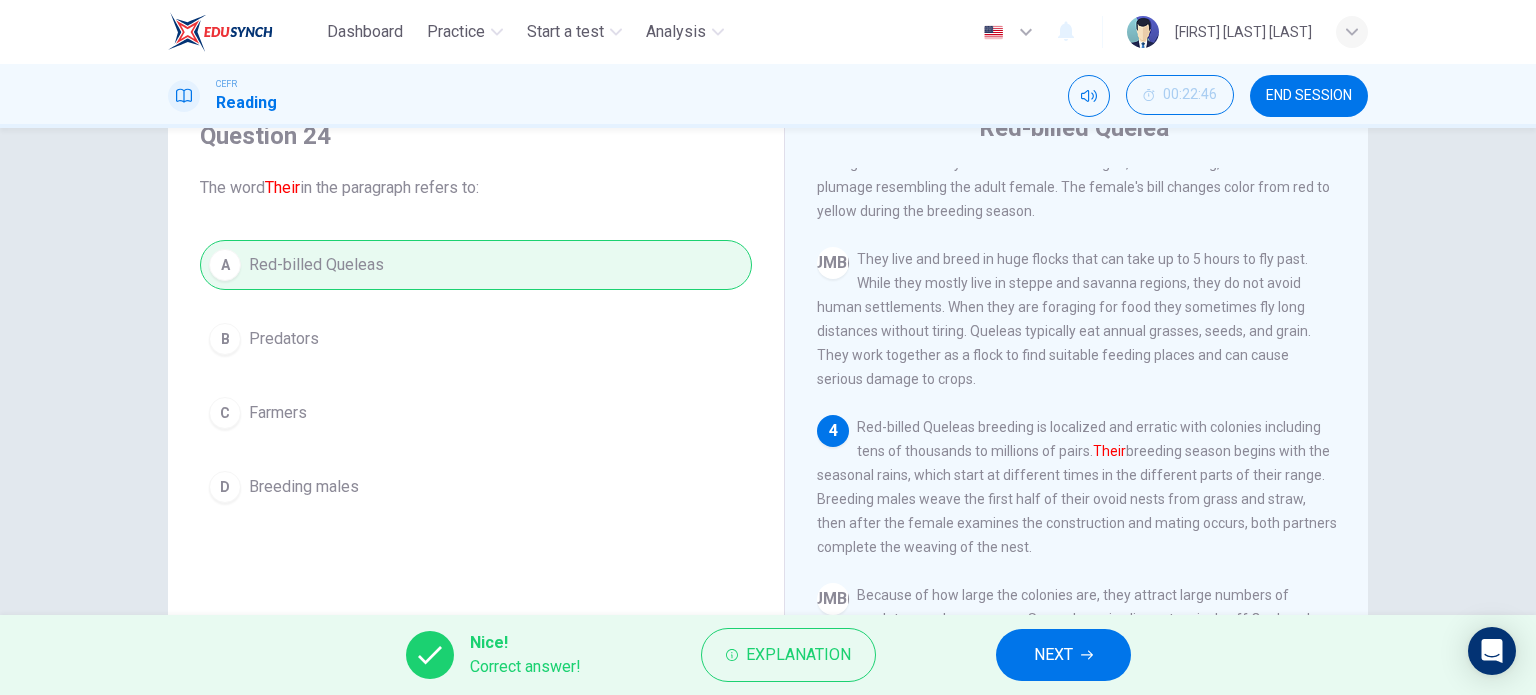 click on "NEXT" at bounding box center (1053, 655) 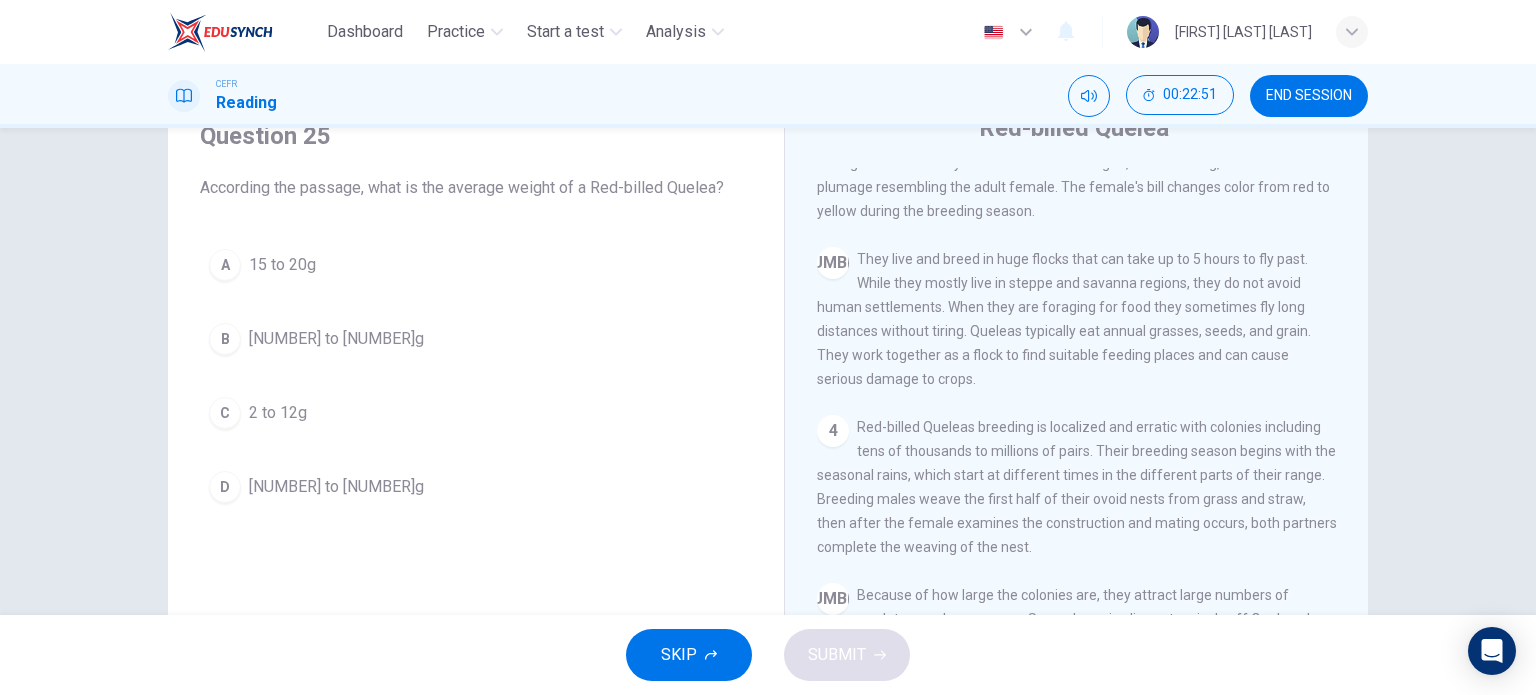 scroll, scrollTop: 306, scrollLeft: 0, axis: vertical 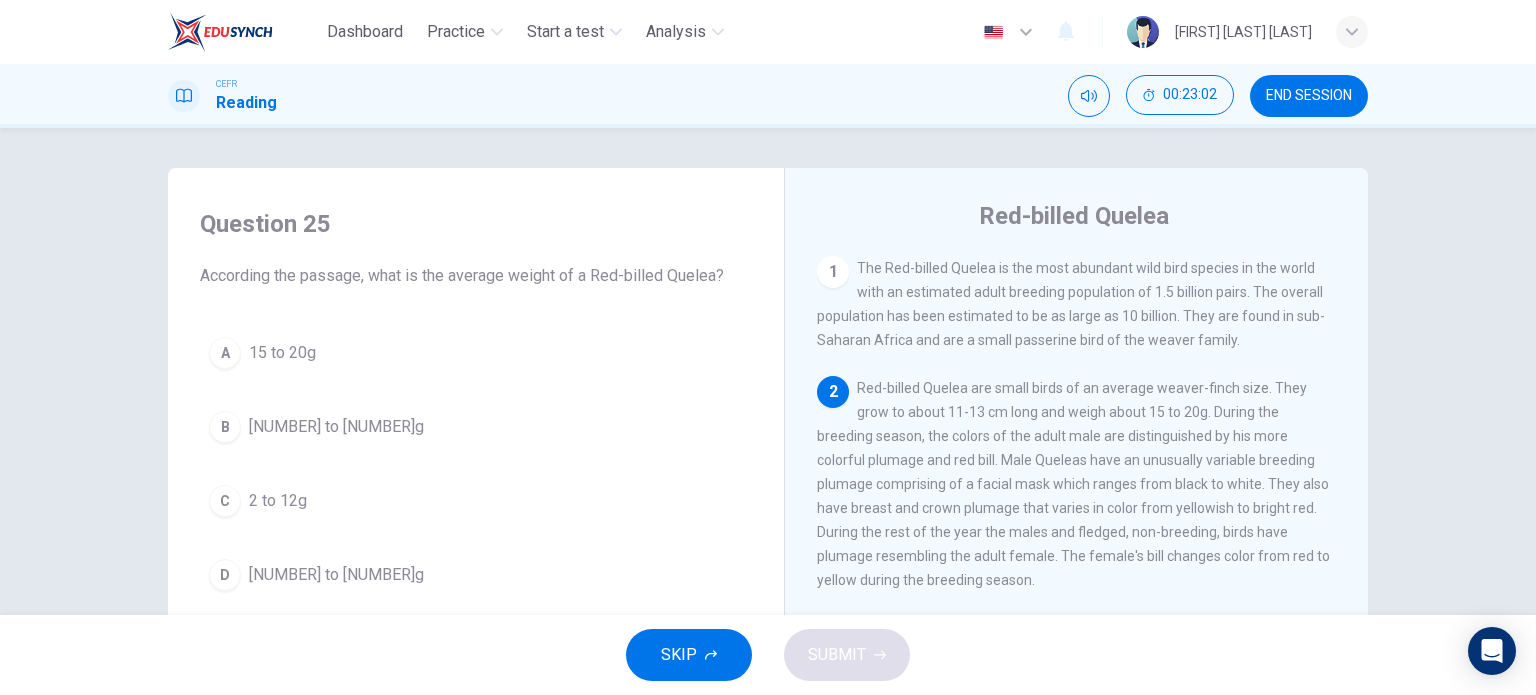click on "15 to 20g" at bounding box center (282, 353) 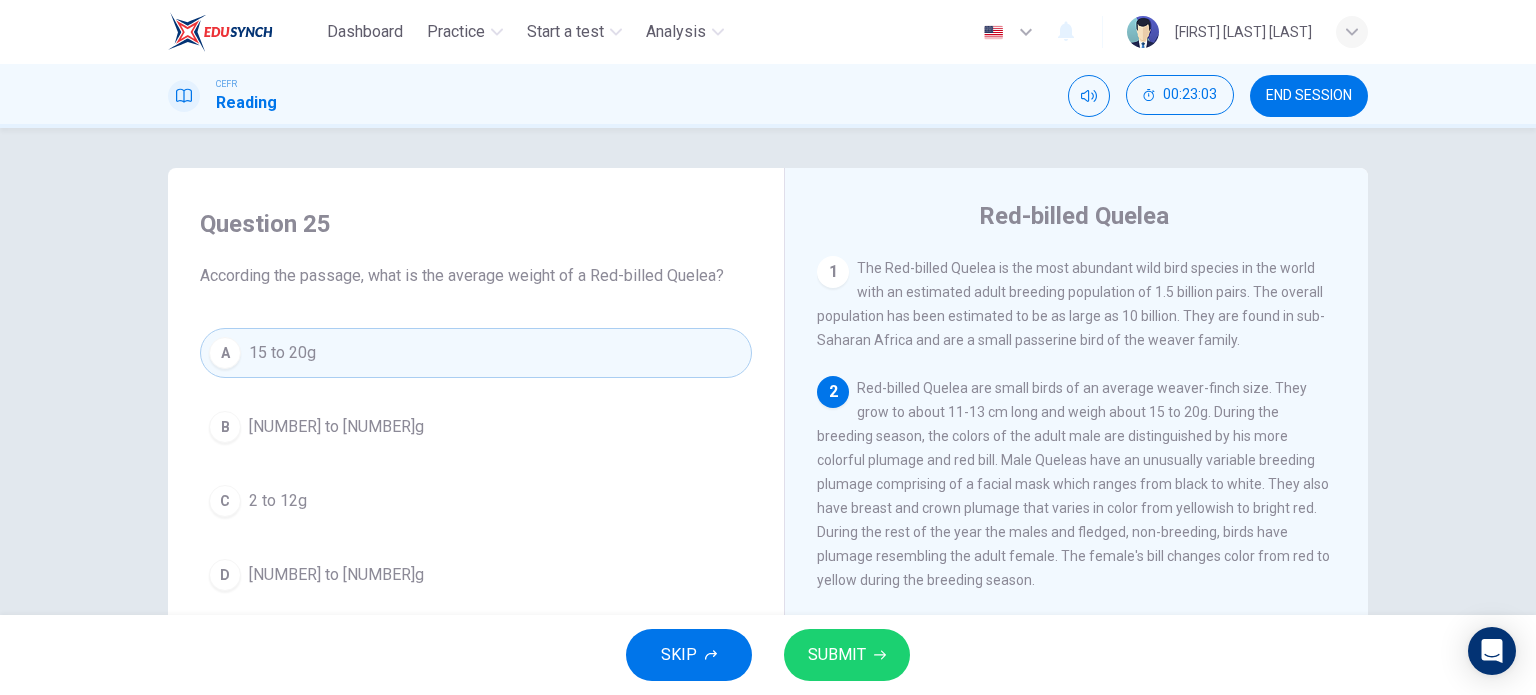 click on "SUBMIT" at bounding box center [837, 655] 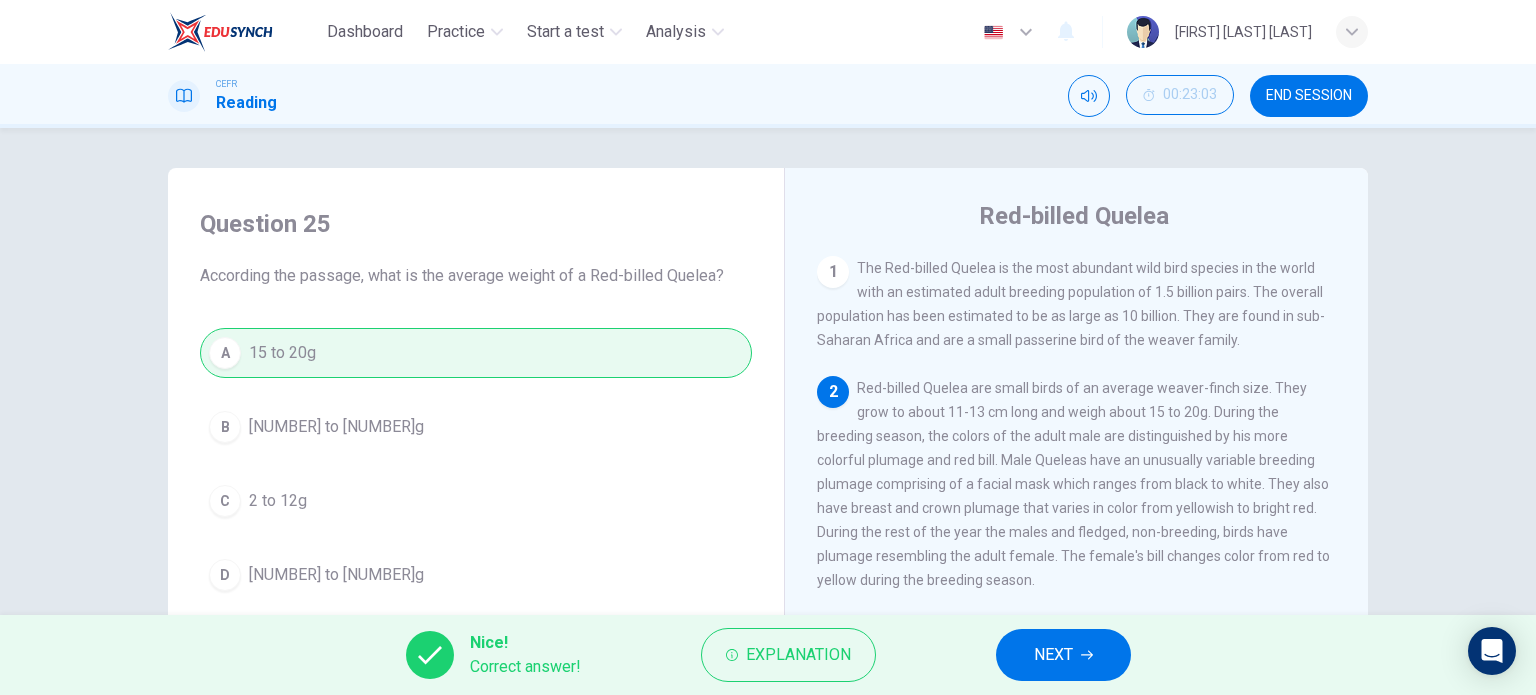 click at bounding box center [1087, 655] 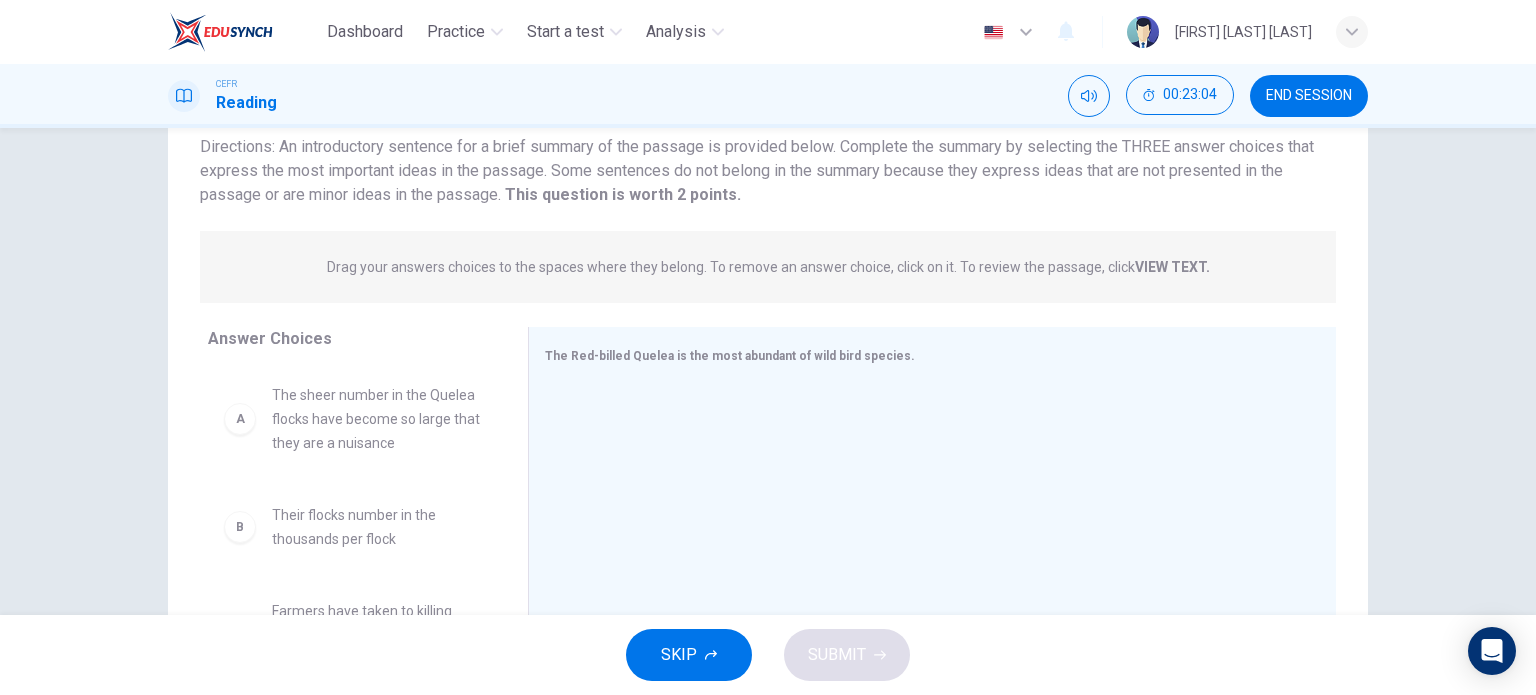 scroll, scrollTop: 100, scrollLeft: 0, axis: vertical 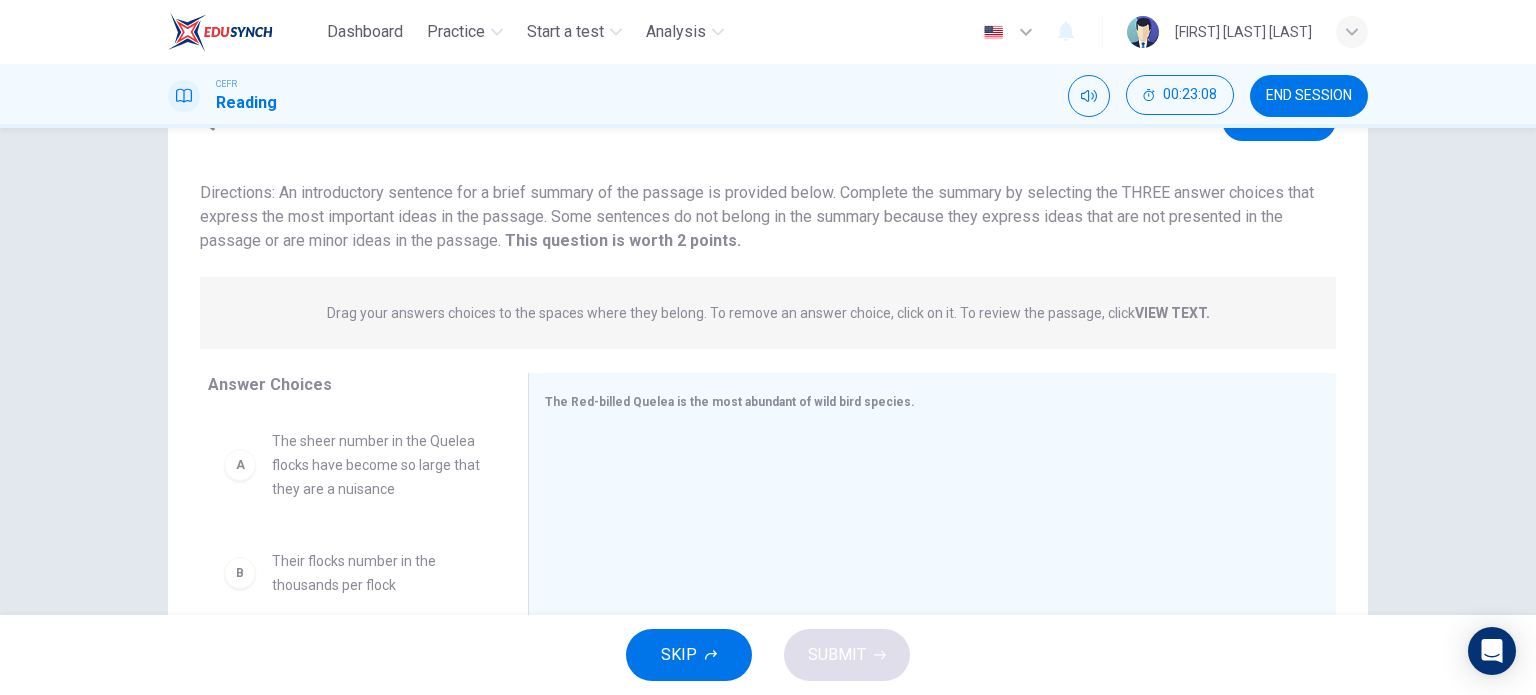 drag, startPoint x: 356, startPoint y: 194, endPoint x: 392, endPoint y: 197, distance: 36.124783 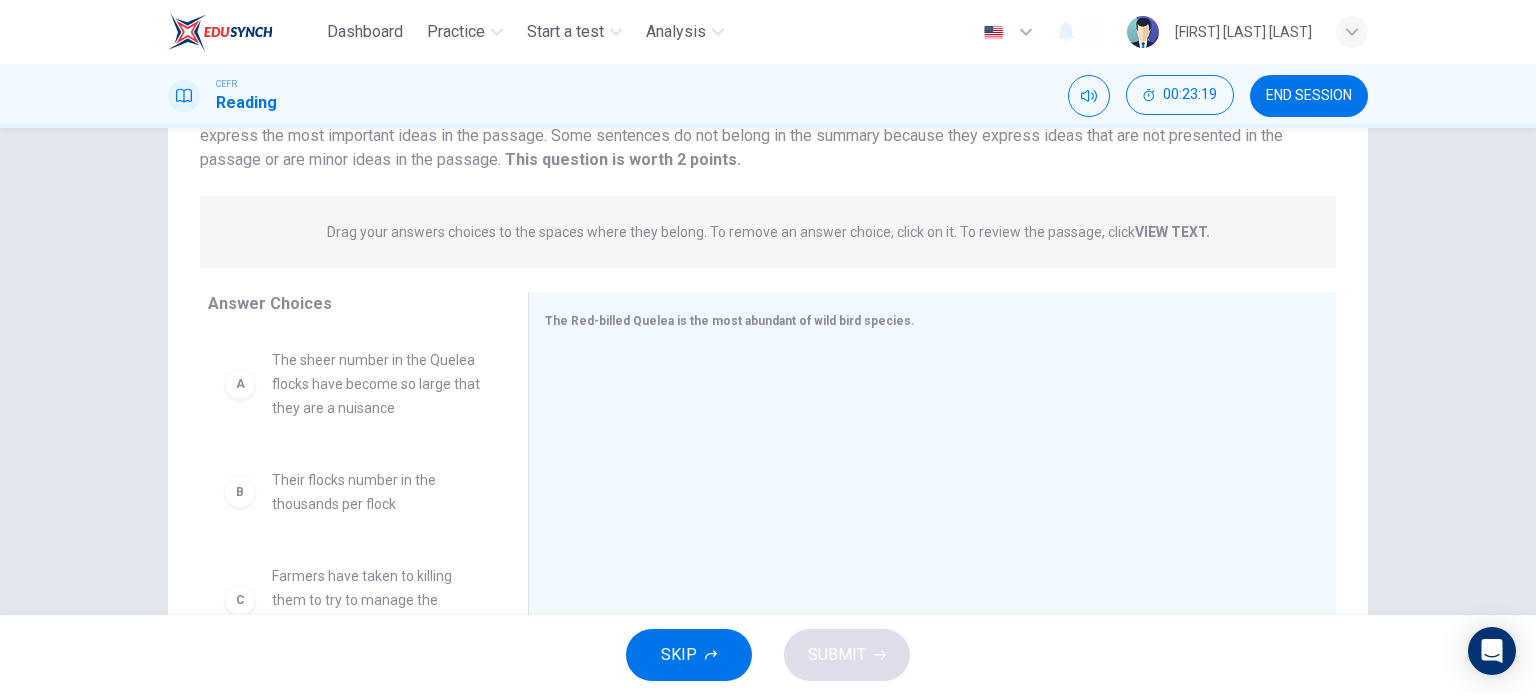 scroll, scrollTop: 288, scrollLeft: 0, axis: vertical 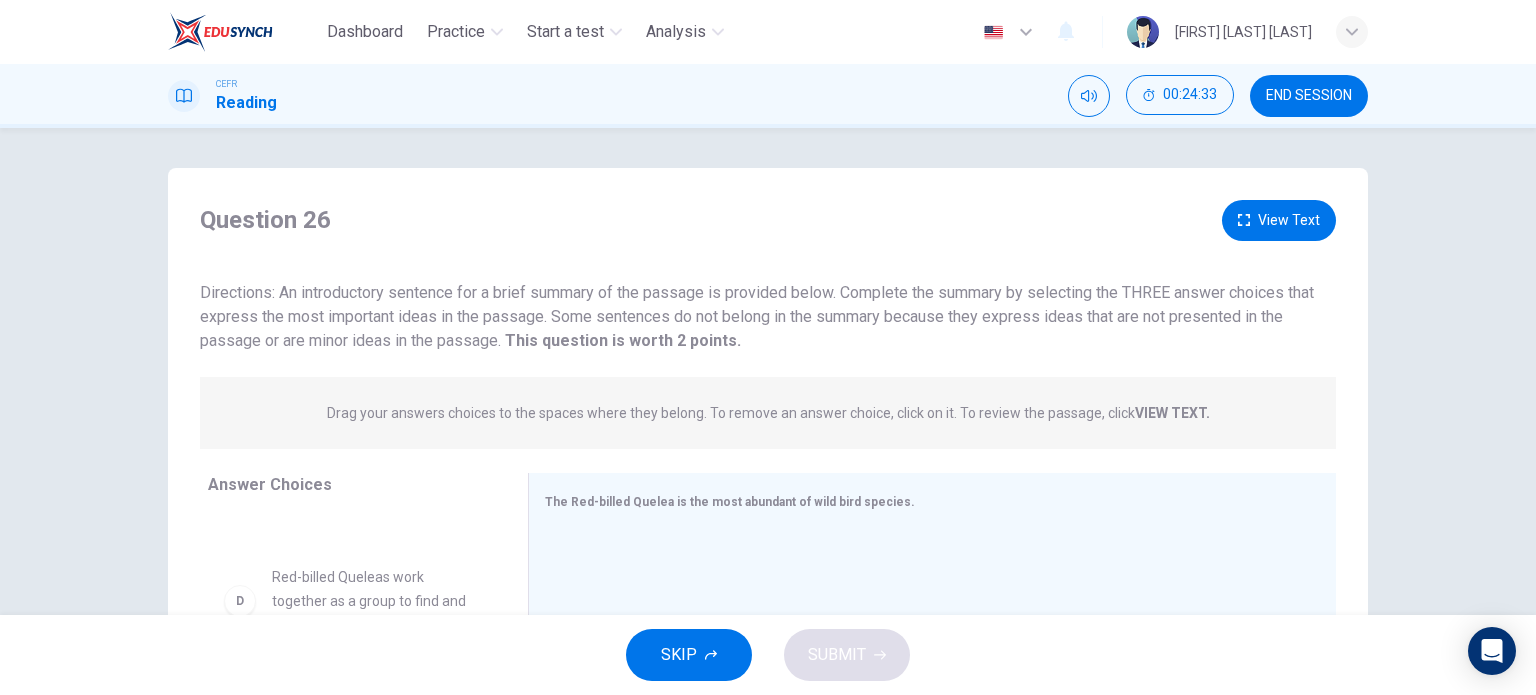 click on "View Text" at bounding box center (1279, 220) 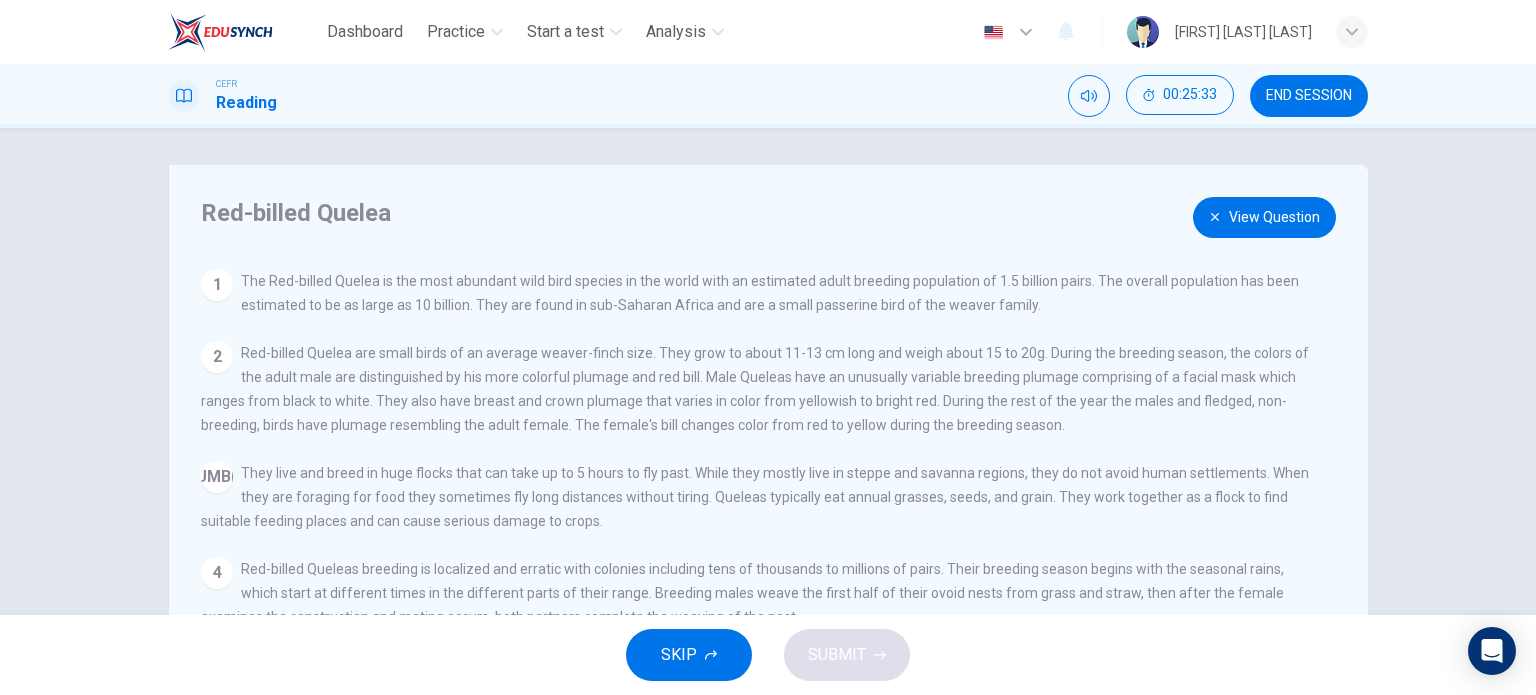 scroll, scrollTop: 0, scrollLeft: 0, axis: both 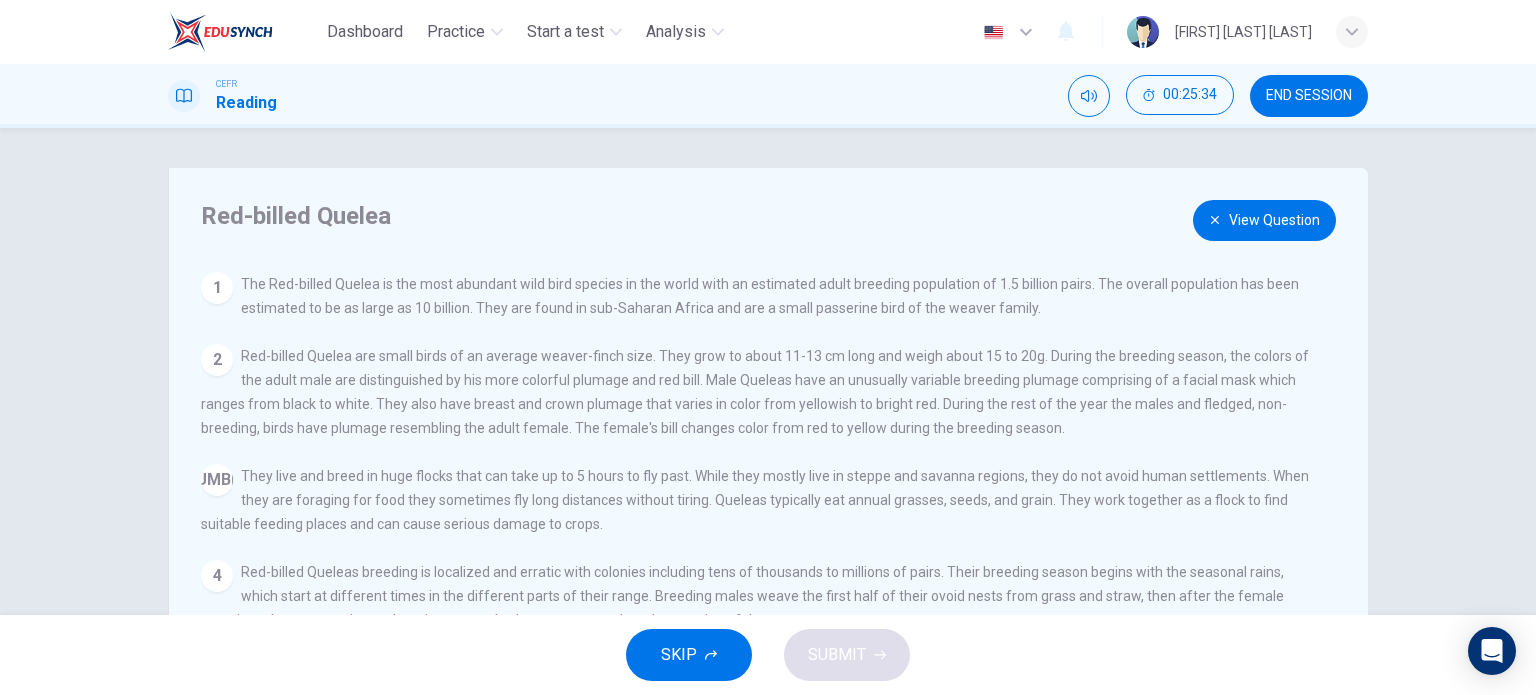 click on "View Question" at bounding box center [1264, 220] 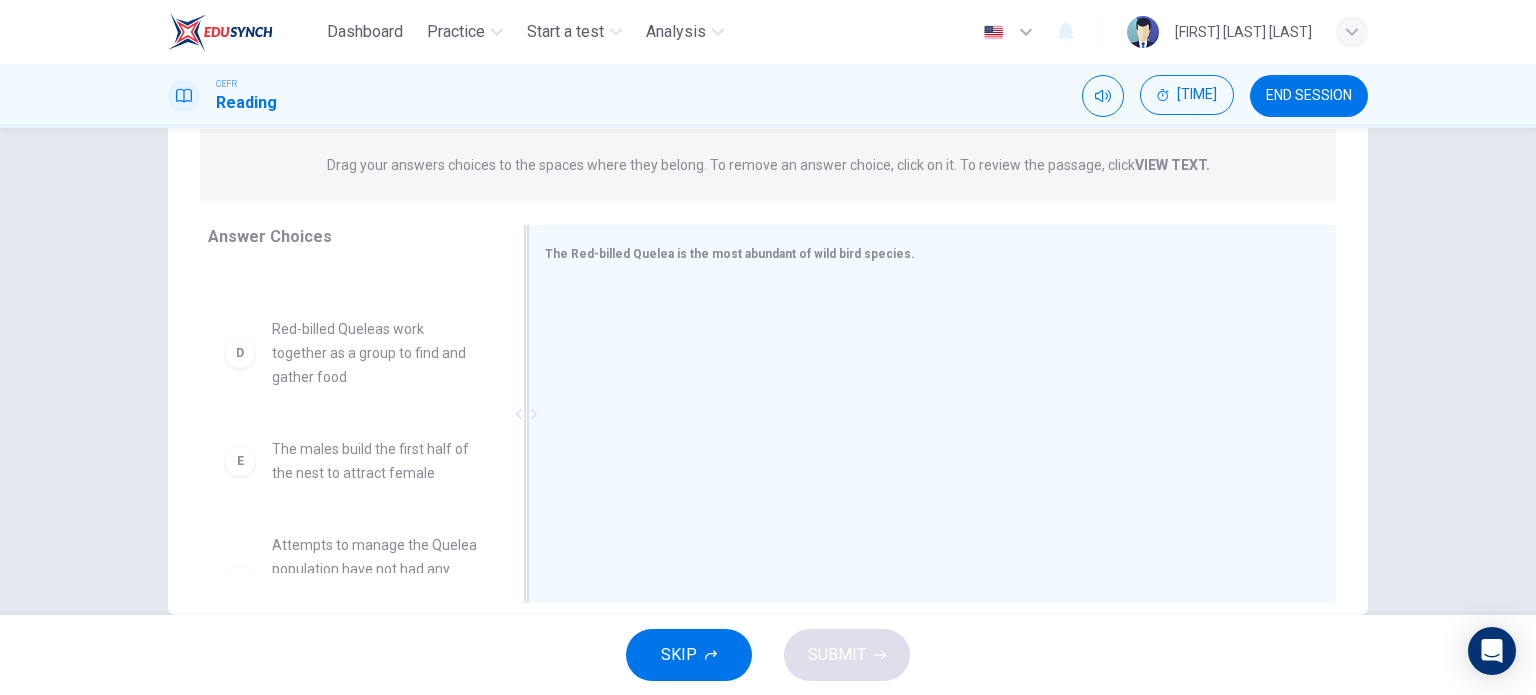 scroll, scrollTop: 288, scrollLeft: 0, axis: vertical 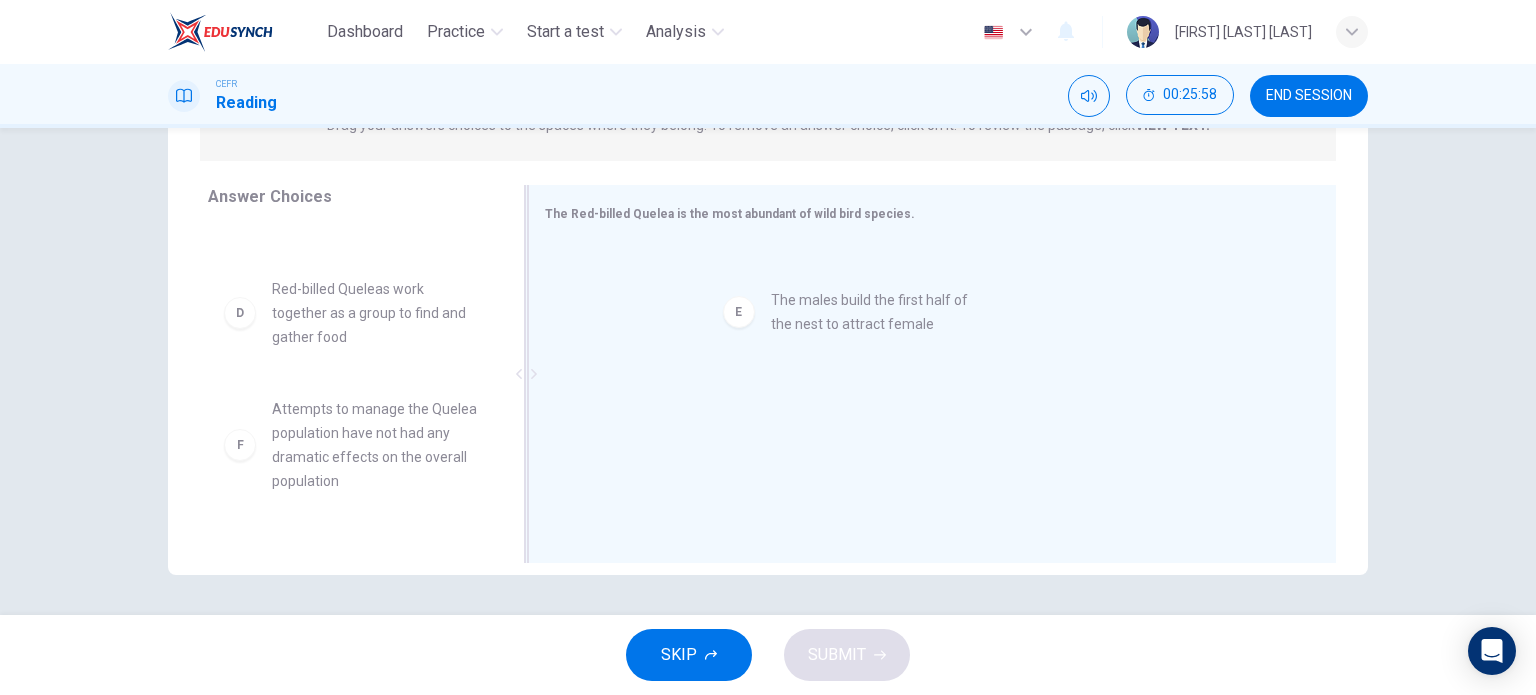drag, startPoint x: 392, startPoint y: 434, endPoint x: 1036, endPoint y: 295, distance: 658.83 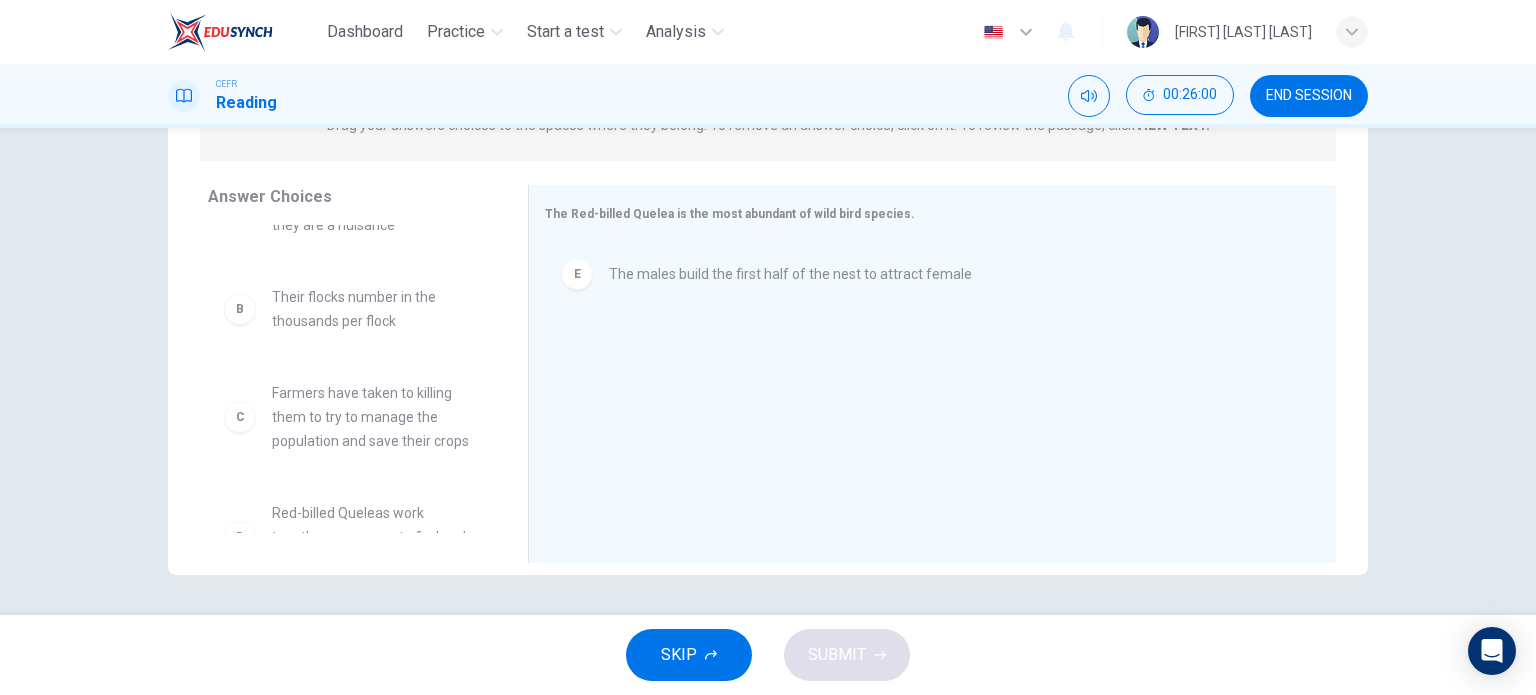 scroll, scrollTop: 0, scrollLeft: 0, axis: both 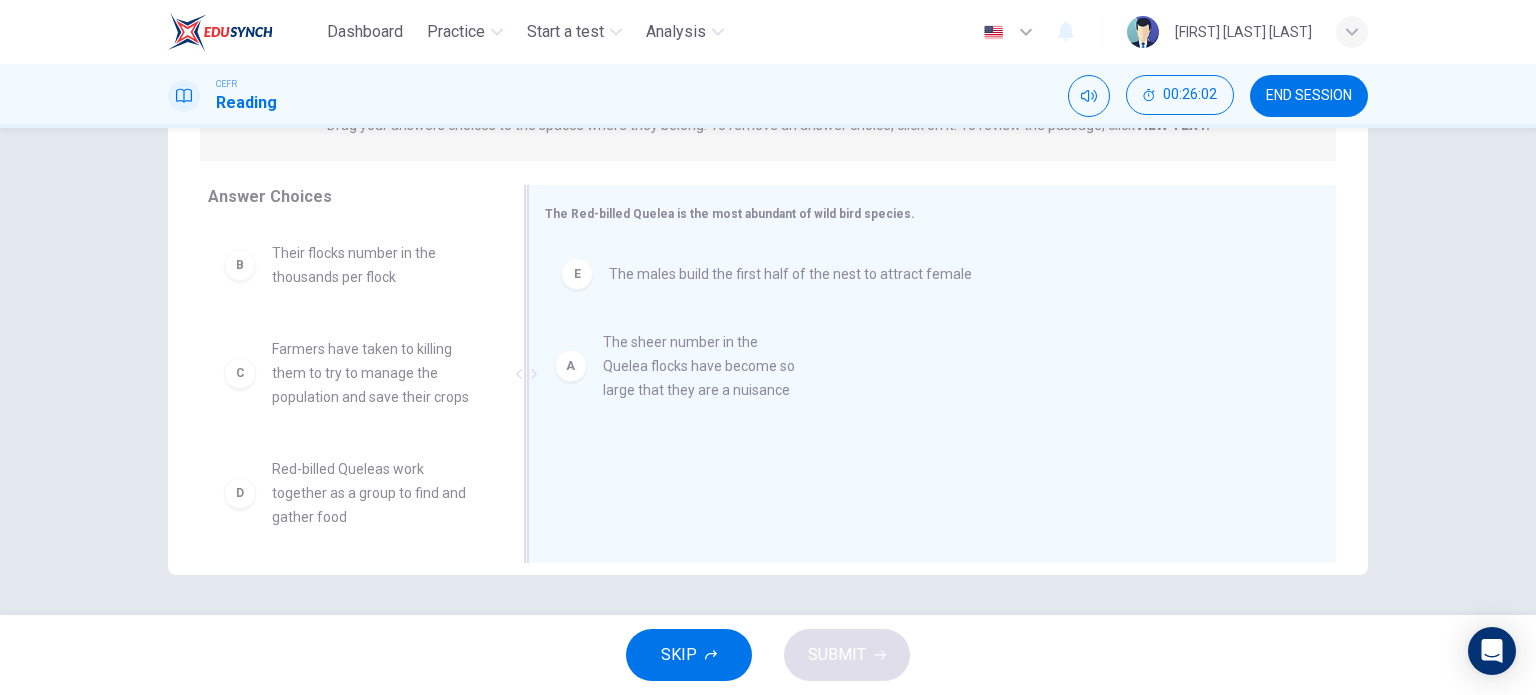 drag, startPoint x: 379, startPoint y: 291, endPoint x: 753, endPoint y: 395, distance: 388.19067 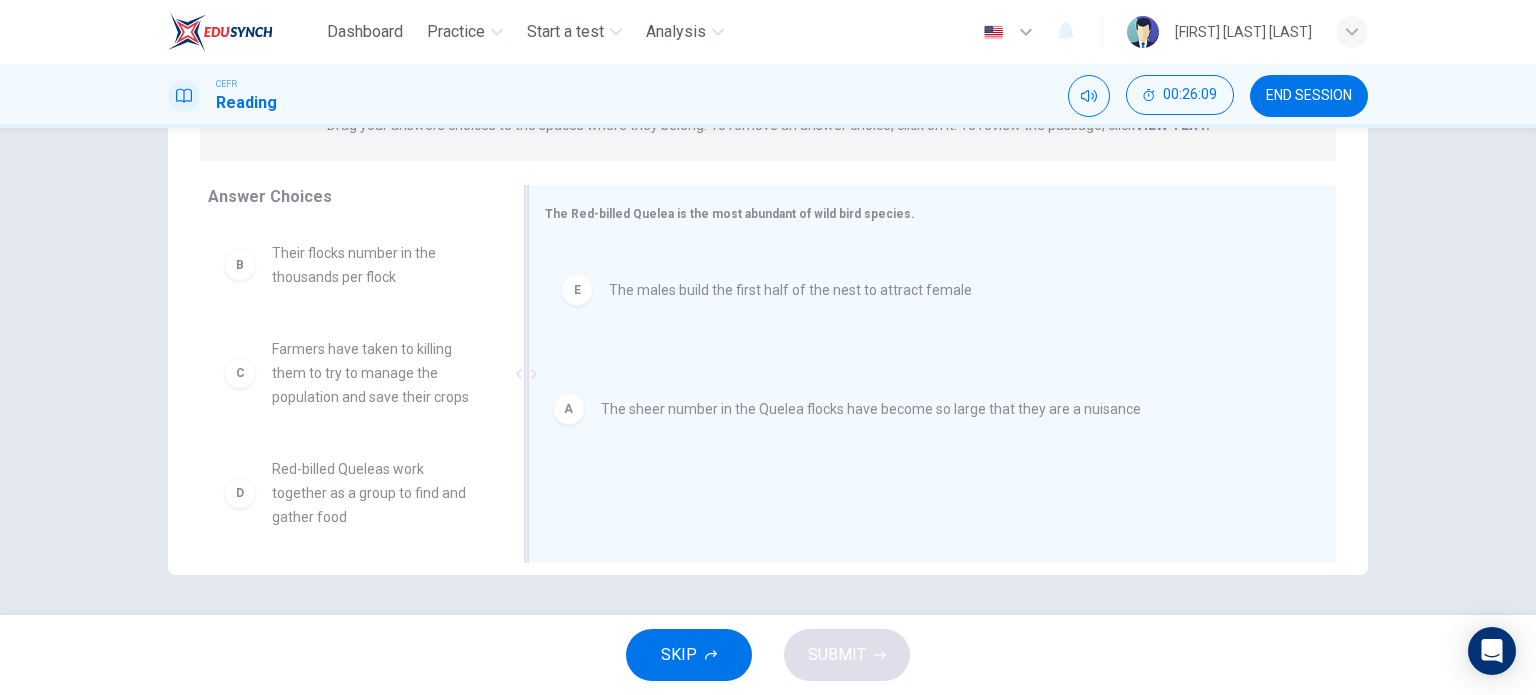 drag, startPoint x: 714, startPoint y: 283, endPoint x: 711, endPoint y: 427, distance: 144.03125 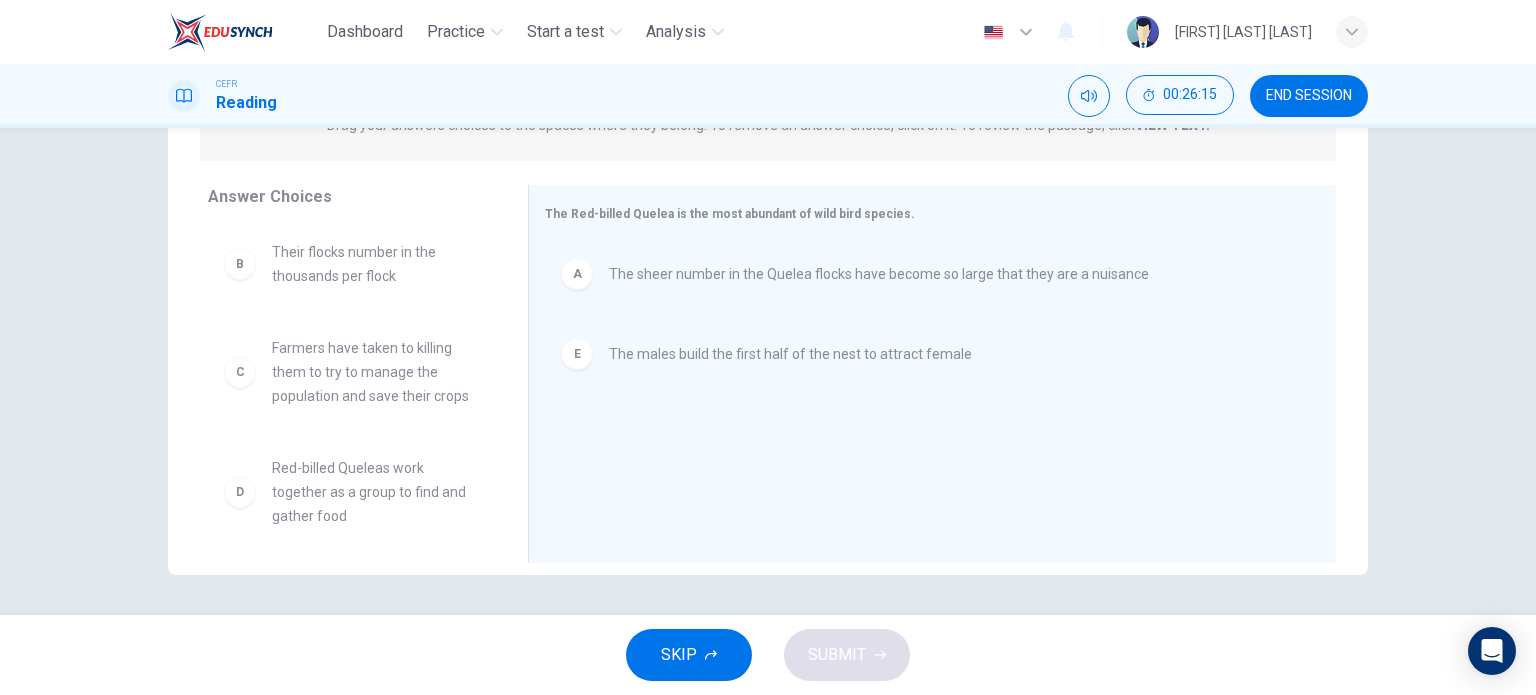 scroll, scrollTop: 0, scrollLeft: 0, axis: both 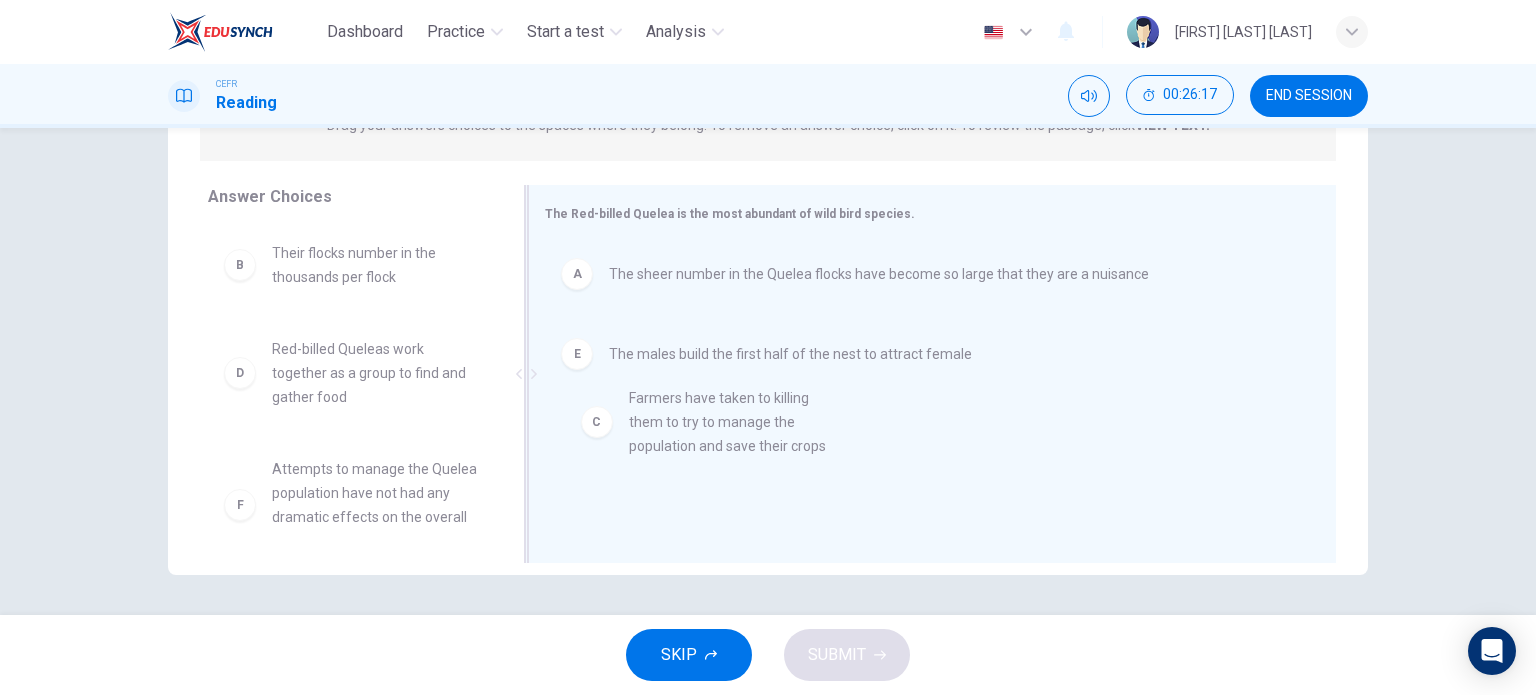 drag, startPoint x: 403, startPoint y: 392, endPoint x: 785, endPoint y: 439, distance: 384.8805 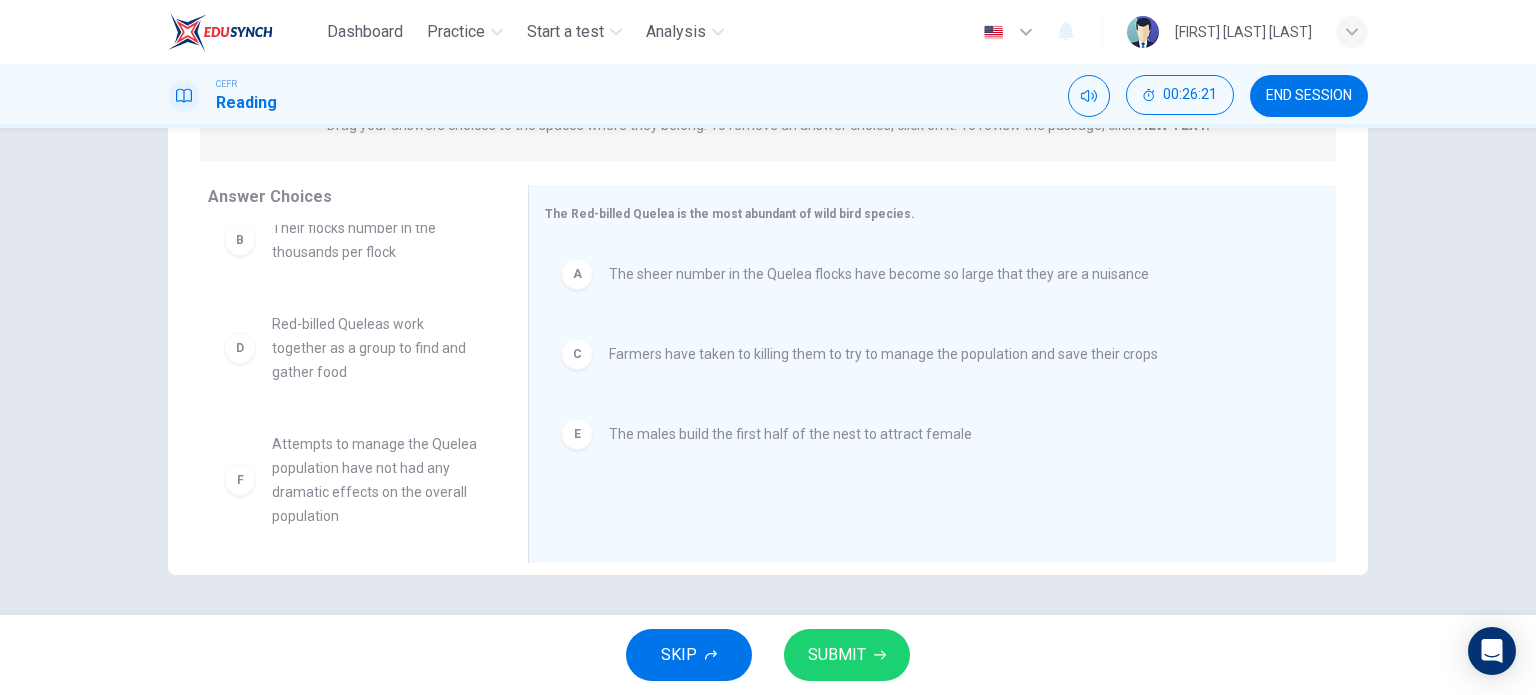 scroll, scrollTop: 36, scrollLeft: 0, axis: vertical 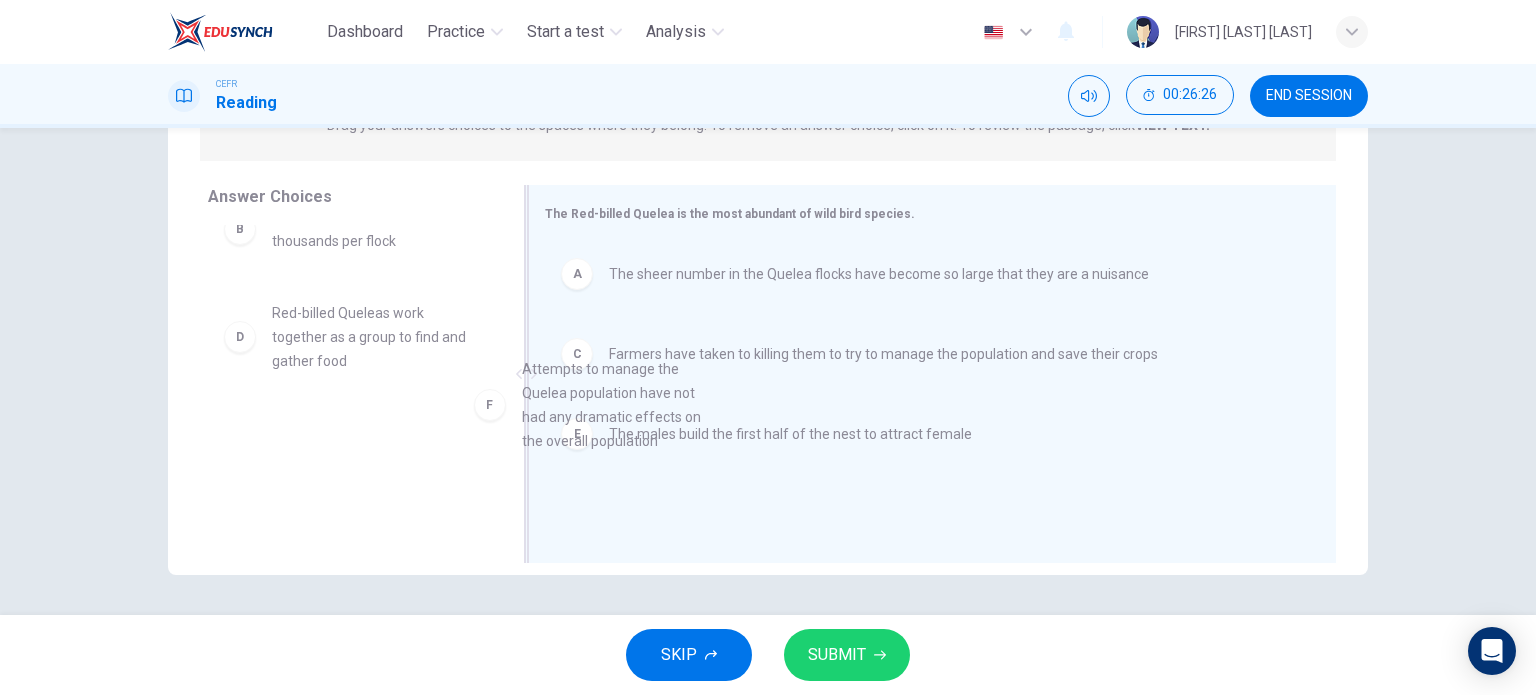 drag, startPoint x: 384, startPoint y: 493, endPoint x: 657, endPoint y: 421, distance: 282.3349 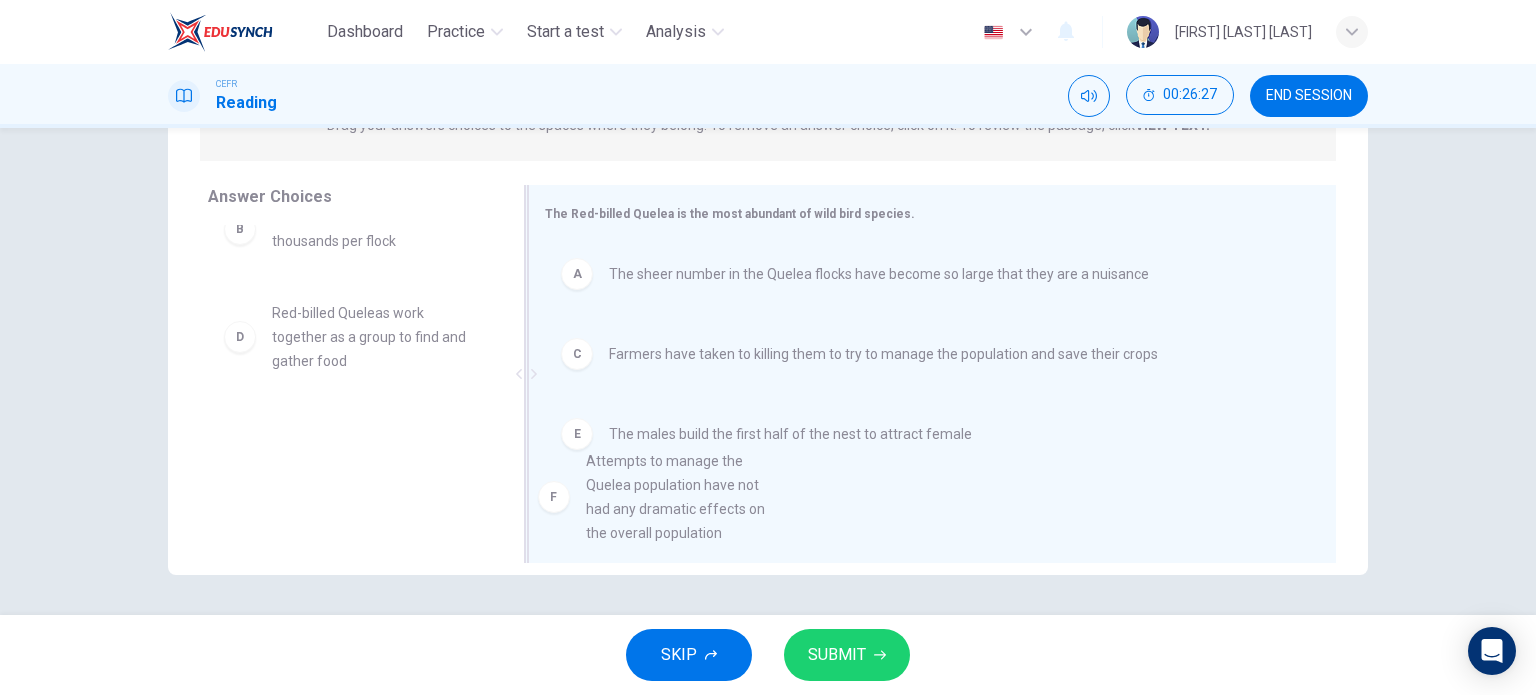 drag, startPoint x: 315, startPoint y: 459, endPoint x: 717, endPoint y: 493, distance: 403.43524 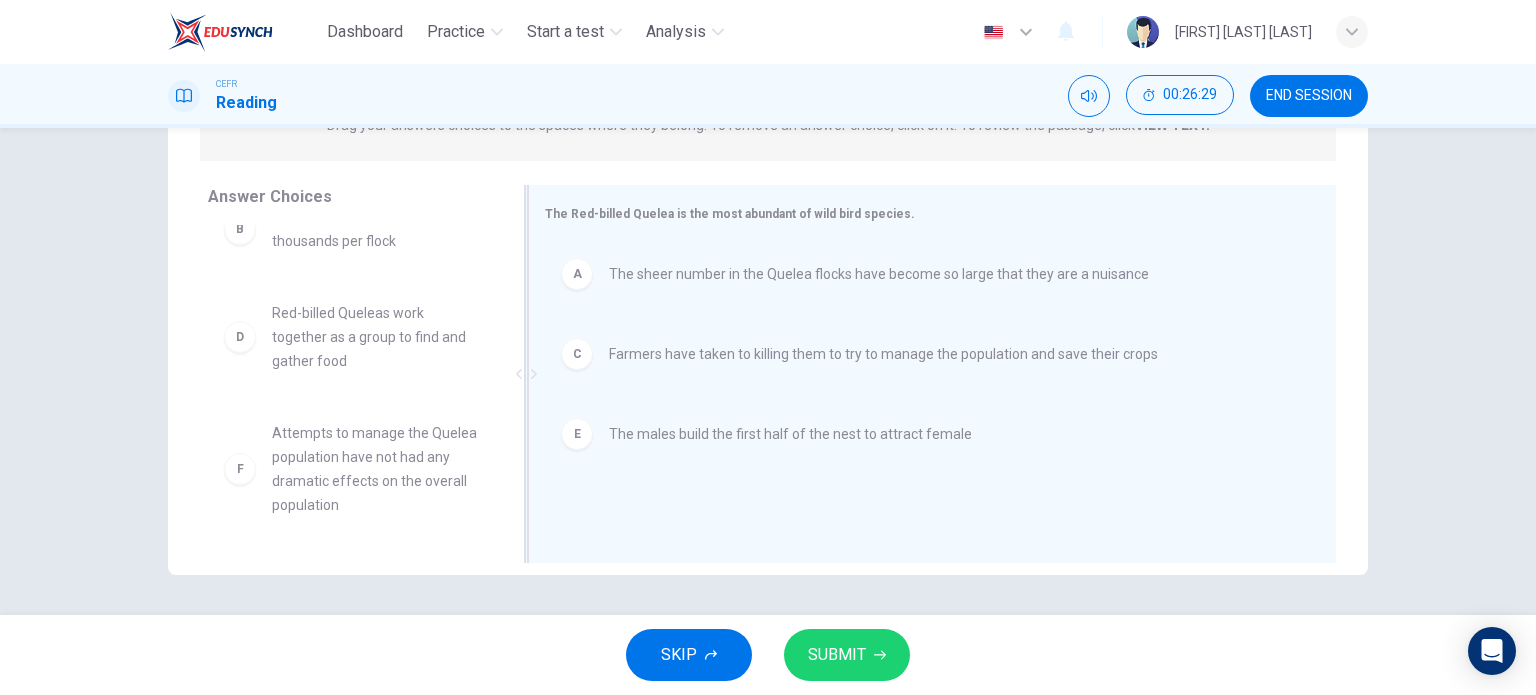 click on "The males build the first half of the nest to attract female" at bounding box center (879, 274) 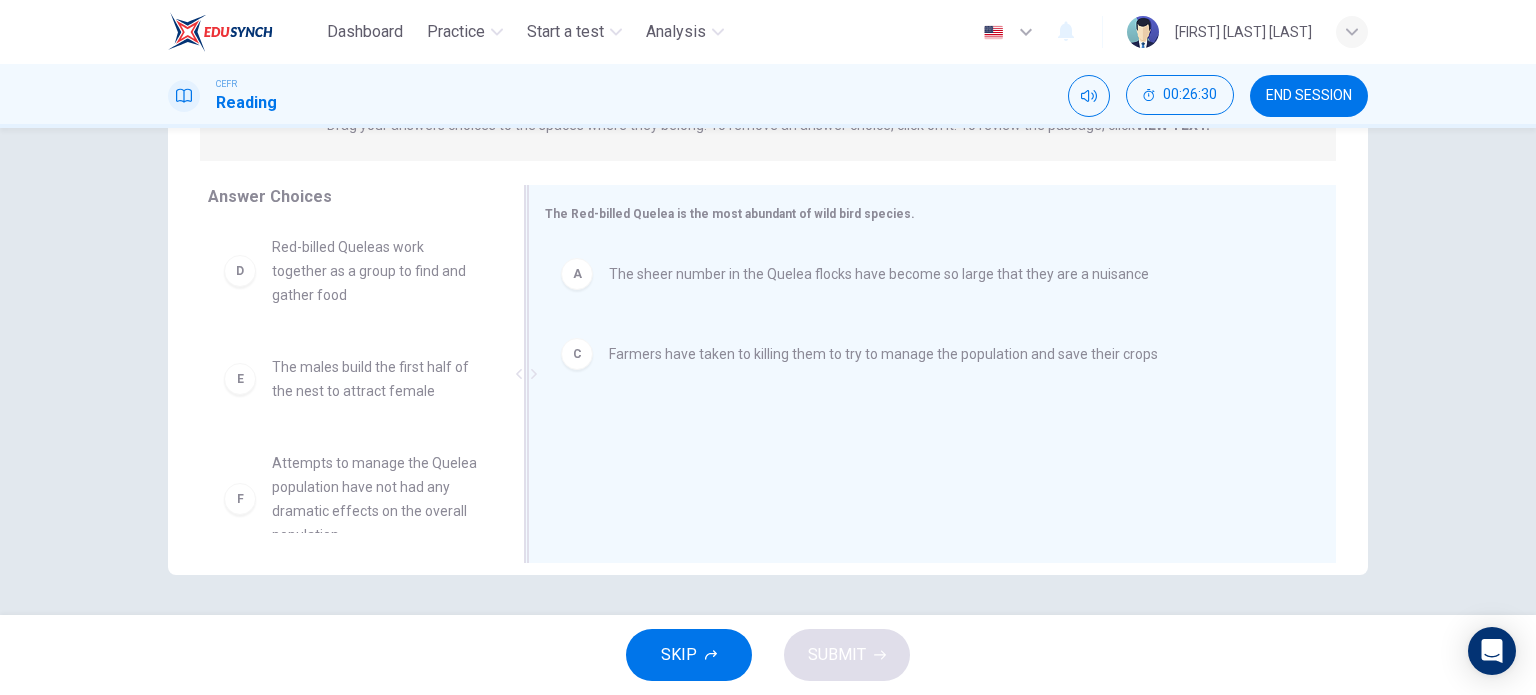scroll, scrollTop: 132, scrollLeft: 0, axis: vertical 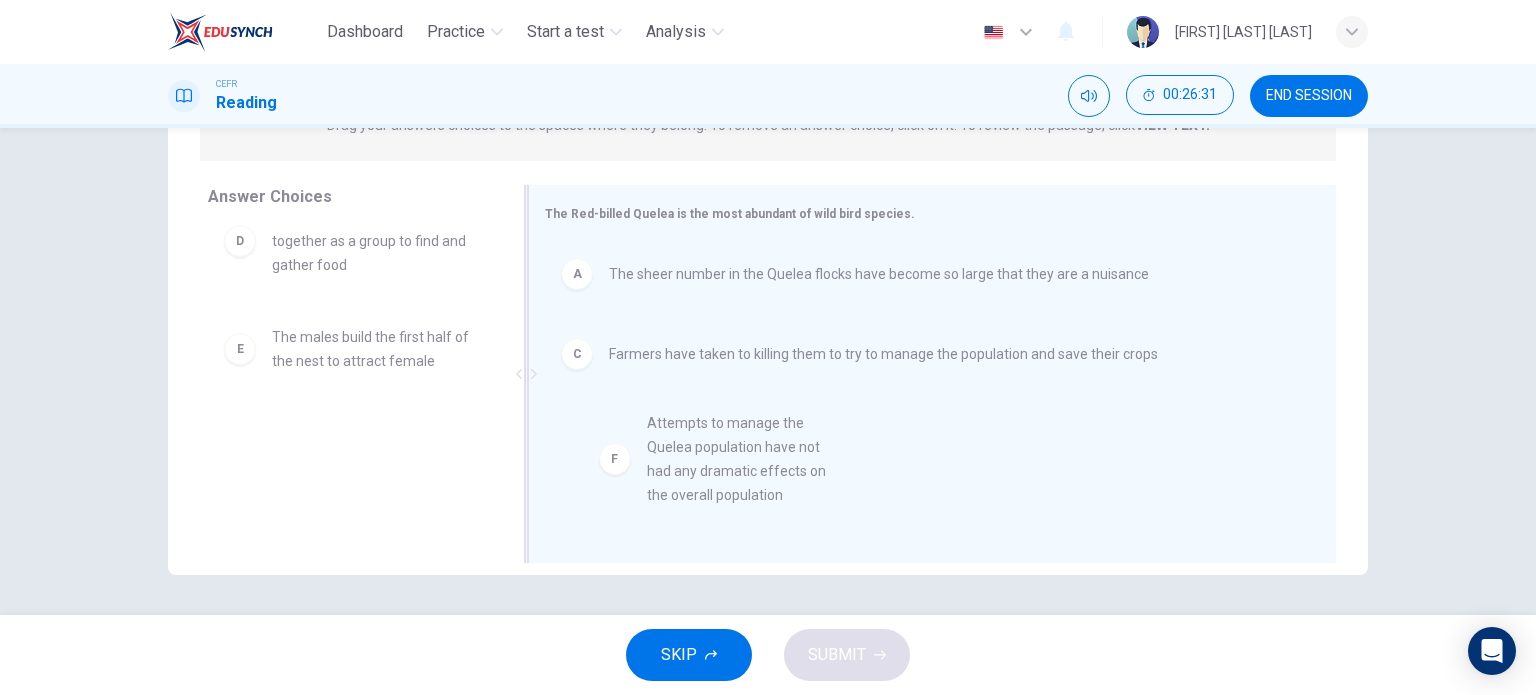 drag, startPoint x: 380, startPoint y: 482, endPoint x: 766, endPoint y: 471, distance: 386.1567 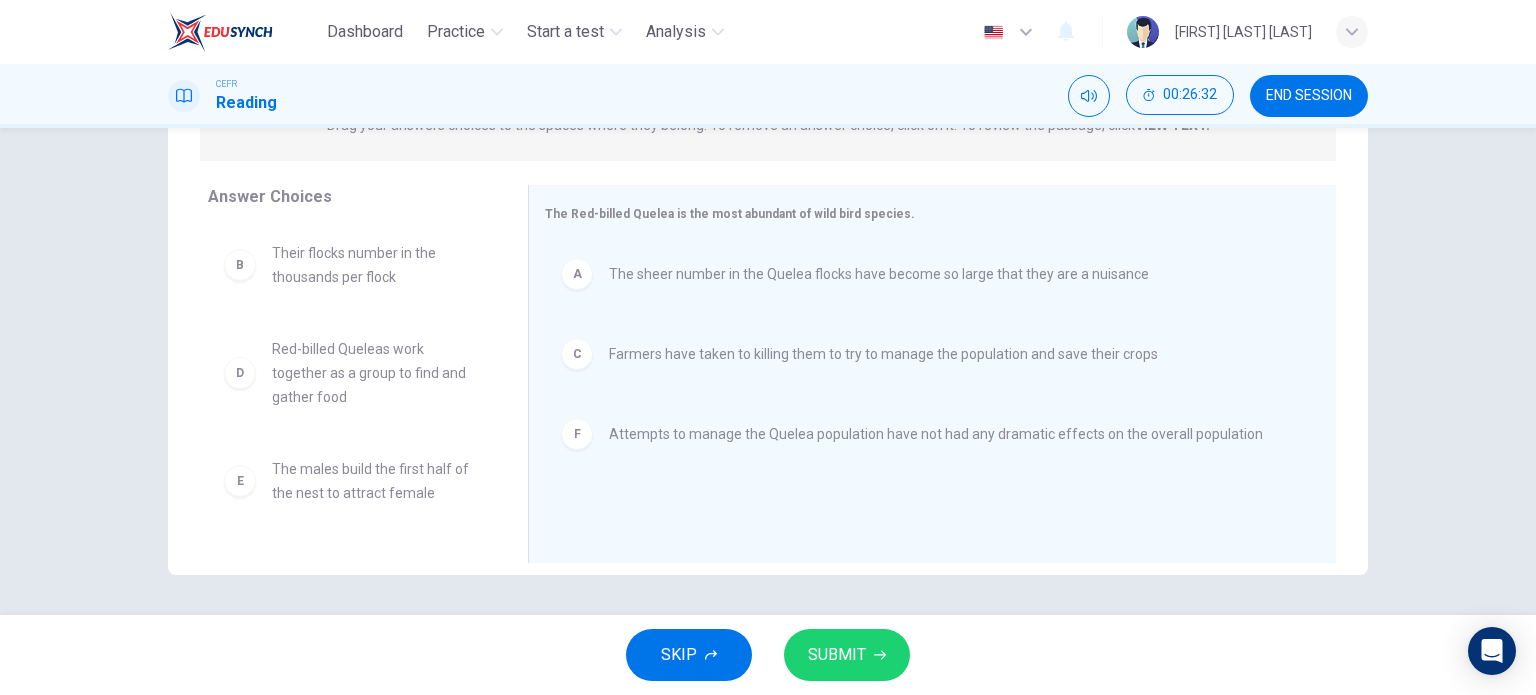 scroll, scrollTop: 0, scrollLeft: 0, axis: both 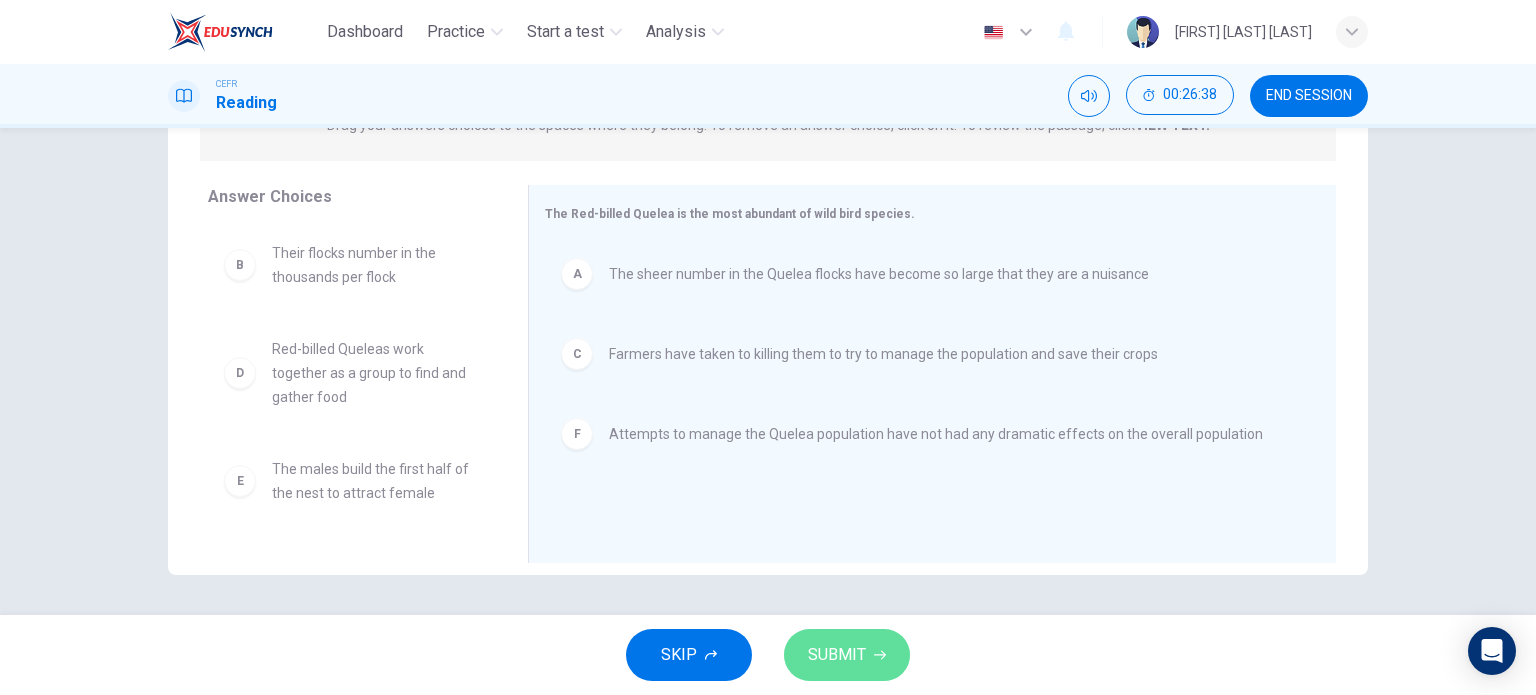 click at bounding box center [880, 655] 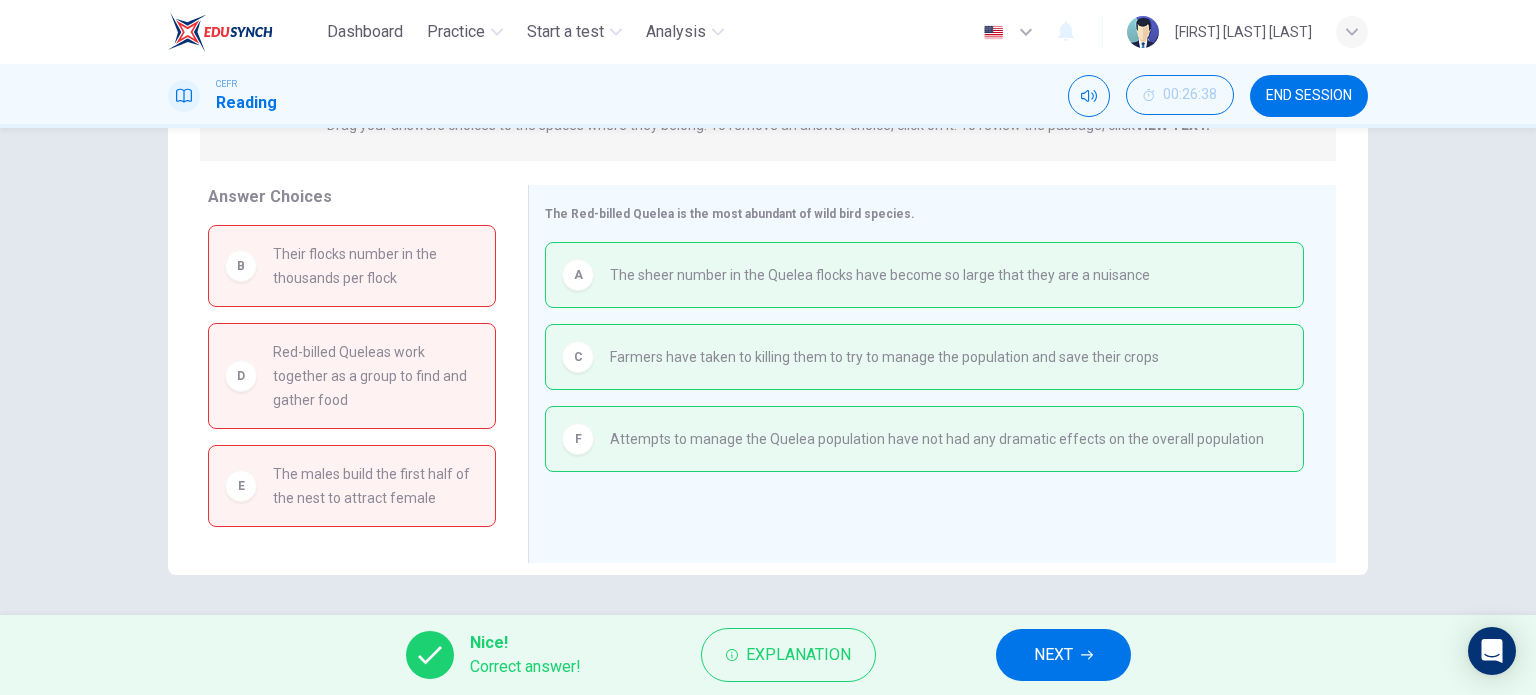 click on "NEXT" at bounding box center (1063, 655) 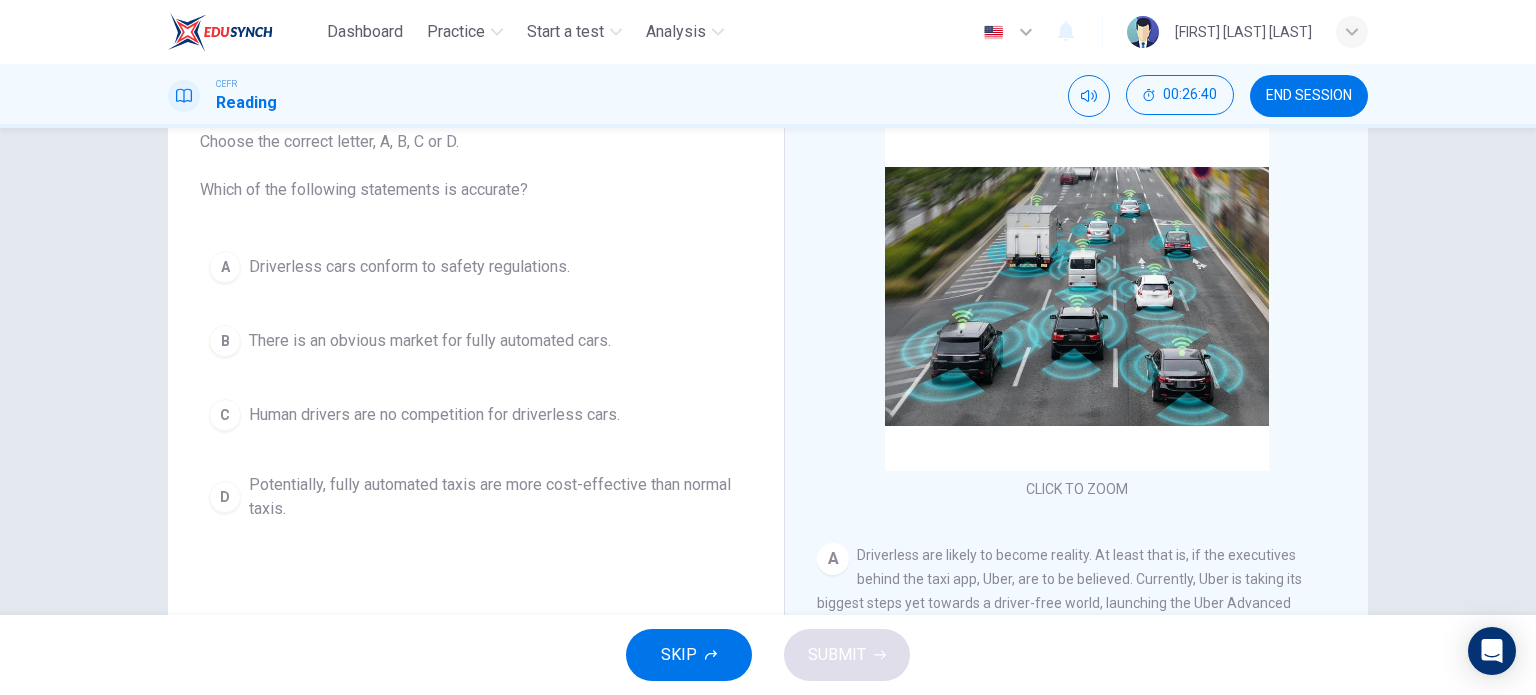 scroll, scrollTop: 100, scrollLeft: 0, axis: vertical 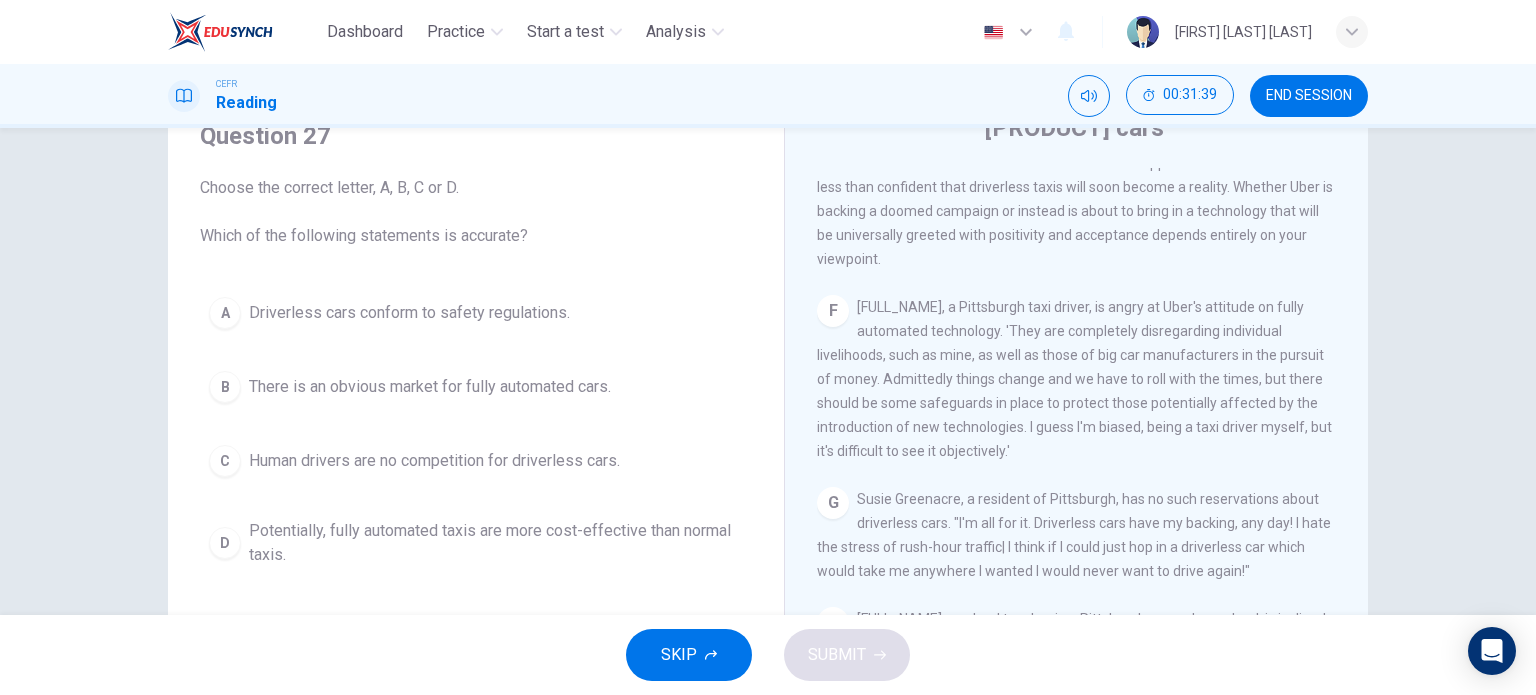 drag, startPoint x: 445, startPoint y: 387, endPoint x: 472, endPoint y: 401, distance: 30.413813 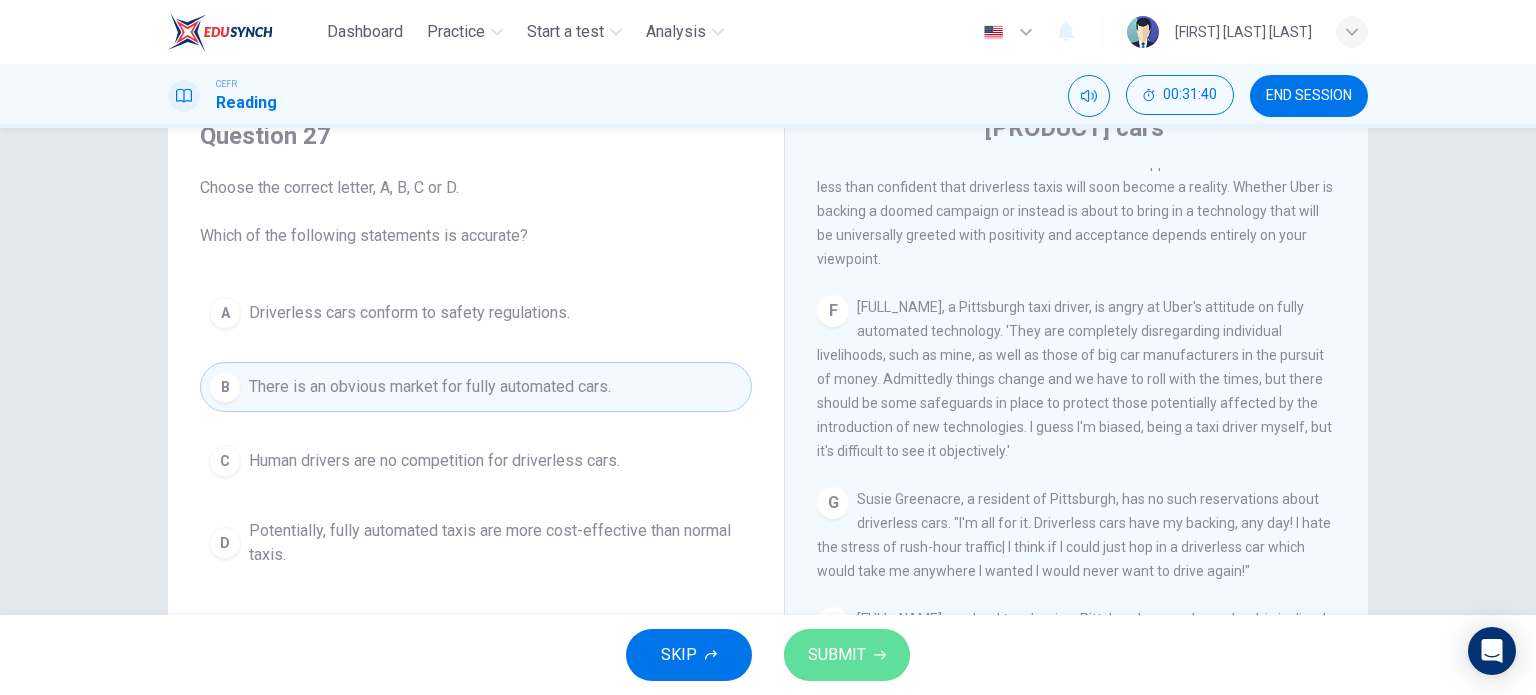 click on "SUBMIT" at bounding box center [837, 655] 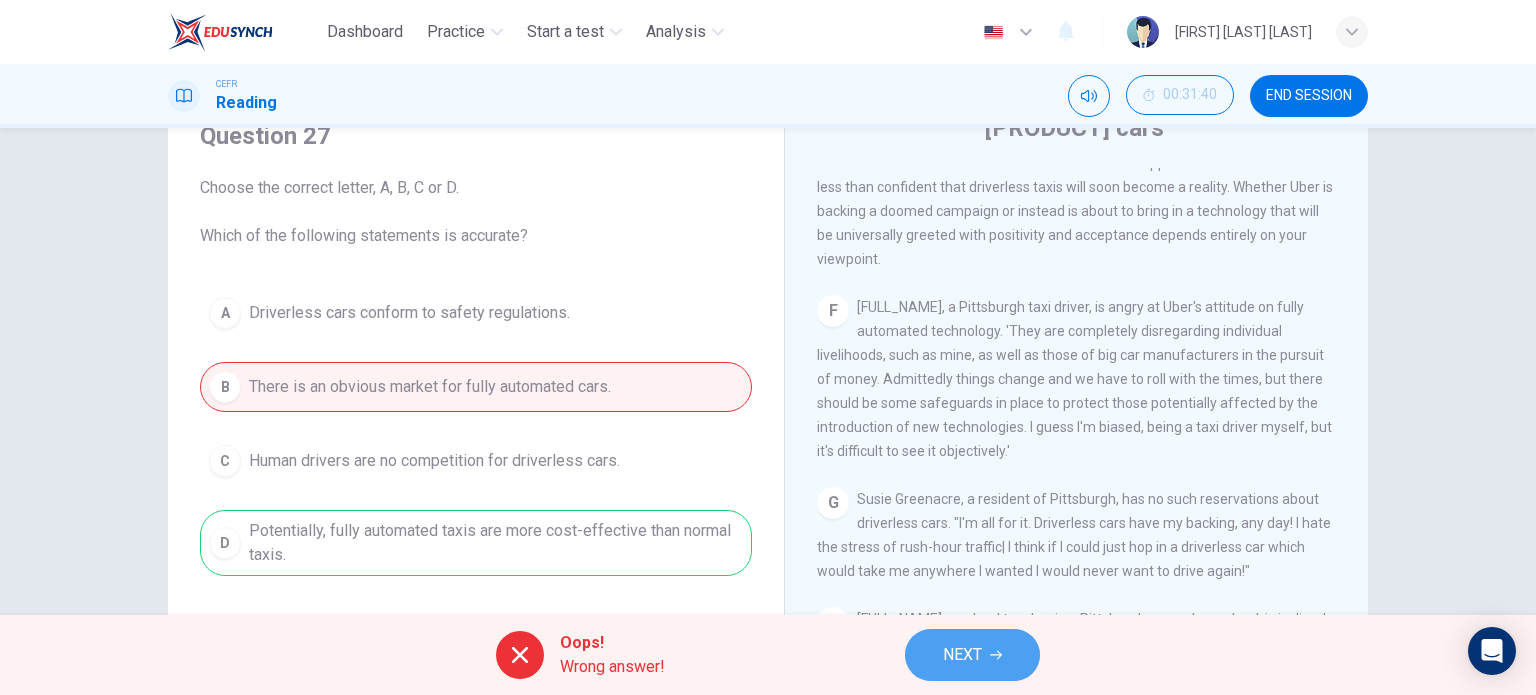 click on "NEXT" at bounding box center [962, 655] 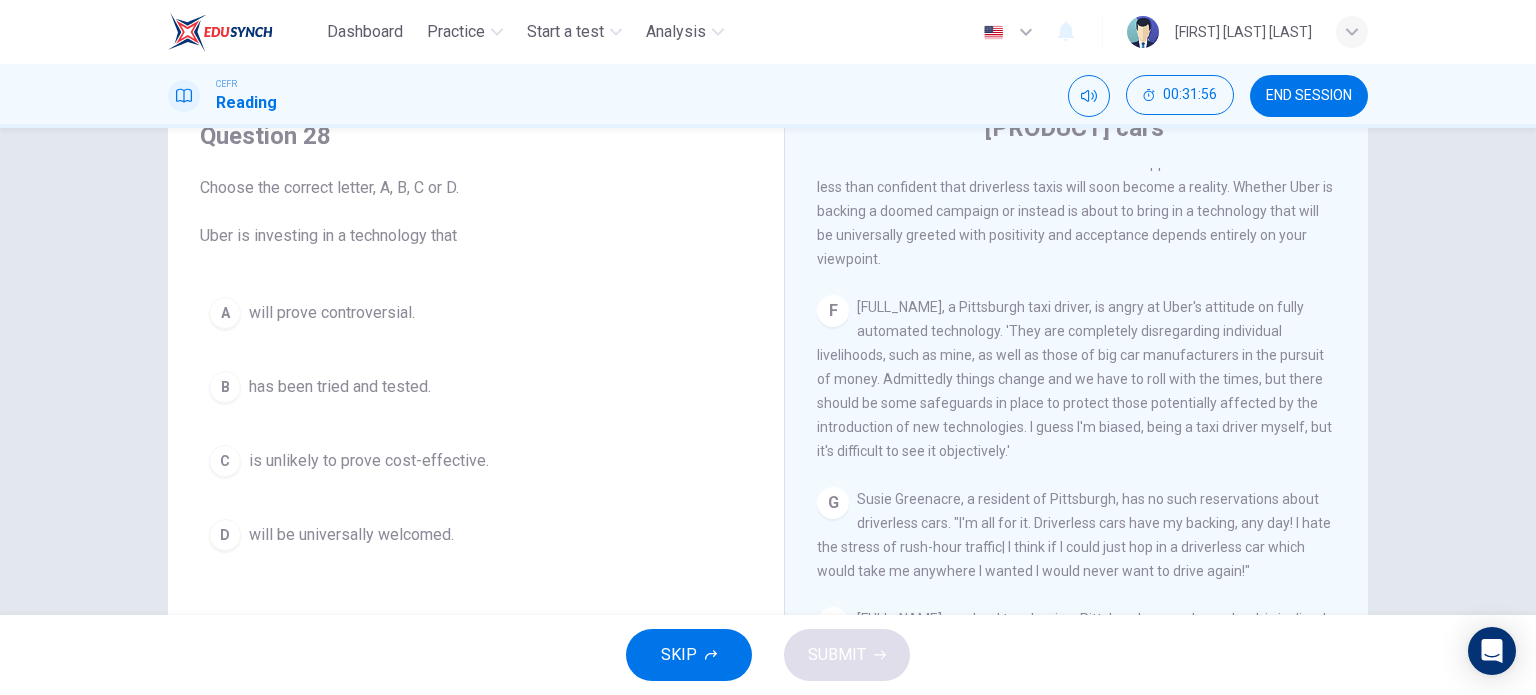 click on "will prove controversial." at bounding box center [332, 313] 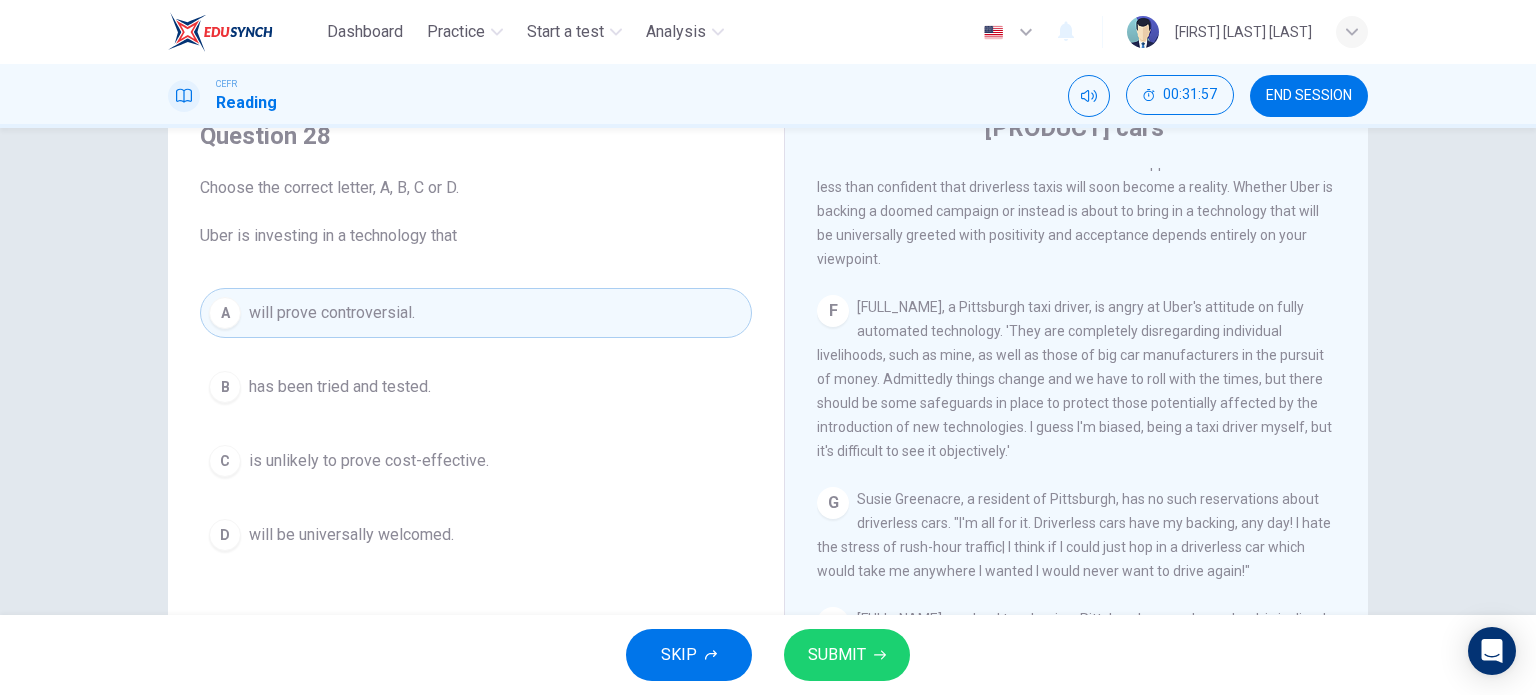 click on "SKIP SUBMIT" at bounding box center [768, 655] 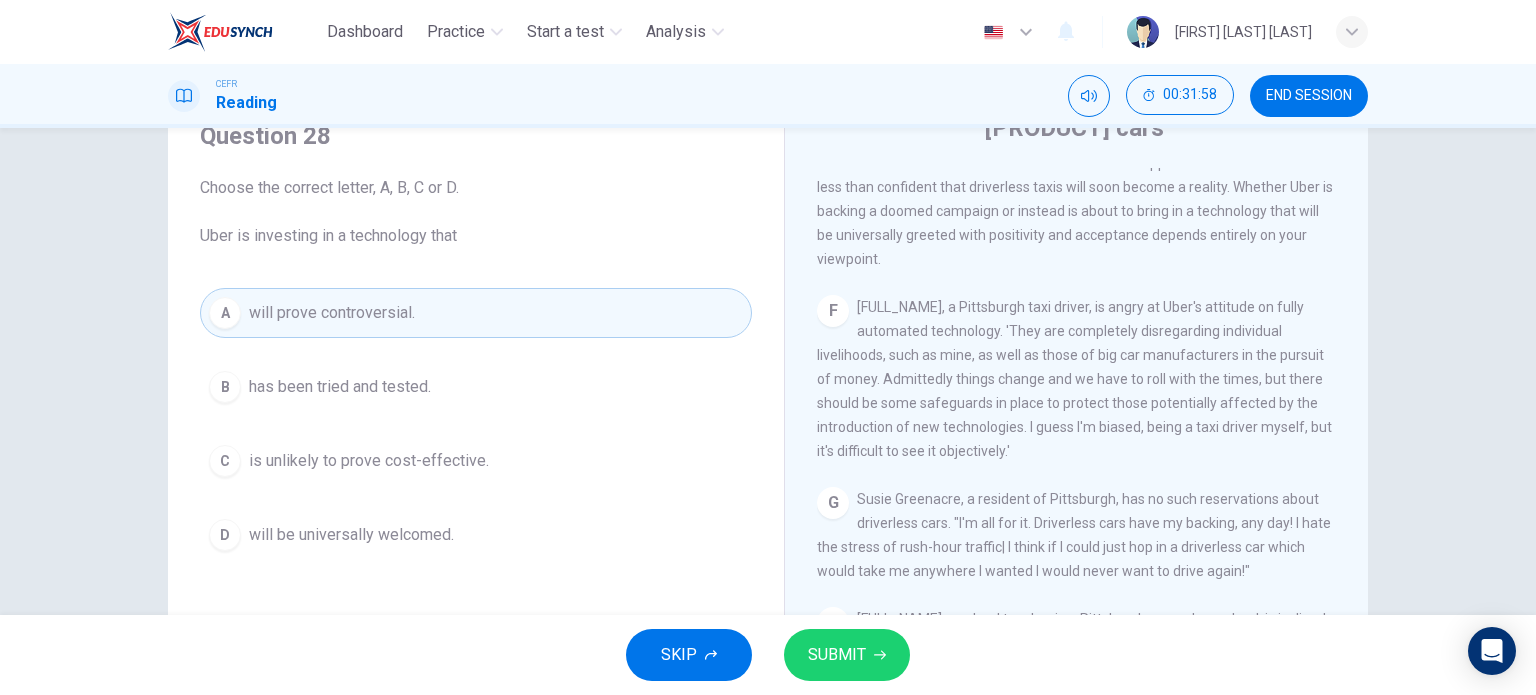 click on "SUBMIT" at bounding box center [837, 655] 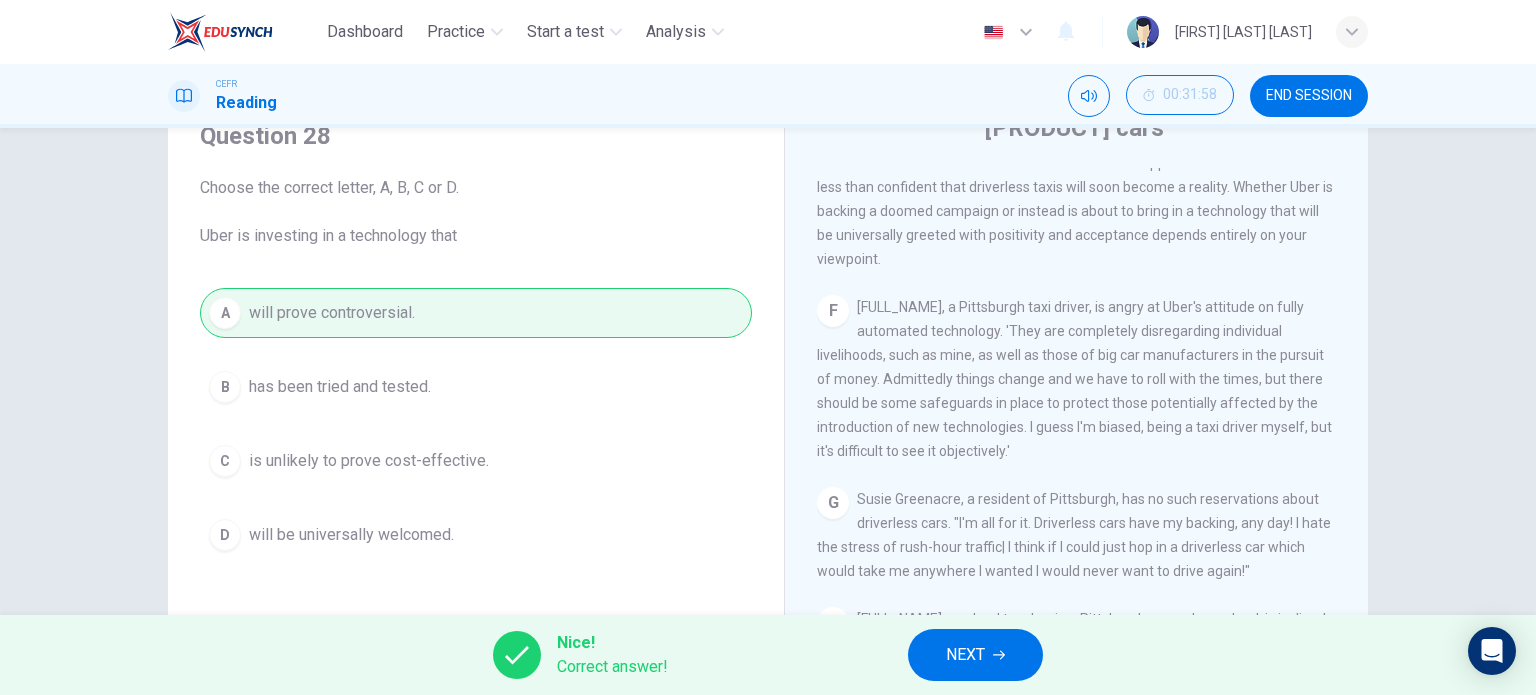 click on "NEXT" at bounding box center (975, 655) 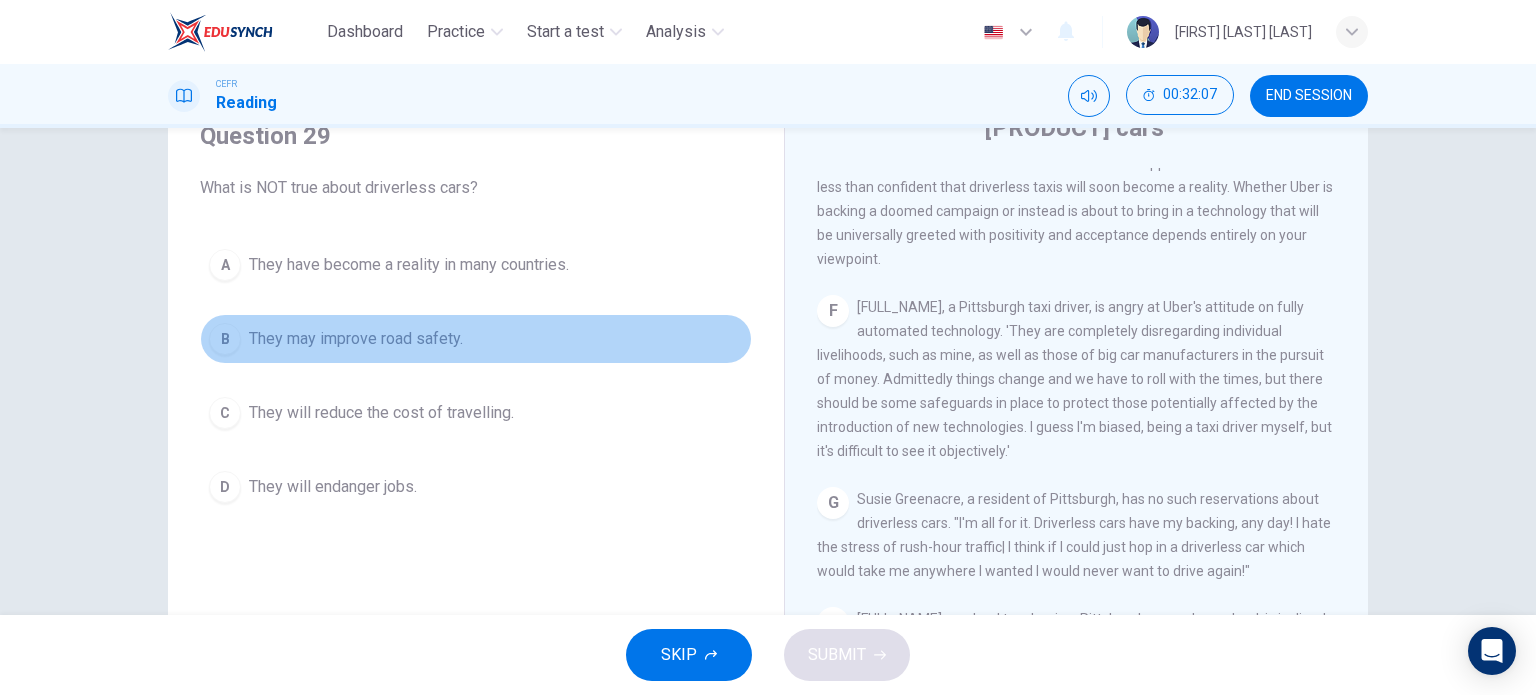 click on "They may improve road safety." at bounding box center [409, 265] 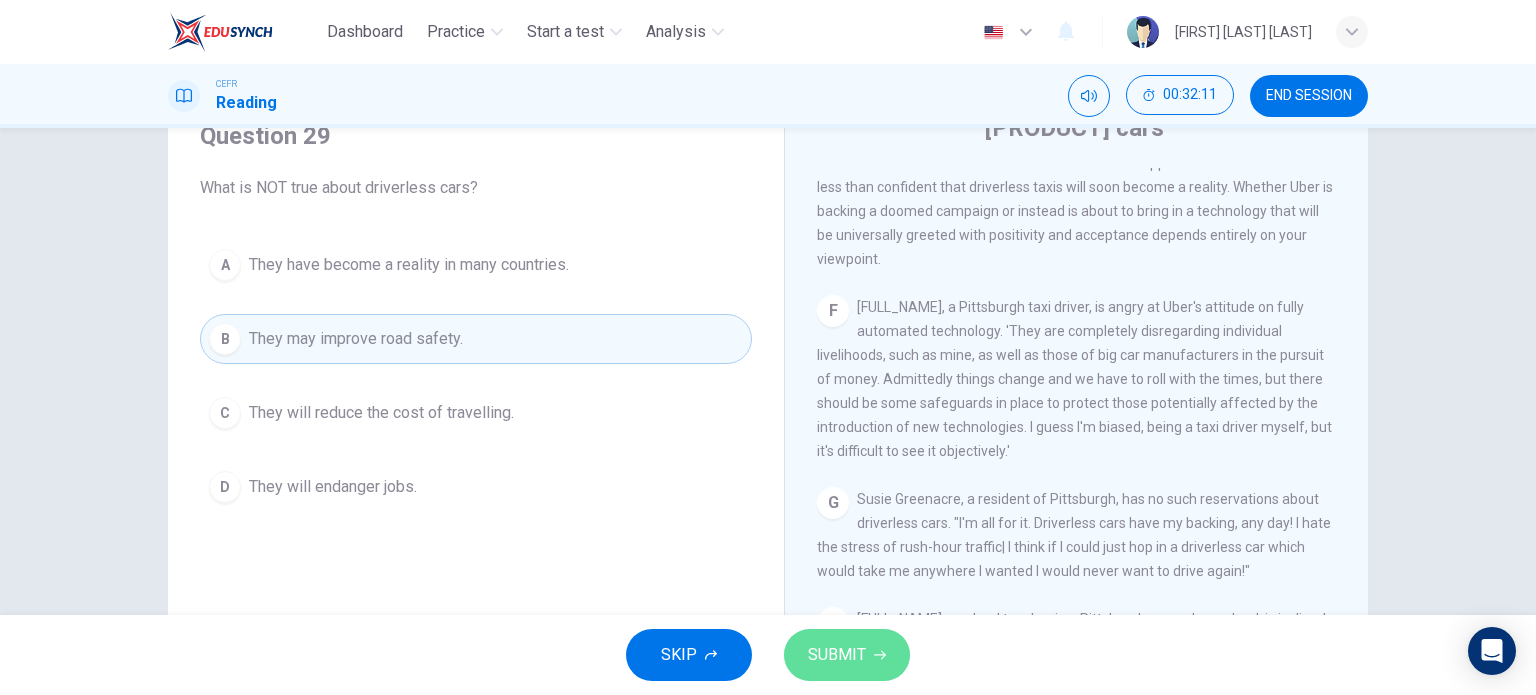 click on "SUBMIT" at bounding box center (837, 655) 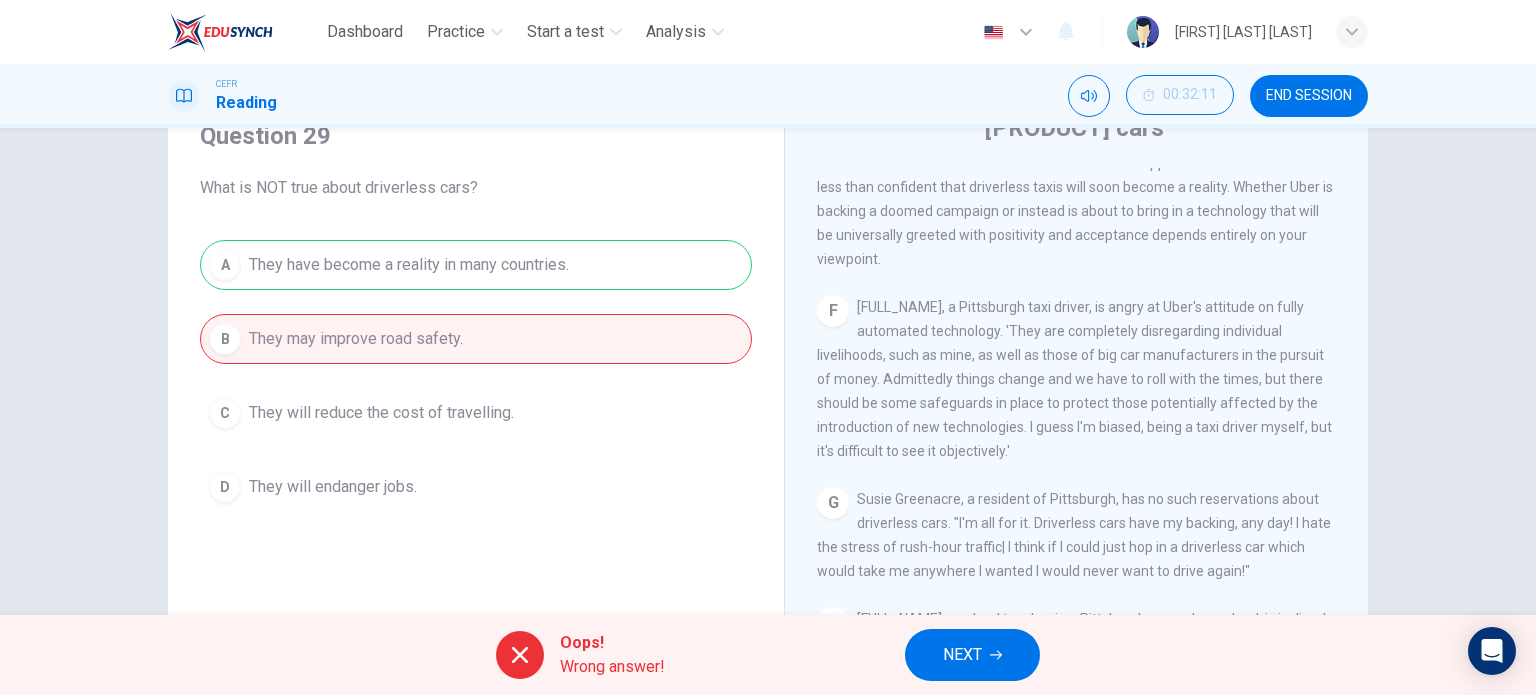 click on "NEXT" at bounding box center [972, 655] 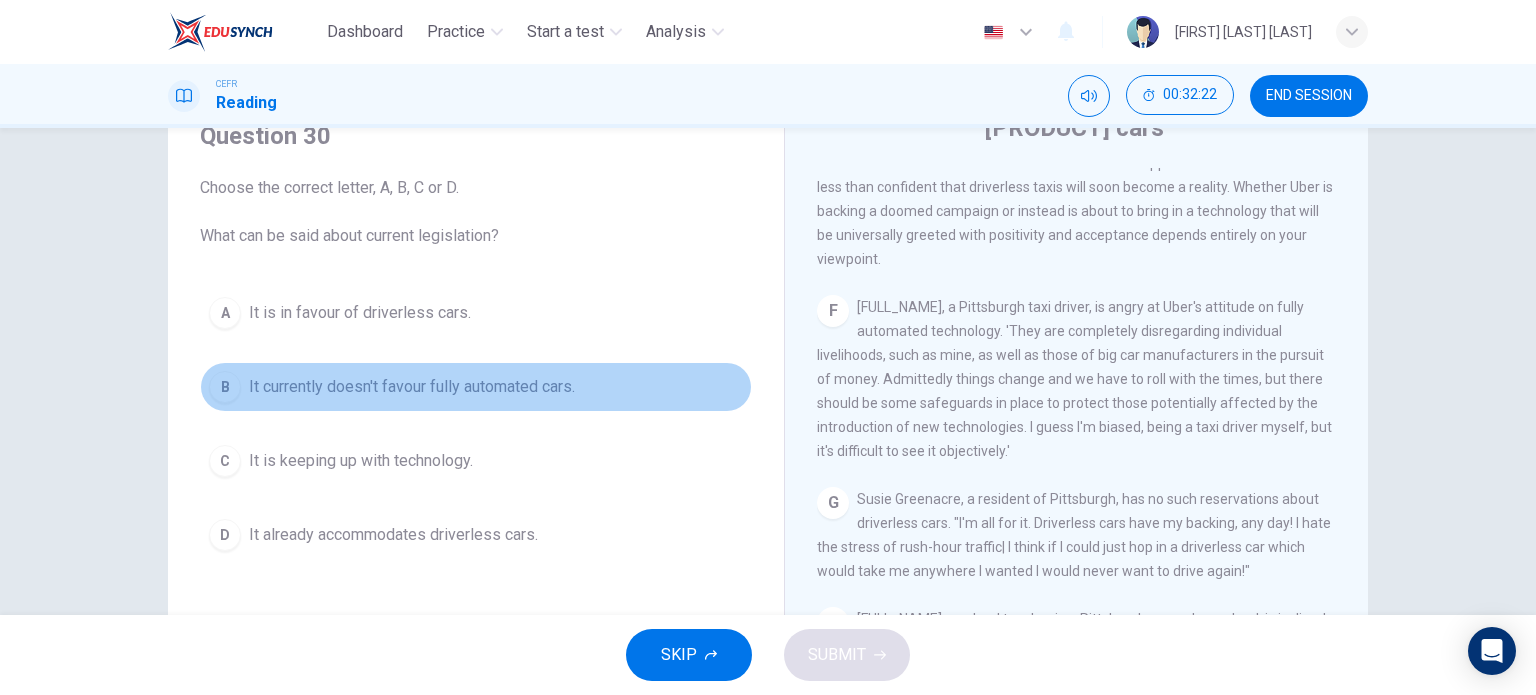 click on "It currently doesn't favour fully automated cars." at bounding box center (360, 313) 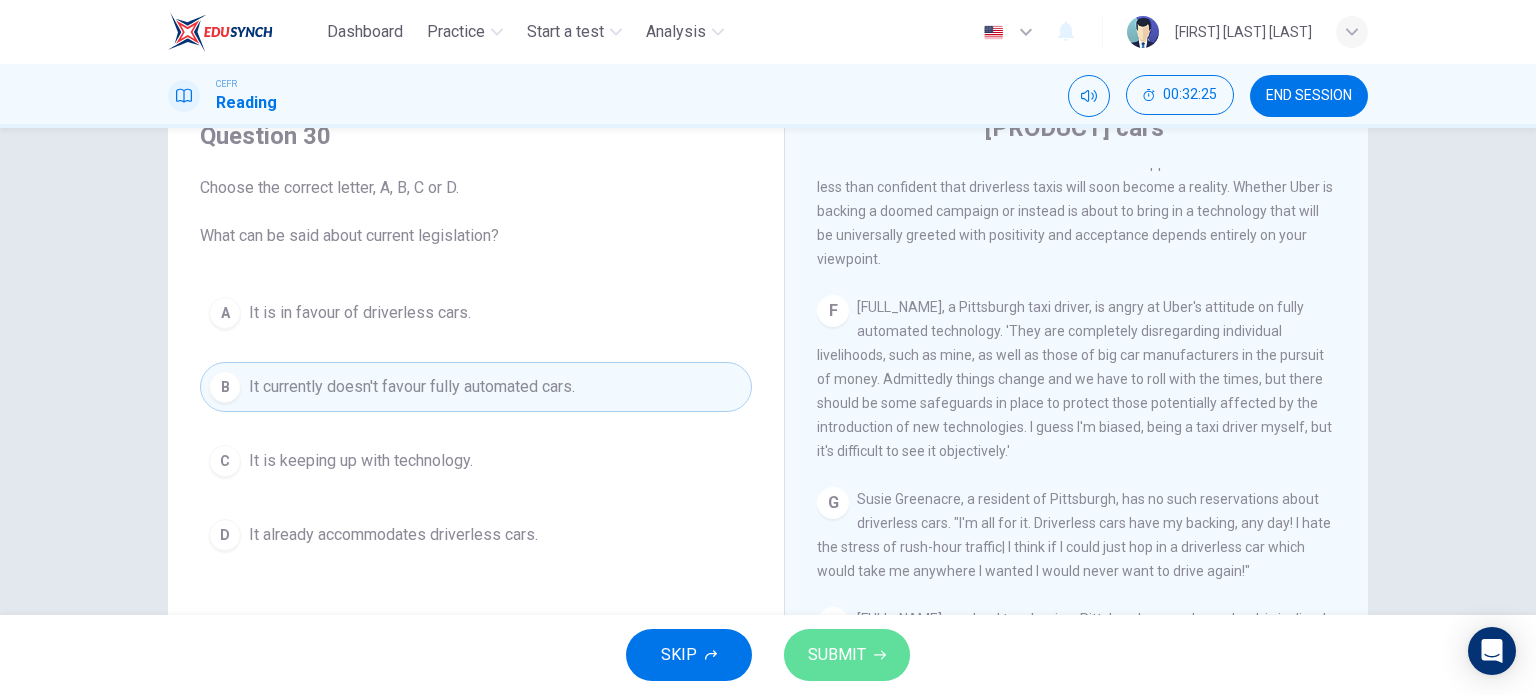click on "SUBMIT" at bounding box center [837, 655] 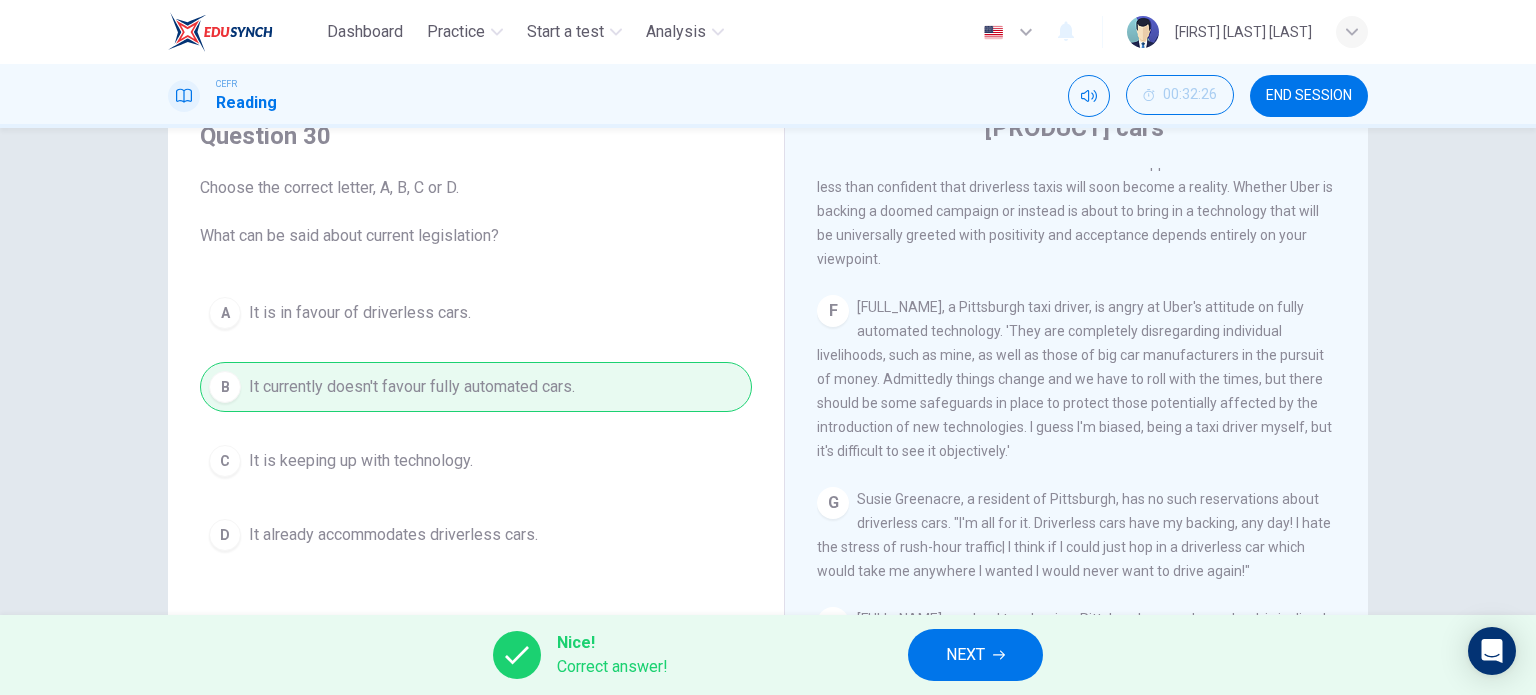 click on "NEXT" at bounding box center [975, 655] 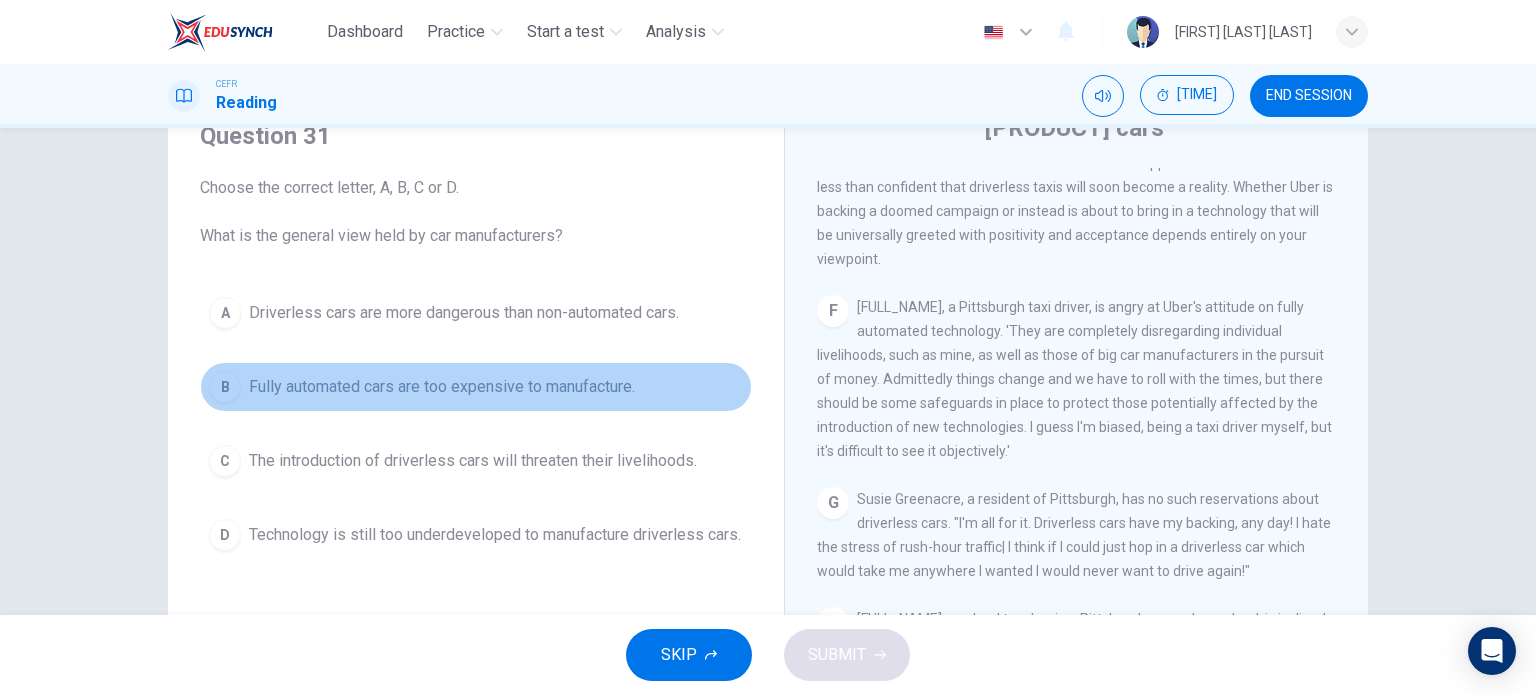 click on "Fully automated cars are too expensive to manufacture." at bounding box center (464, 313) 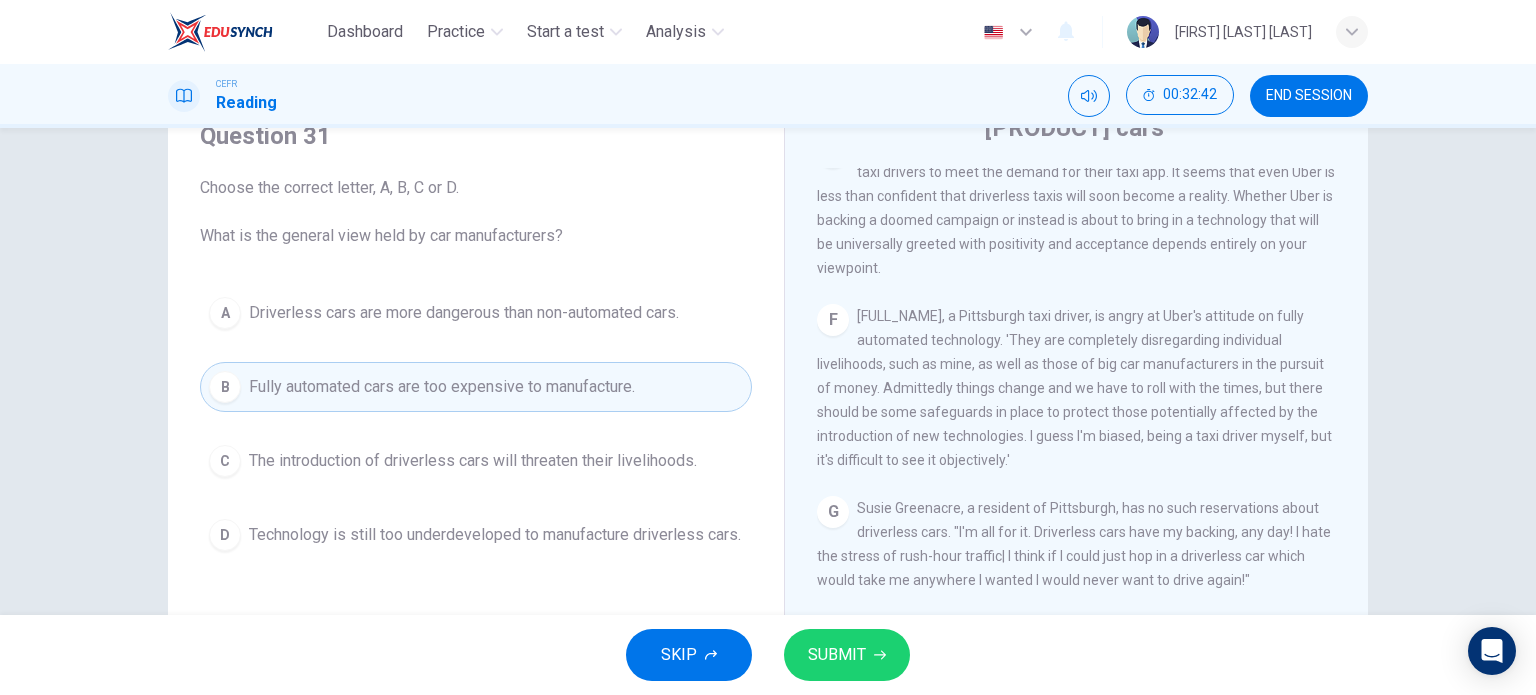 scroll, scrollTop: 1368, scrollLeft: 0, axis: vertical 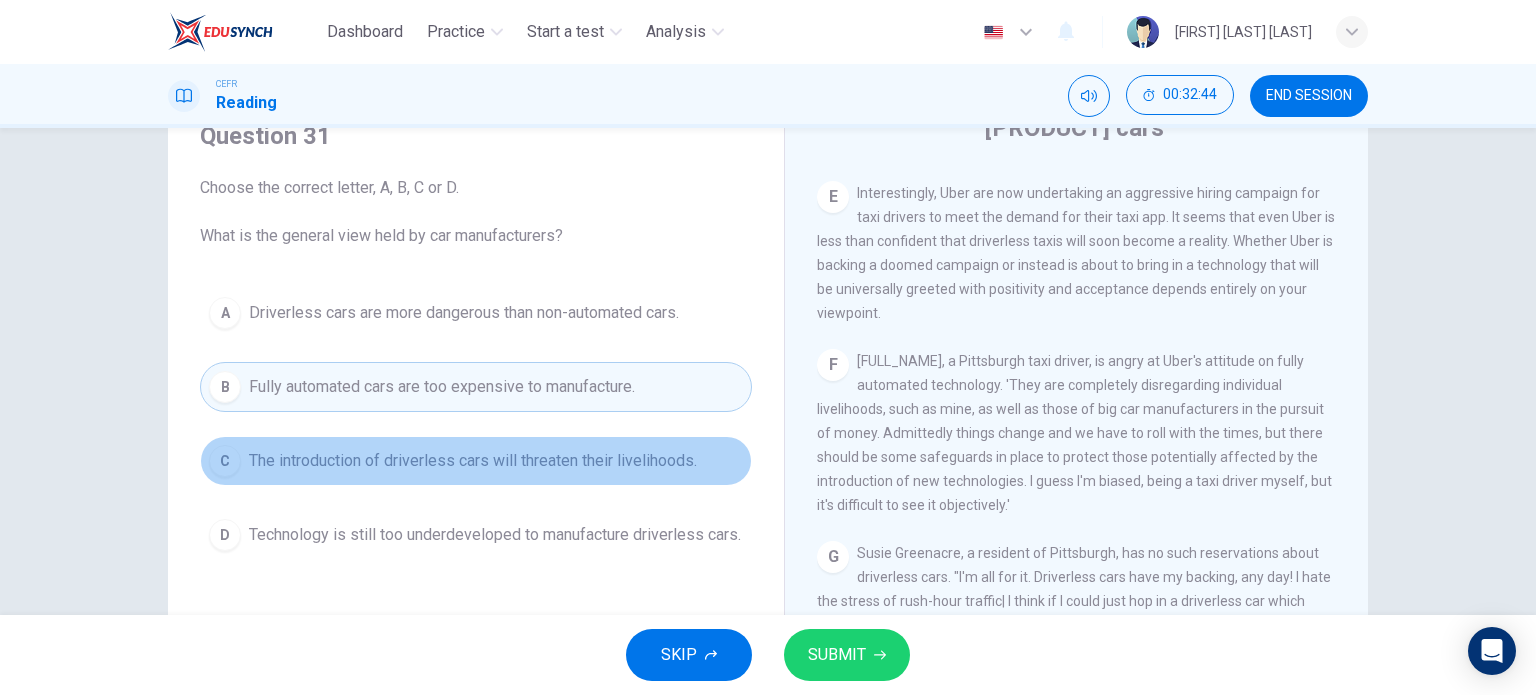 drag, startPoint x: 623, startPoint y: 450, endPoint x: 675, endPoint y: 488, distance: 64.40497 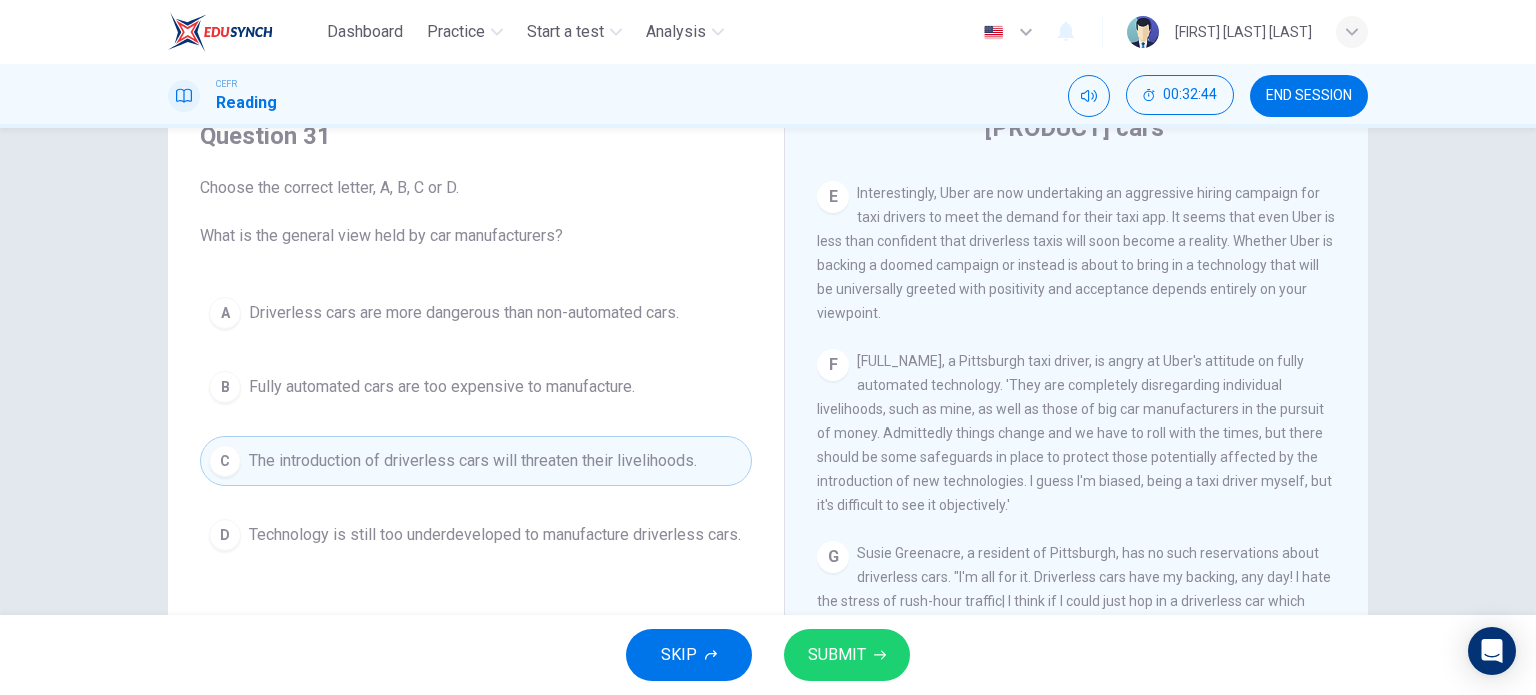 click on "SUBMIT" at bounding box center [837, 655] 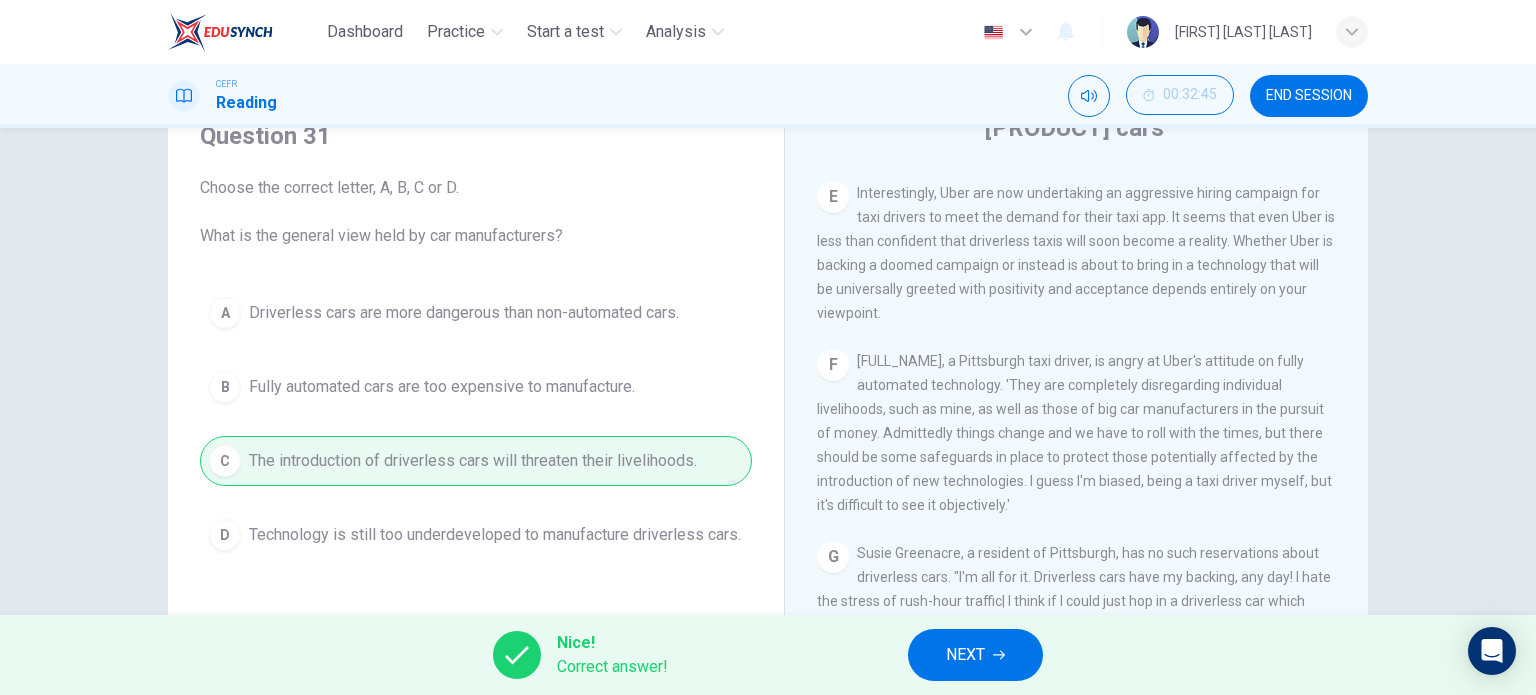 click on "NEXT" at bounding box center [965, 655] 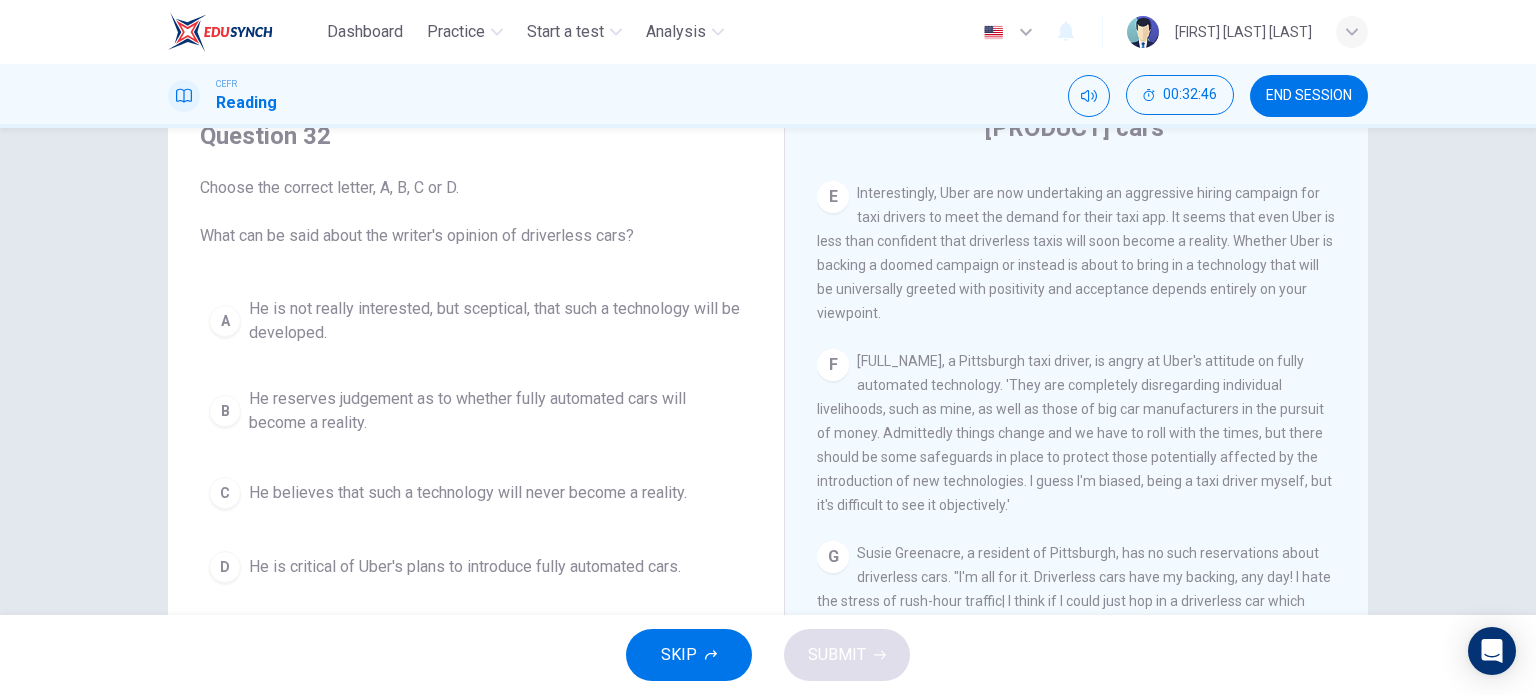 scroll, scrollTop: 188, scrollLeft: 0, axis: vertical 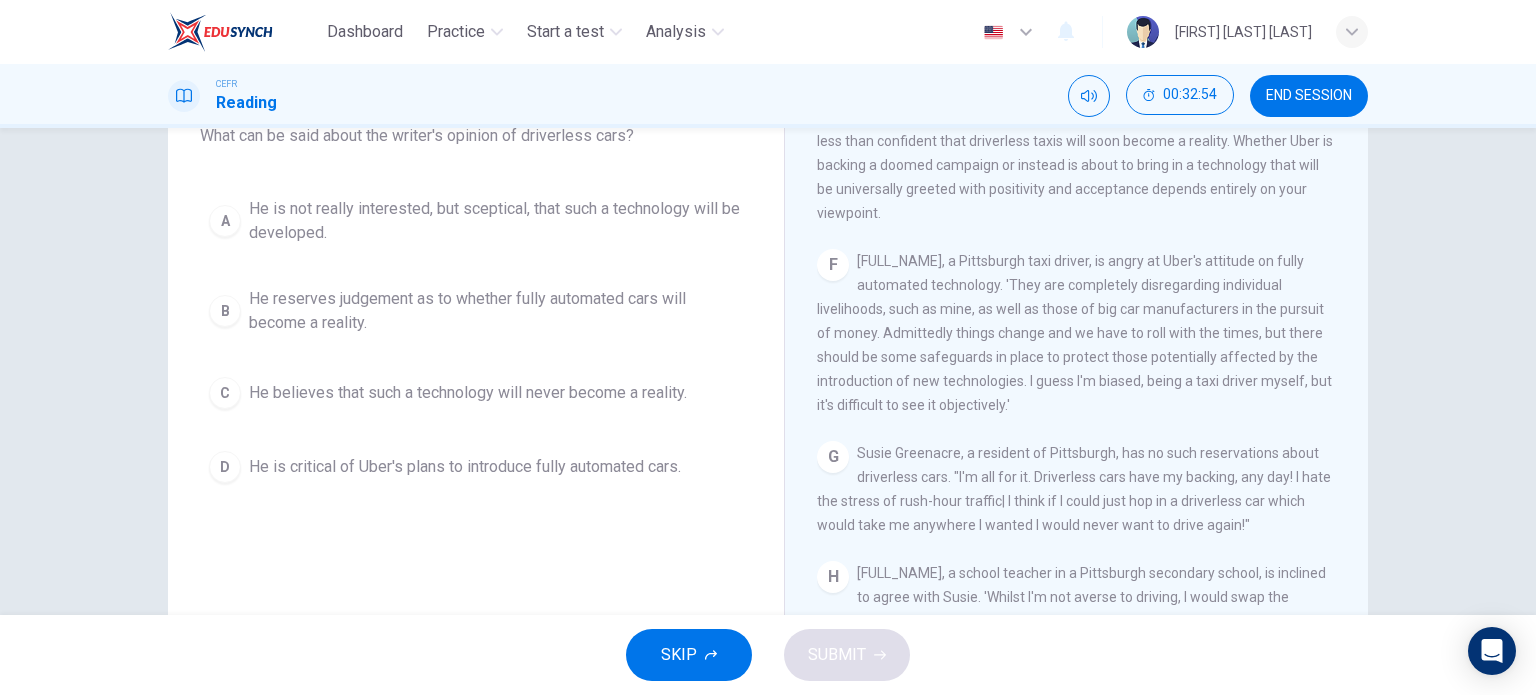 click on "He reserves judgement as to whether fully automated cars will become a reality." at bounding box center [496, 221] 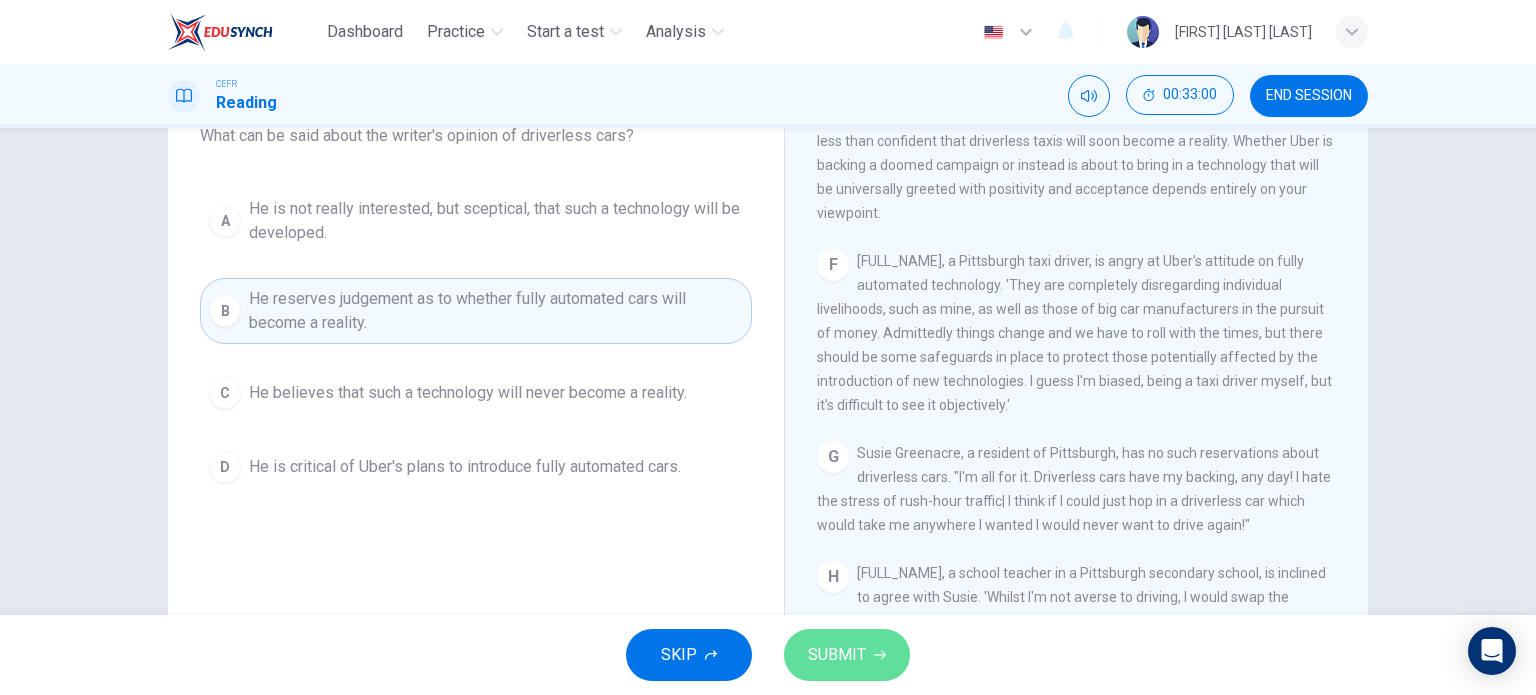 click on "SUBMIT" at bounding box center [837, 655] 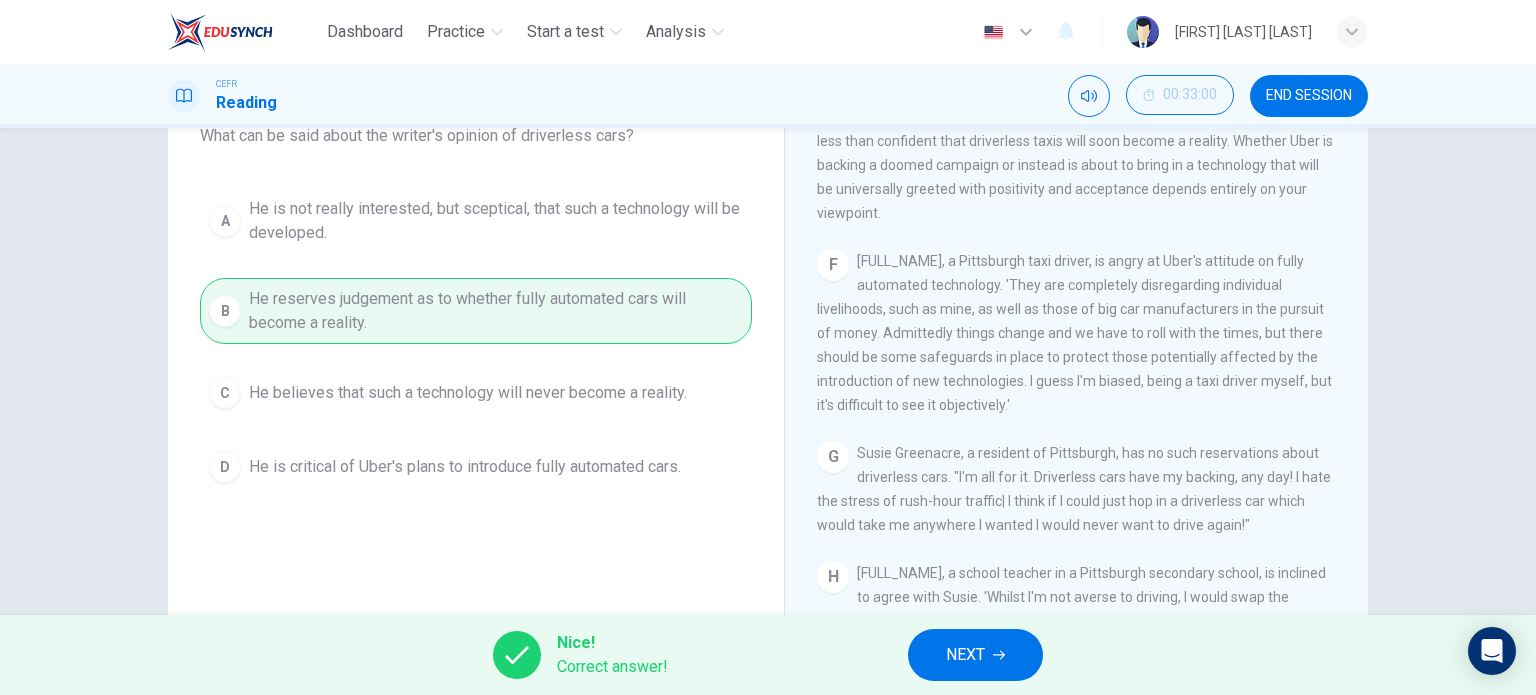 click on "NEXT" at bounding box center [965, 655] 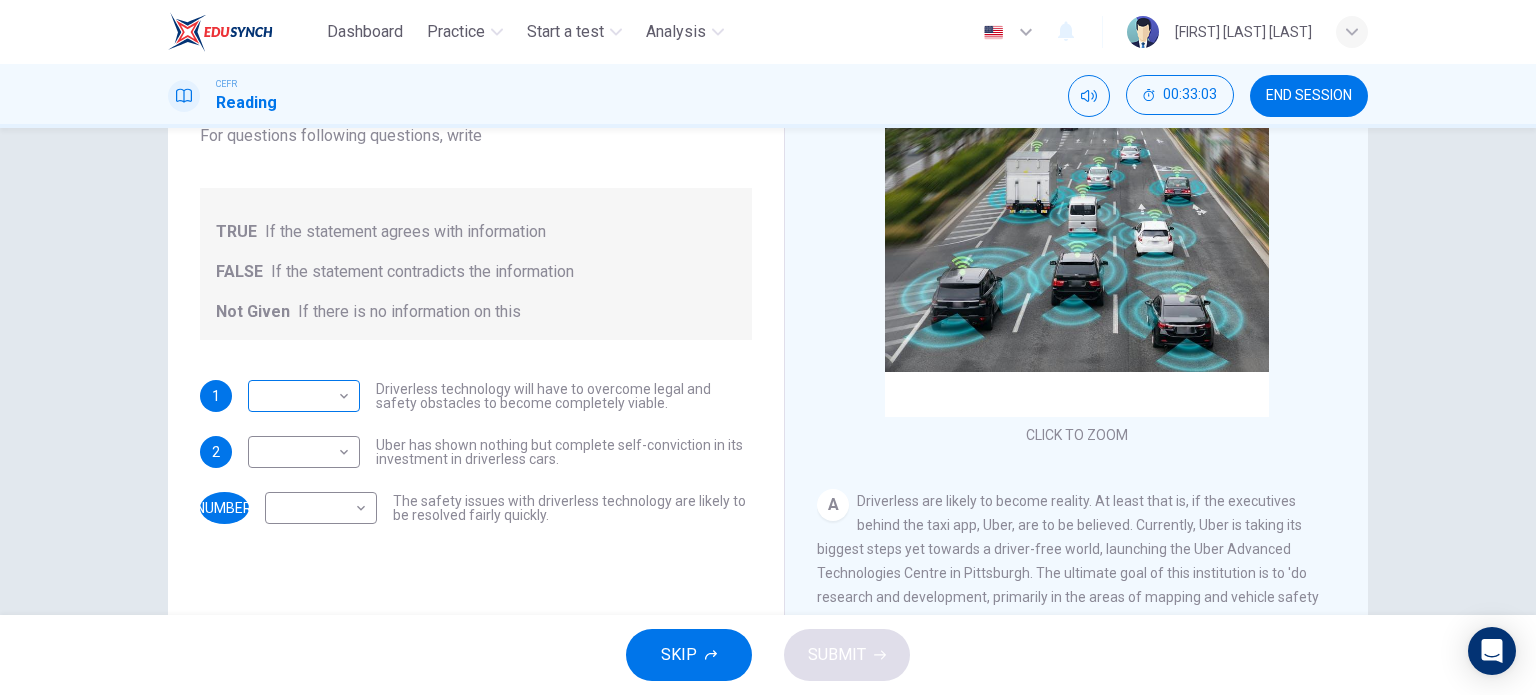click on "00:33:03 END SESSION Question 33 Do the following statements agree with the information given in the text? For questions following questions, write TRUE If the statement agrees with information FALSE If the statement contradicts the information Not Given If there is no information on this 1 ​ ​ Driverless technology will have to overcome legal and safety obstacles to become completely viable. 2 ​ ​ Uber has shown nothing but complete self-conviction in its investment in driverless cars. 3 ​ ​ The safety issues with driverless technology are likely to be resolved fairly quickly. Driverless cars CLICK TO ZOOM Click to Zoom A B C D E F G H SKIP SUBMIT EduSynch - Online Language Proficiency Testing
Dashboard Practice Start a test Analysis Notifications © Copyright  2025" at bounding box center (768, 347) 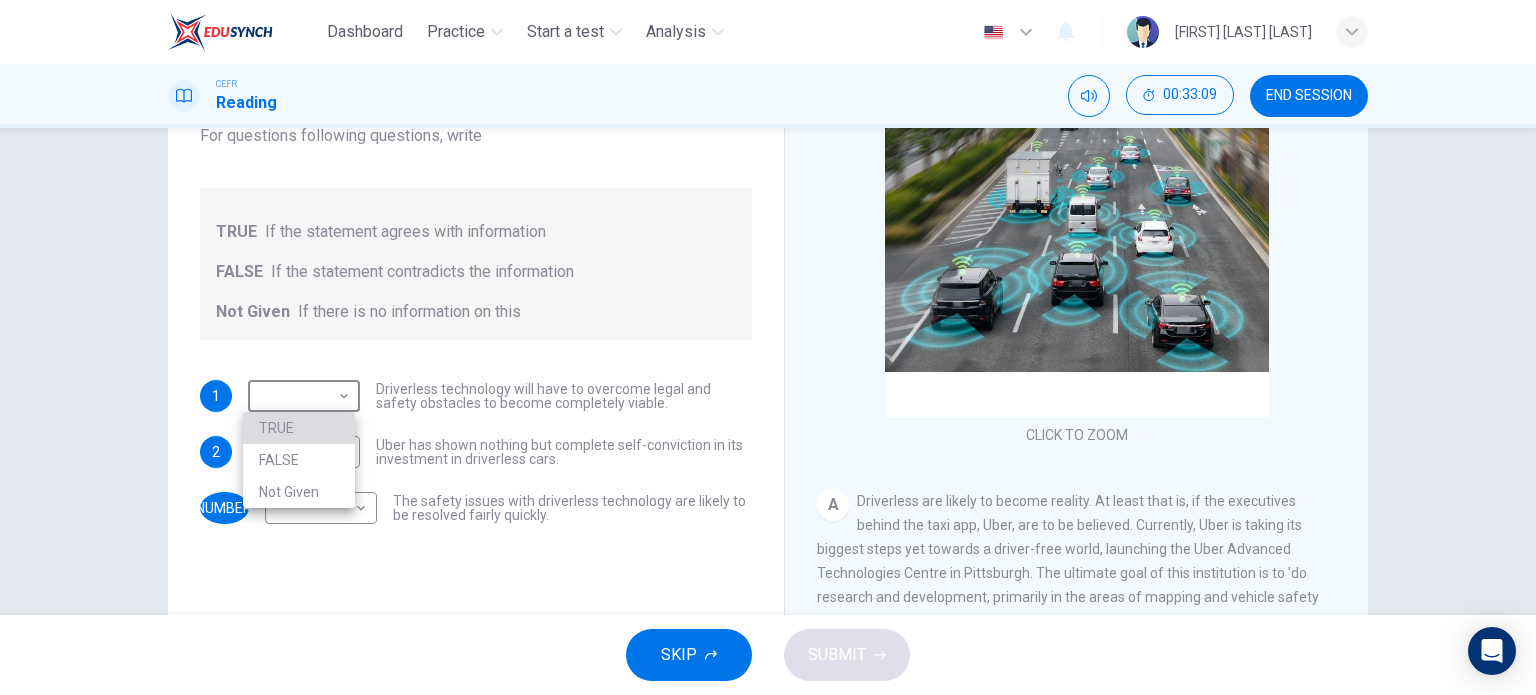 click on "TRUE" at bounding box center [299, 428] 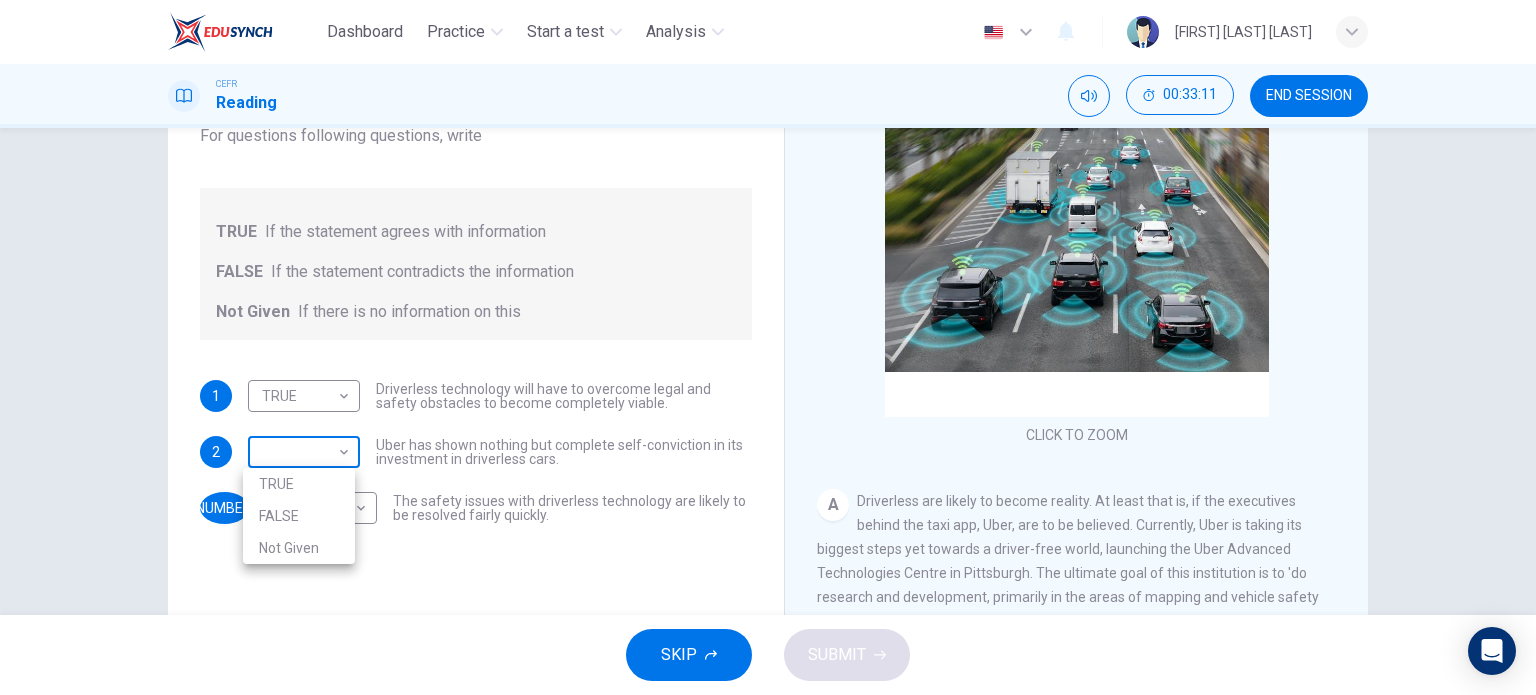 click on "Dashboard Practice Start a test Analysis English en ​ [FIRST] [LAST] CEFR Reading 00:33:11 END SESSION Question 33 Do the following statements agree with the information given in the text? For questions following questions, write TRUE If the statement agrees with information FALSE If the statement contradicts the information Not Given If there is no information on this 1 TRUE TRUE ​ Driverless technology will have to overcome legal and safety obstacles to become completely viable. 2 ​ ​ Uber has shown nothing but complete self-conviction in its investment in driverless cars. 3 ​ ​ The safety issues with driverless technology are likely to be resolved fairly quickly. Driverless cars CLICK TO ZOOM Click to Zoom A B C D E F G H SKIP SUBMIT EduSynch - Online Language Proficiency Testing
Dashboard Practice Start a test Analysis Notifications © Copyright  2025 TRUE FALSE Not Given" at bounding box center [768, 347] 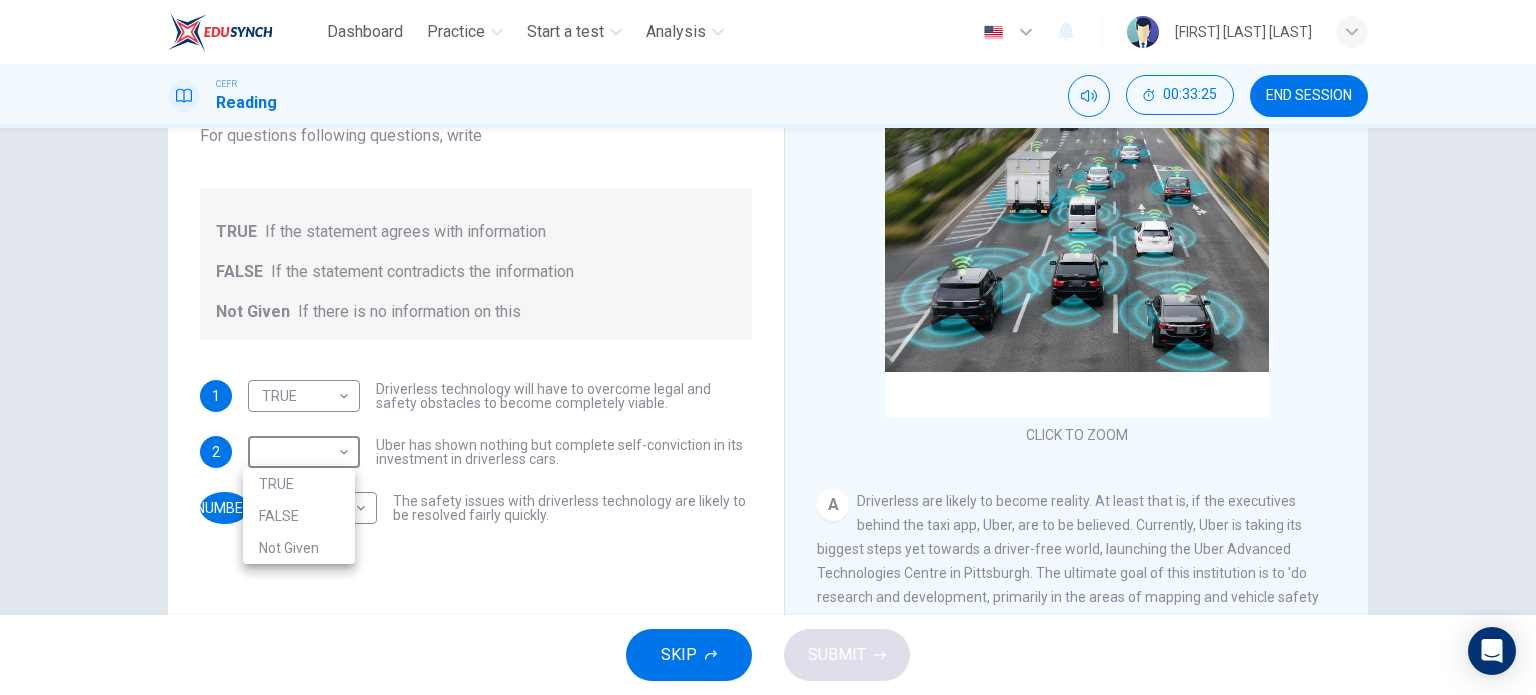 click on "TRUE" at bounding box center [299, 484] 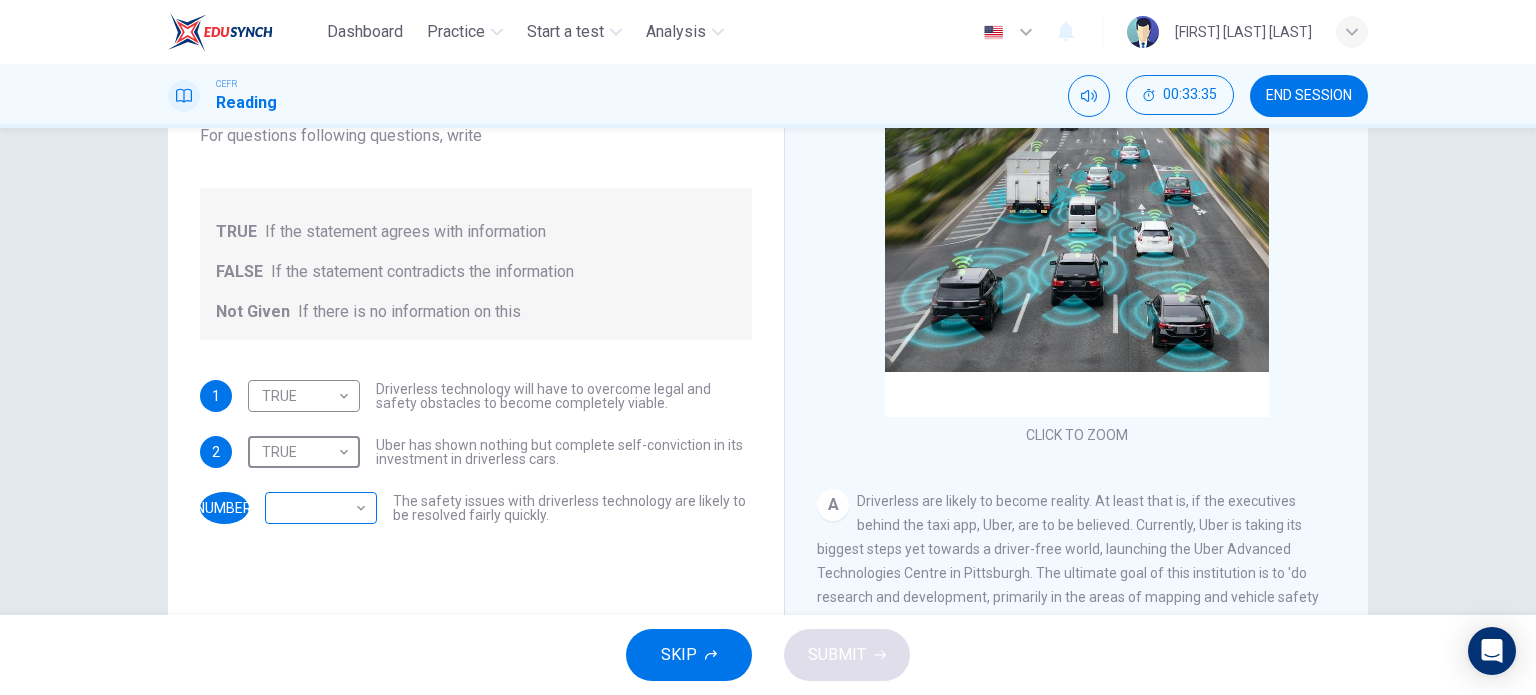 click on "Dashboard Practice Start a test Analysis English en ​​​MUHAMAD EMIR RAZIQ BIN MUHAMAD ALIAZIZAN CEFR Reading 00:33:35 END SESSION Question 33 Do the following statements agree with the information given in the text? For questions following questions, write TRUE If the statement agrees with information FALSE If the statement contradicts the information Not Given If there is no information on this 1 TRUE TRUE ​Driverless technology will have to overcome legal and safety obstacles to become completely viable. 2 TRUE TRUE ​Uber has shown nothing but complete self-conviction in its investment in driverless cars. 3 ​​​The safety issues with driverless technology are likely to be resolved fairly quickly. Driverless cars CLICK TO ZOOM Click to Zoom A B C D E F G H SKIP SUBMIT EduSynch - Online Language Proficiency Testing
Dashboard Practice Start a test Analysis Notifications © Copyright  [YEAR]" at bounding box center (768, 347) 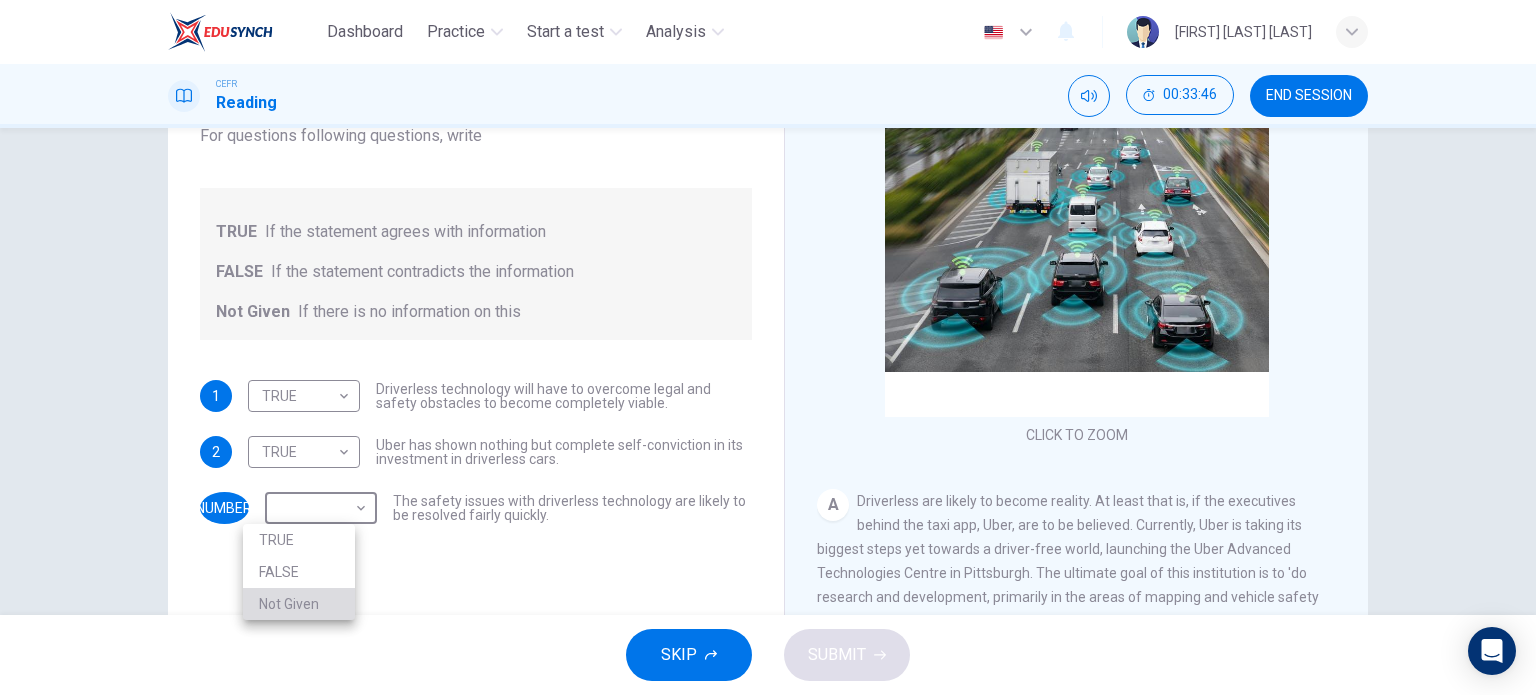 click on "Not Given" at bounding box center (299, 604) 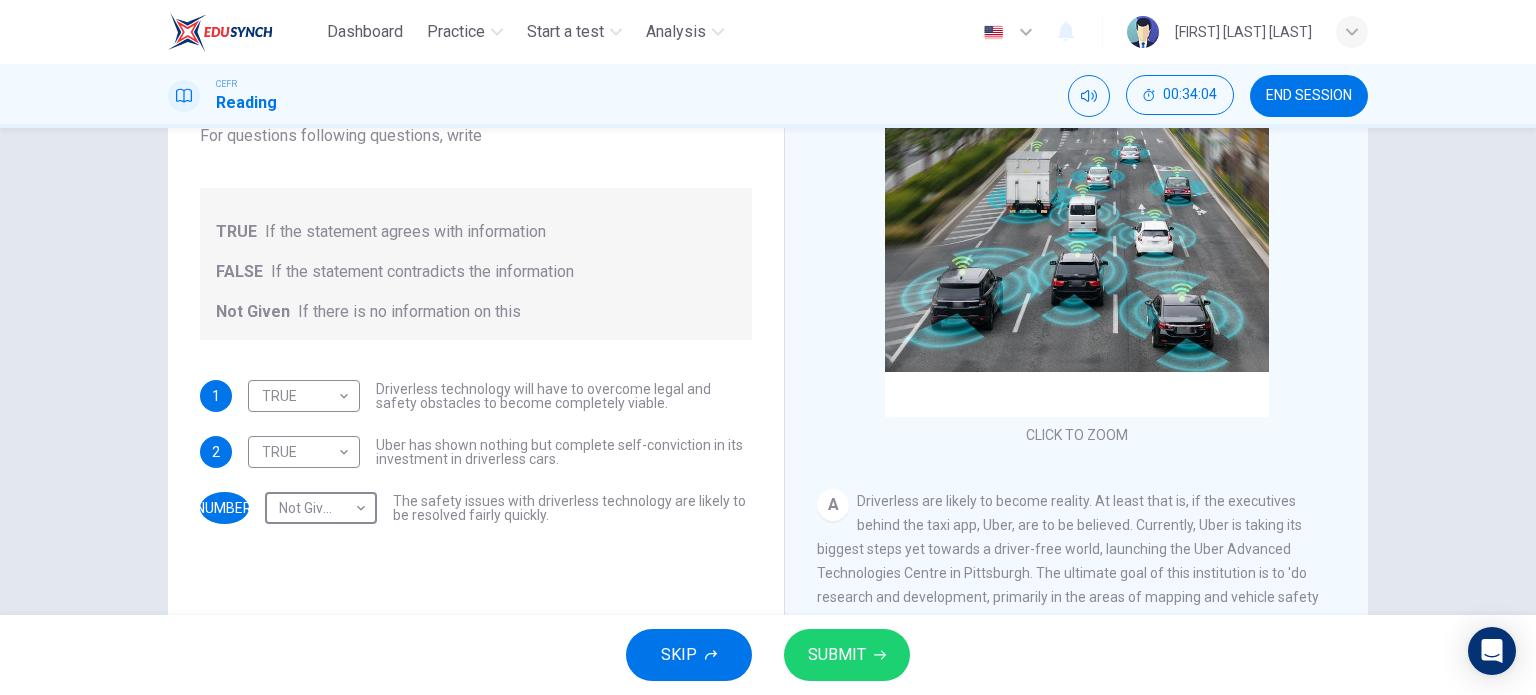 click on "SUBMIT" at bounding box center [837, 655] 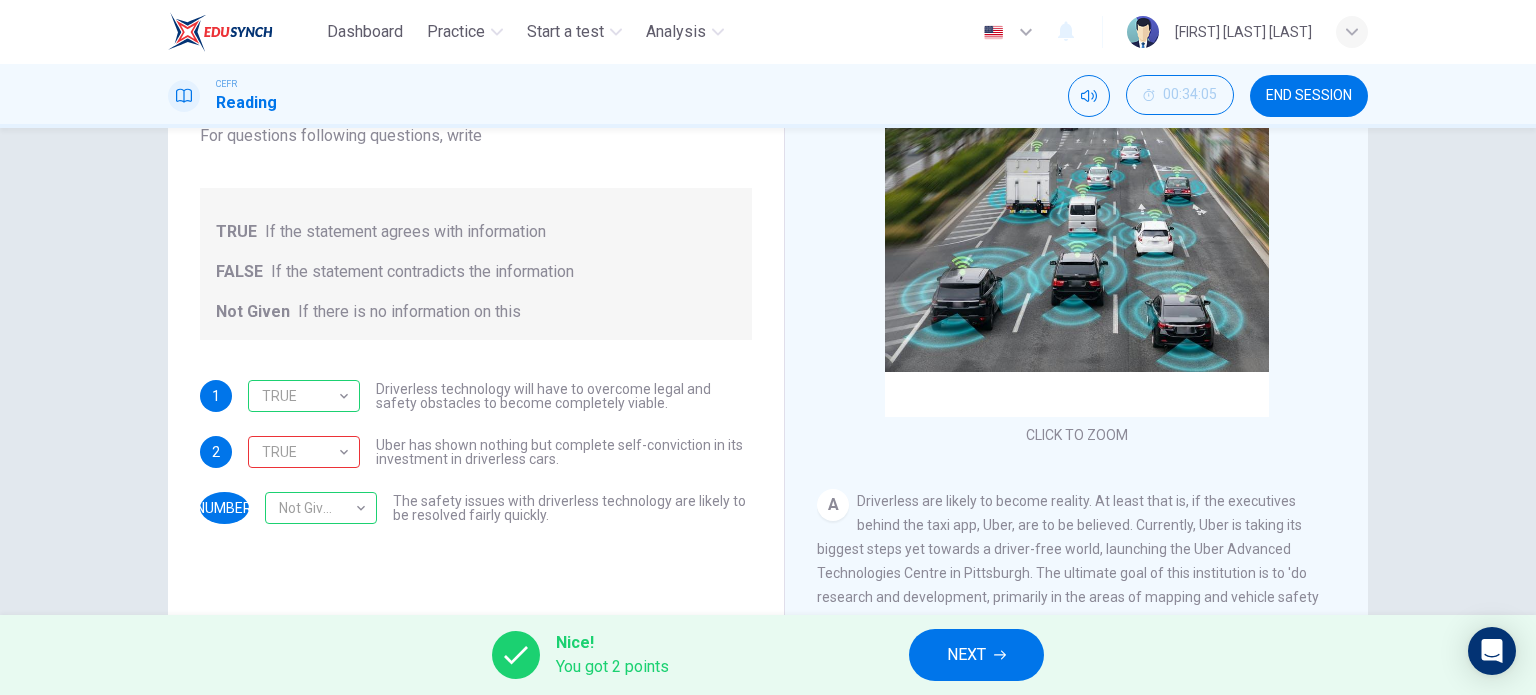 click on "NEXT" at bounding box center (976, 655) 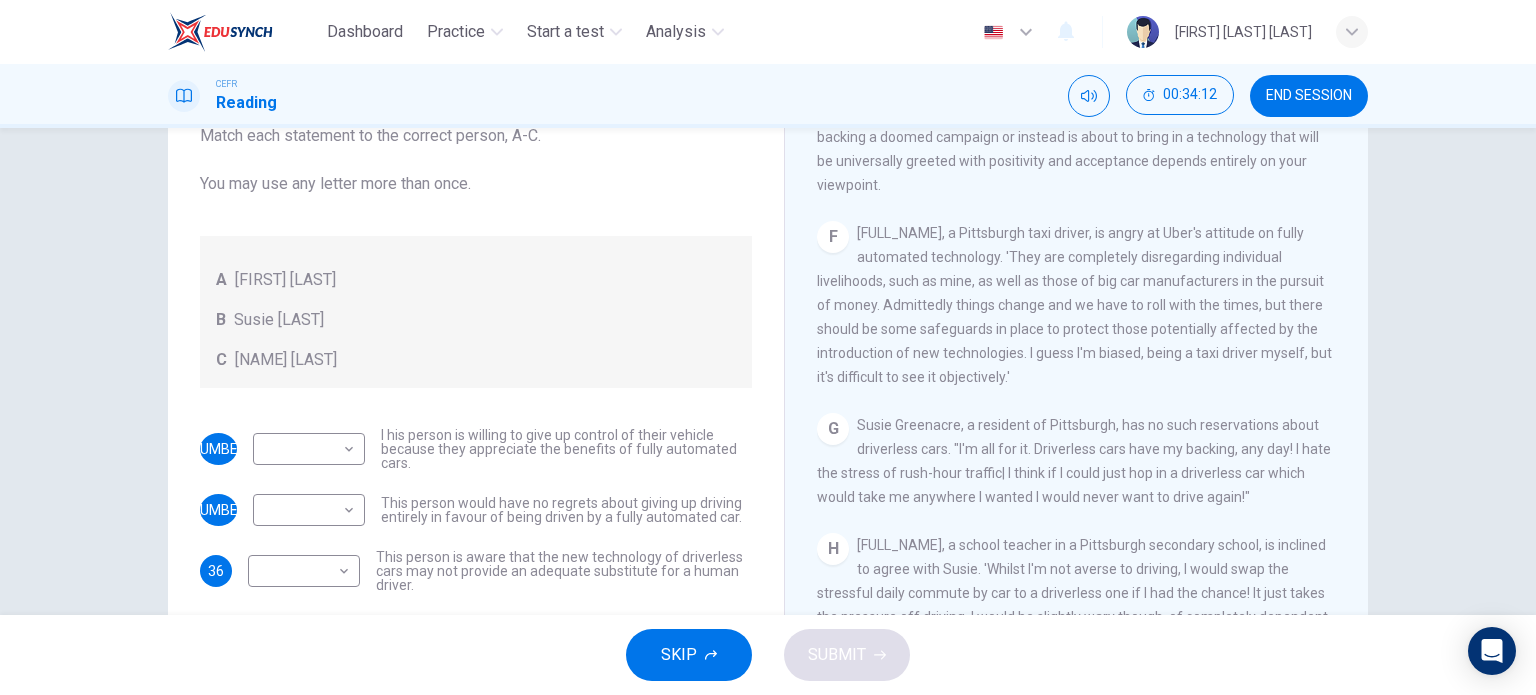 scroll, scrollTop: 1400, scrollLeft: 0, axis: vertical 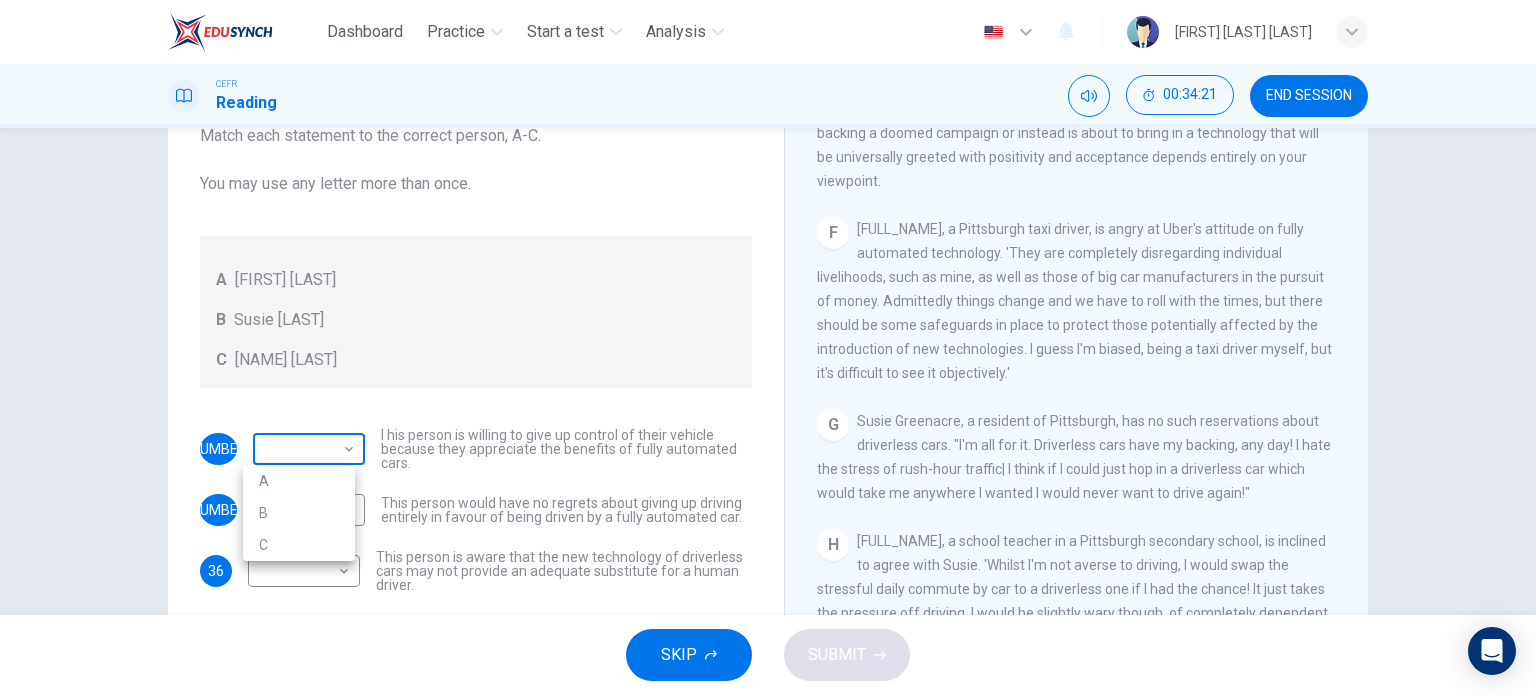 click on "Dashboard Practice Start a test Analysis English en ​ [NAME] [NAME] [NAME] CEFR Reading 00:34:21 END SESSION Questions 34 - 38 Look at the following statements, and the list of people. Match each statement to the correct person, A-C. You may use any letter more than once.
A John Reynolds B Susie Greenacre C Jason Steiner 34 ​ ​ I his person is willing to give up control of their vehicle because they appreciate the benefits of fully automated cars. 35 ​ ​ This person would have no regrets about giving up driving entirely in favour of being driven by a fully automated car. 36 ​ ​ This person is aware that the new technology of driverless cars may not provide an adequate substitute for a human driver. 37 ​ ​ This person believes that those affected adversely by new technology should be protected from its effects. 38 ​ ​ This person enjoys driving but only under favourable conditions. Driverless cars CLICK TO ZOOM Click to Zoom A B C D E F G H SKIP SUBMIT
2025 A" at bounding box center [768, 347] 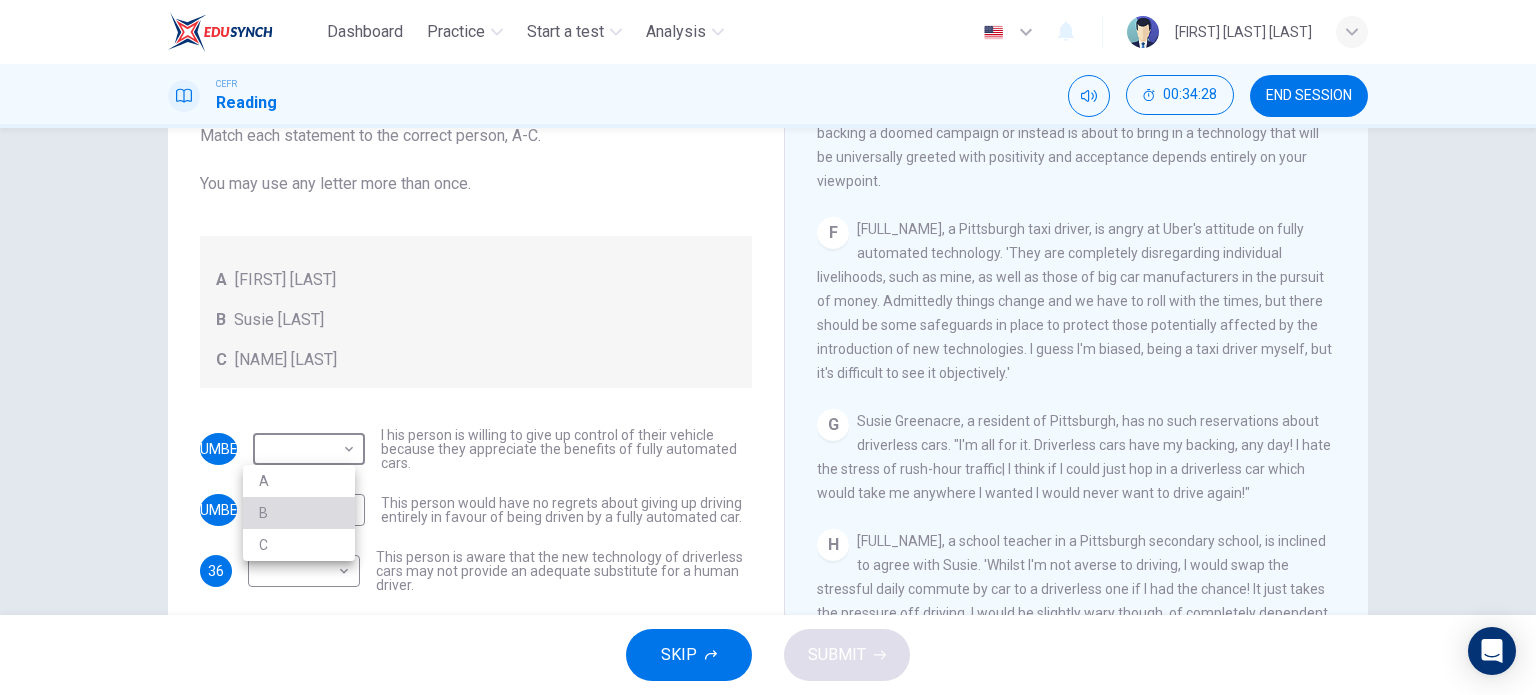 click on "B" at bounding box center [299, 513] 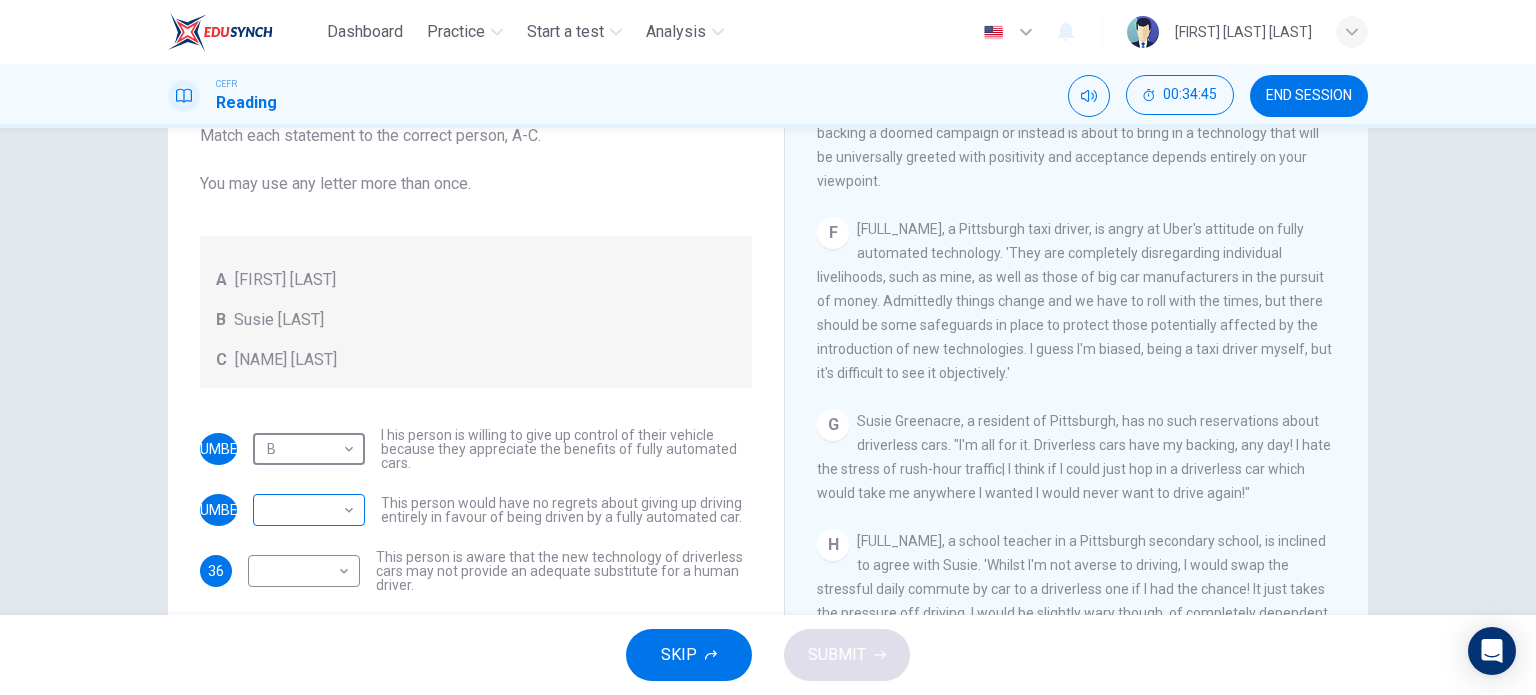 click on "Dashboard Practice Start a test Analysis English en ​ [FULL NAME] CEFR Reading 00:34:45 END SESSION Questions 34 - 38 Look at the following statements, and the list of people. Match each statement to the correct person, A-C. You may use any letter more than once.
A [FIRST] [LAST] B [FIRST] [LAST] C [FIRST] [LAST] 34 B B ​ I his person is willing to give up control of their vehicle because they appreciate the benefits of fully automated cars. 35 ​ ​ This person would have no regrets about giving up driving entirely in favour of being driven by a fully automated car. 36 ​ ​ This person is aware that the new technology of driverless cars may not provide an adequate substitute for a human driver. 37 ​ ​ This person believes that those affected adversely by new technology should be protected from its effects. 38 ​ ​ This person enjoys driving but only under favourable conditions. Driverless cars CLICK TO ZOOM Click to Zoom A B C D E F G H SKIP SUBMIT
2025" at bounding box center [768, 347] 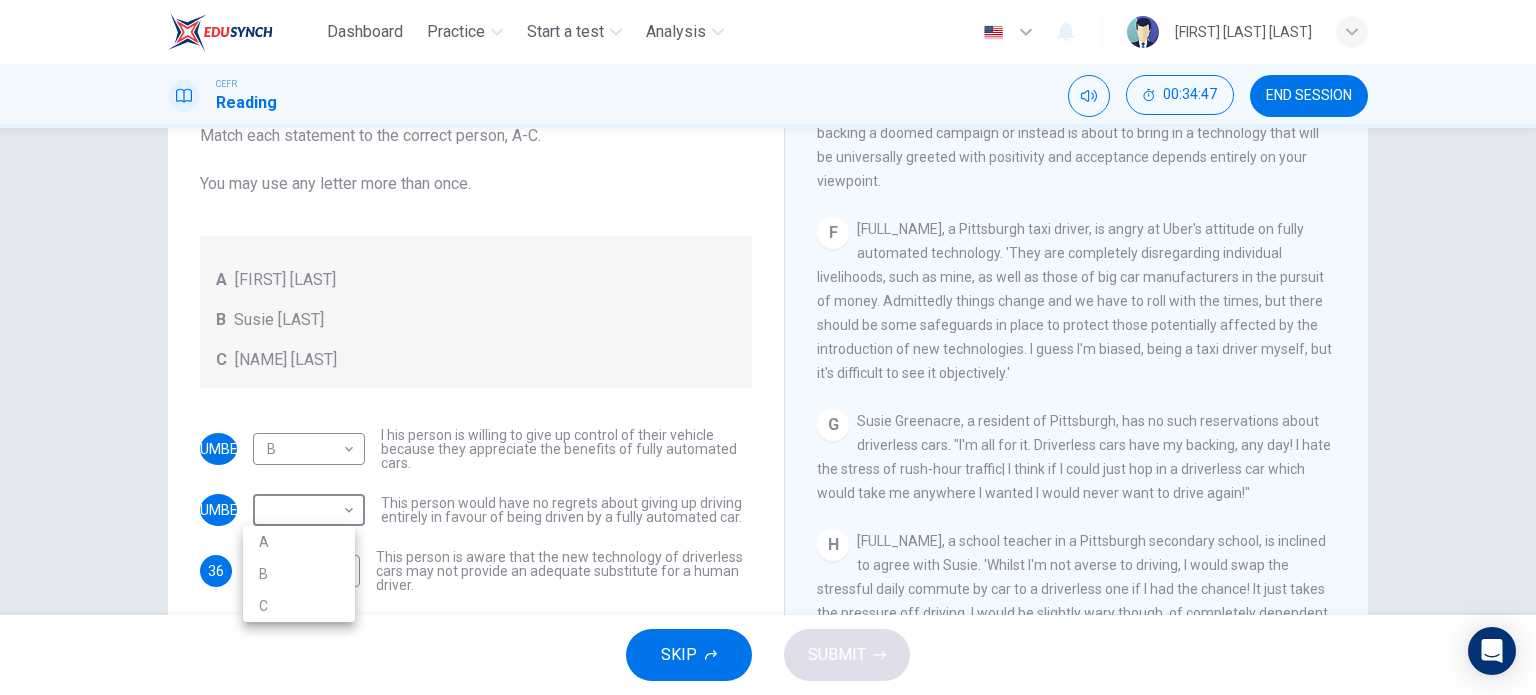 click on "B" at bounding box center [299, 574] 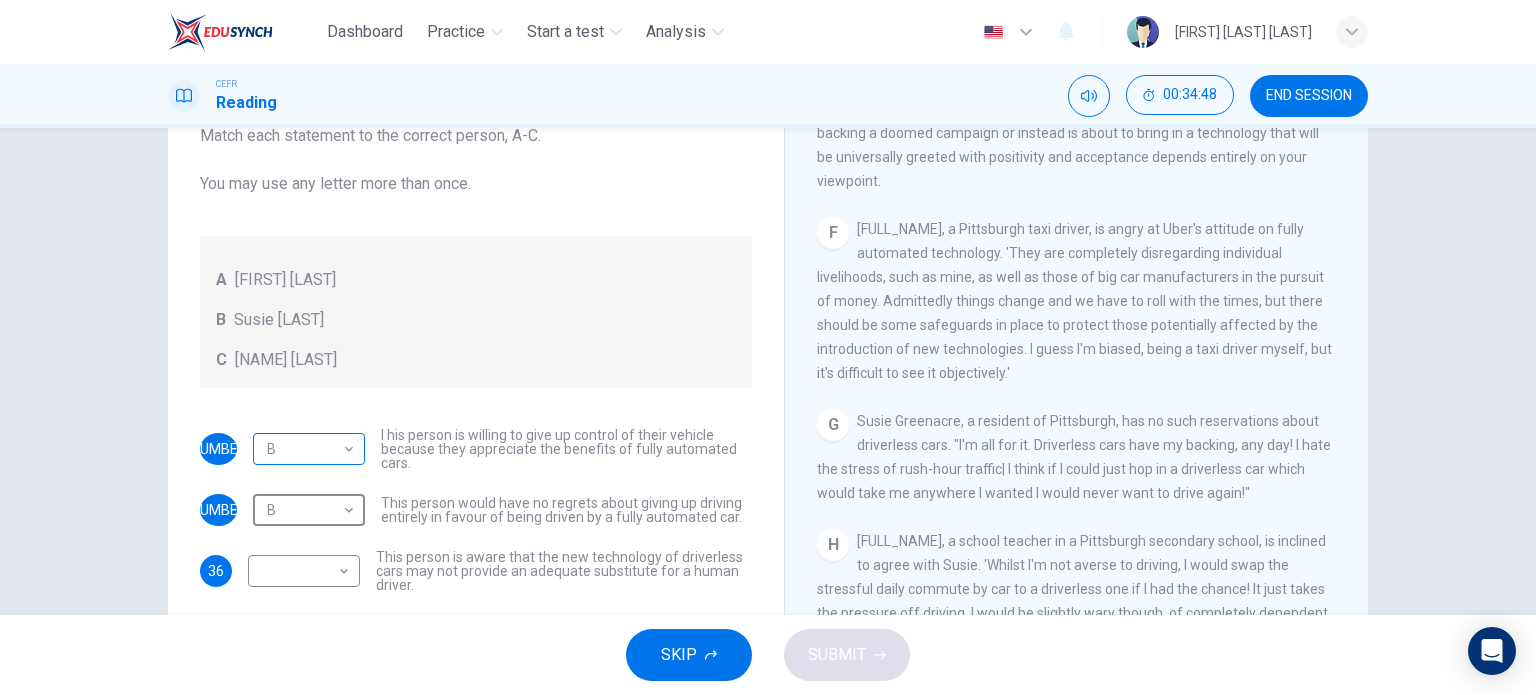 click on "Dashboard Practice Start a test Analysis English en ​ [FULL_NAME] CEFR Reading 00:09:45 END SESSION Questions 4 - 10 Do the following statements agree with the information given in the Reading Passage?
In the boxes below on your answer sheet write: YES if the statement agrees with the information NO if the statement contradicts the information NOT GIVEN if there is no information on this in the passage 4 NOT GIVEN NOT GIVEN ​ Academic staff sometimes taught a range of medical subjects during the Tang era 5 NO NO ​ The medical knowledge available during the Tang era only benefited the wealthy 6 NOT GIVEN NOT GIVEN ​ Tang citizens were encouraged to lead a healthy lifestyle 7 YES YES ​ Doctors who behaved in a fraudulent manner were treated in the same way as ordinary criminals during the Tang era 8 YES YES ​ Medical reference books published during the Tang era covered practical and academic issues 9 NOT GIVEN NOT GIVEN ​ 10 ​ ​ The Art of Healing CLICK TO ZOOM 1" at bounding box center (768, 347) 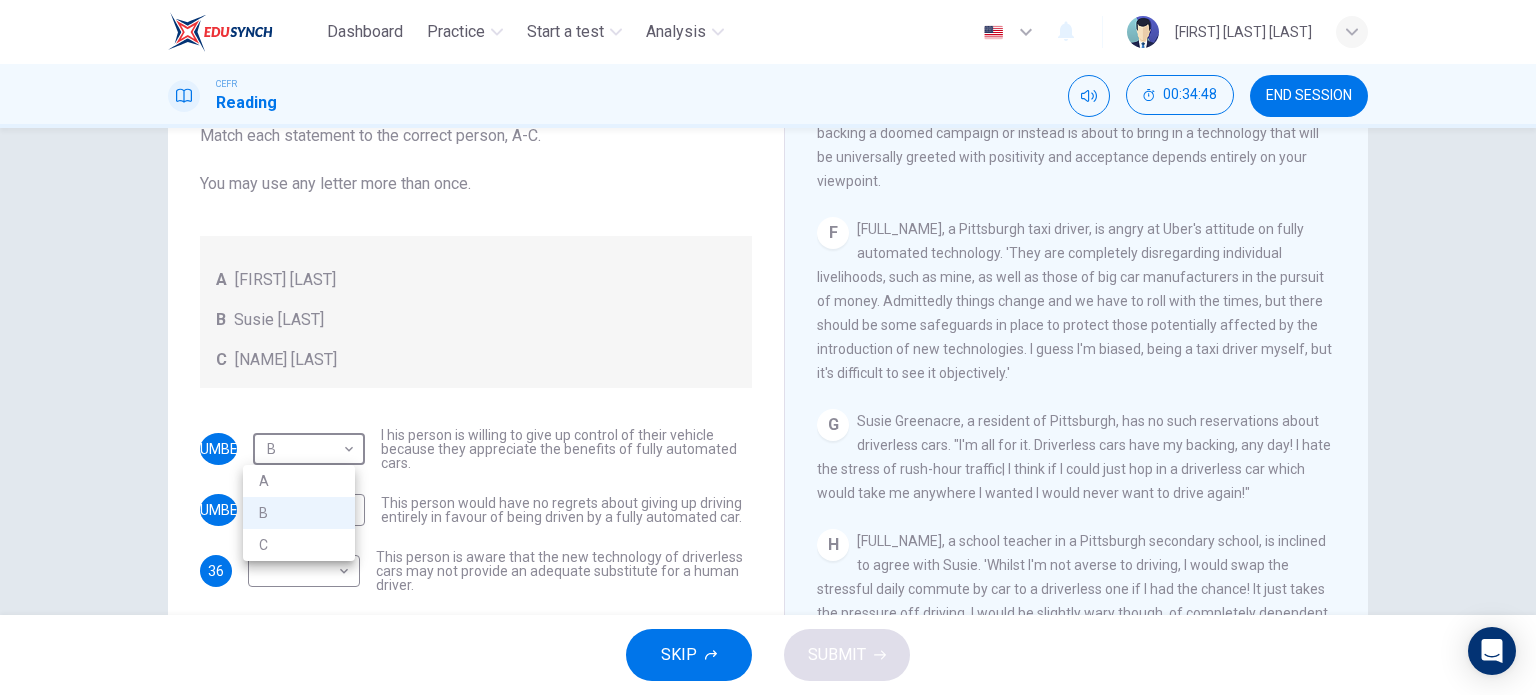 click on "C" at bounding box center [299, 545] 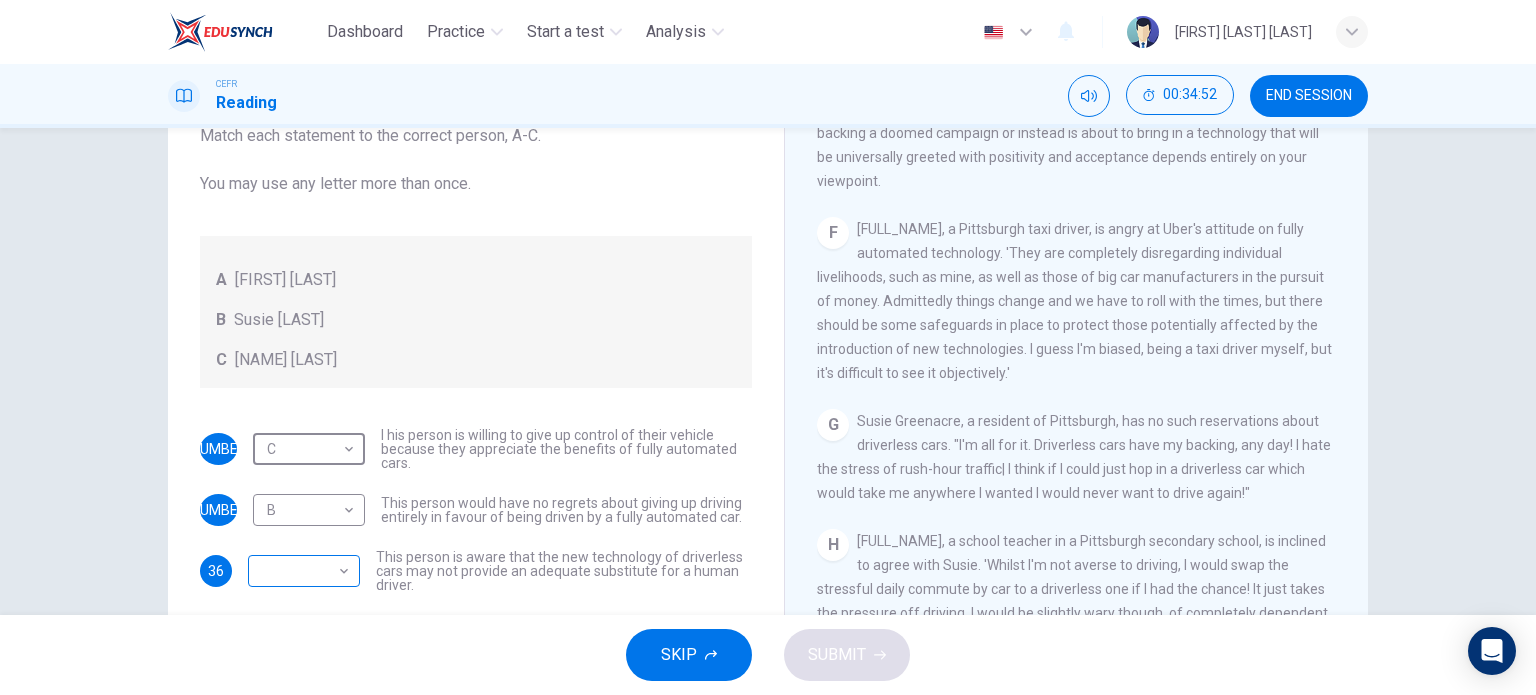 click on "Dashboard Practice Start a test Analysis English en ​ [FULL_NAME] CEFR Reading 00:34:52 END SESSION Questions 34 - 38 Look at the following statements, and the list of people. Match each statement to the correct person, A-C. You may use any letter more than once.
A [FULL_NAME] B [FULL_NAME] C [FULL_NAME] 34 C C ​ I his person is willing to give up control of their vehicle because they appreciate the benefits of fully automated cars. 35 B B ​ This person would have no regrets about giving up driving entirely in favour of being driven by a fully automated car. 36 ​ ​ This person is aware that the new technology of driverless cars may not provide an adequate substitute for a human driver. 37 ​ ​ This person believes that those affected adversely by new technology should be protected from its effects. 38 ​ ​ This person enjoys driving but only under favourable conditions. Driverless cars CLICK TO ZOOM Click to Zoom A B C D E F G H SKIP SUBMIT
2025" at bounding box center (768, 347) 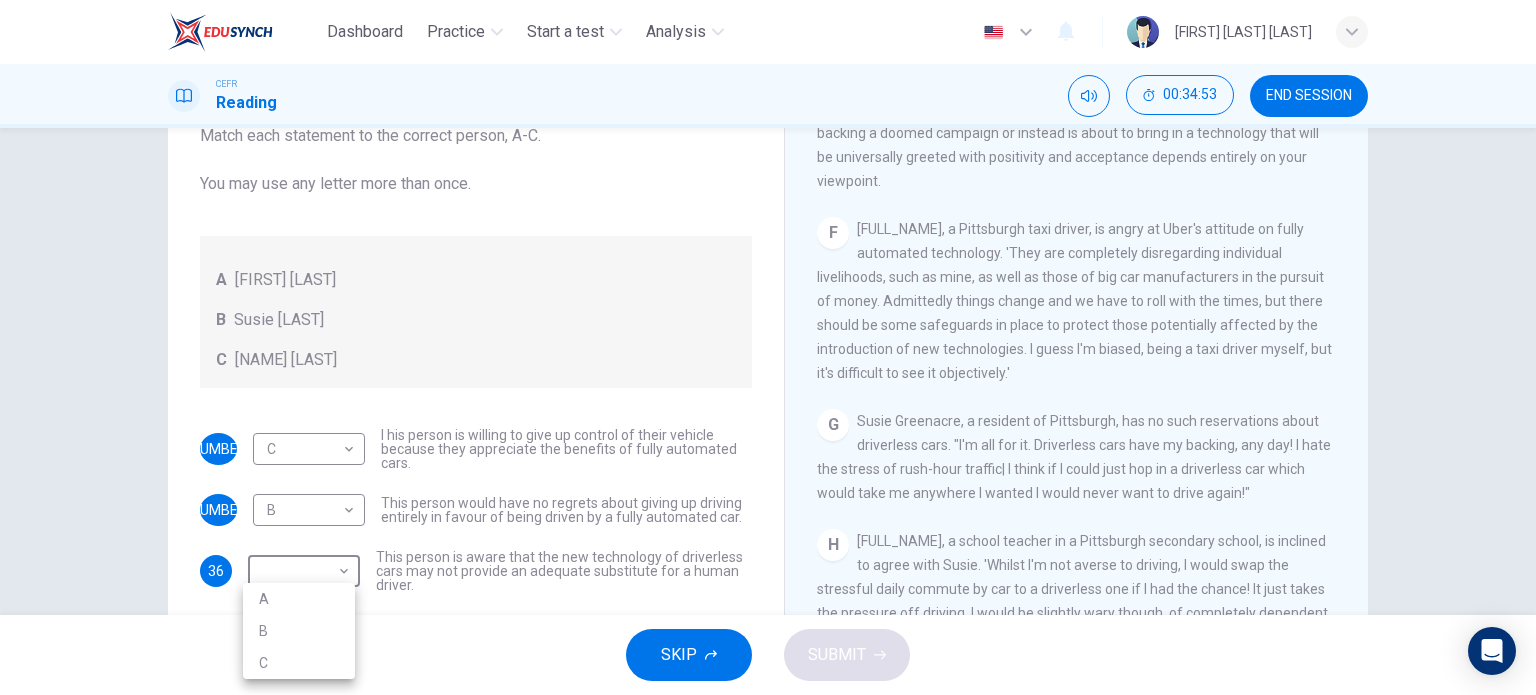 click on "A" at bounding box center [299, 599] 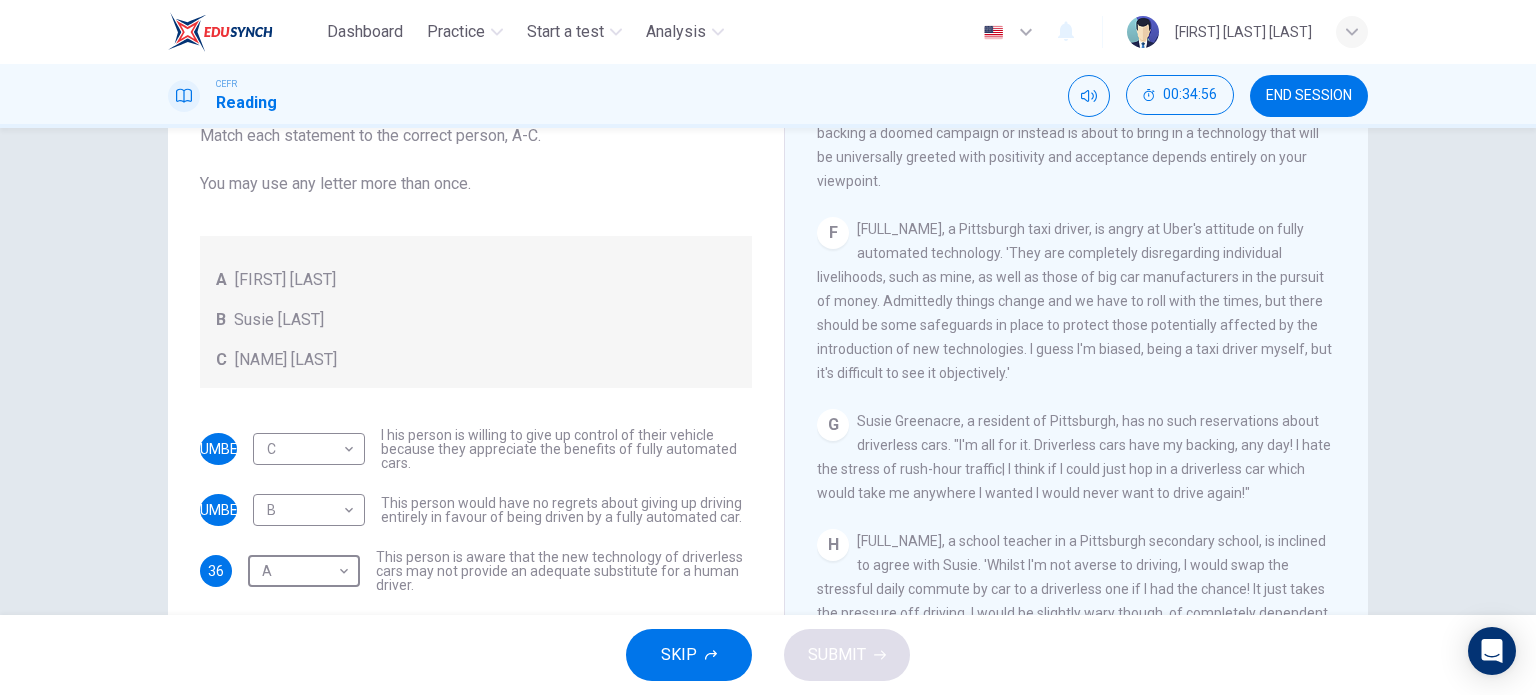 scroll, scrollTop: 68, scrollLeft: 0, axis: vertical 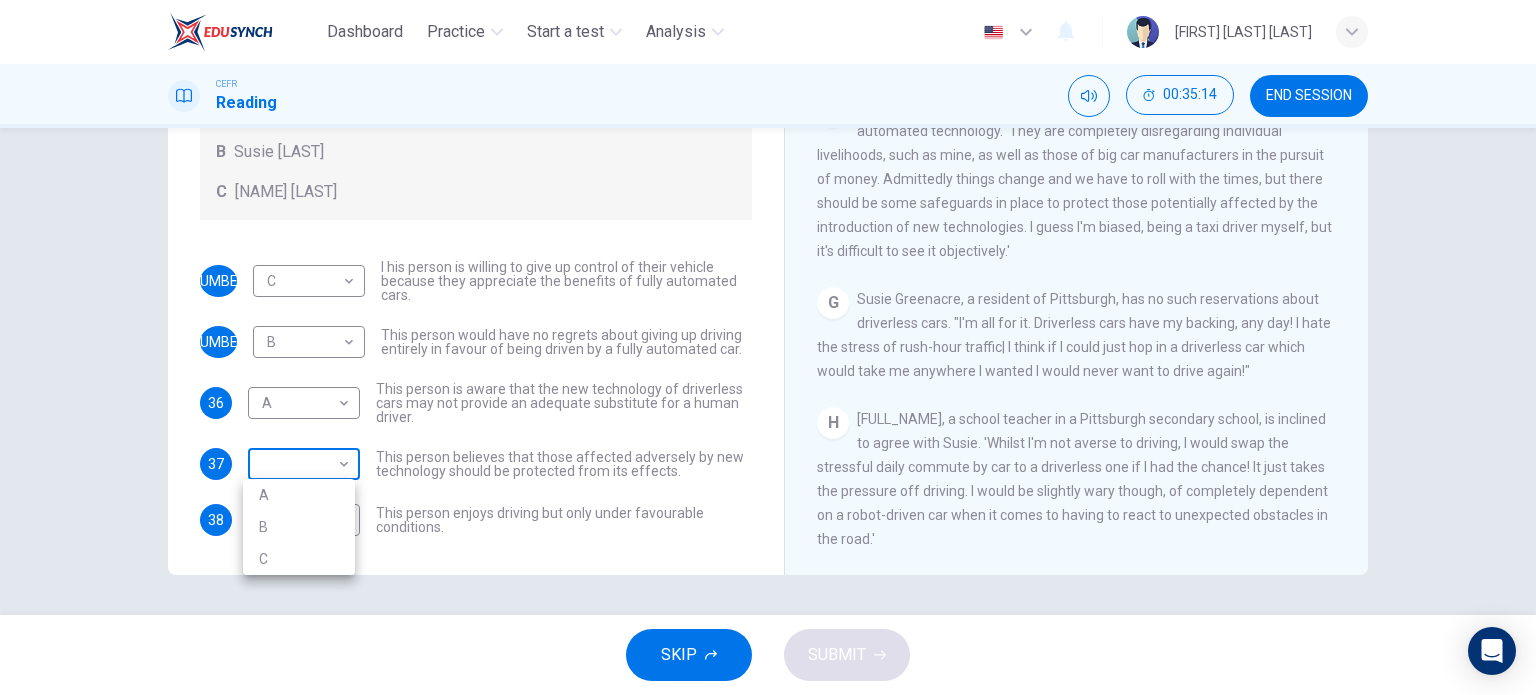 click on "Dashboard Practice Start a test Analysis English en ​ [FULL_NAME] CEFR Reading 00:35:14 END SESSION Questions 34 - 38 Look at the following statements, and the list of people. Match each statement to the correct person, A-C. You may use any letter more than once.
A [FULL_NAME] B [FULL_NAME] C [FULL_NAME] 34 C C ​ I his person is willing to give up control of their vehicle because they appreciate the benefits of fully automated cars. 35 B B ​ This person would have no regrets about giving up driving entirely in favour of being driven by a fully automated car. 36 A A ​ This person is aware that the new technology of driverless cars may not provide an adequate substitute for a human driver. 37 ​ ​ This person believes that those affected adversely by new technology should be protected from its effects. 38 ​ ​ This person enjoys driving but only under favourable conditions. Driverless cars CLICK TO ZOOM Click to Zoom A B C D E F G H SKIP SUBMIT
2025 A" at bounding box center [768, 347] 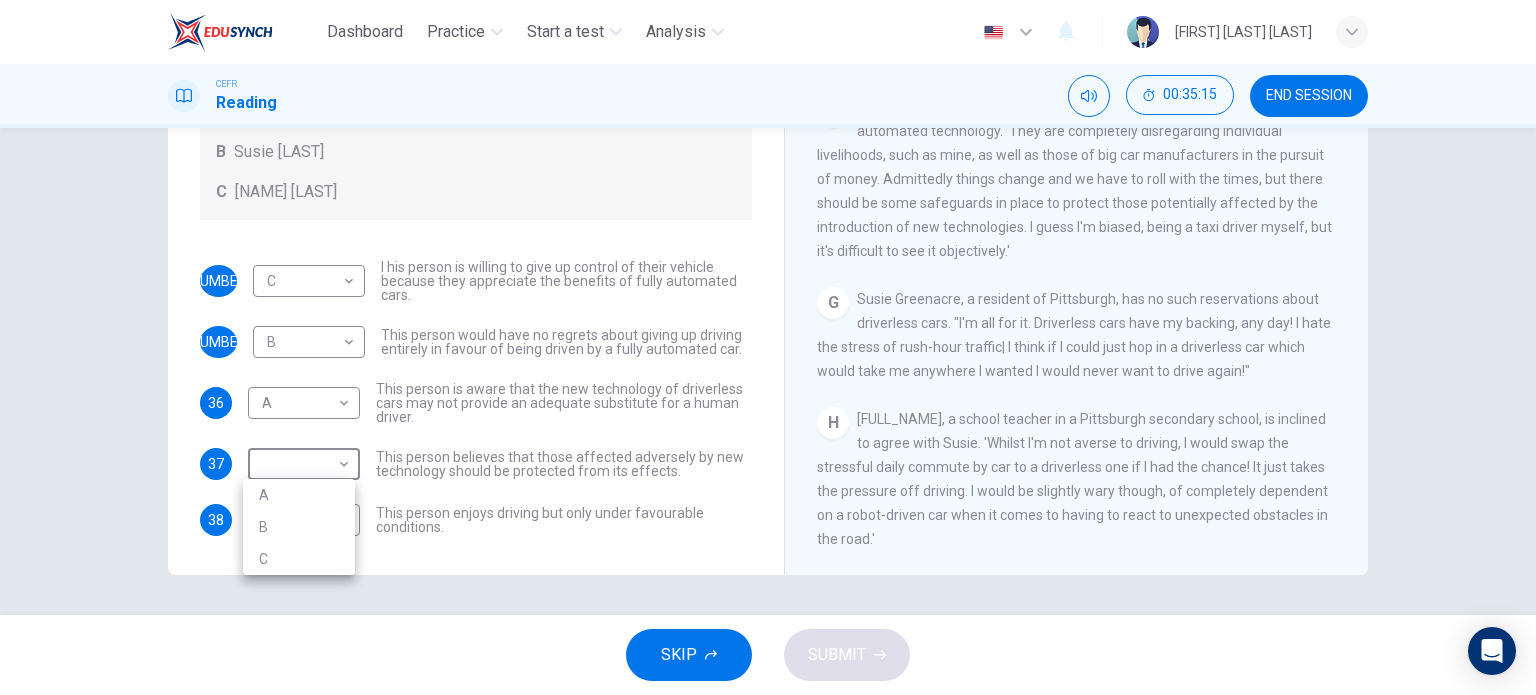 click on "A" at bounding box center (299, 495) 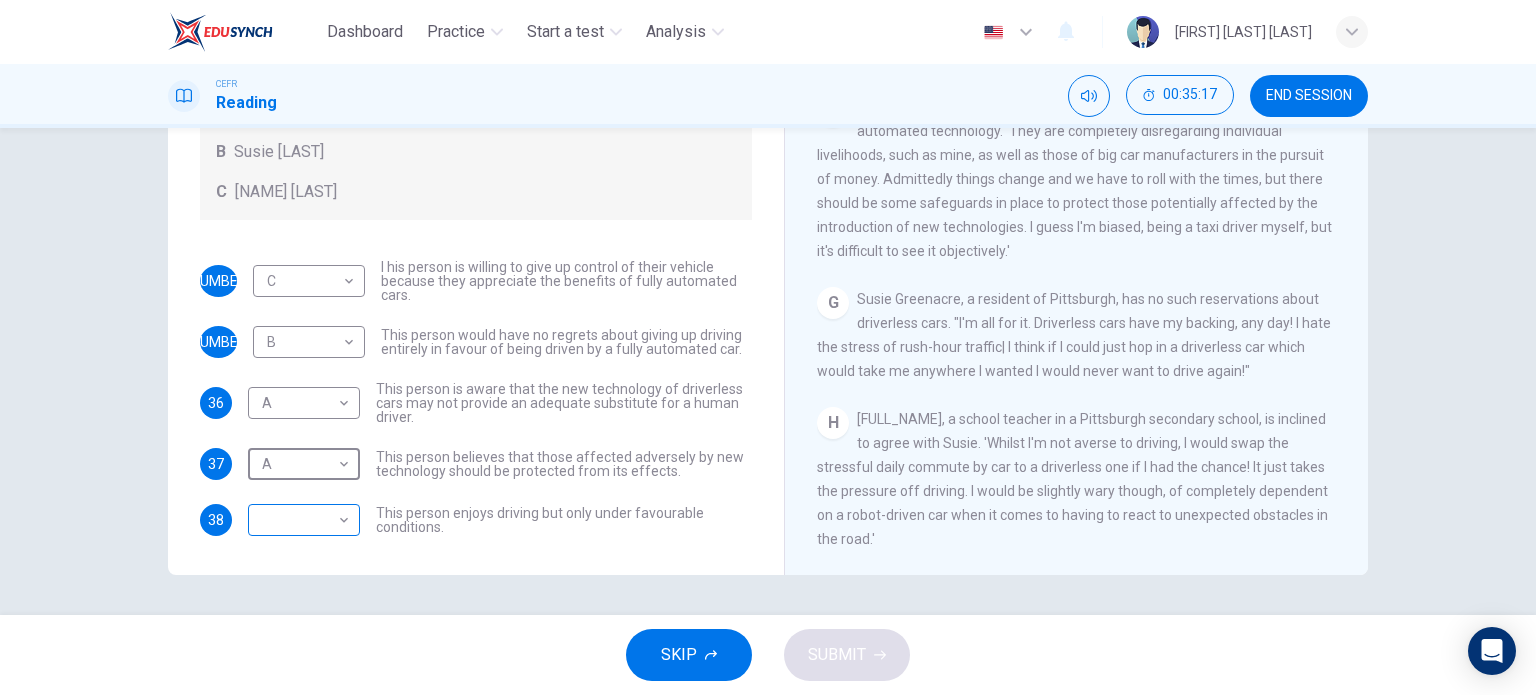 click on "Dashboard Practice Start a test Analysis English en ​ [FIRST] [LAST] CEFR Reading 00:35:17 END SESSION Questions 34 - 38 Look at the following statements, and the list of people. Match each statement to the correct person, A-C. You may use any letter more than once.
A [FIRST] [LAST] B [FIRST] [LAST] C [FIRST] [LAST] 34 C C ​ I his person is willing to give up control of their vehicle because they appreciate the benefits of fully automated cars. 35 B B ​ This person would have no regrets about giving up driving entirely in favour of being driven by a fully automated car. 36 A A ​ This person is aware that the new technology of driverless cars may not provide an adequate substitute for a human driver. 37 A A ​ This person believes that those affected adversely by new technology should be protected from its effects. 38 ​ ​ This person enjoys driving but only under favourable conditions. Driverless cars CLICK TO ZOOM Click to Zoom A B C D E F G H SKIP SUBMIT
2025" at bounding box center [768, 347] 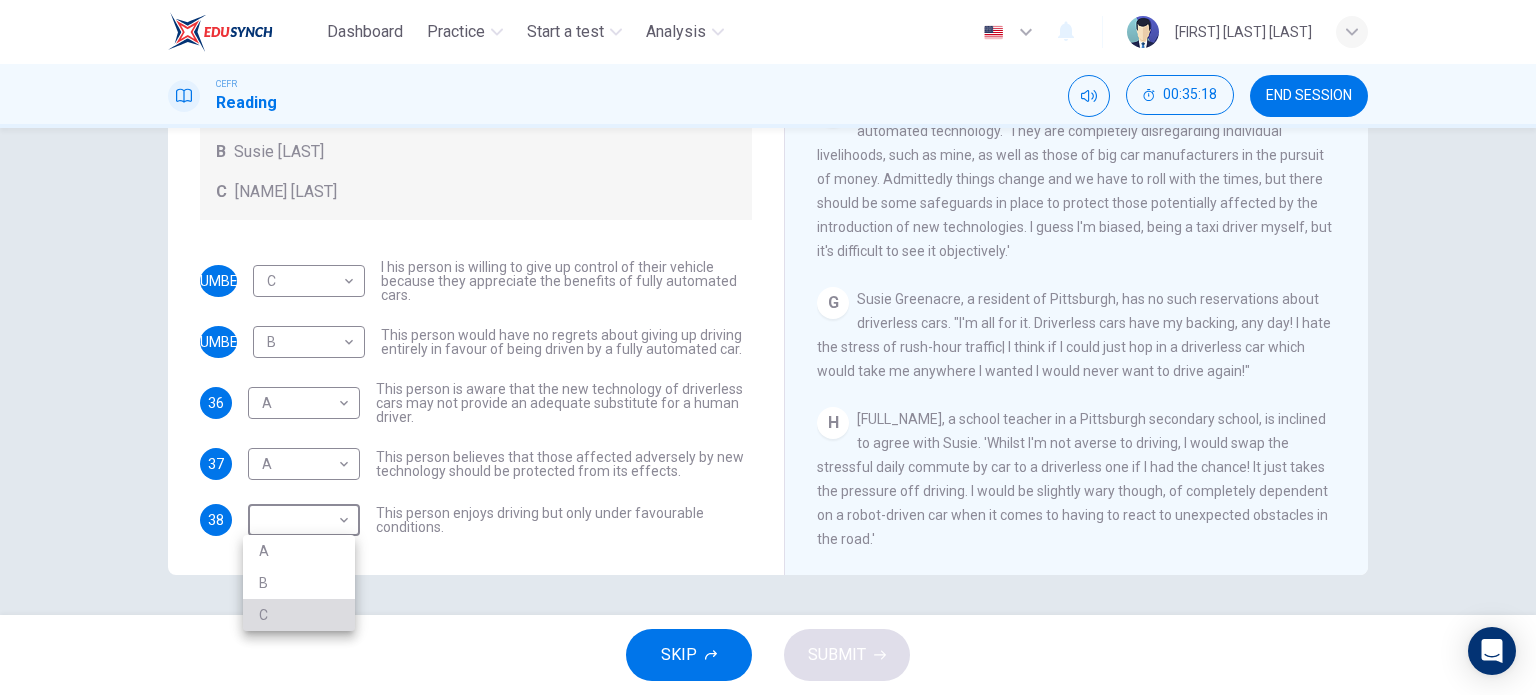 click on "C" at bounding box center (299, 615) 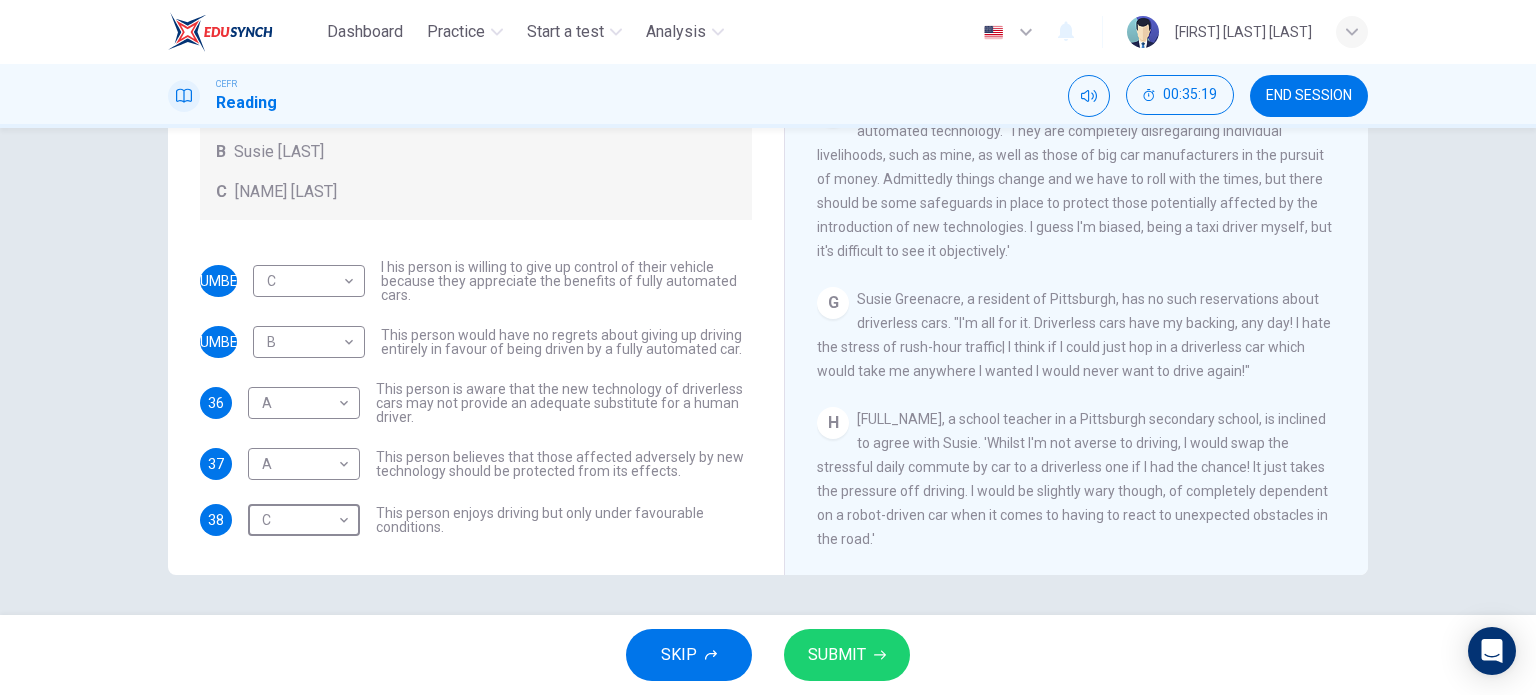 click on "SUBMIT" at bounding box center (847, 655) 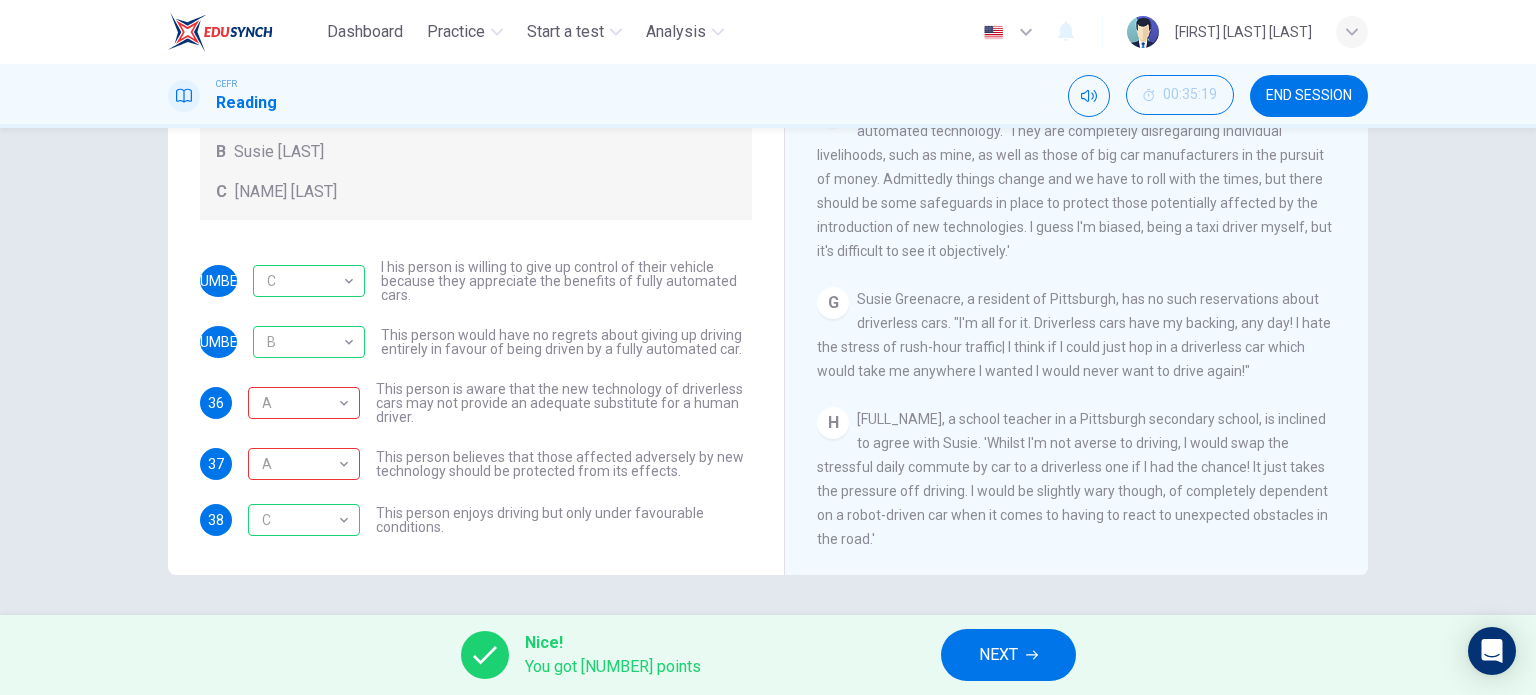 drag, startPoint x: 473, startPoint y: 399, endPoint x: 599, endPoint y: 397, distance: 126.01587 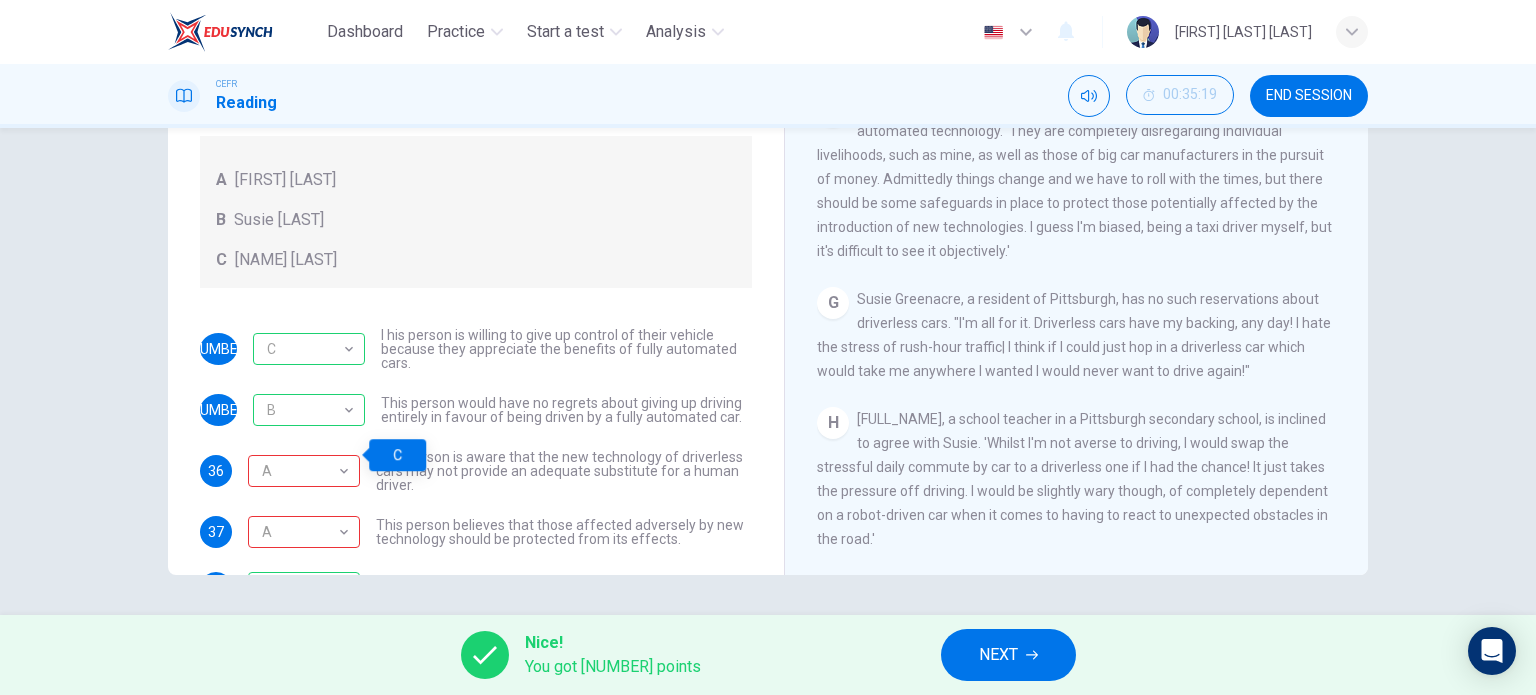 scroll, scrollTop: 68, scrollLeft: 0, axis: vertical 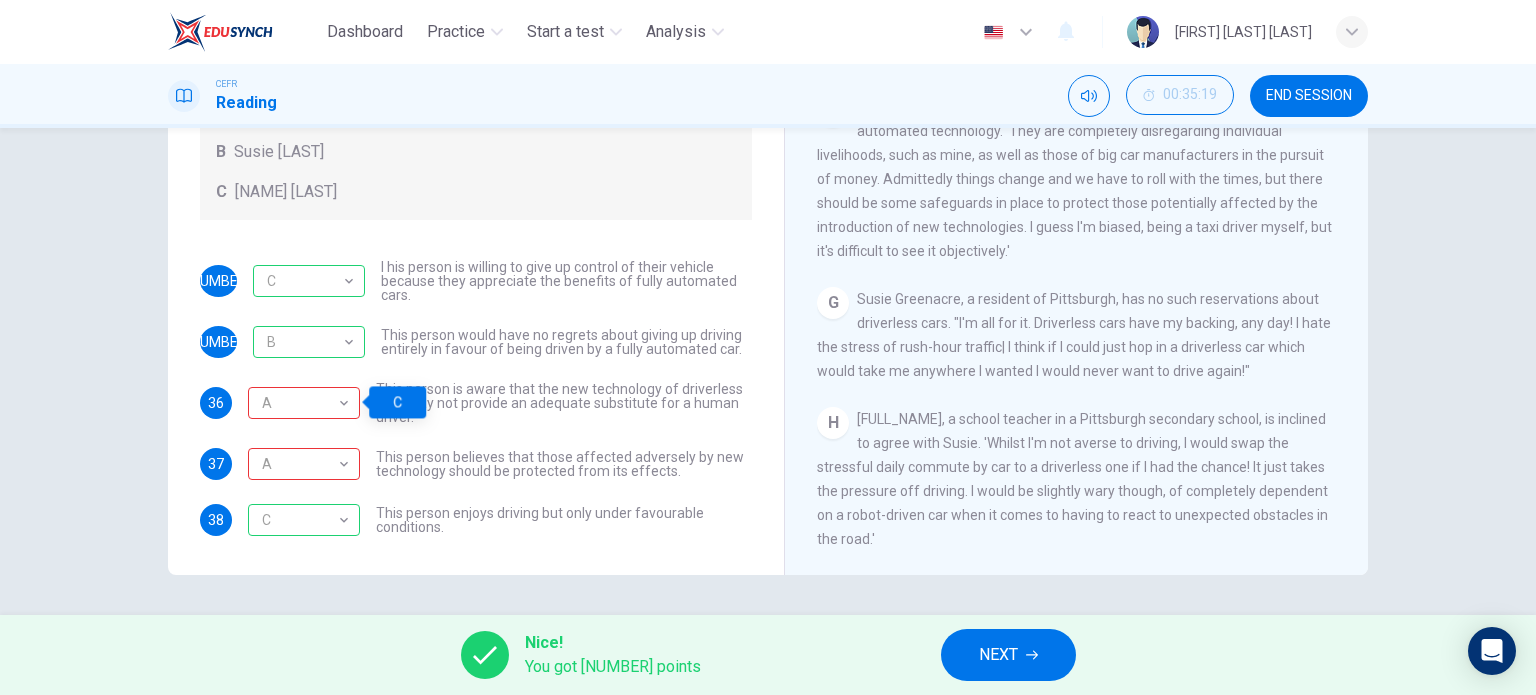 click on "This person is aware that the new technology of driverless cars may not provide an adequate substitute for a human driver." at bounding box center [566, 281] 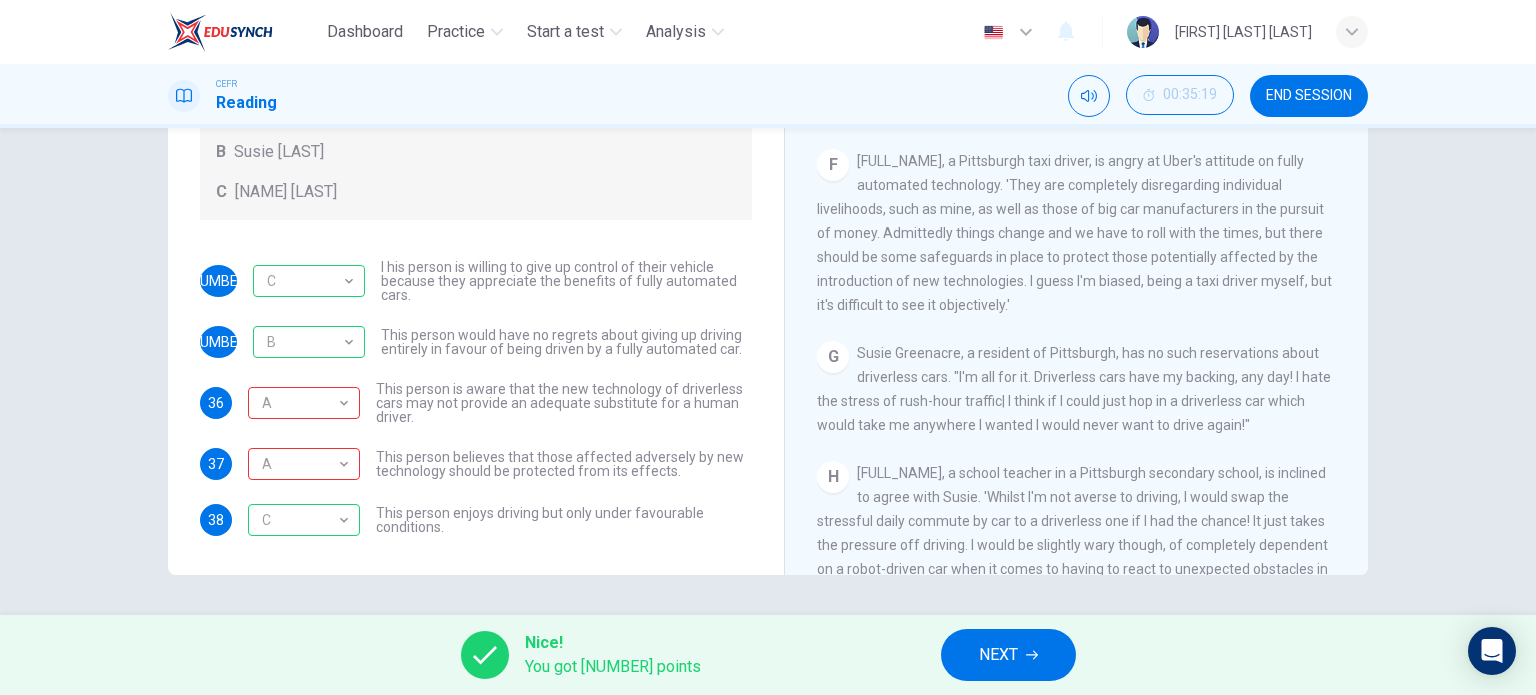 scroll, scrollTop: 1468, scrollLeft: 0, axis: vertical 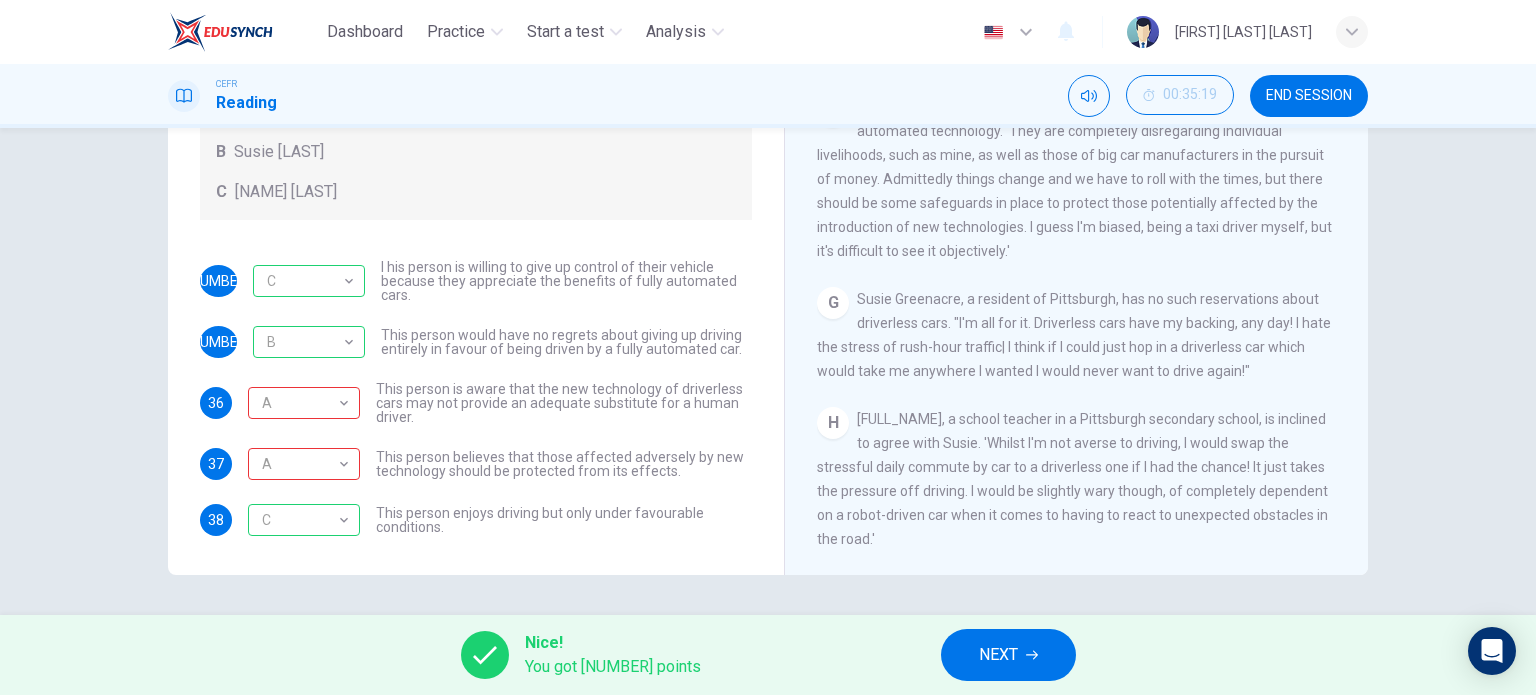 click on "NEXT" at bounding box center (998, 655) 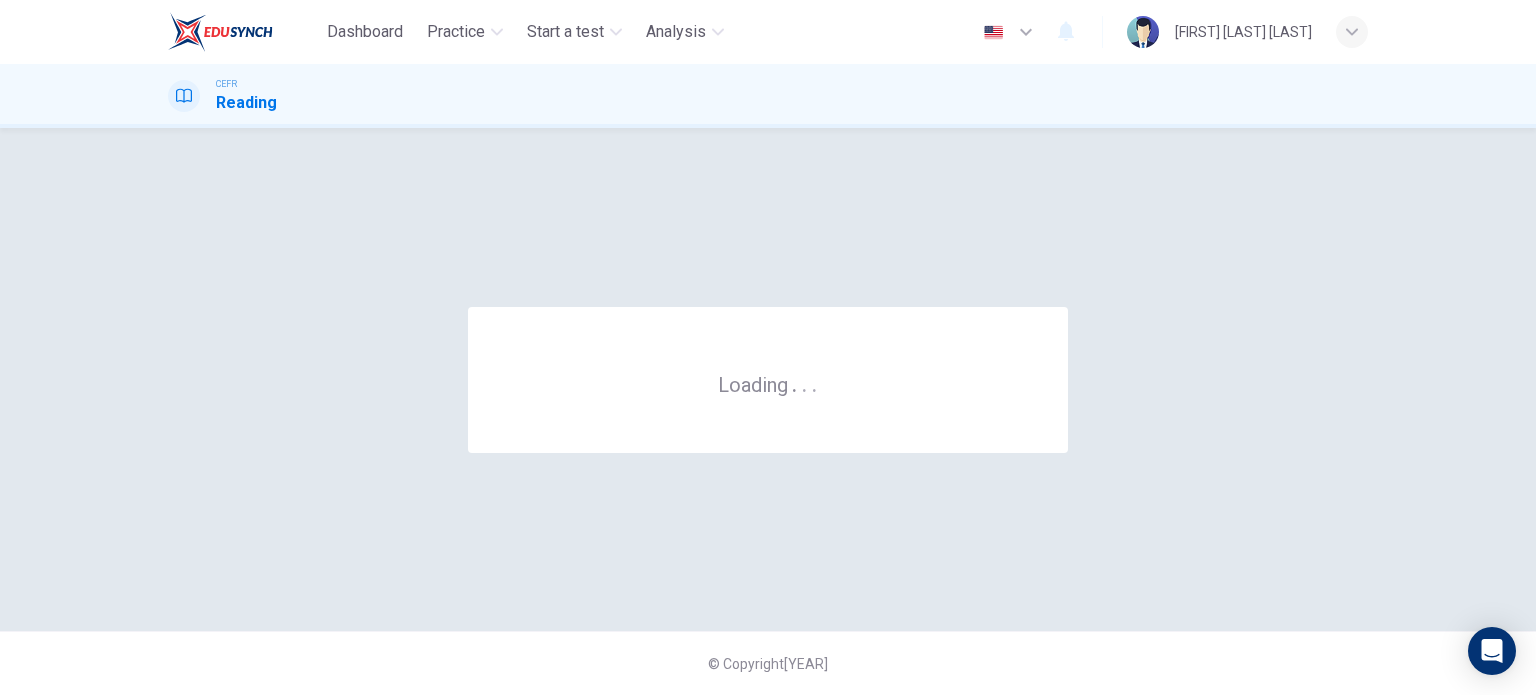 scroll, scrollTop: 0, scrollLeft: 0, axis: both 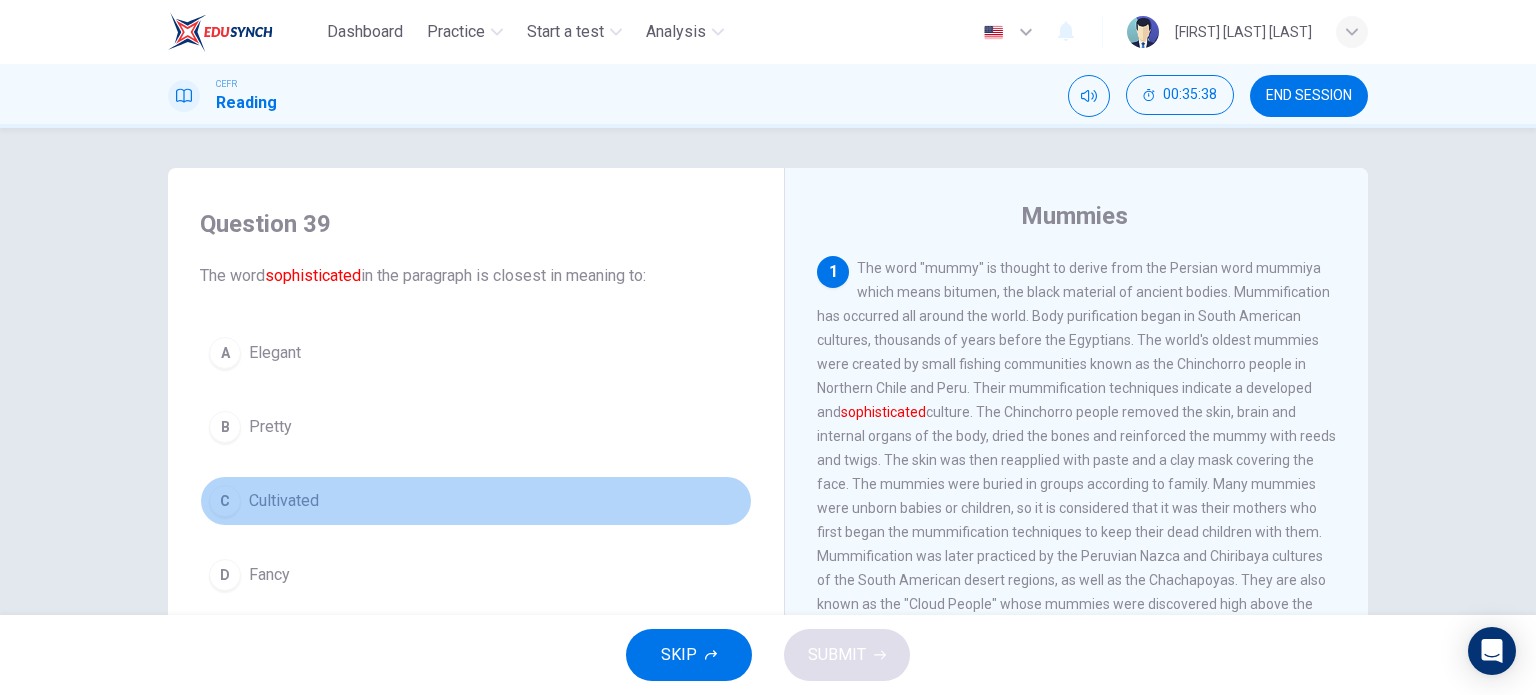 click on "C Cultivated" at bounding box center (476, 501) 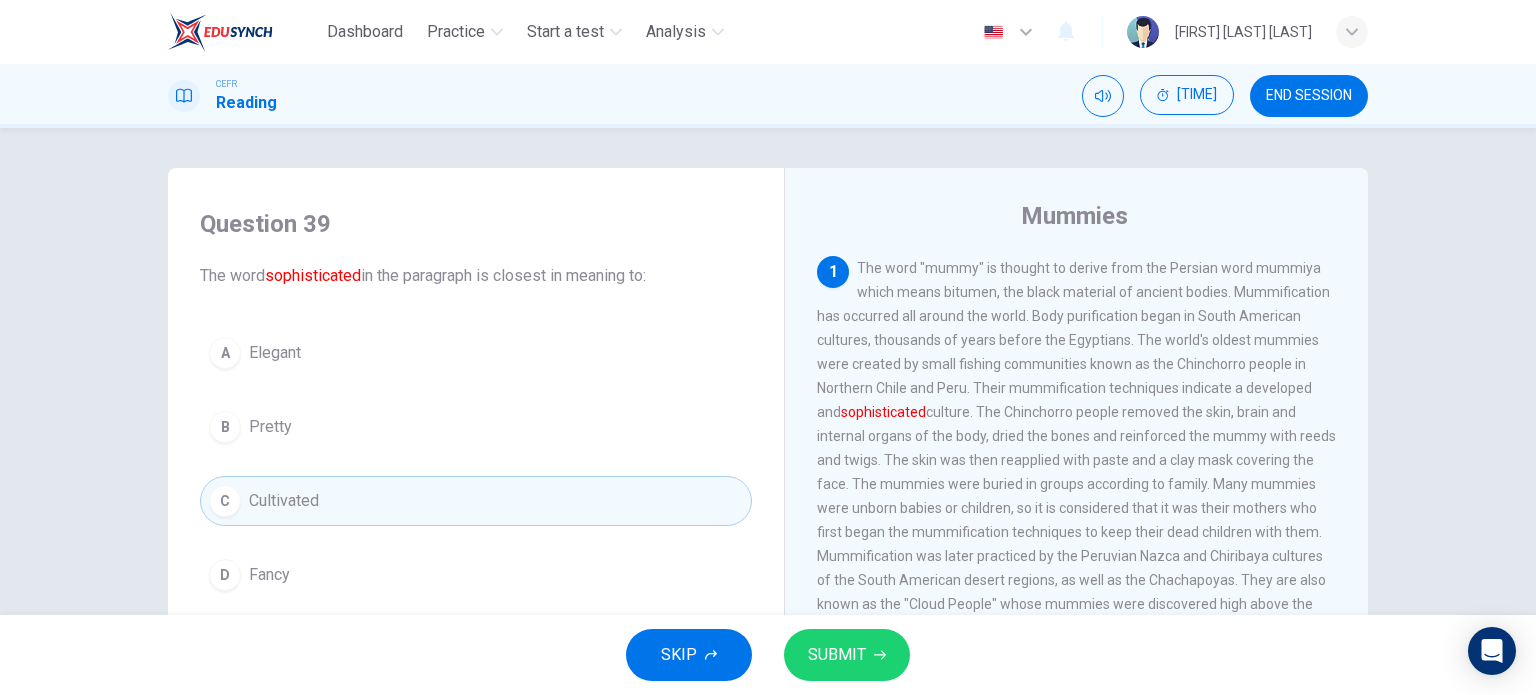 click on "SUBMIT" at bounding box center [837, 655] 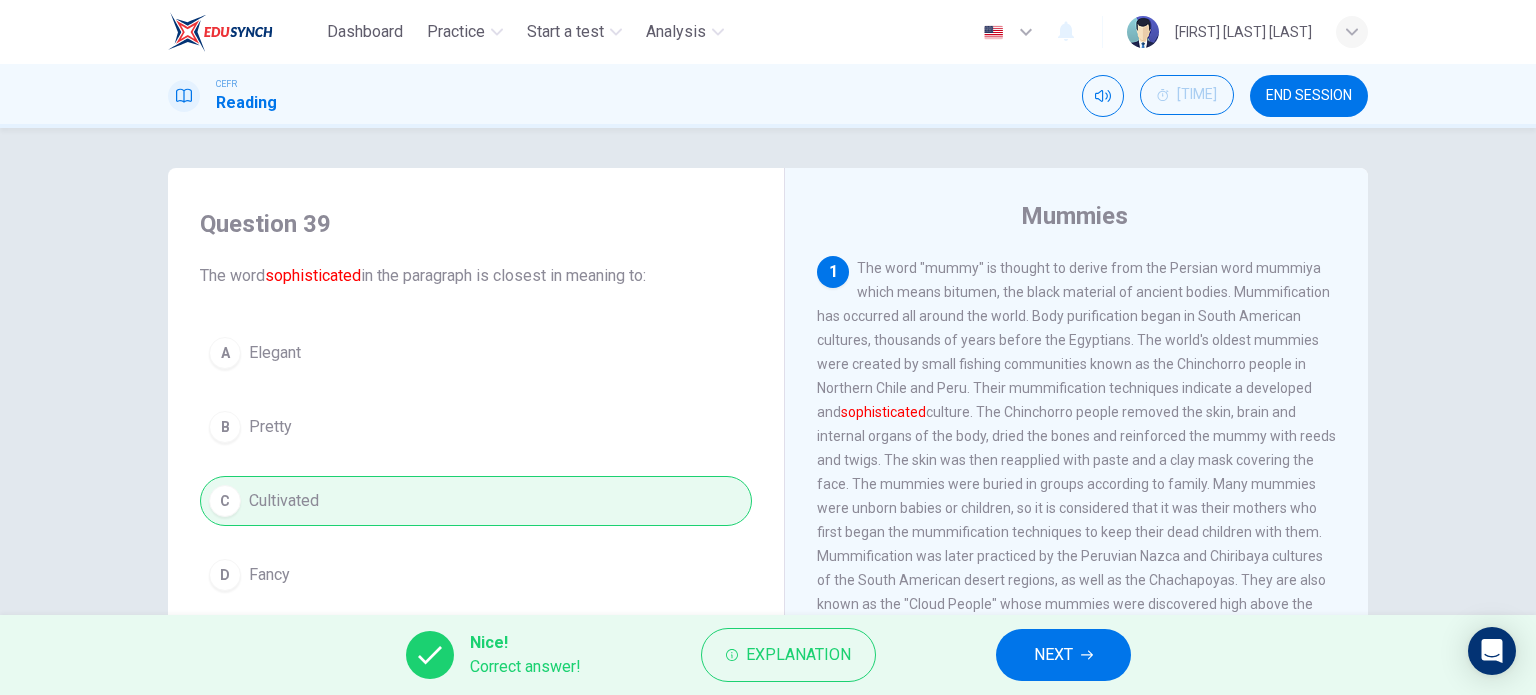 click on "NEXT" at bounding box center [1063, 655] 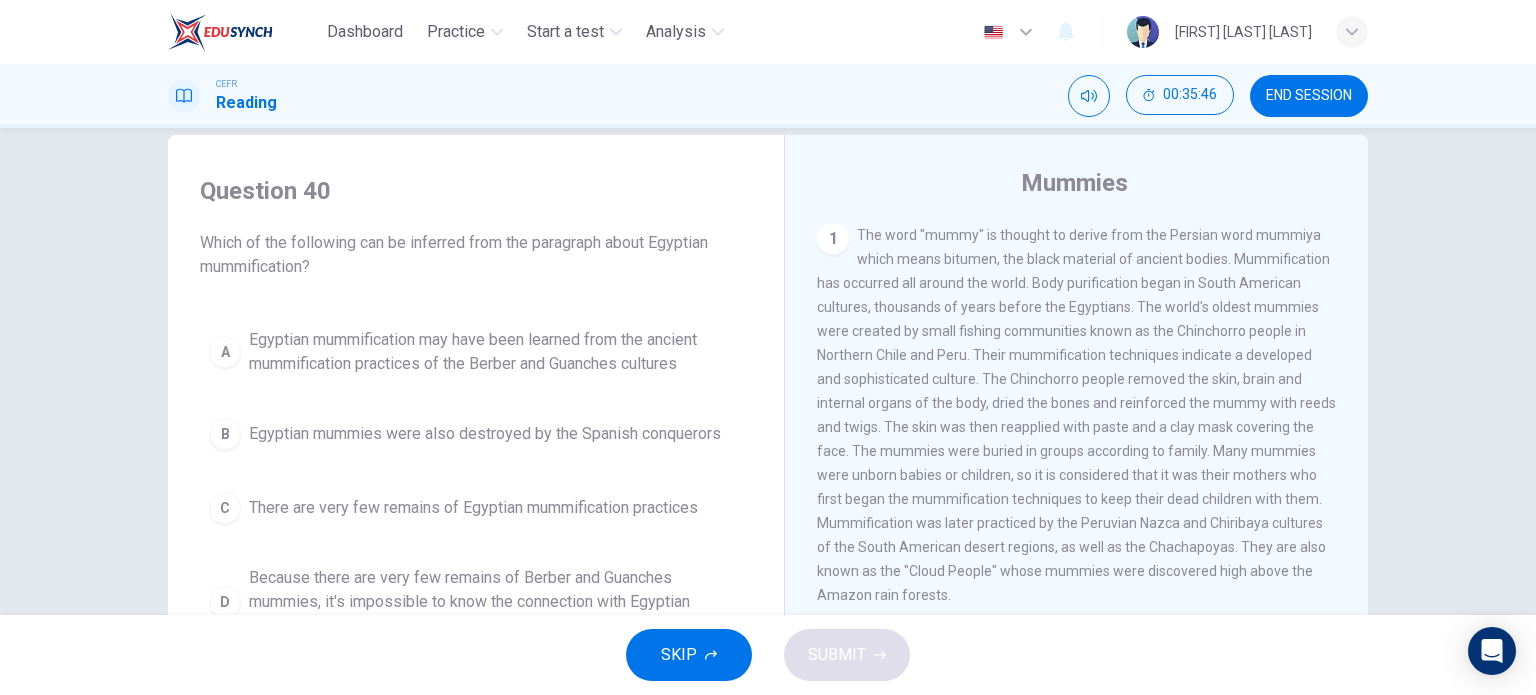 scroll, scrollTop: 0, scrollLeft: 0, axis: both 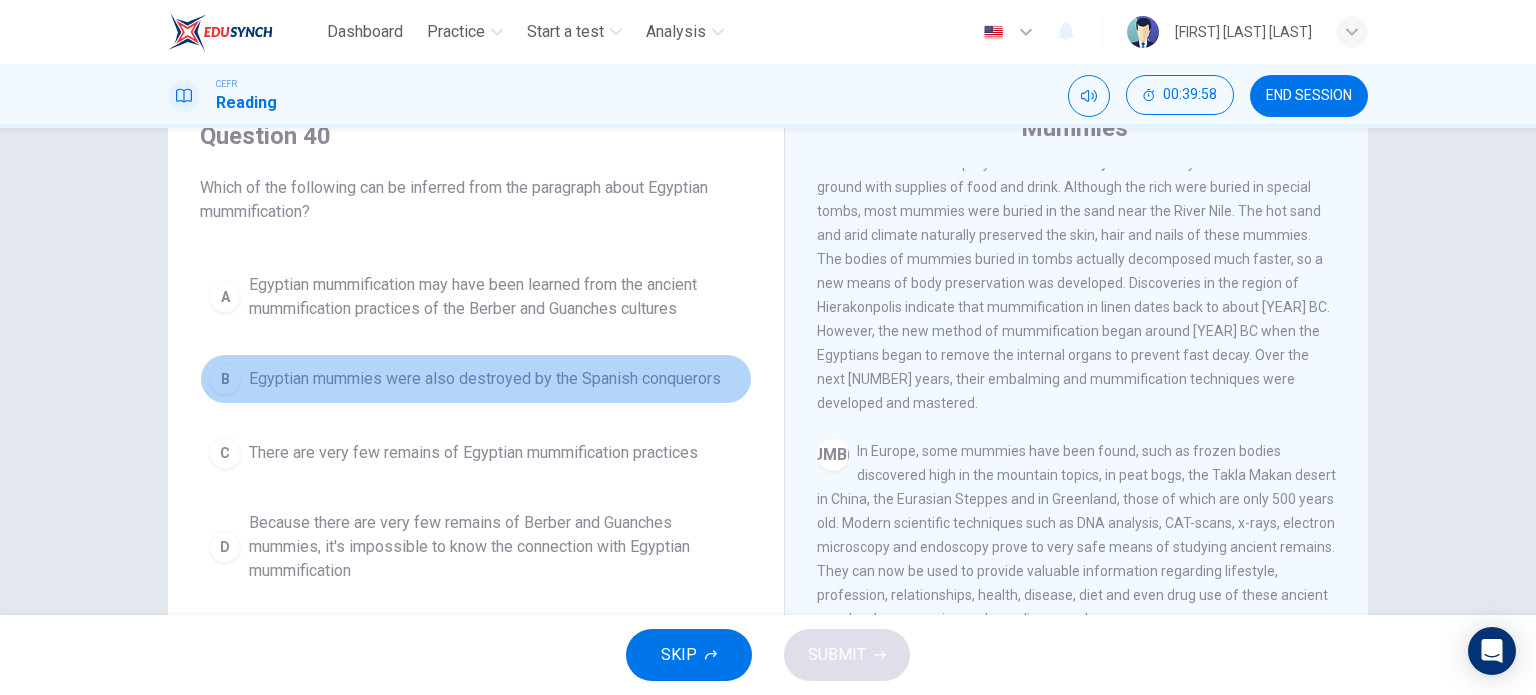 click on "Egyptian mummies were also destroyed by the Spanish conquerors" at bounding box center [496, 297] 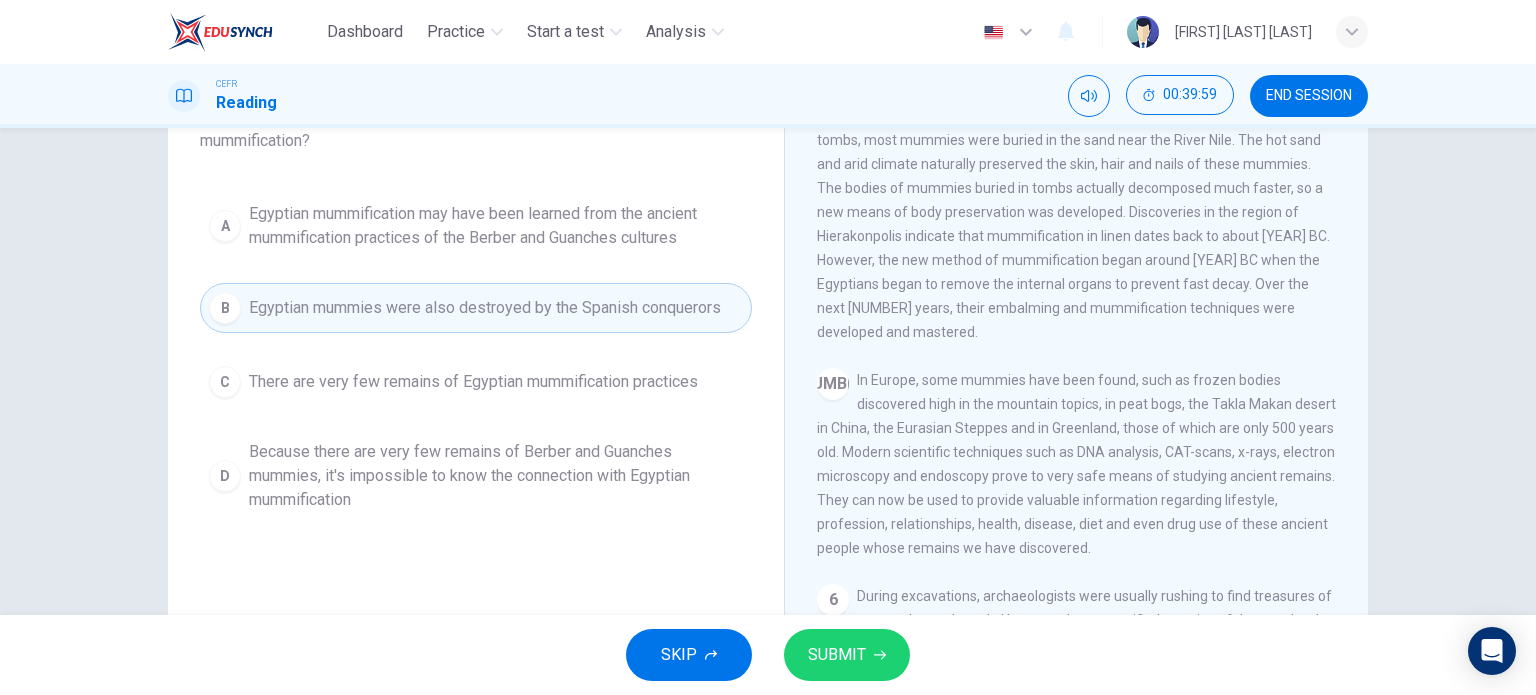 scroll, scrollTop: 188, scrollLeft: 0, axis: vertical 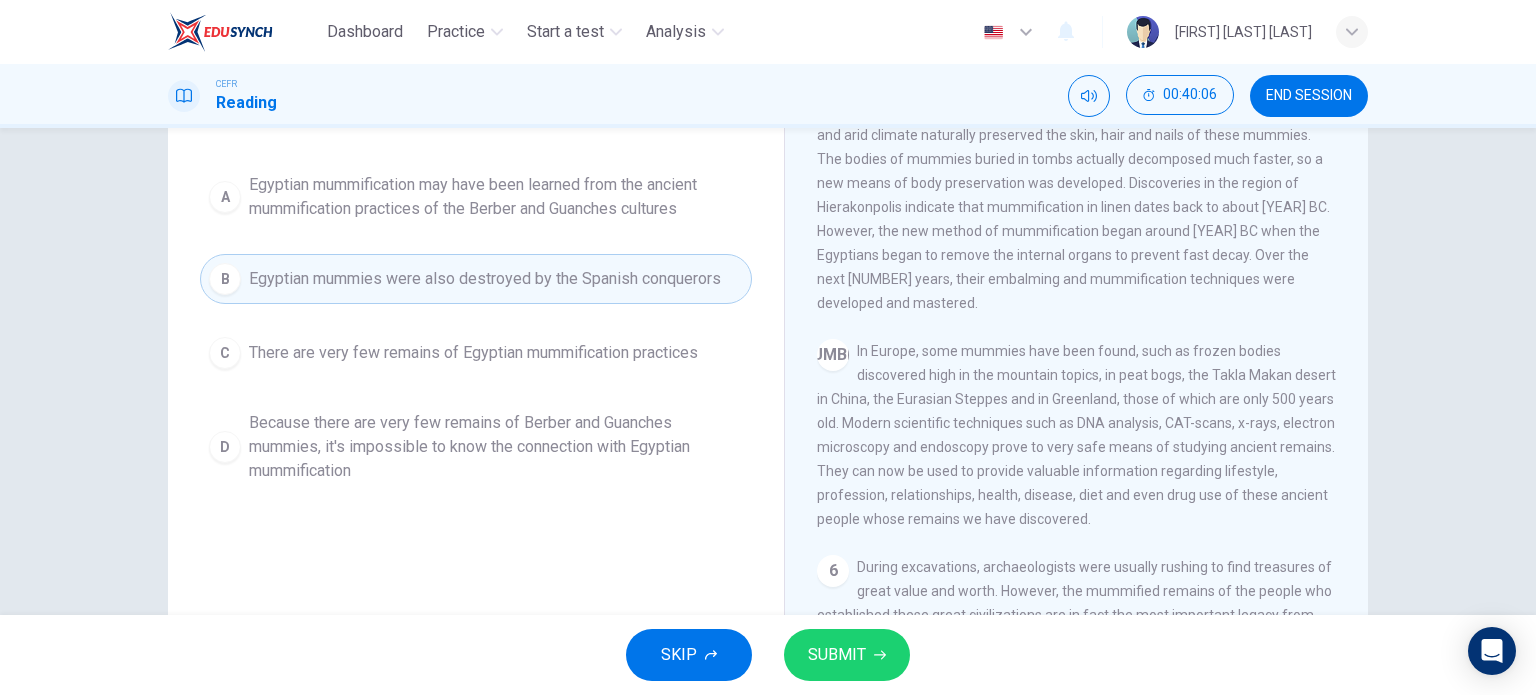 click at bounding box center [880, 655] 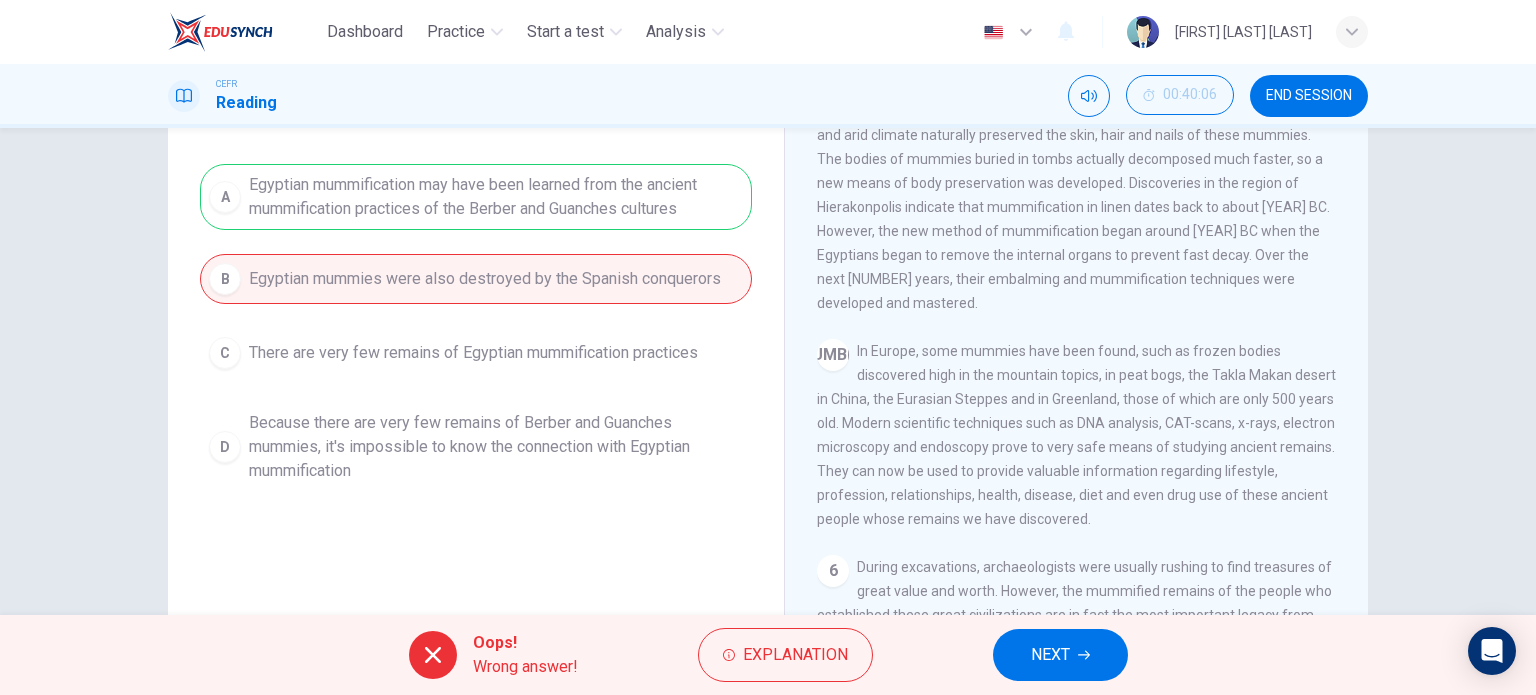 scroll, scrollTop: 88, scrollLeft: 0, axis: vertical 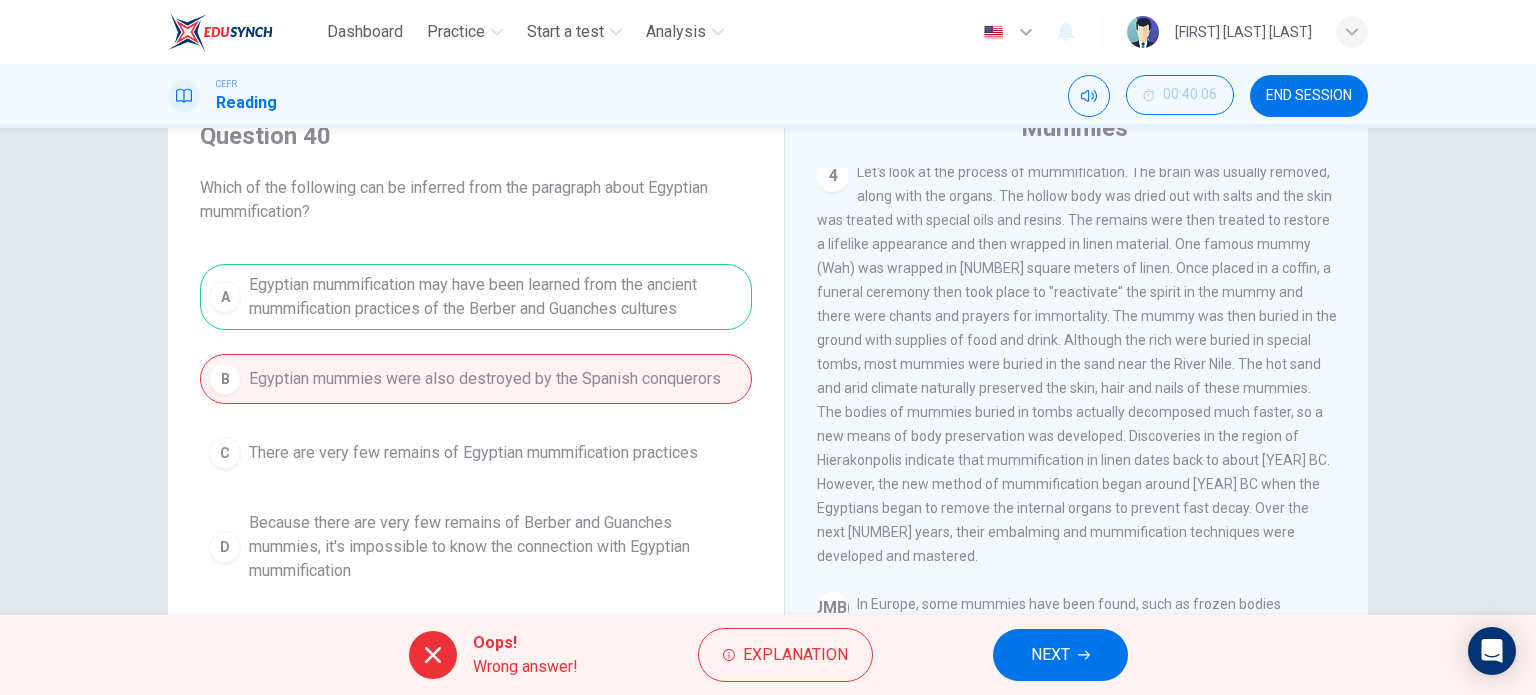 click on "NEXT" at bounding box center (1060, 655) 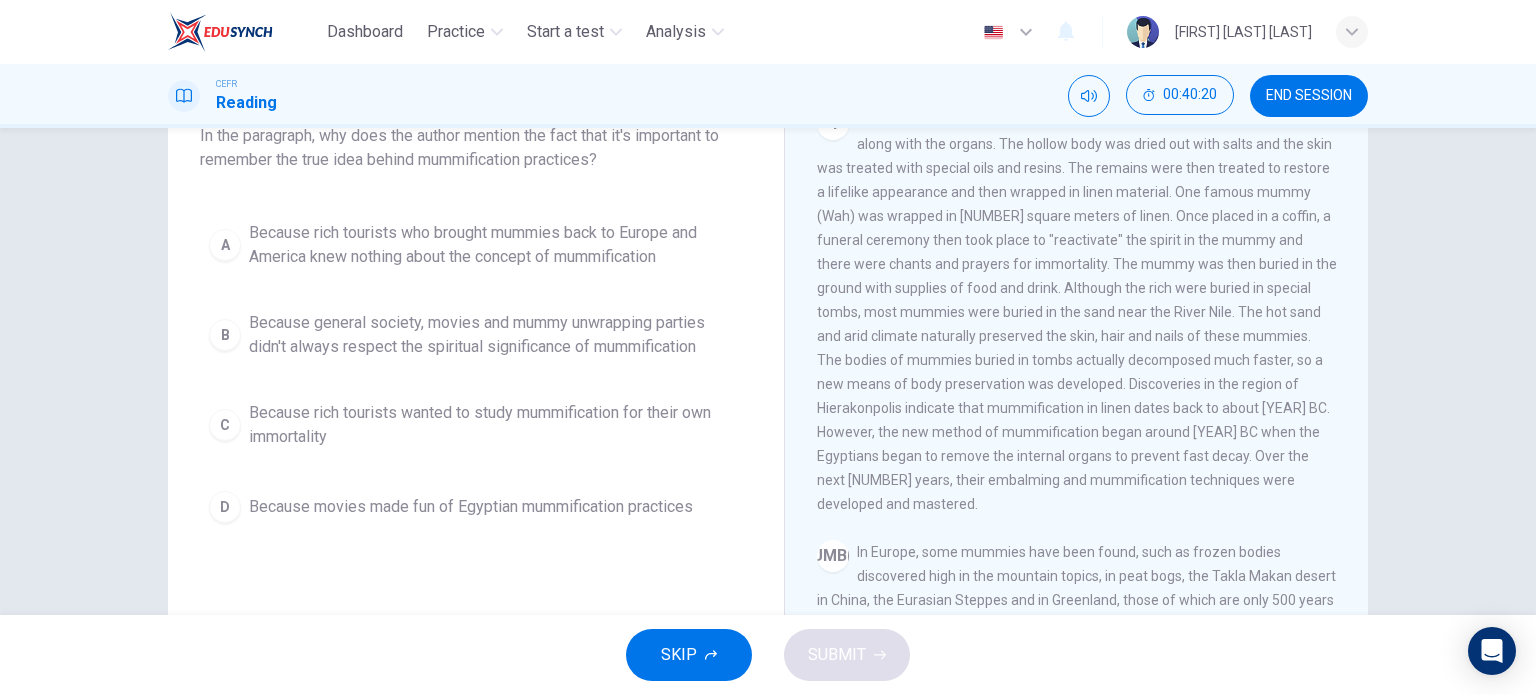 scroll, scrollTop: 188, scrollLeft: 0, axis: vertical 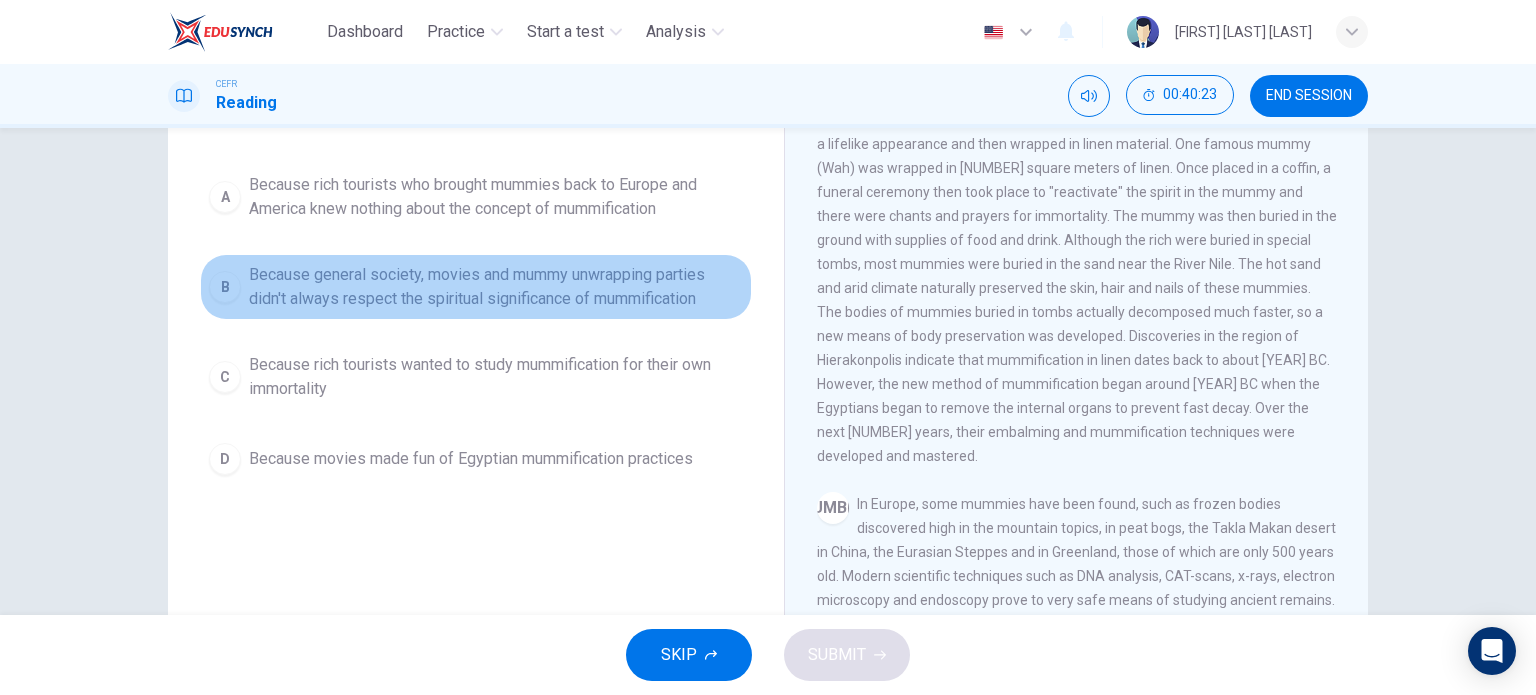 click on "Because general society, movies and mummy unwrapping parties didn't always respect the spiritual significance of mummification" at bounding box center (496, 197) 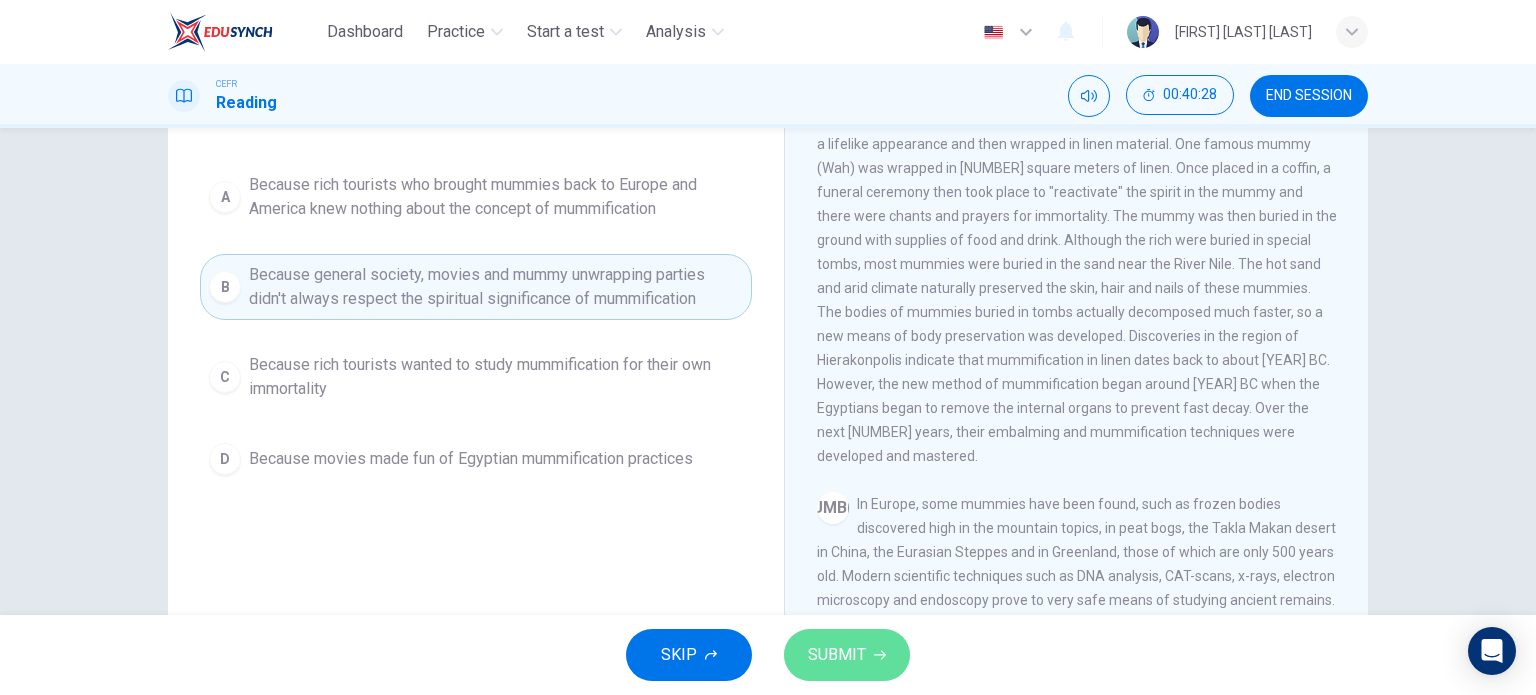 click on "SUBMIT" at bounding box center [837, 655] 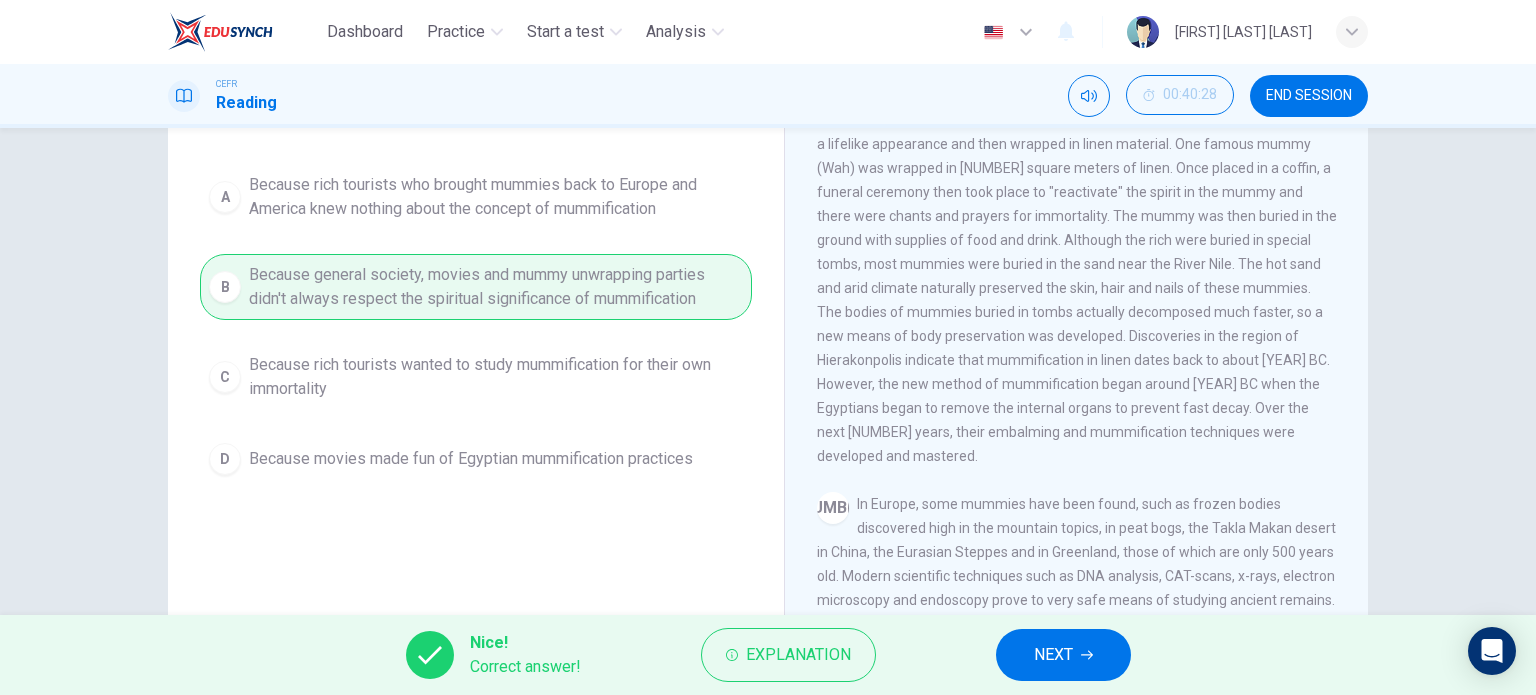click on "NEXT" at bounding box center (1053, 655) 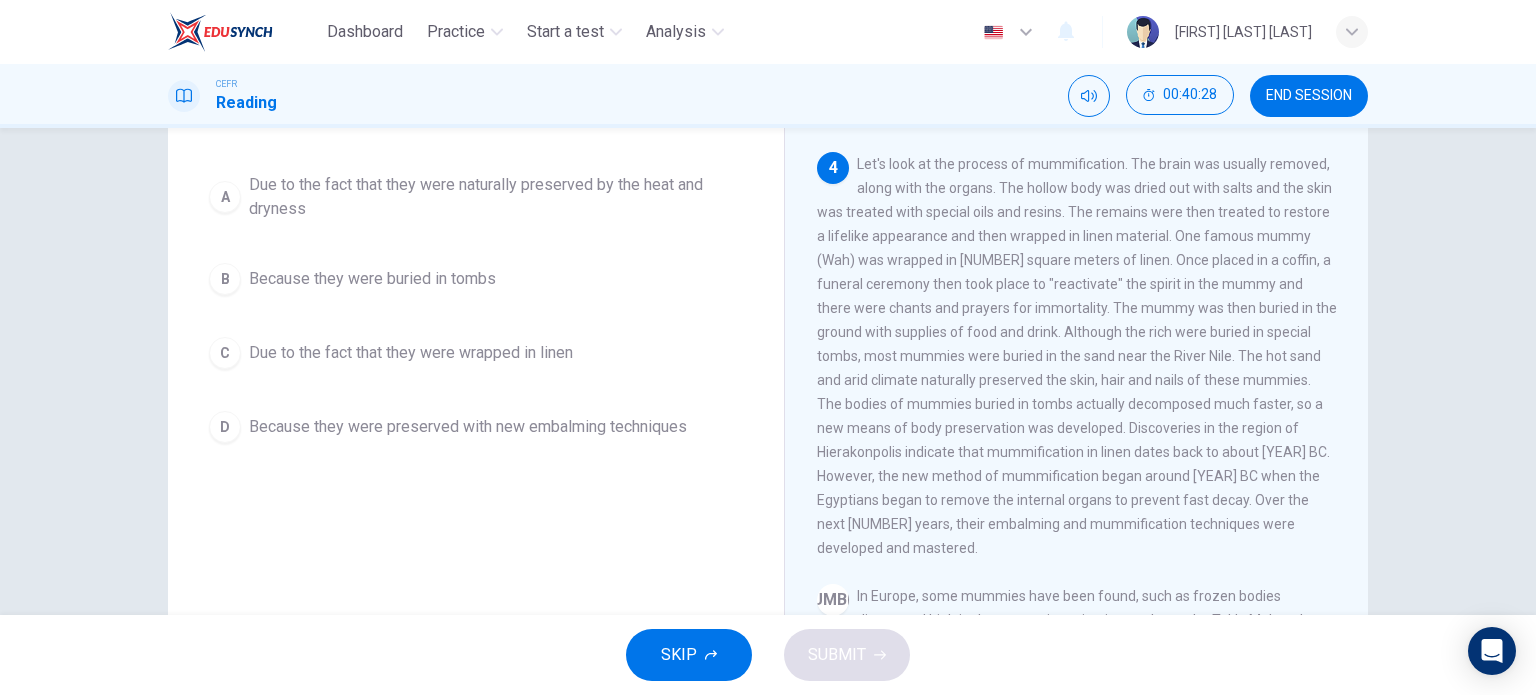 scroll, scrollTop: 624, scrollLeft: 0, axis: vertical 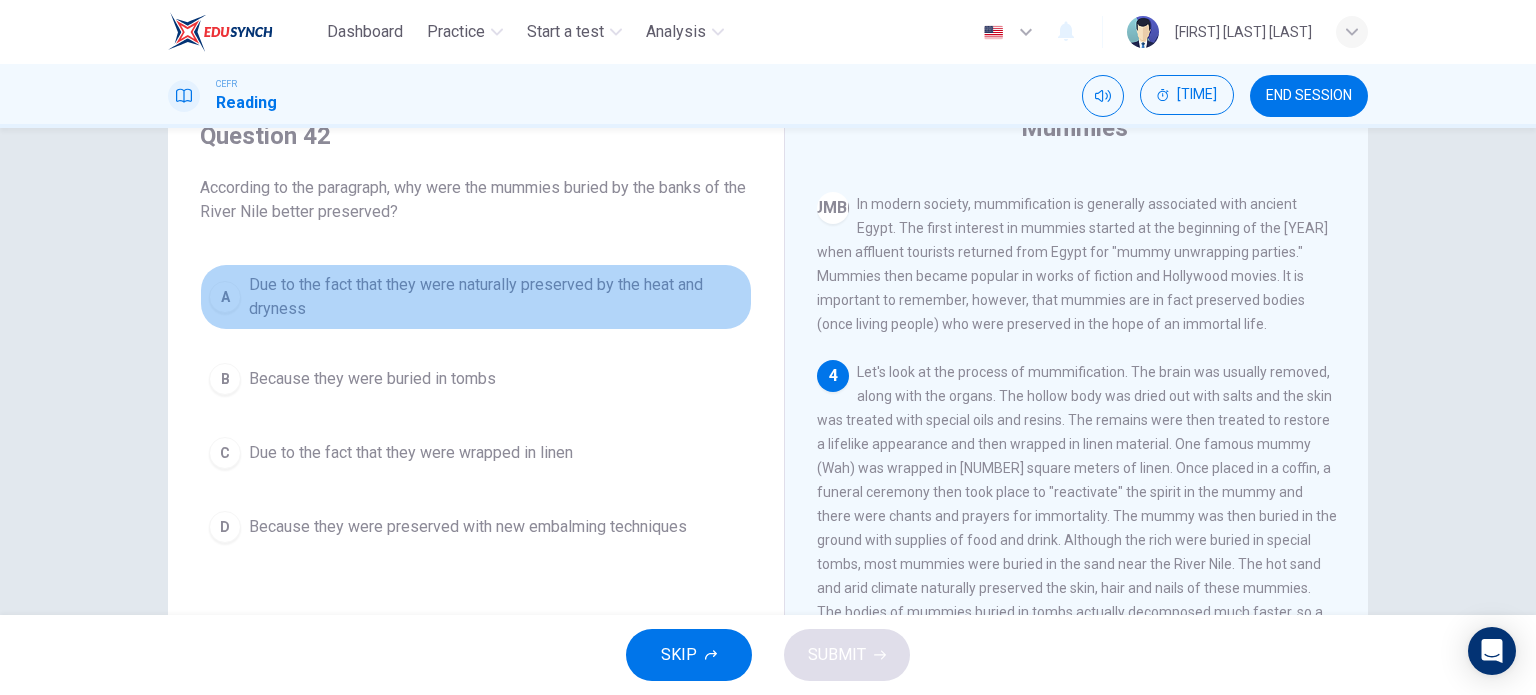 click on "Due to the fact that they were naturally preserved by the heat and dryness" at bounding box center [496, 297] 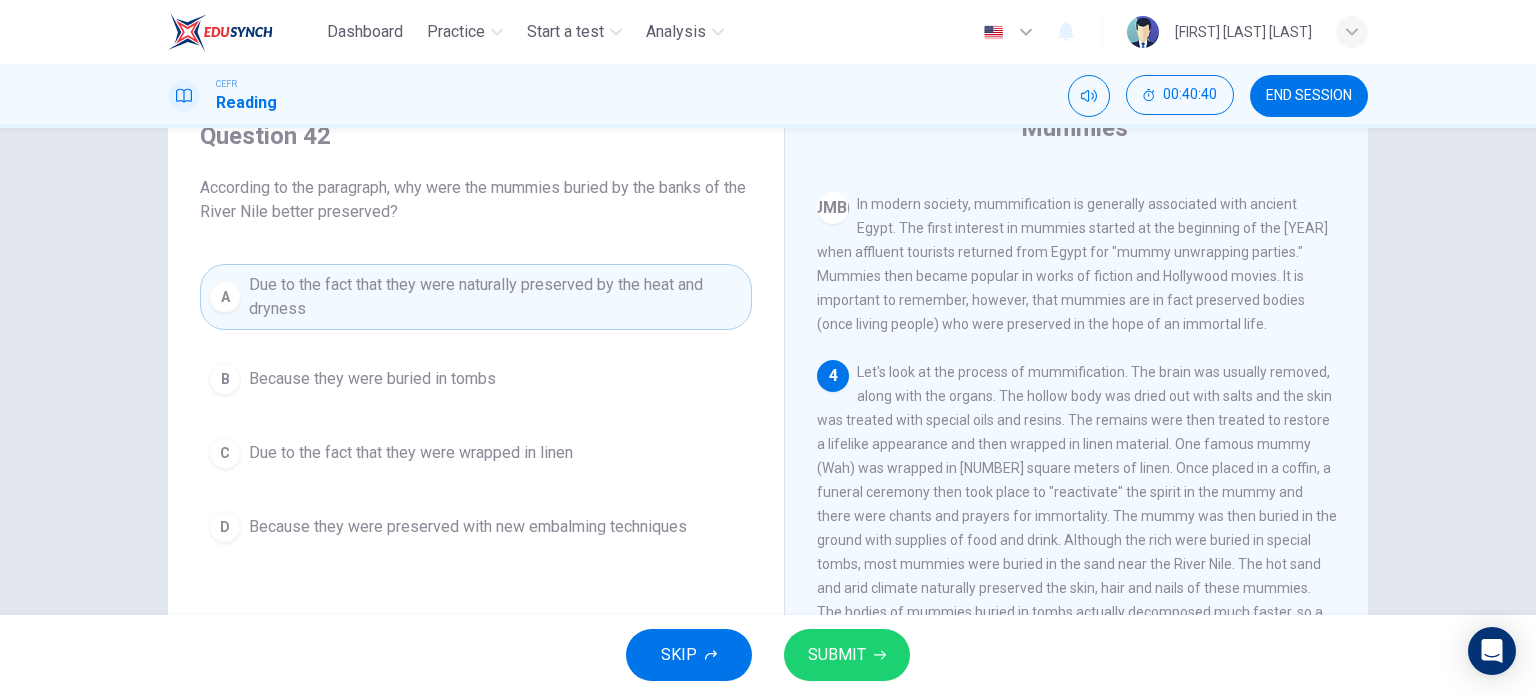 click on "SUBMIT" at bounding box center (847, 655) 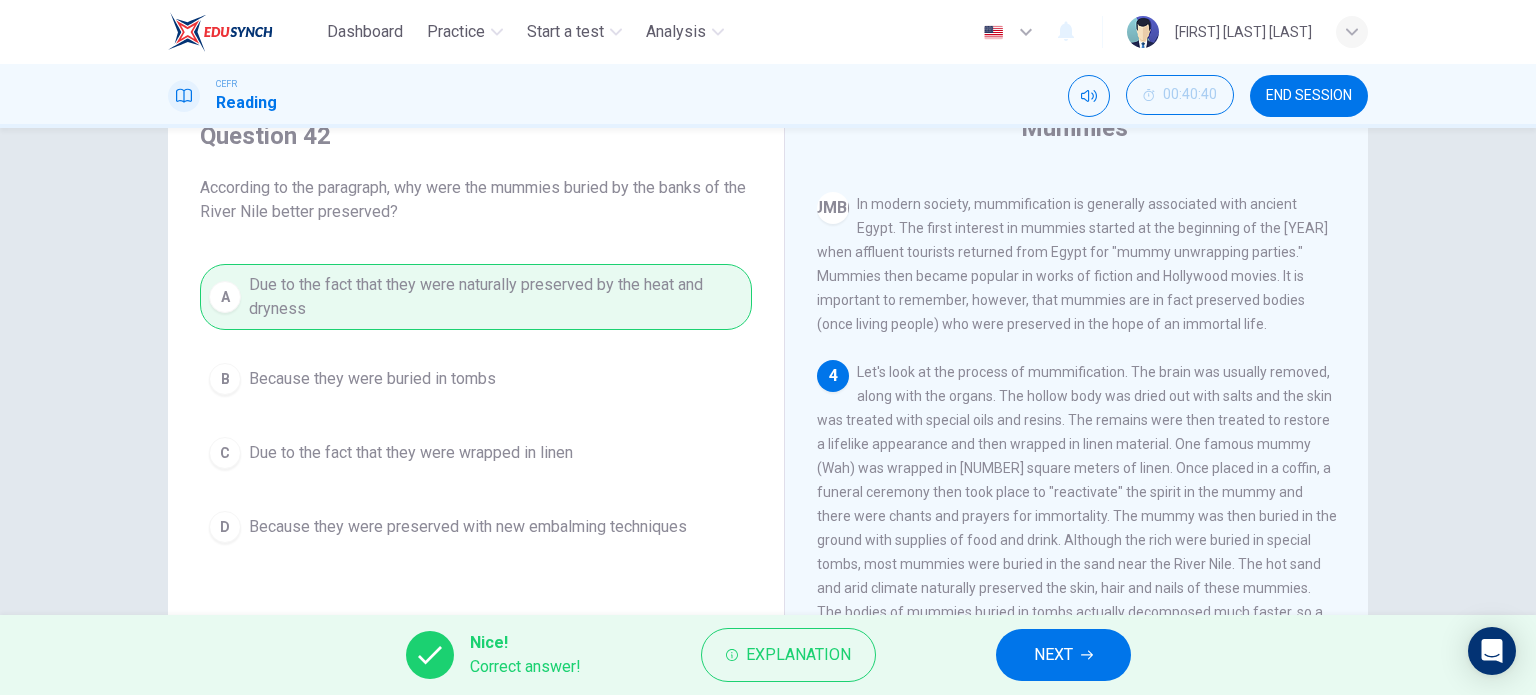 click on "NEXT" at bounding box center [1053, 655] 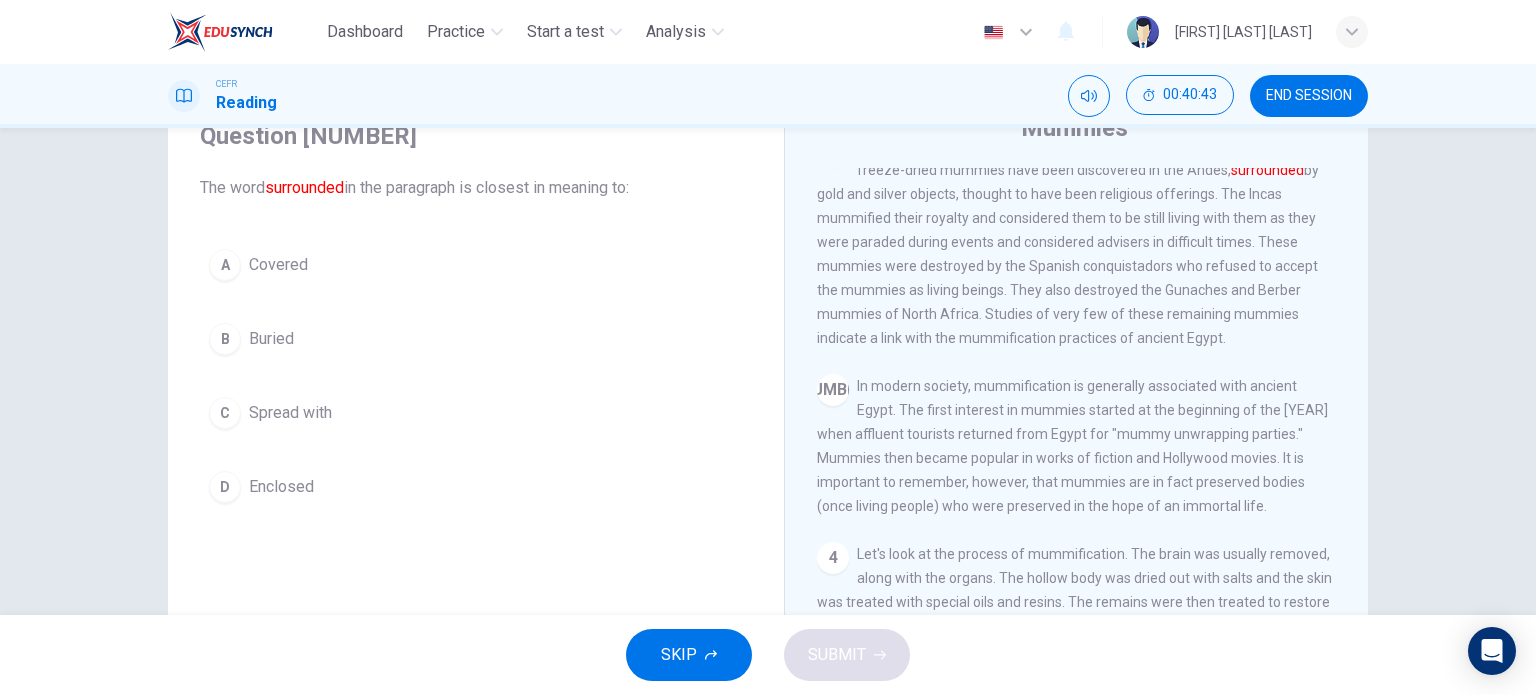 scroll, scrollTop: 424, scrollLeft: 0, axis: vertical 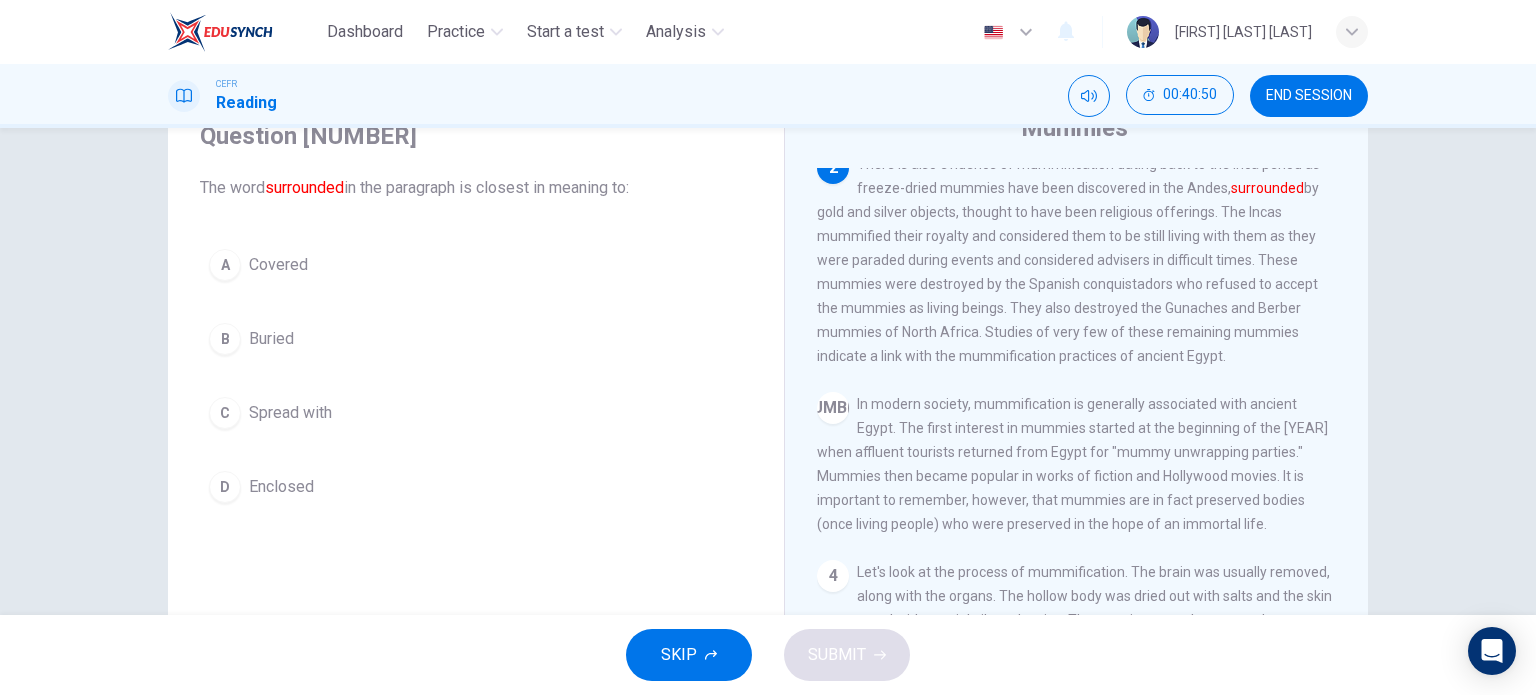 click on "B Buried" at bounding box center (476, 339) 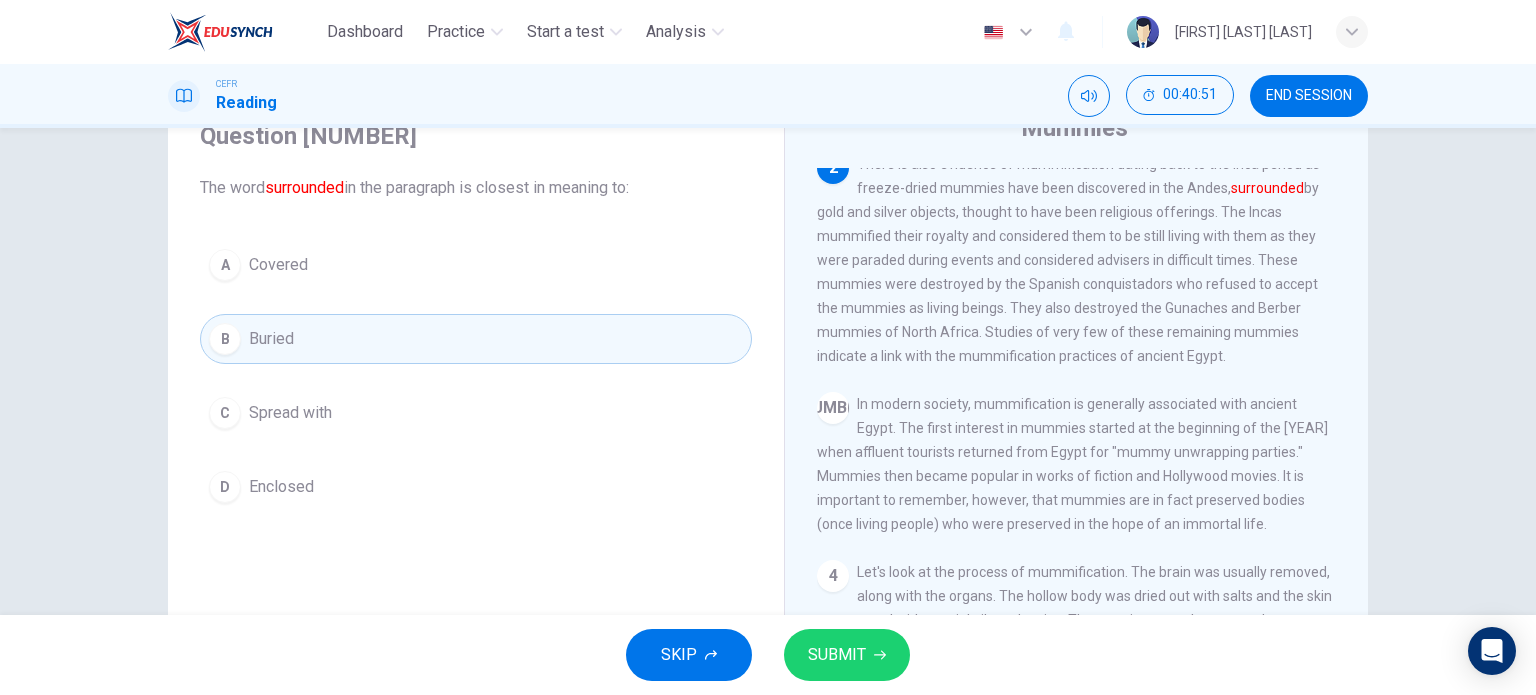 click on "SUBMIT" at bounding box center (847, 655) 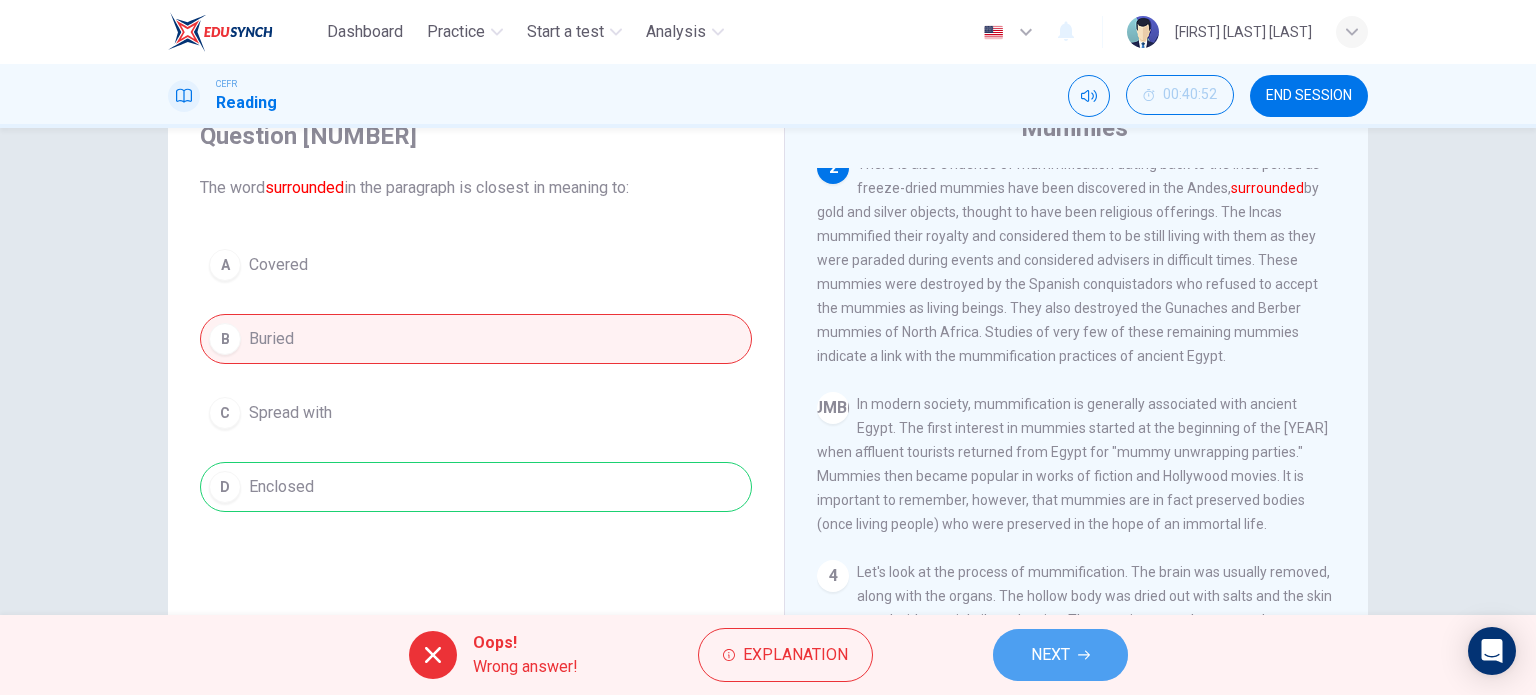 click at bounding box center (1084, 655) 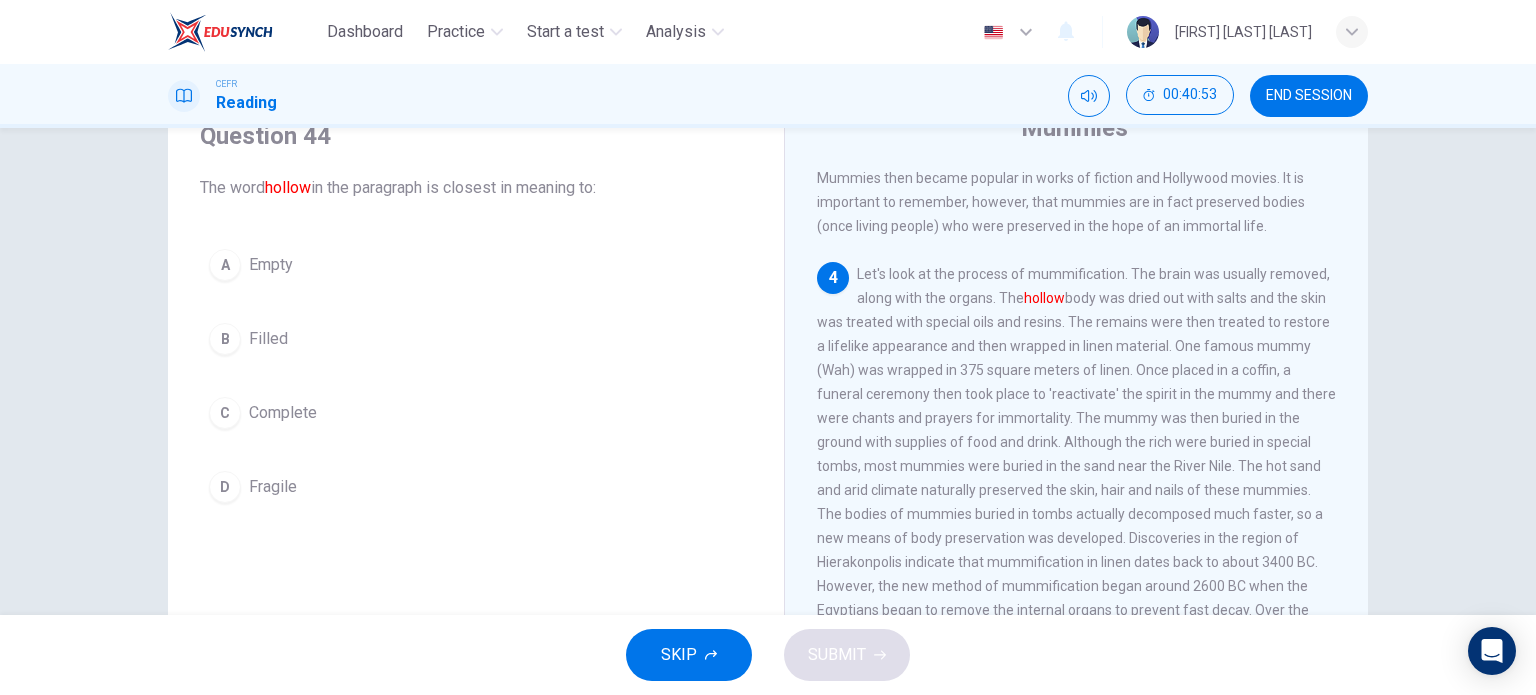 scroll, scrollTop: 724, scrollLeft: 0, axis: vertical 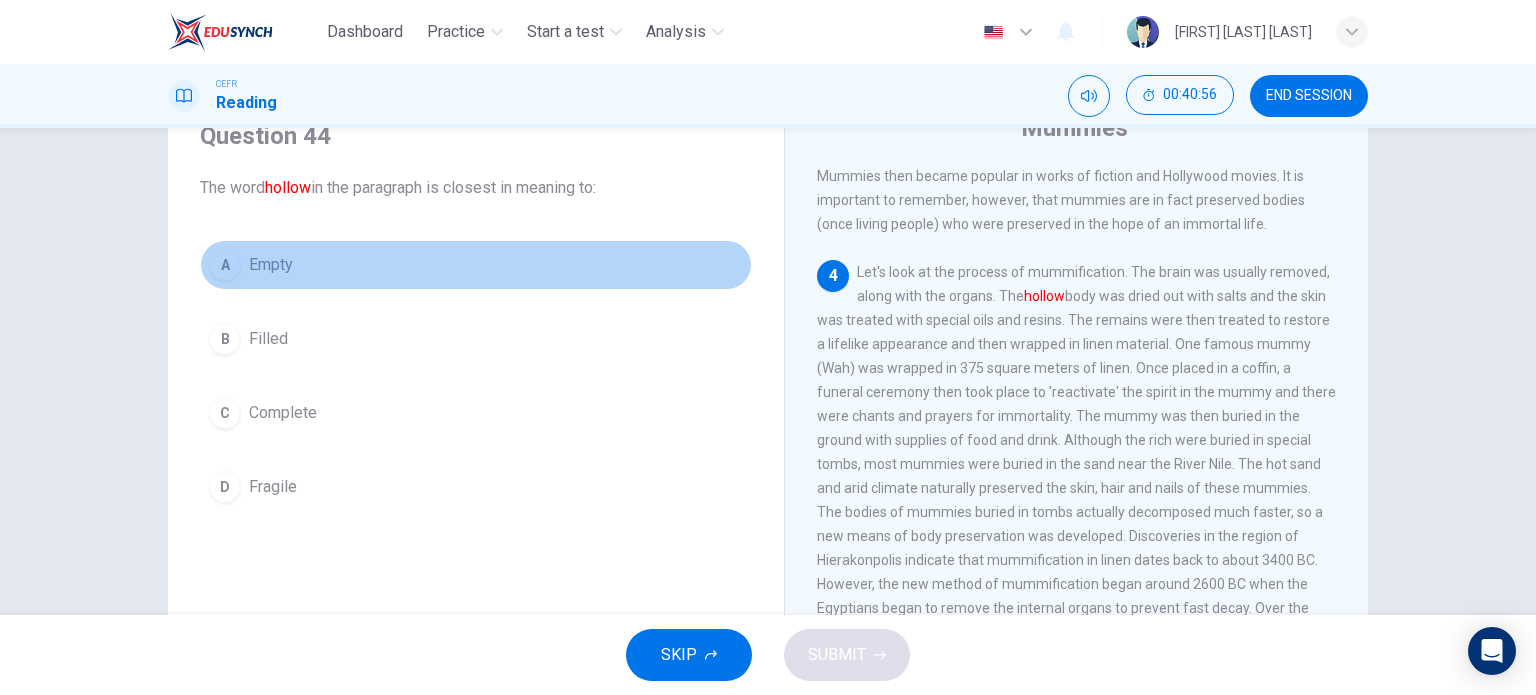 click on "A Empty" at bounding box center [476, 265] 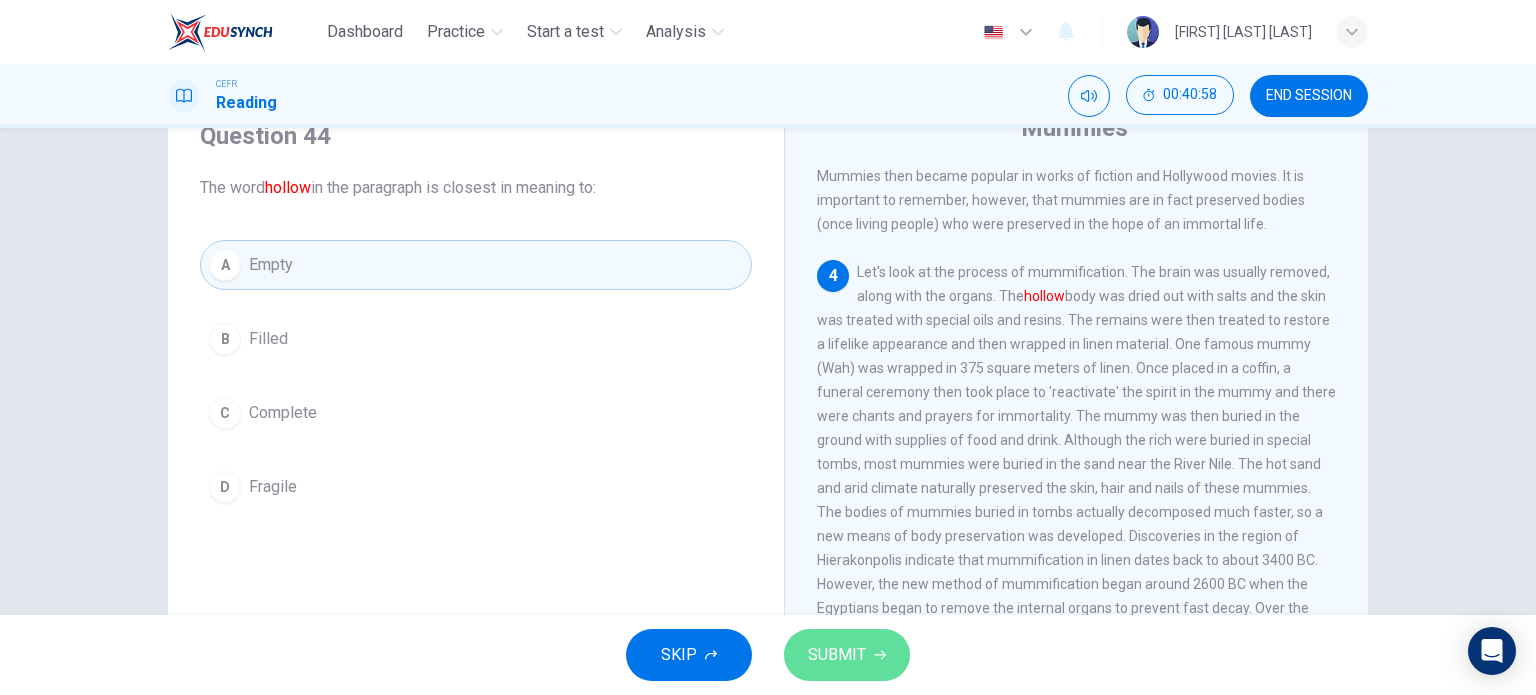 click on "SUBMIT" at bounding box center (847, 655) 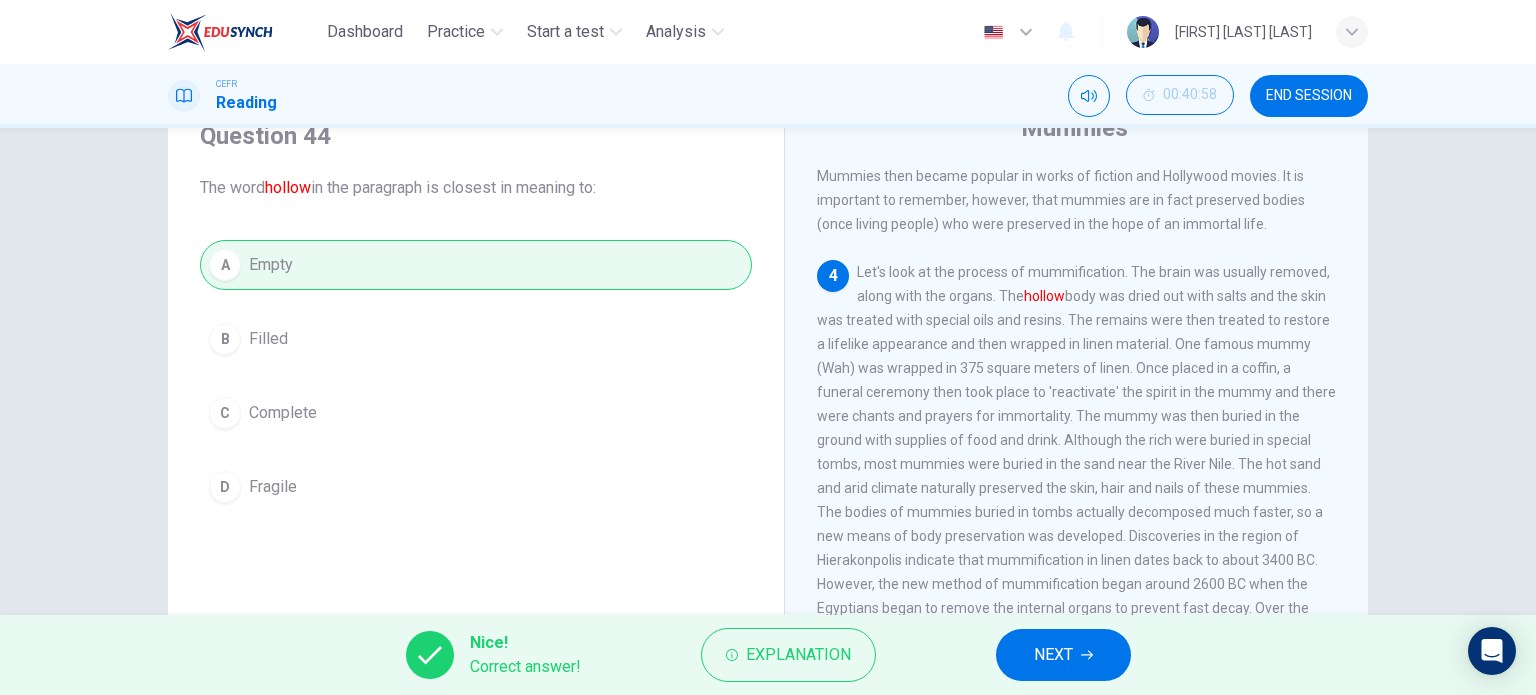 click on "NEXT" at bounding box center (1053, 655) 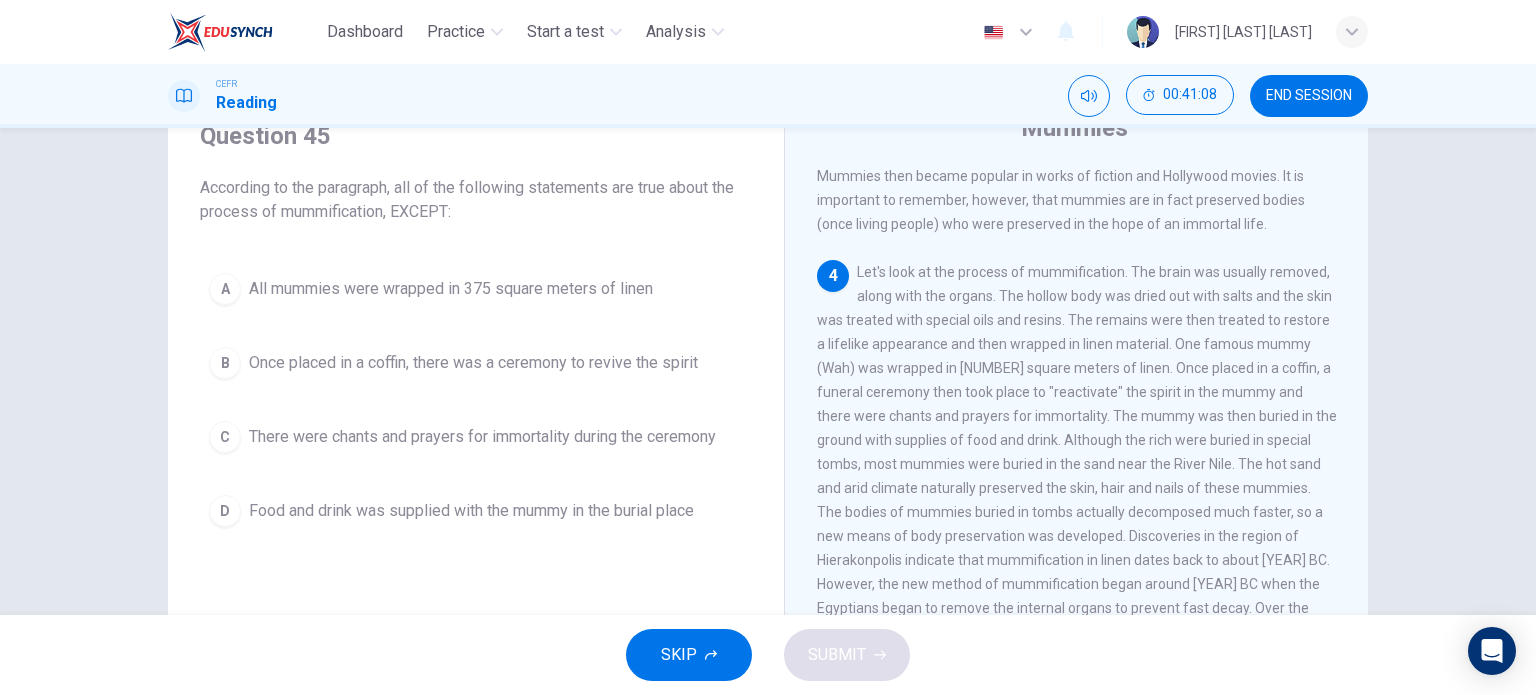 click on "All mummies were wrapped in 375 square meters of linen" at bounding box center (451, 289) 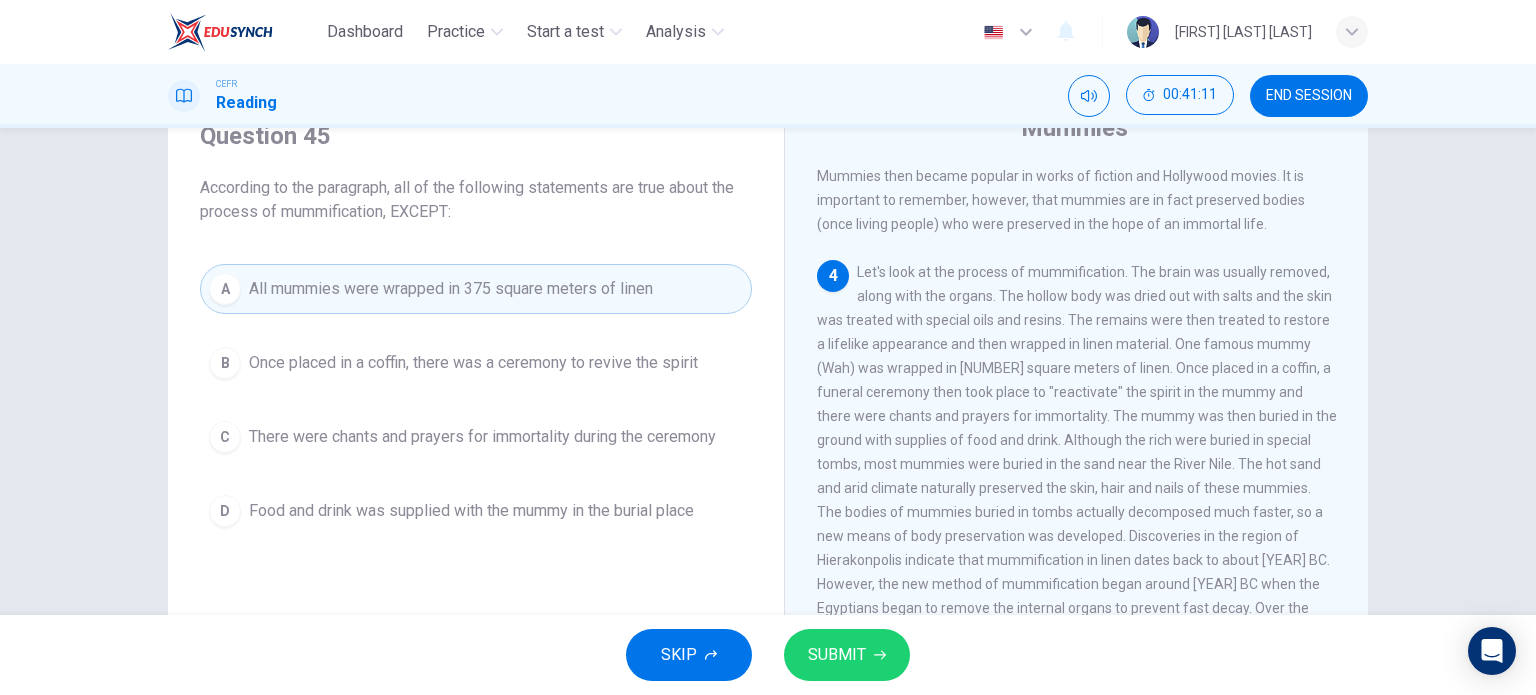 click on "SUBMIT" at bounding box center [837, 655] 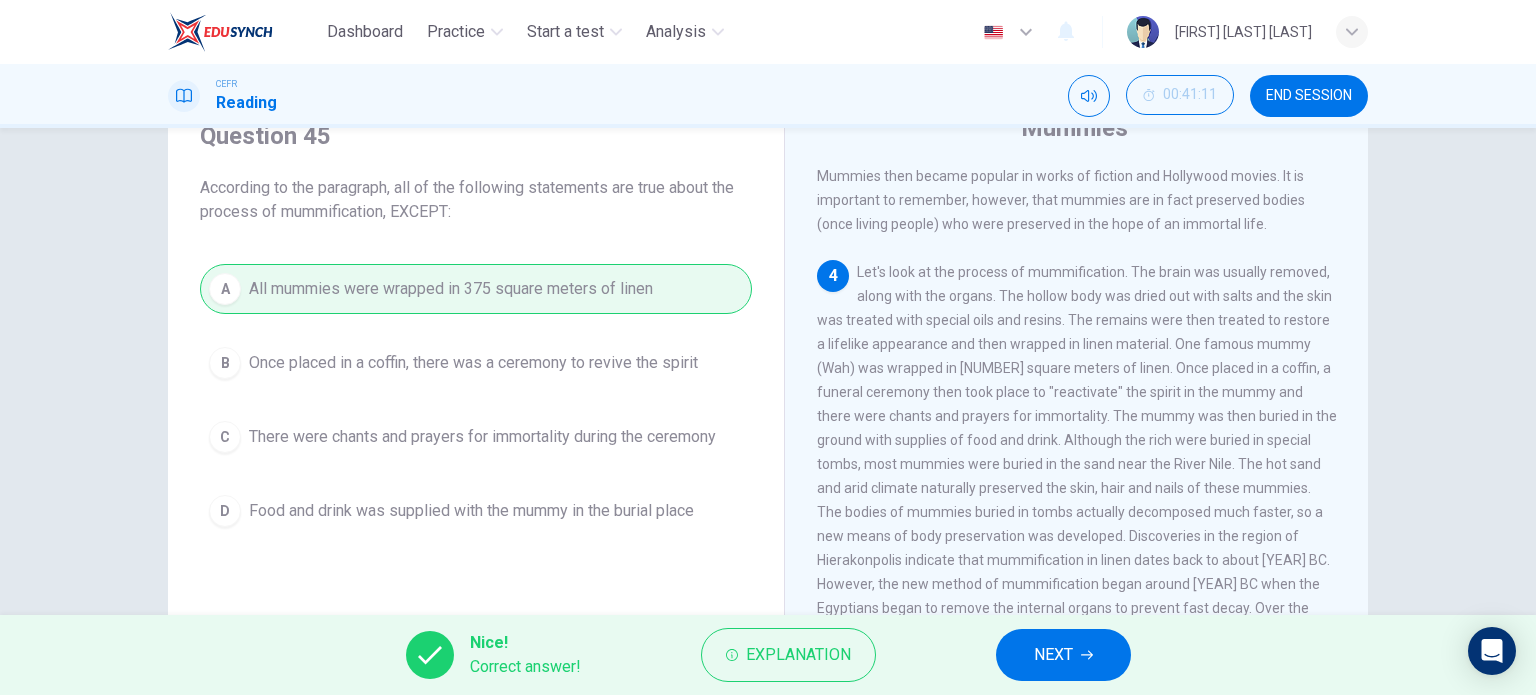 click on "NEXT" at bounding box center [1063, 655] 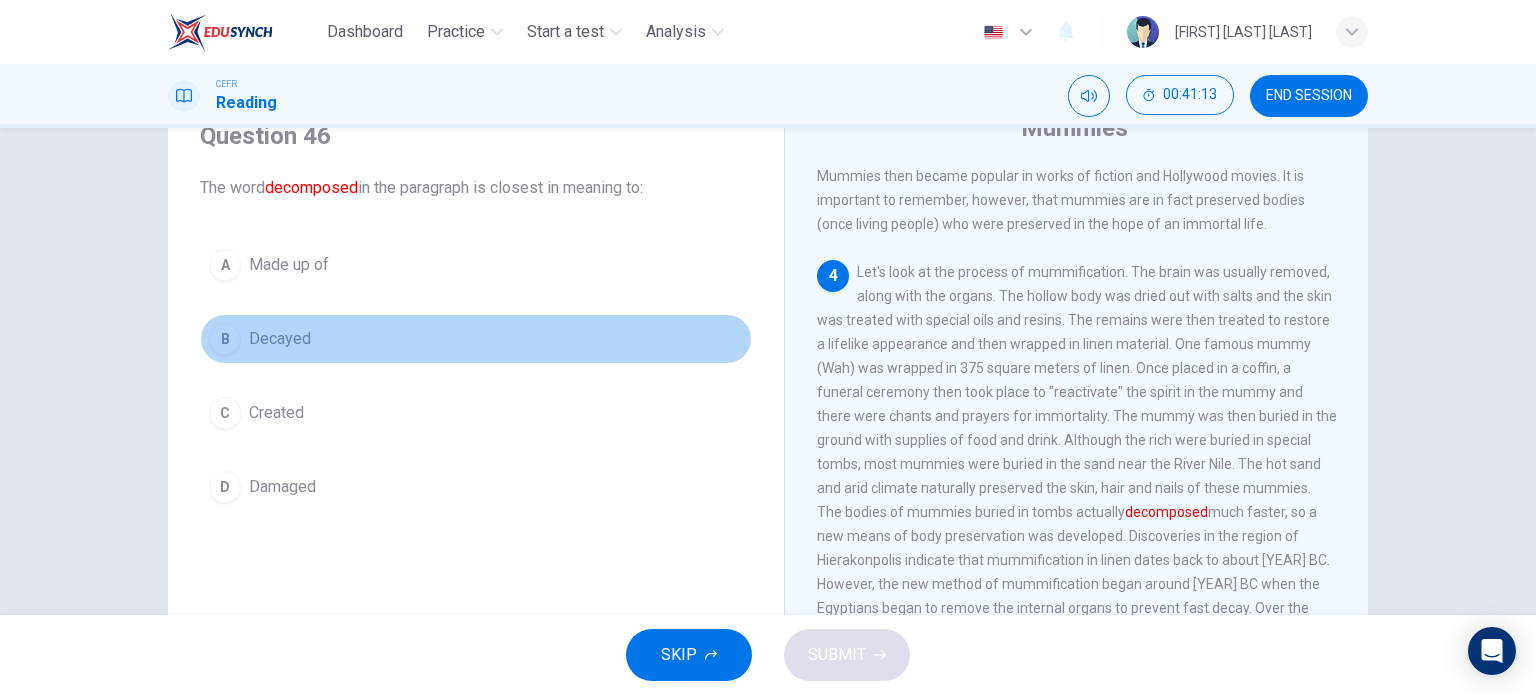 click on "B Decayed" at bounding box center (476, 339) 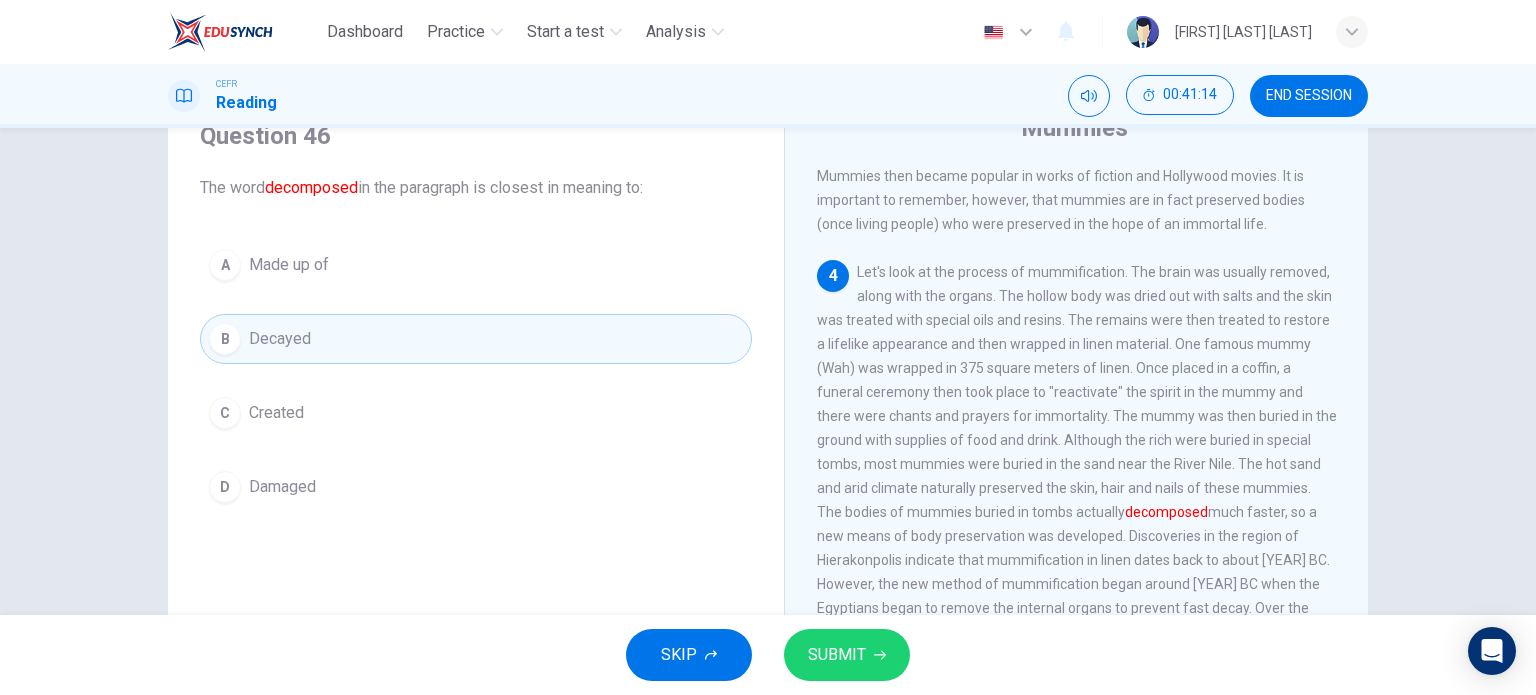 click at bounding box center (880, 655) 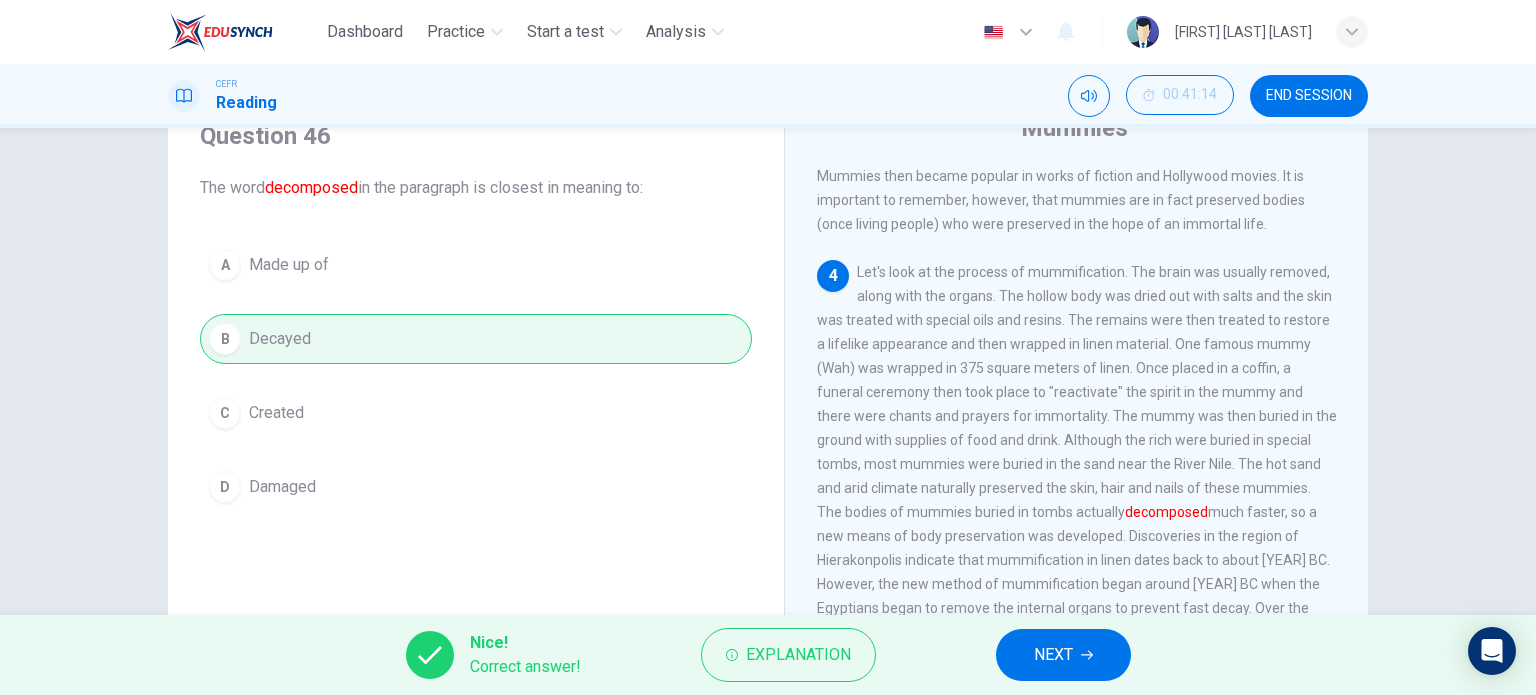 click on "NEXT" at bounding box center (1053, 655) 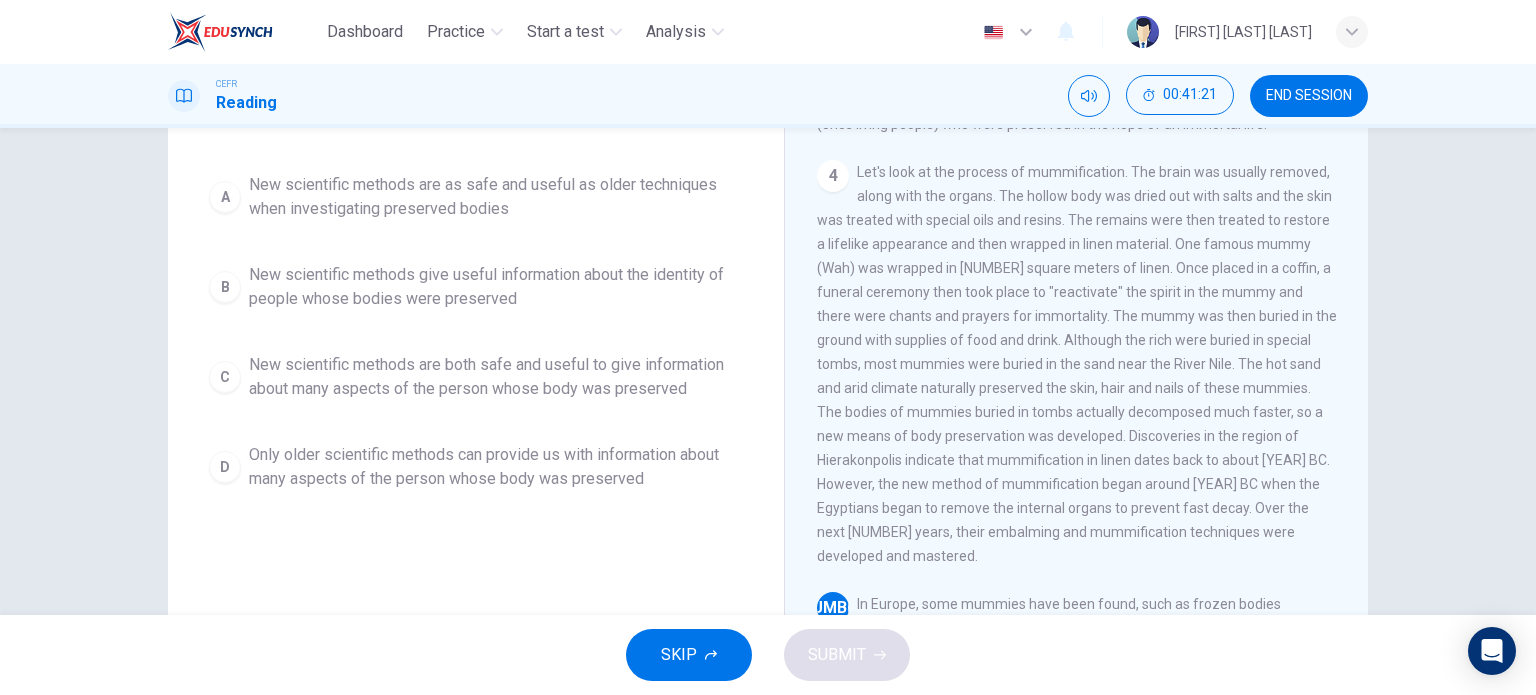 scroll, scrollTop: 88, scrollLeft: 0, axis: vertical 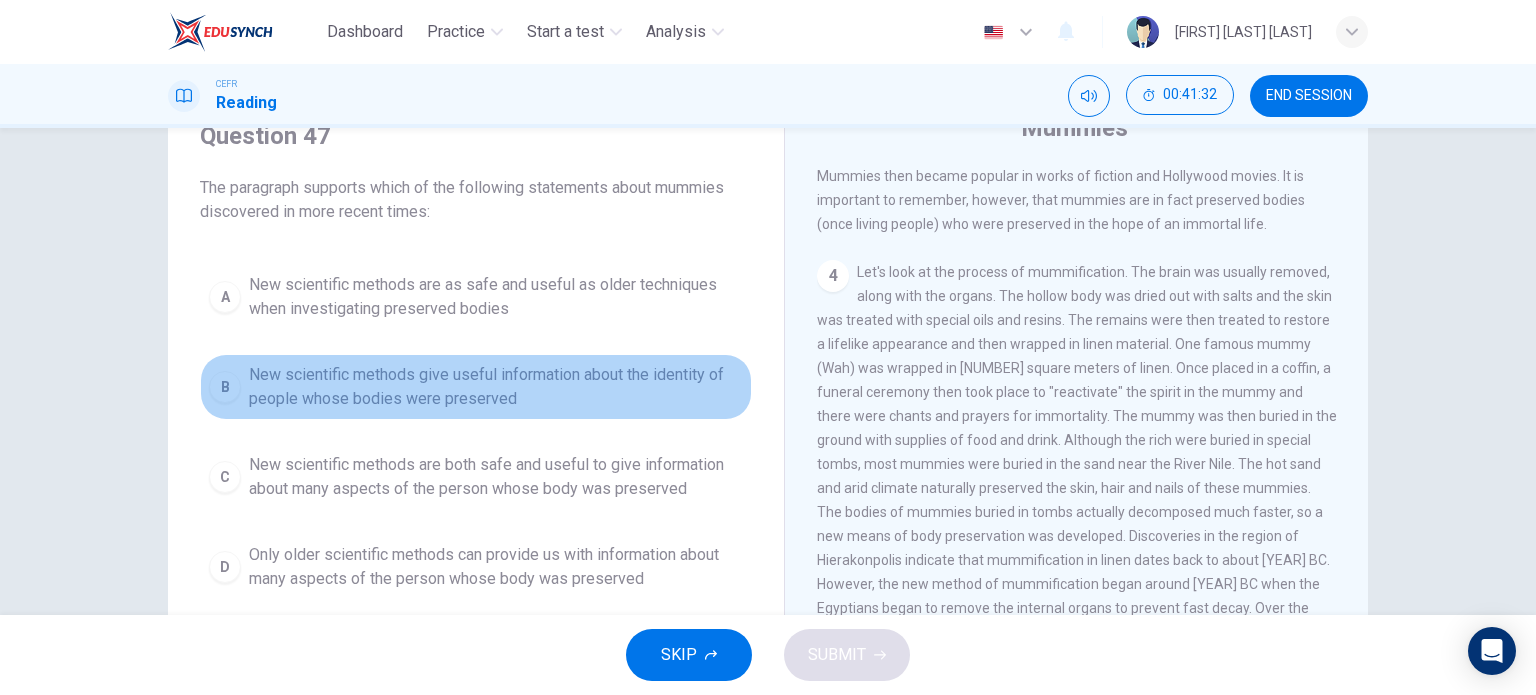 click on "New scientific methods give useful information about the identity of people whose bodies were preserved" at bounding box center [496, 297] 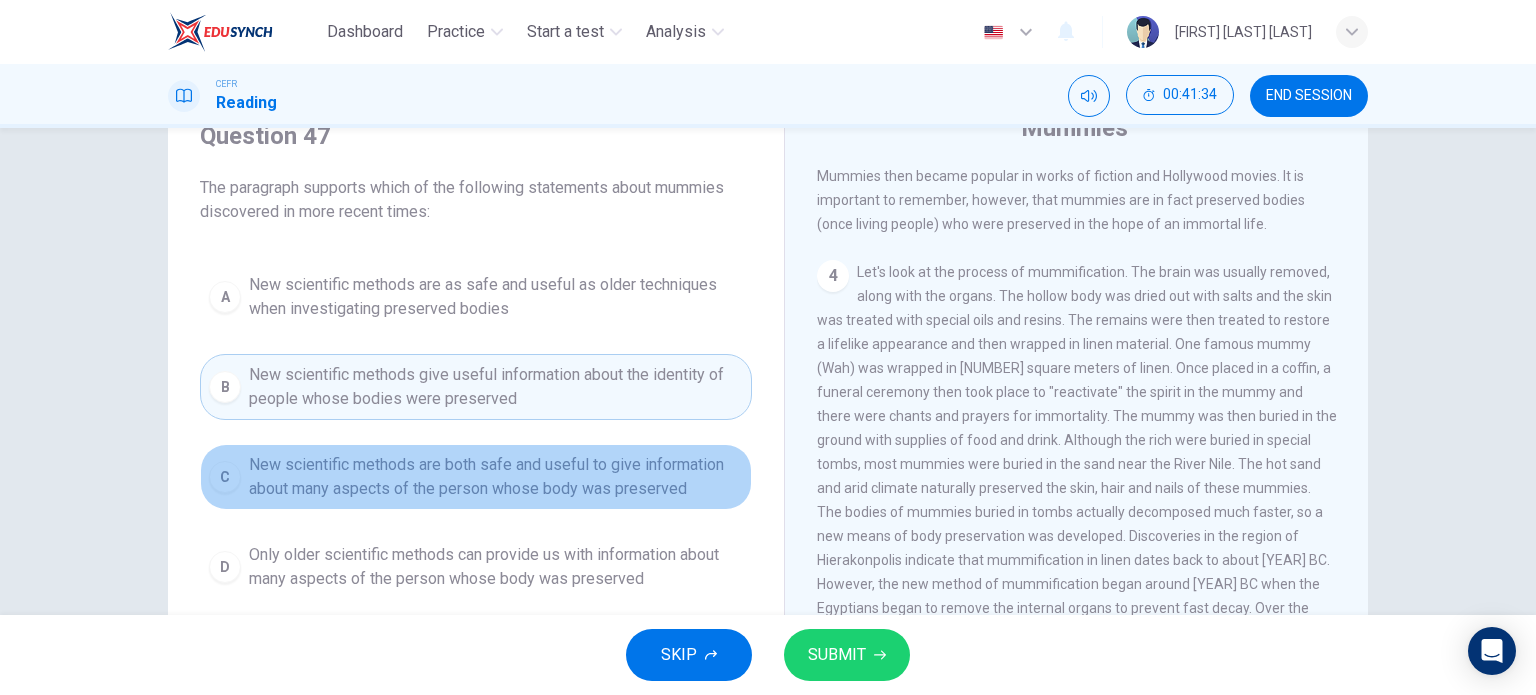 click on "New scientific methods are both safe and useful to give information about many aspects of the person whose body was preserved" at bounding box center (496, 297) 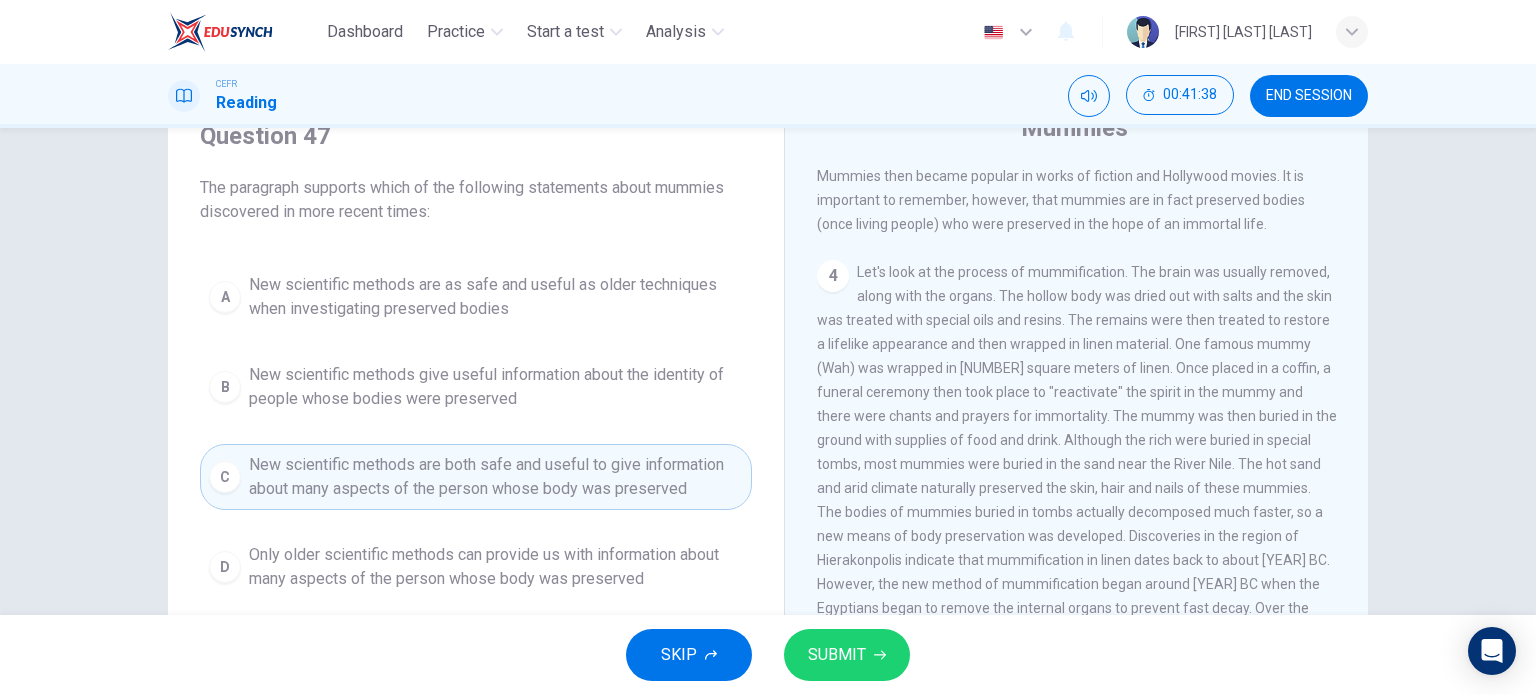 click on "SUBMIT" at bounding box center [837, 655] 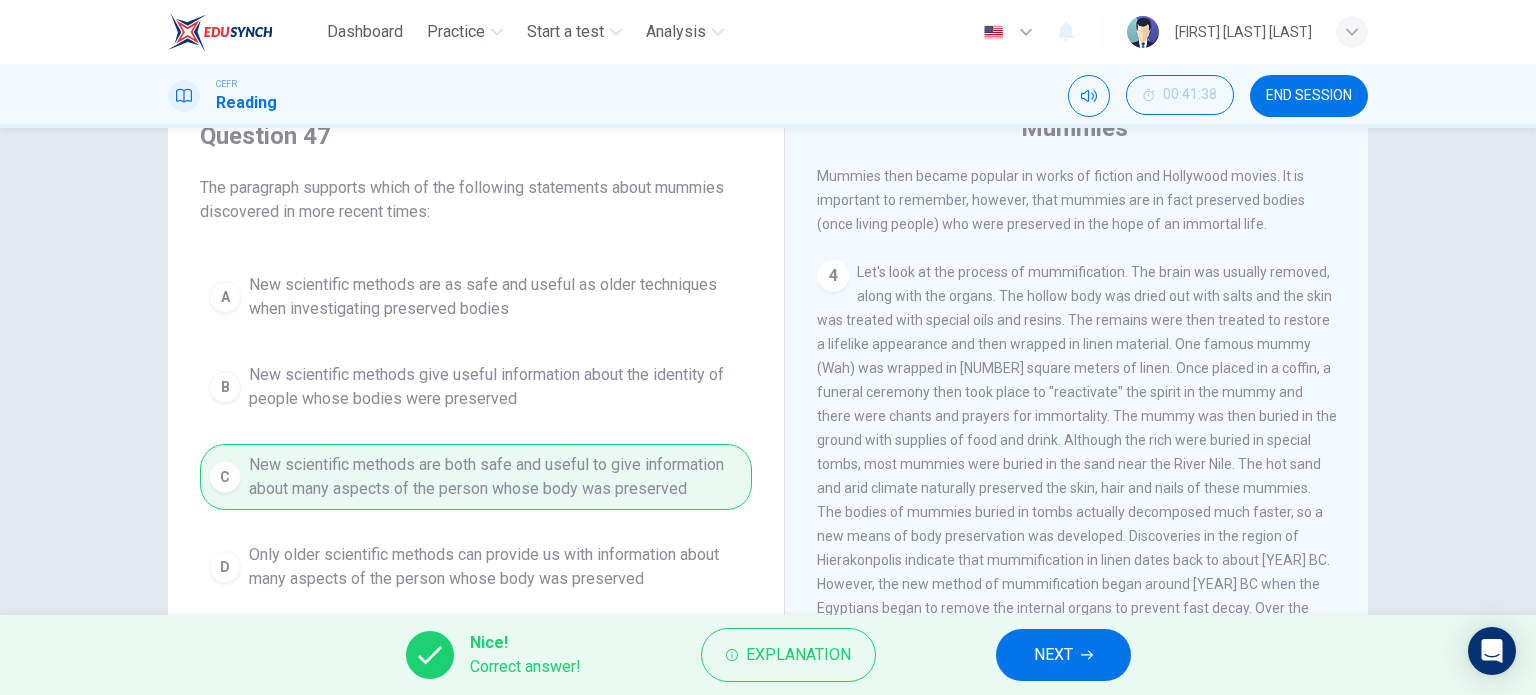 click on "NEXT" at bounding box center (1053, 655) 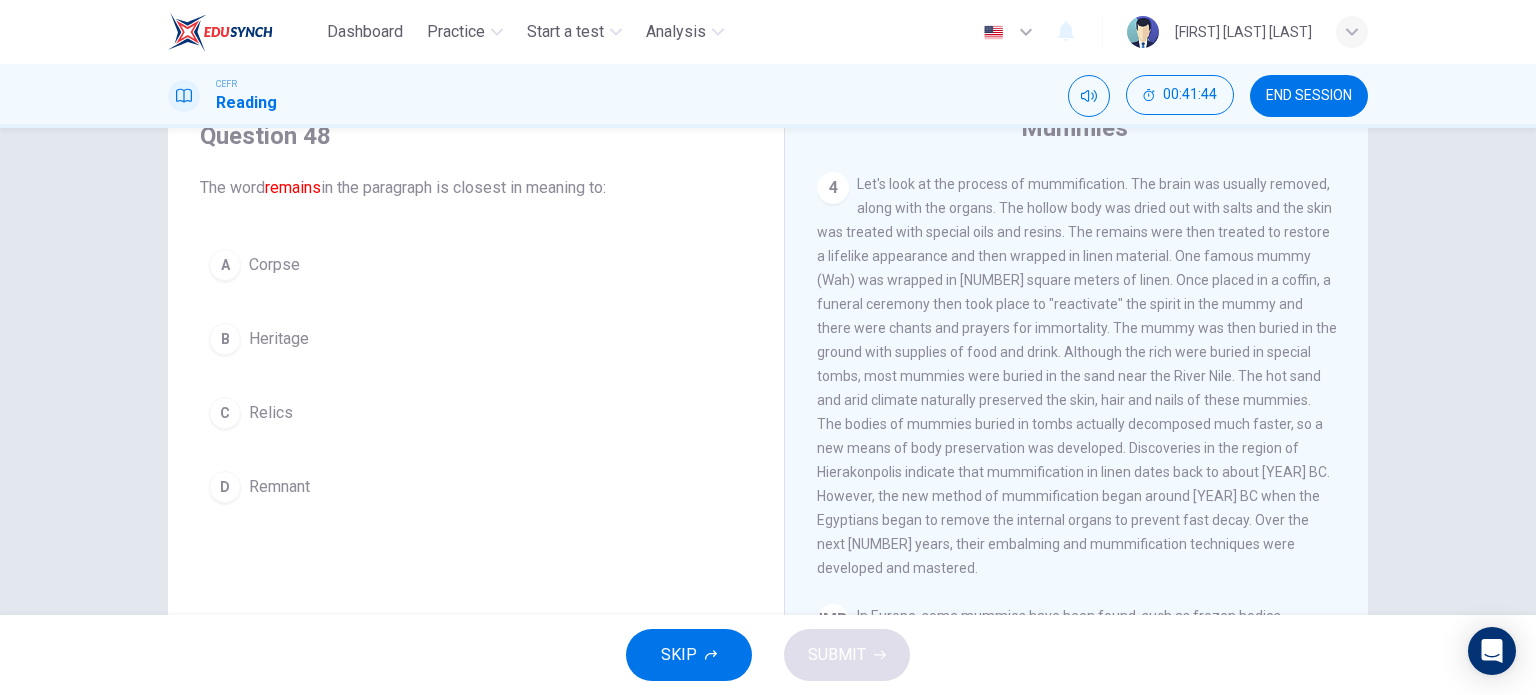 scroll, scrollTop: 1024, scrollLeft: 0, axis: vertical 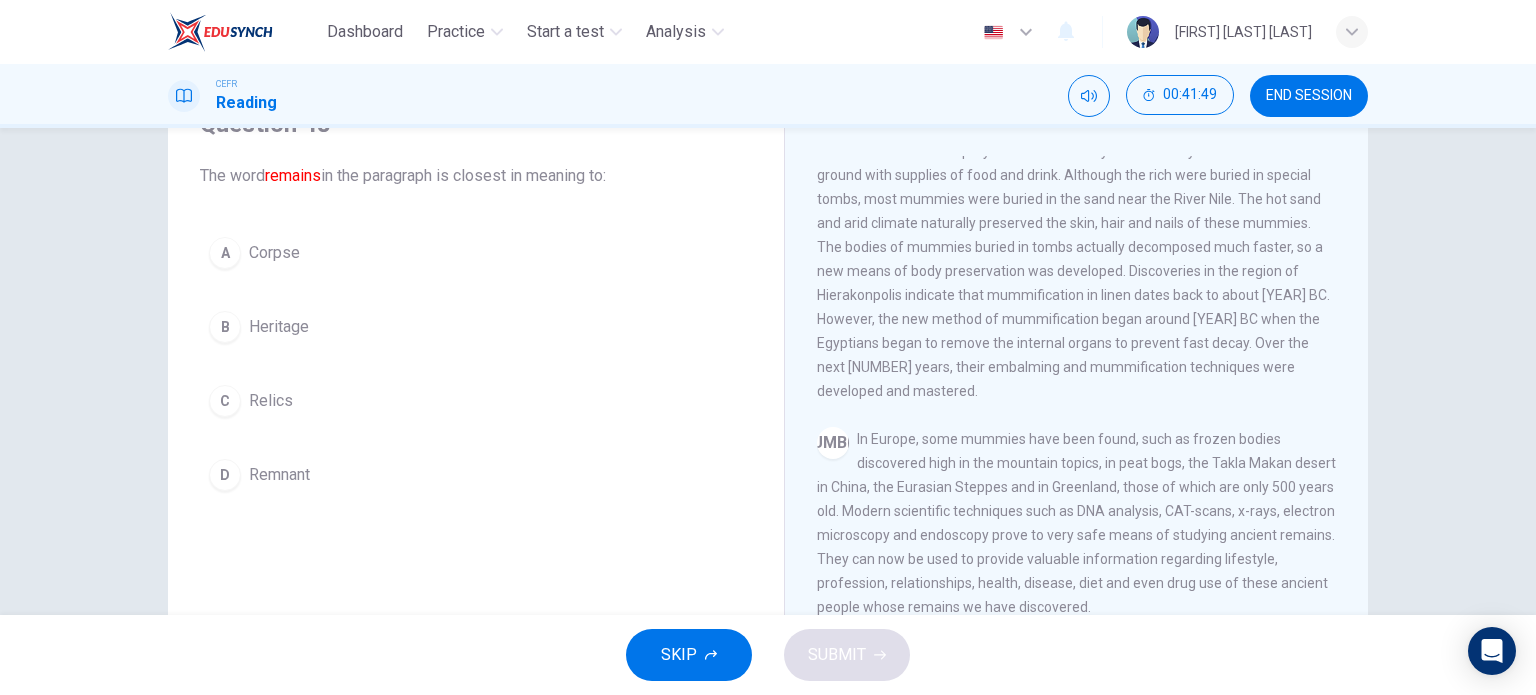 click on "A Corpse" at bounding box center (476, 253) 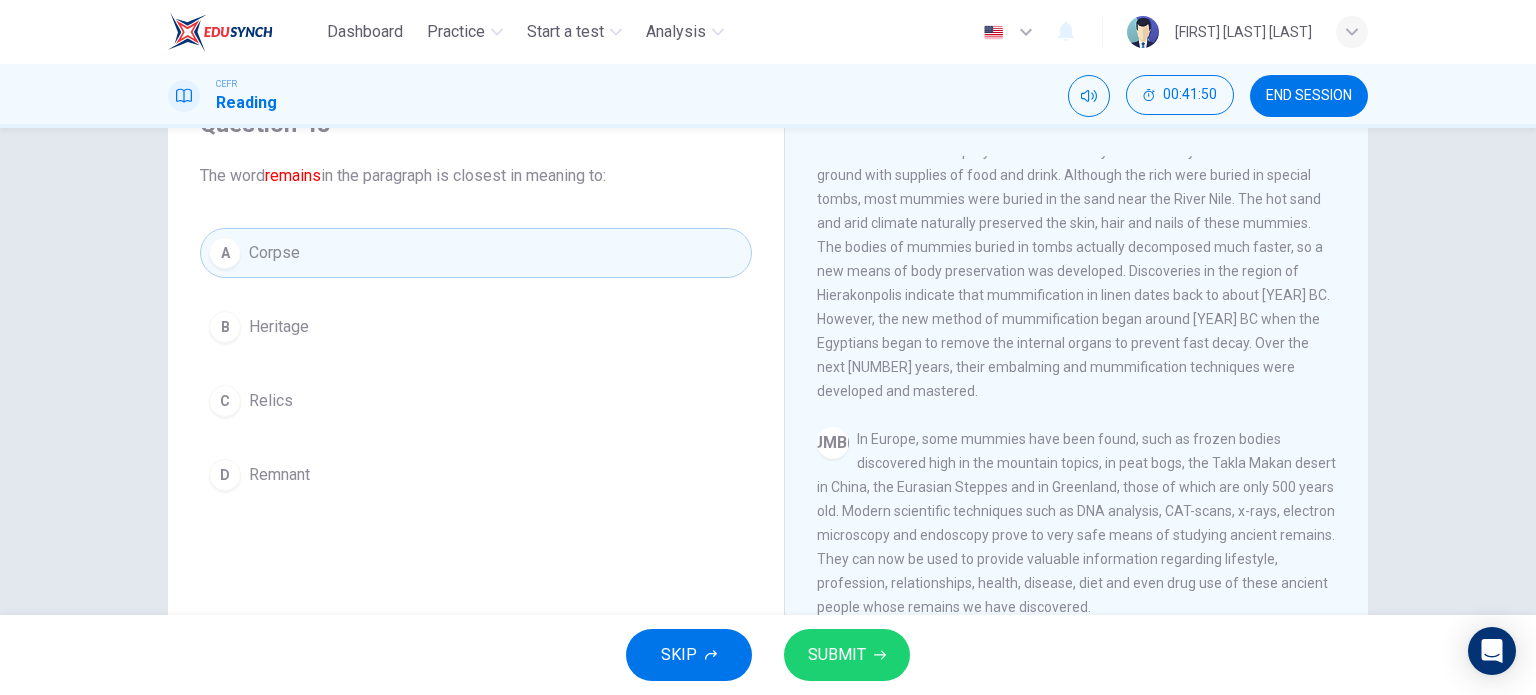 scroll, scrollTop: 288, scrollLeft: 0, axis: vertical 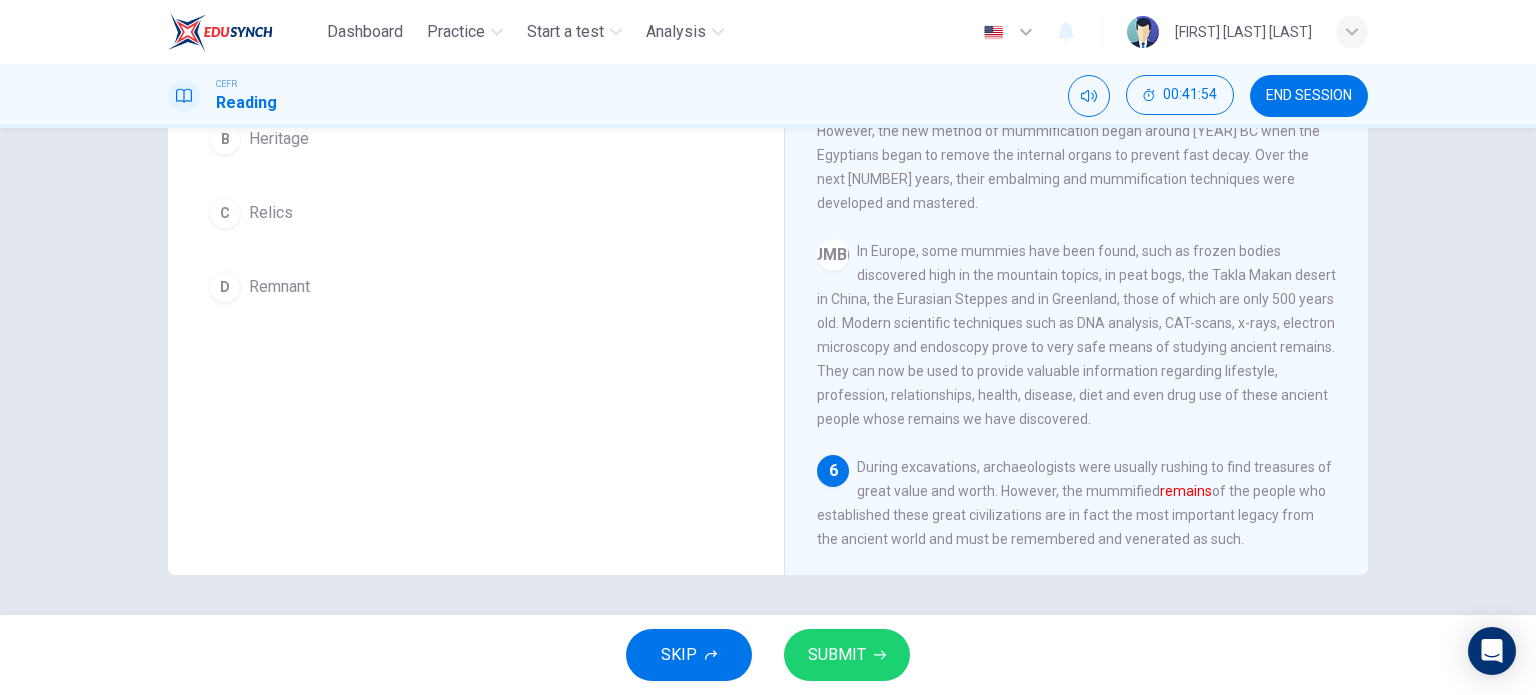 click on "SUBMIT" at bounding box center (847, 655) 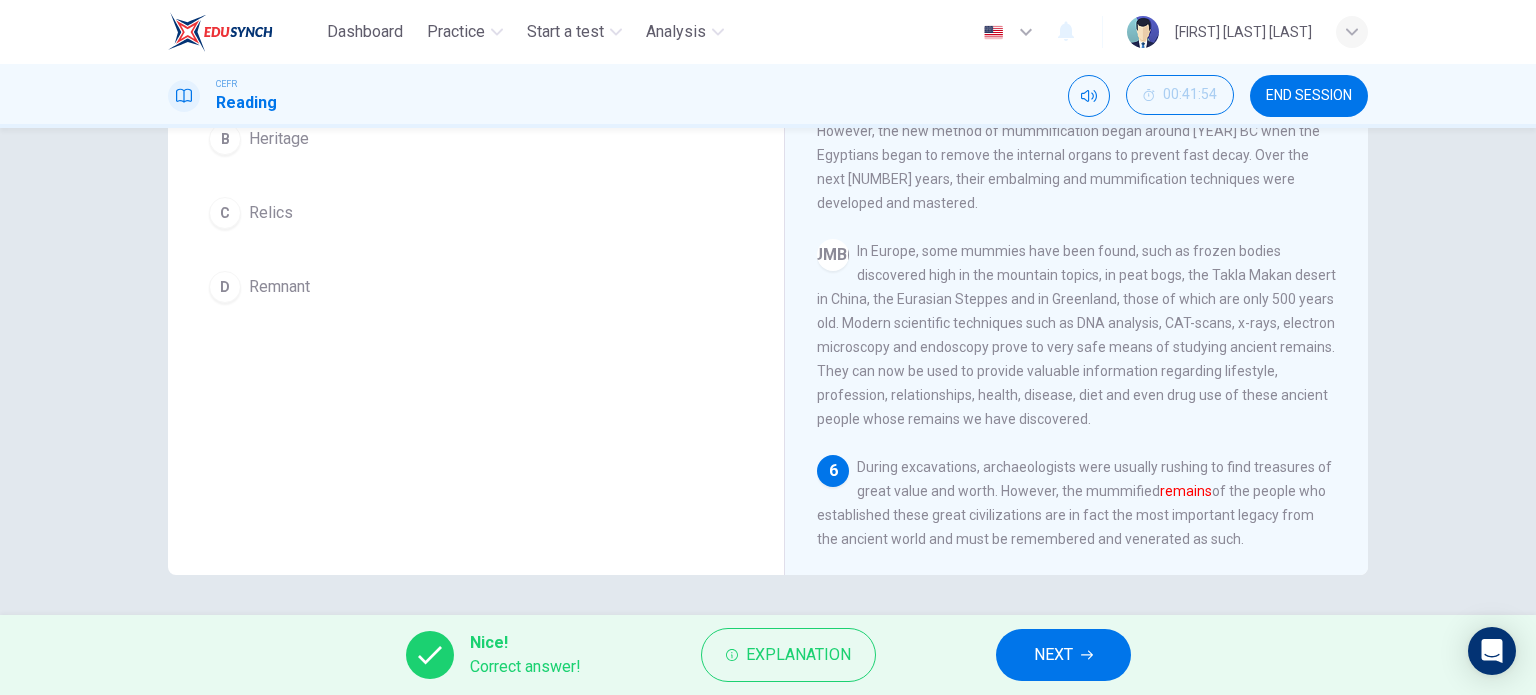 click on "NEXT" at bounding box center [1063, 655] 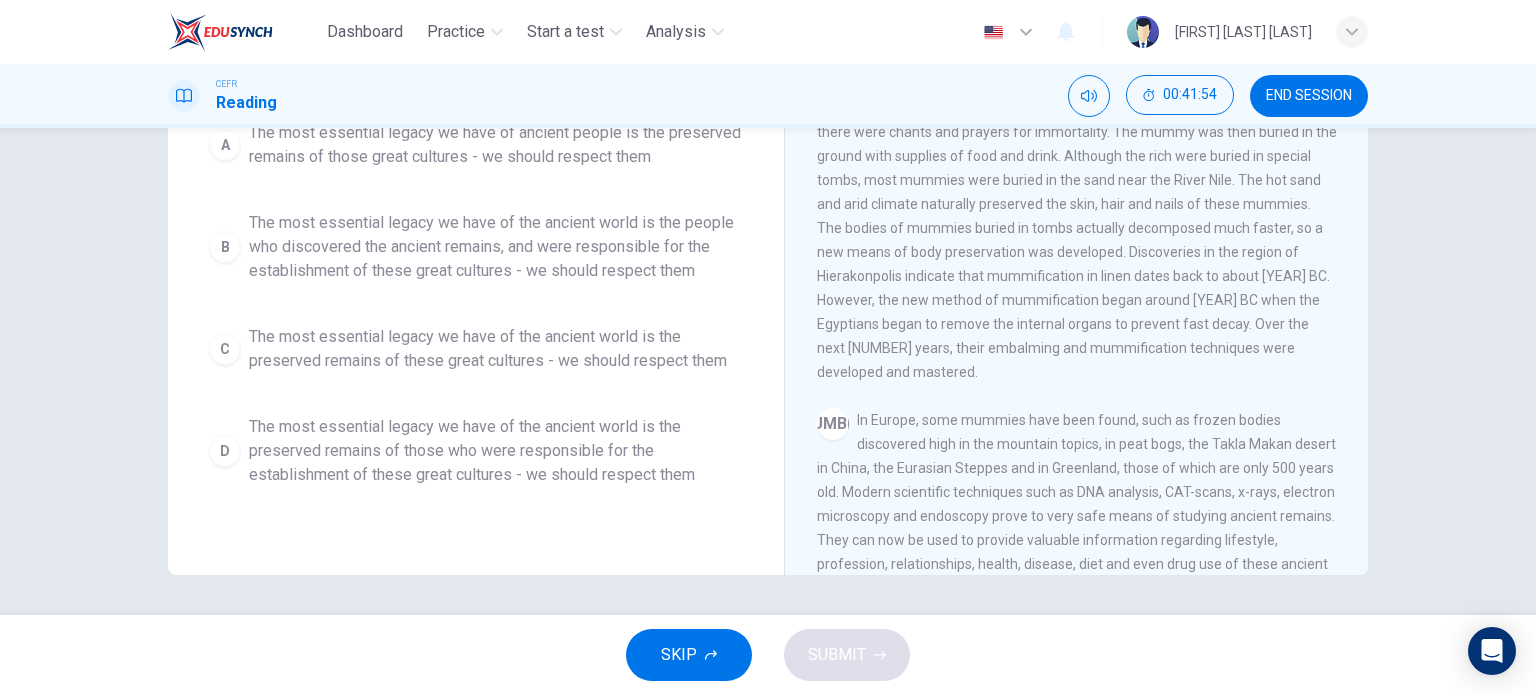 scroll, scrollTop: 724, scrollLeft: 0, axis: vertical 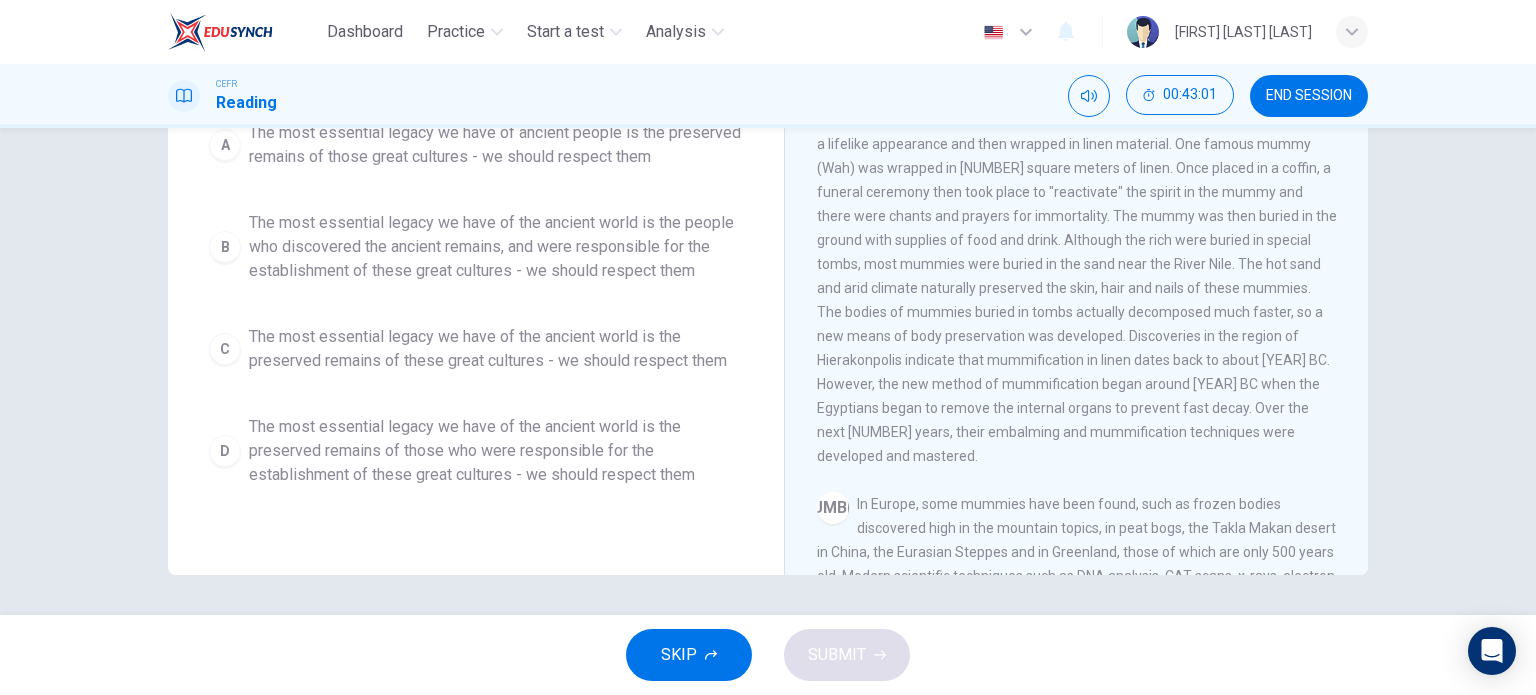 click on "The most essential legacy we have of the ancient world is the preserved remains of those who were responsible for the establishment of these great cultures - we should respect them" at bounding box center [496, 145] 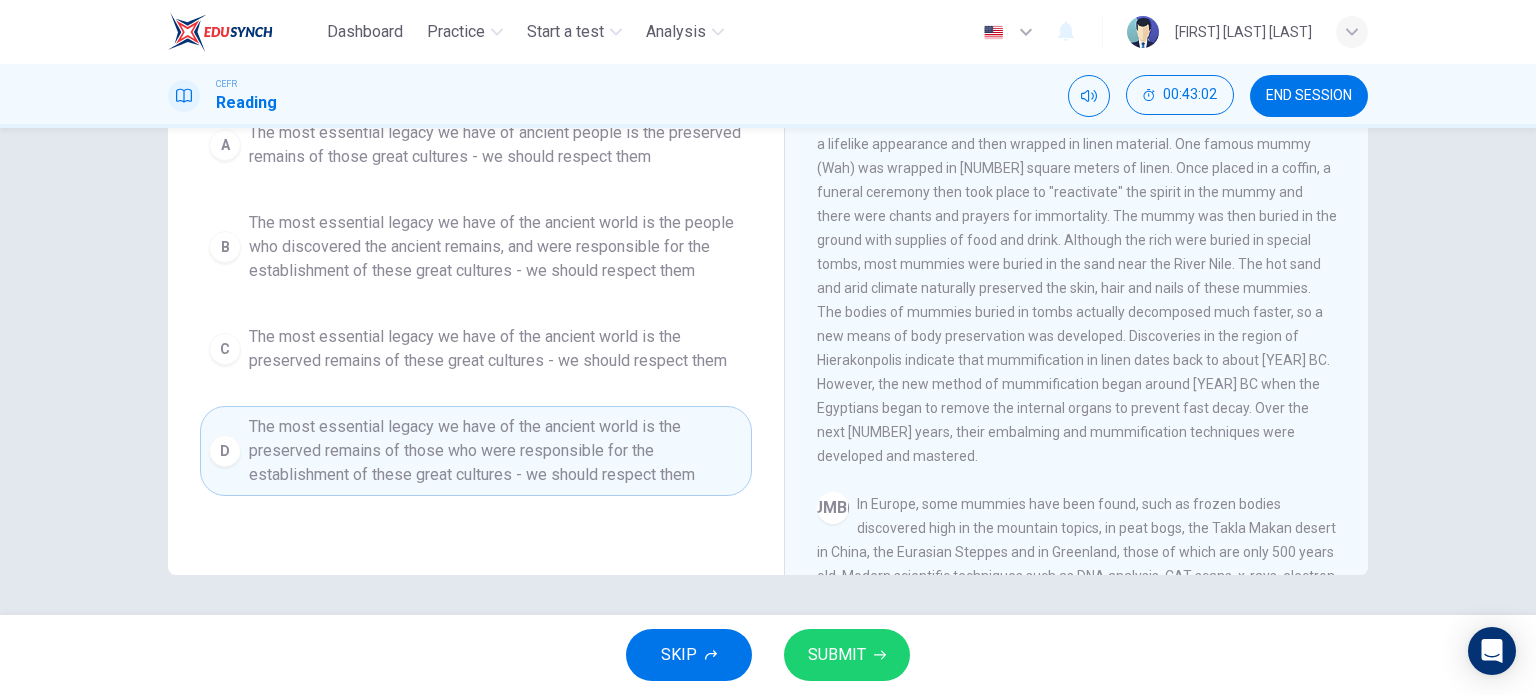 click on "SUBMIT" at bounding box center [847, 655] 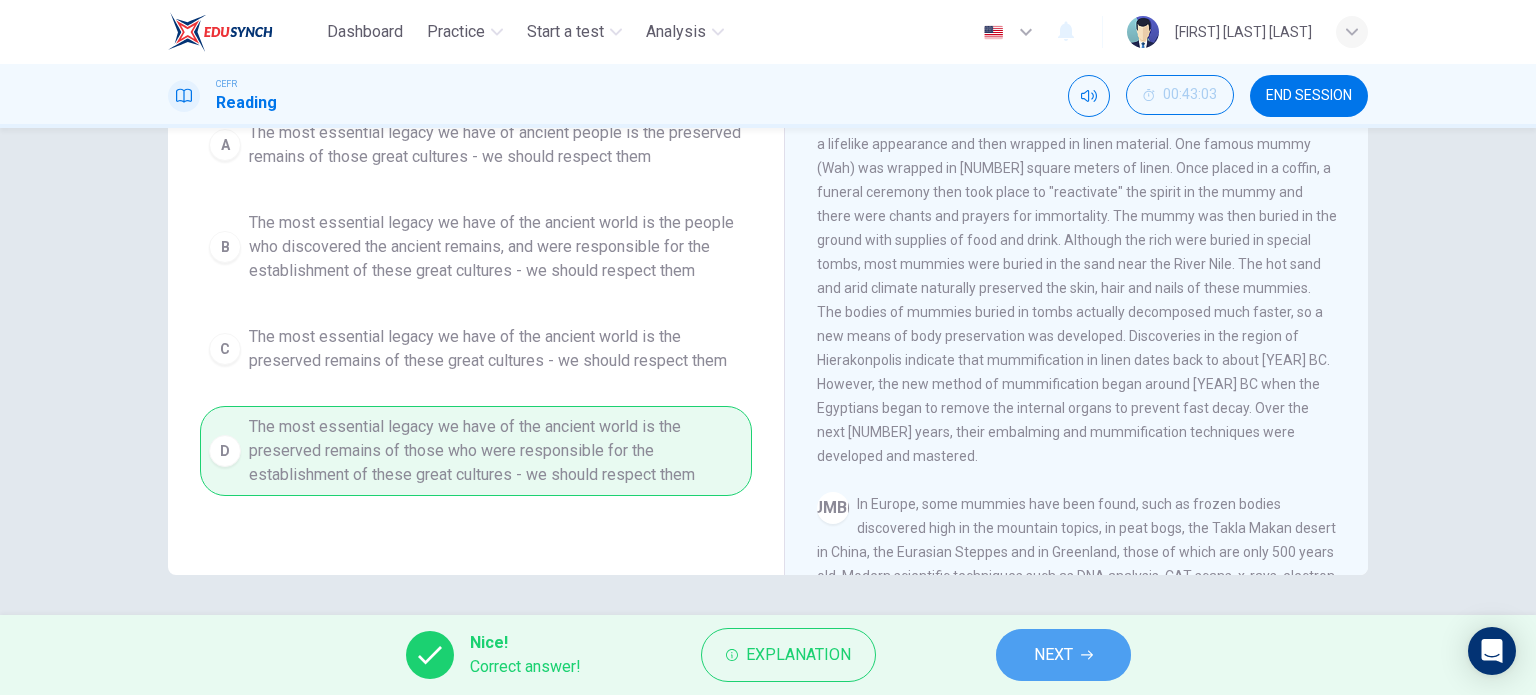 click on "NEXT" at bounding box center [1053, 655] 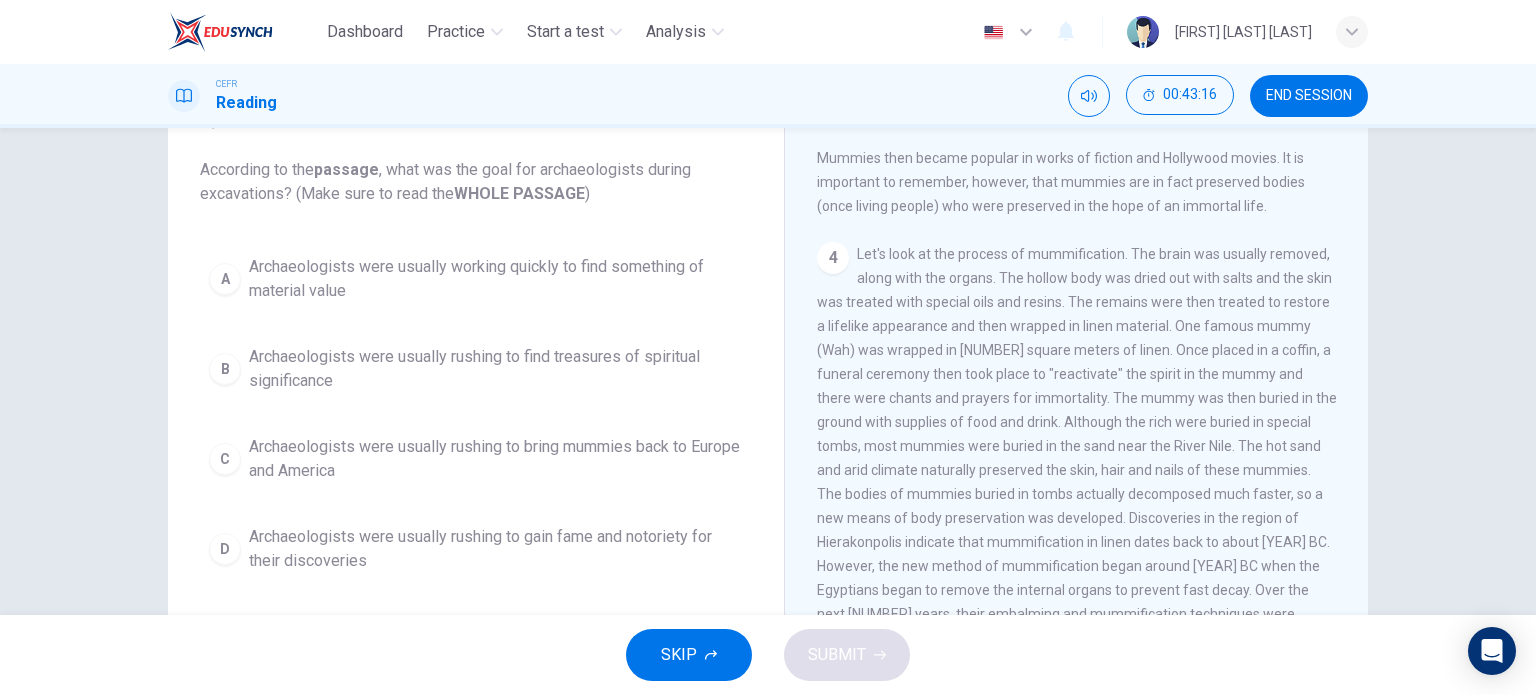 scroll, scrollTop: 140, scrollLeft: 0, axis: vertical 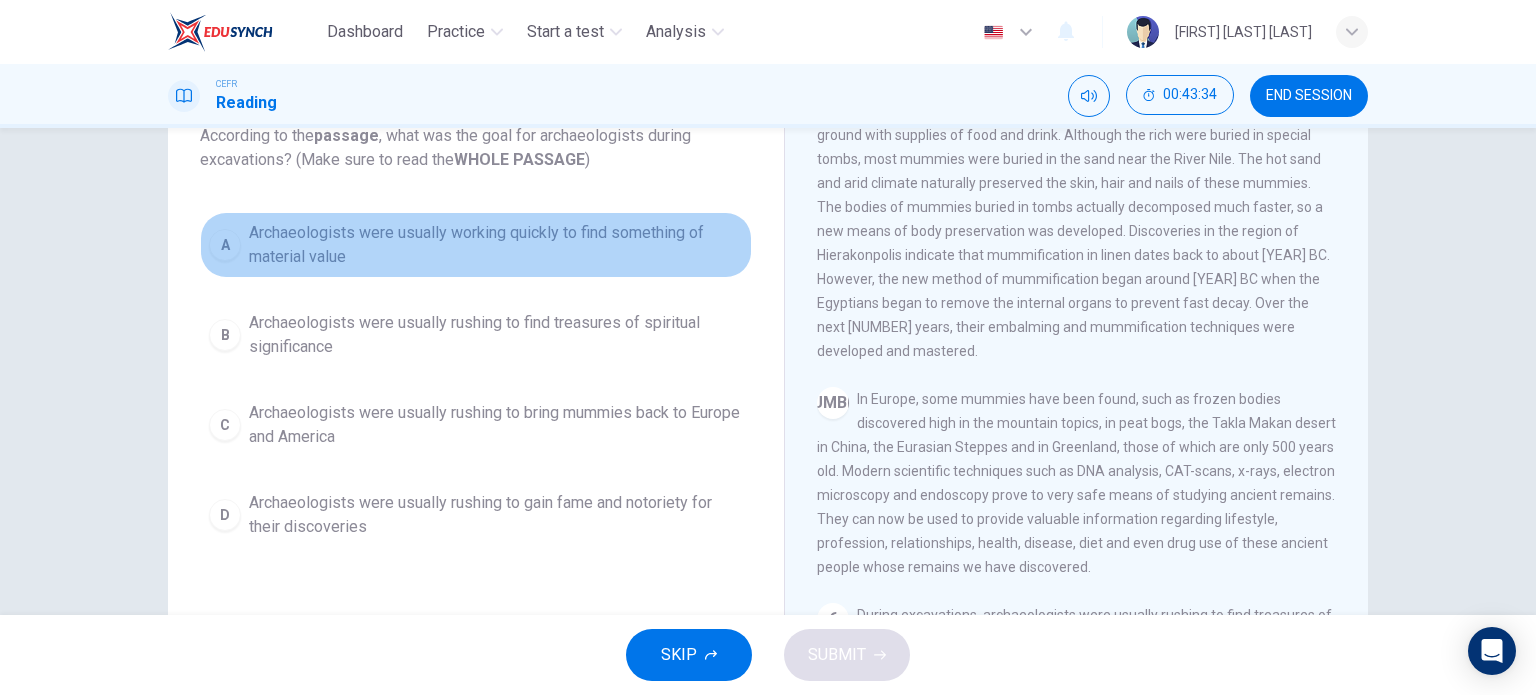 click on "Archaeologists were usually working quickly to find something of material value" at bounding box center [496, 245] 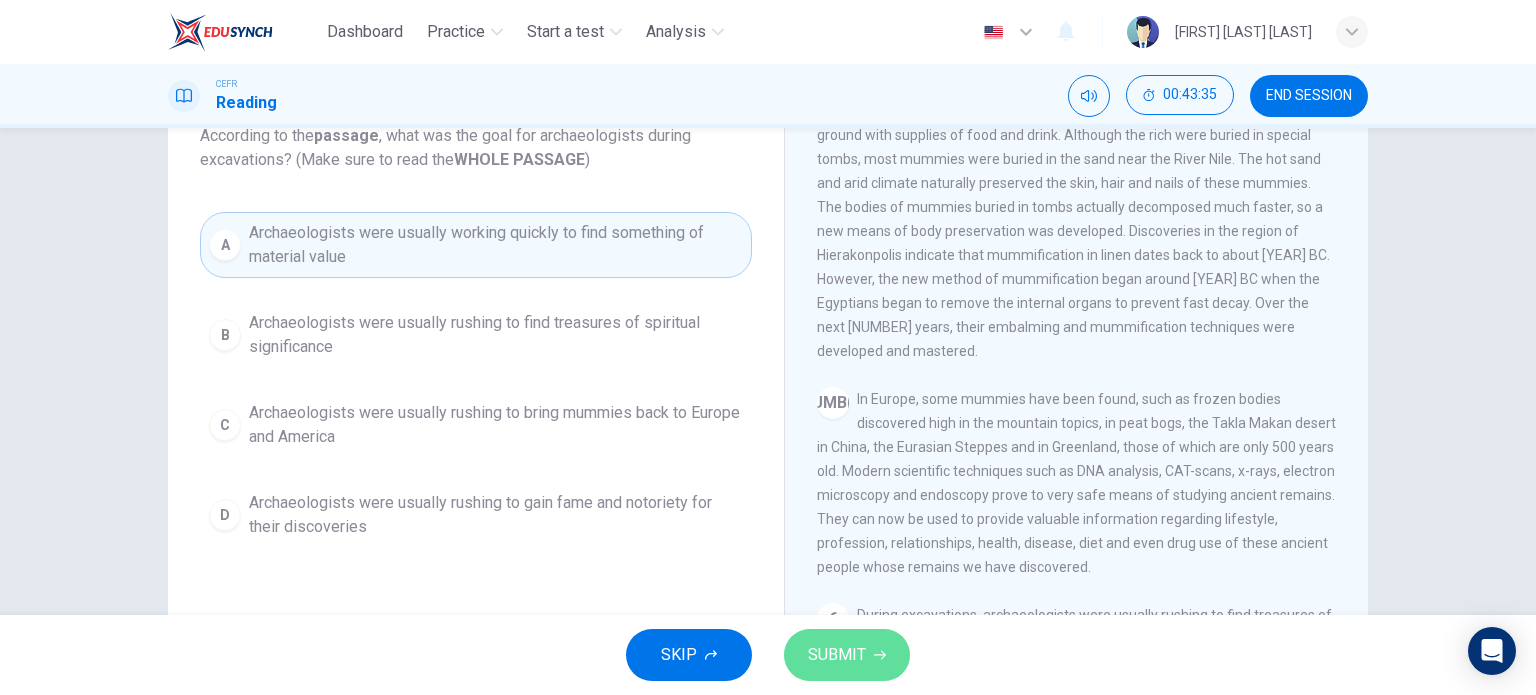 click on "SUBMIT" at bounding box center (837, 655) 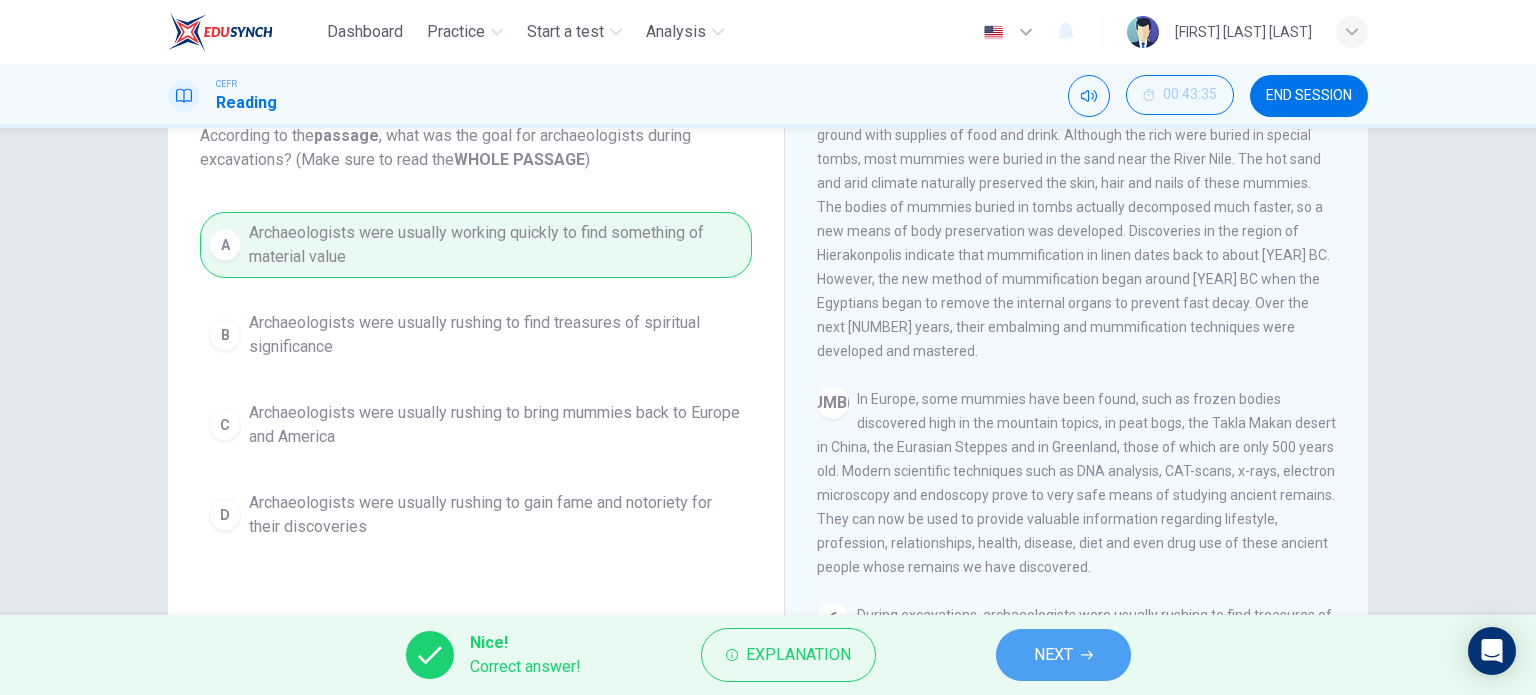 click on "NEXT" at bounding box center (1063, 655) 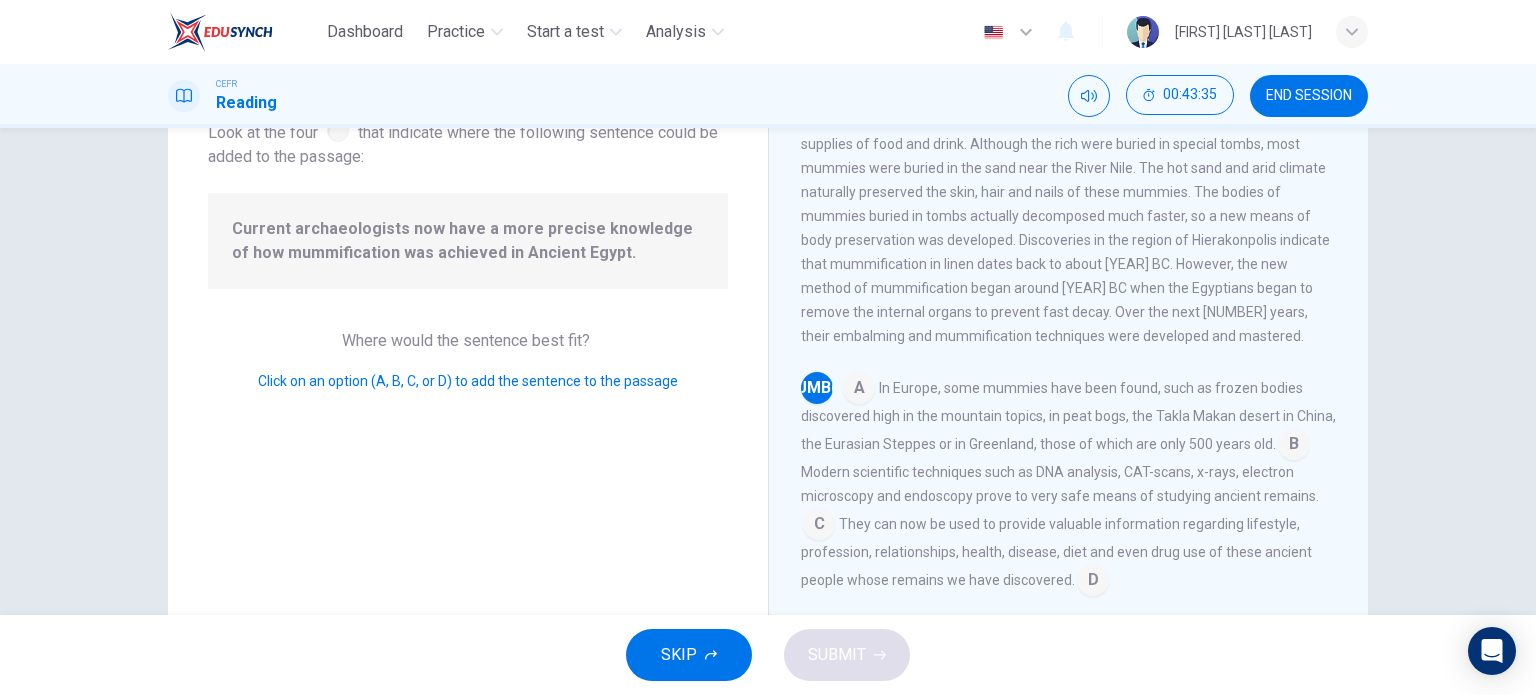 scroll, scrollTop: 1057, scrollLeft: 0, axis: vertical 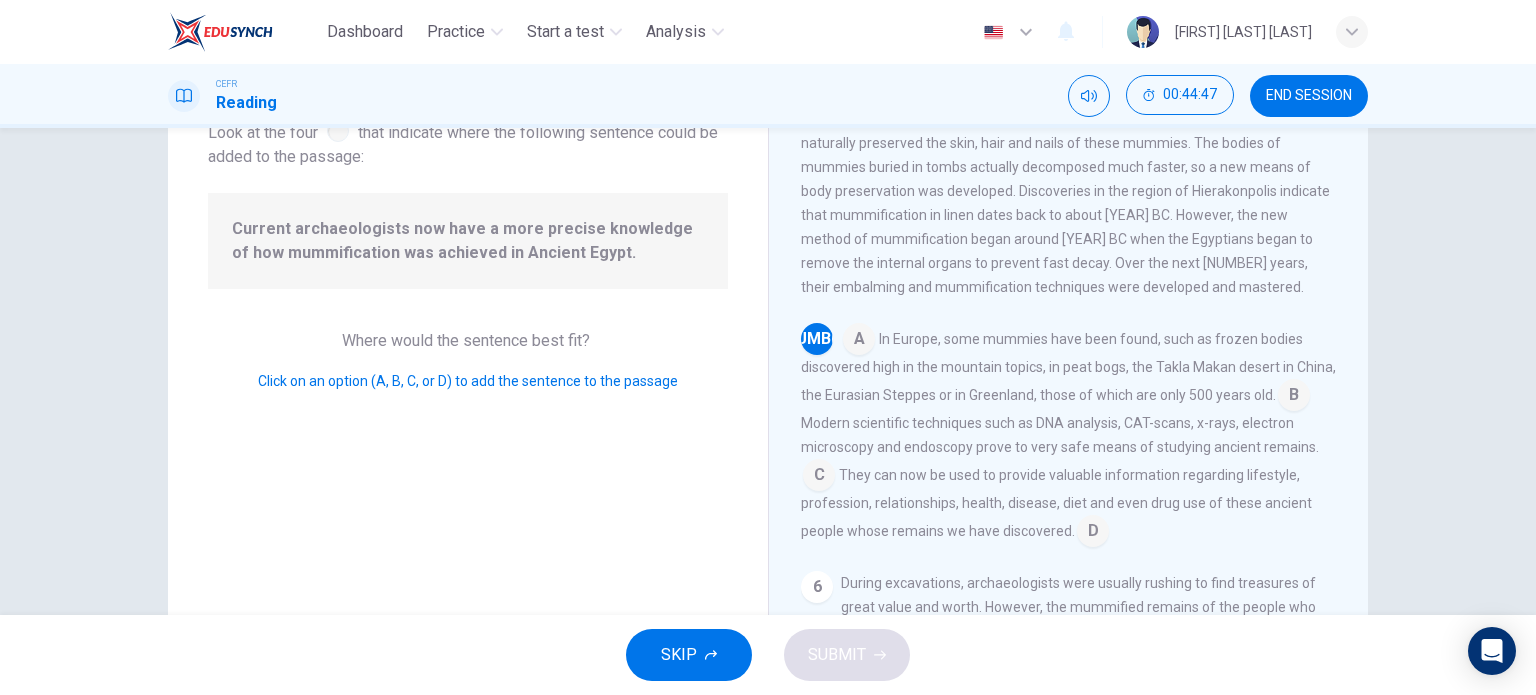 click at bounding box center [859, 341] 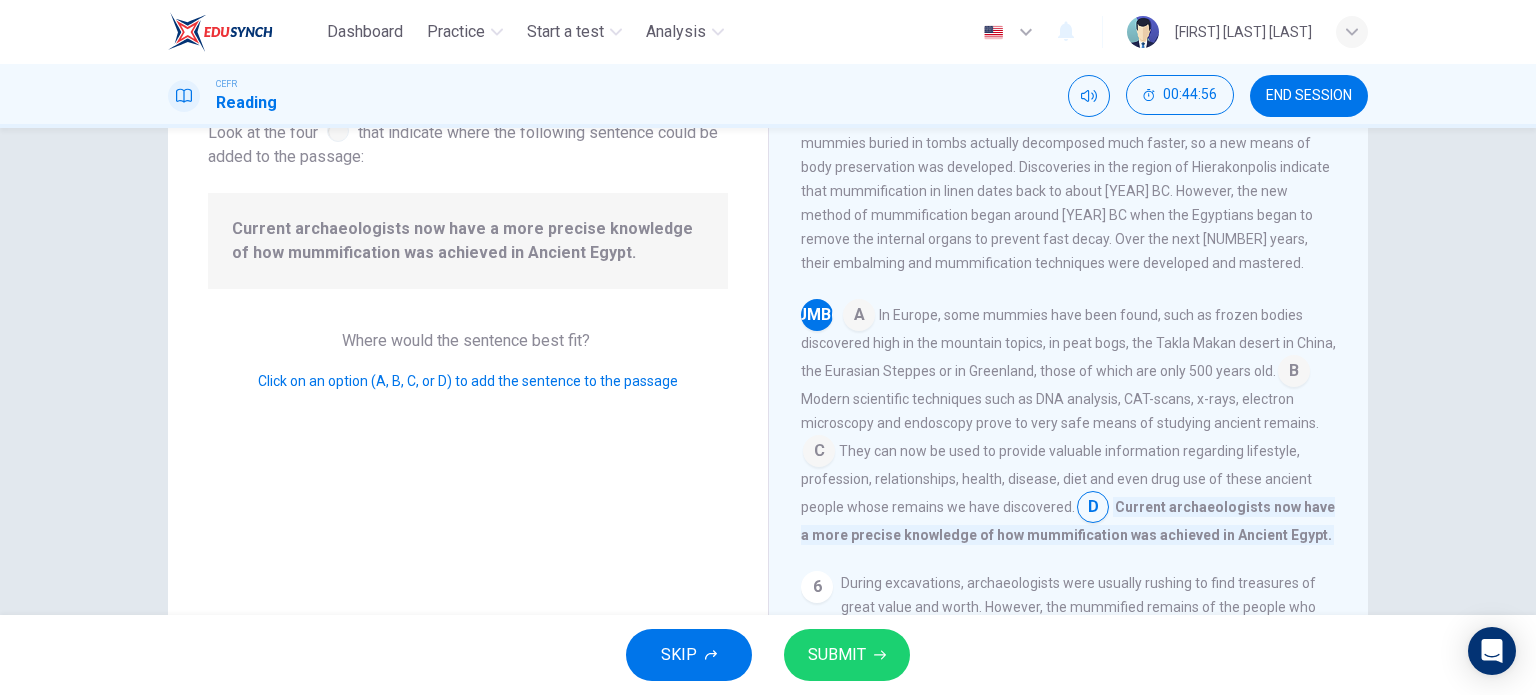 scroll, scrollTop: 1105, scrollLeft: 0, axis: vertical 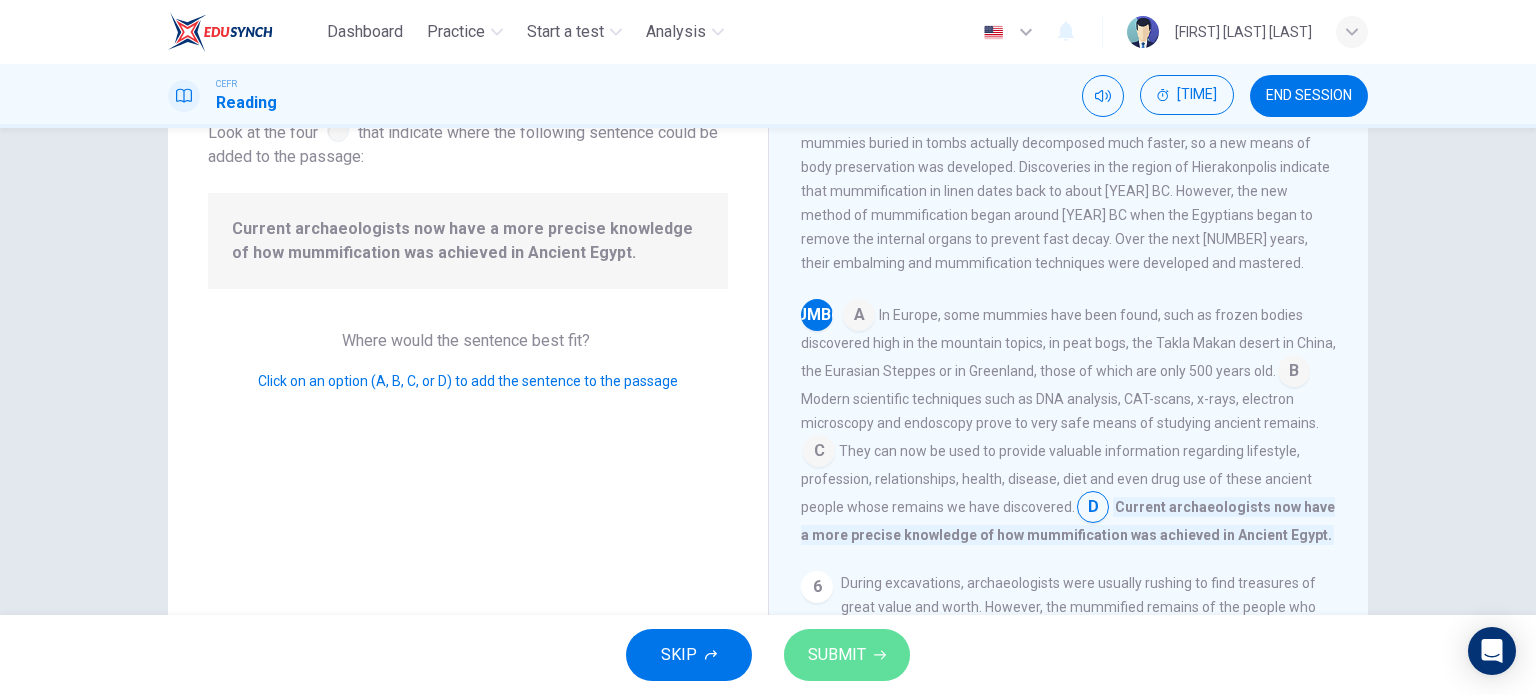 click on "SUBMIT" at bounding box center (847, 655) 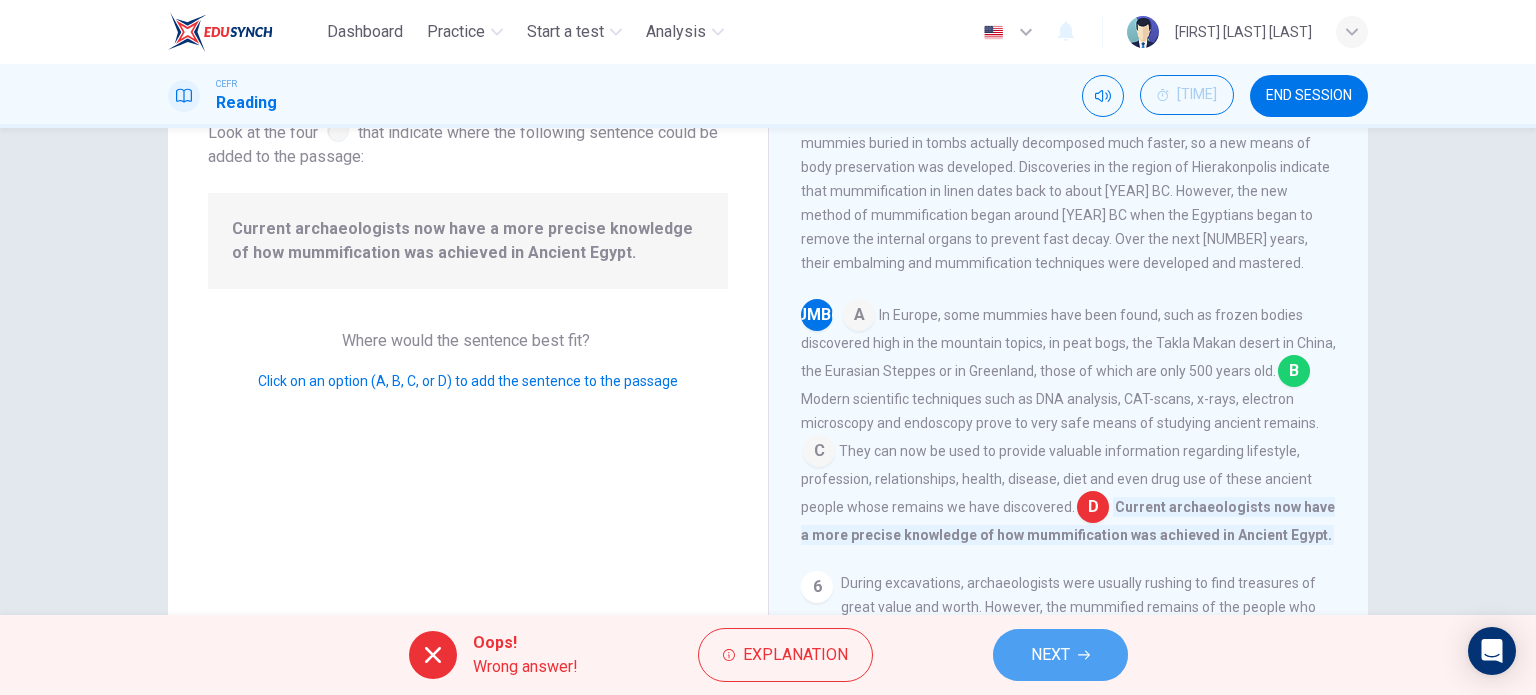 click on "NEXT" at bounding box center [1060, 655] 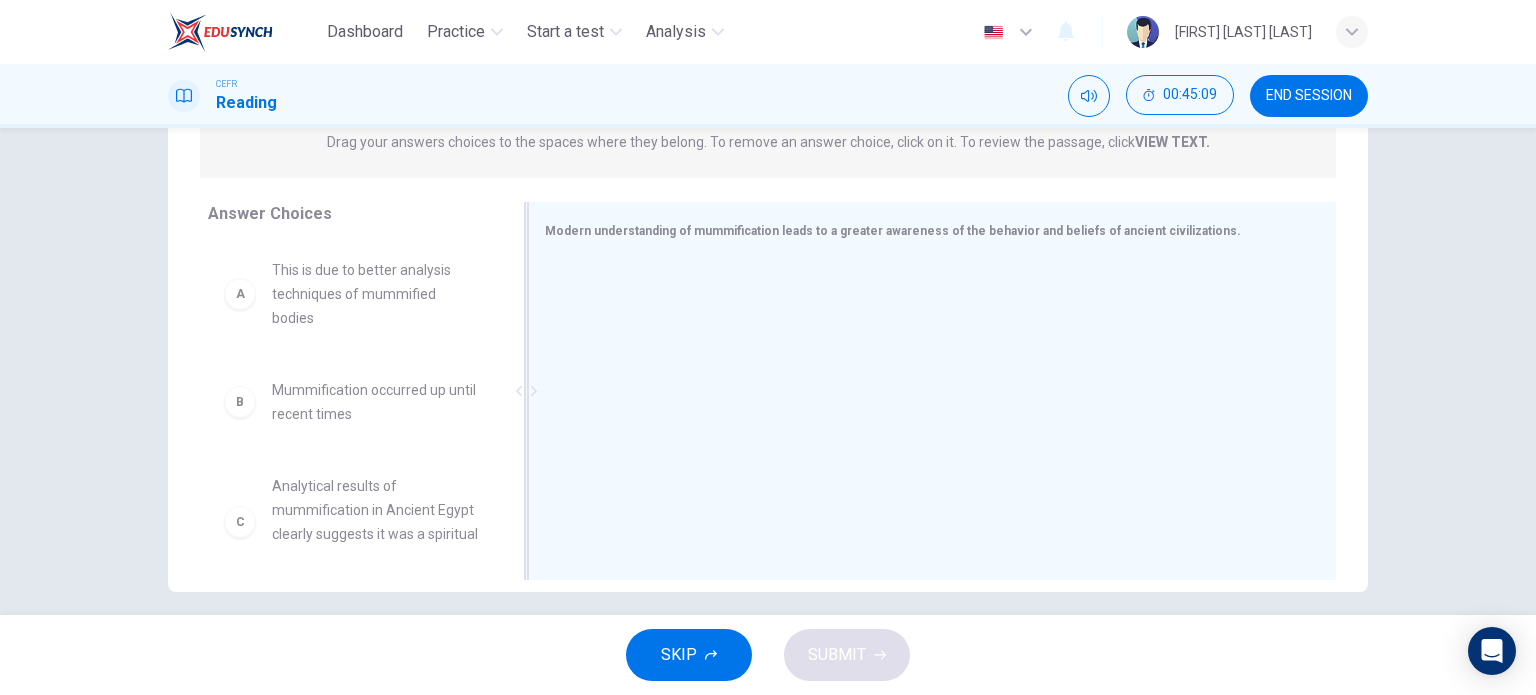scroll, scrollTop: 288, scrollLeft: 0, axis: vertical 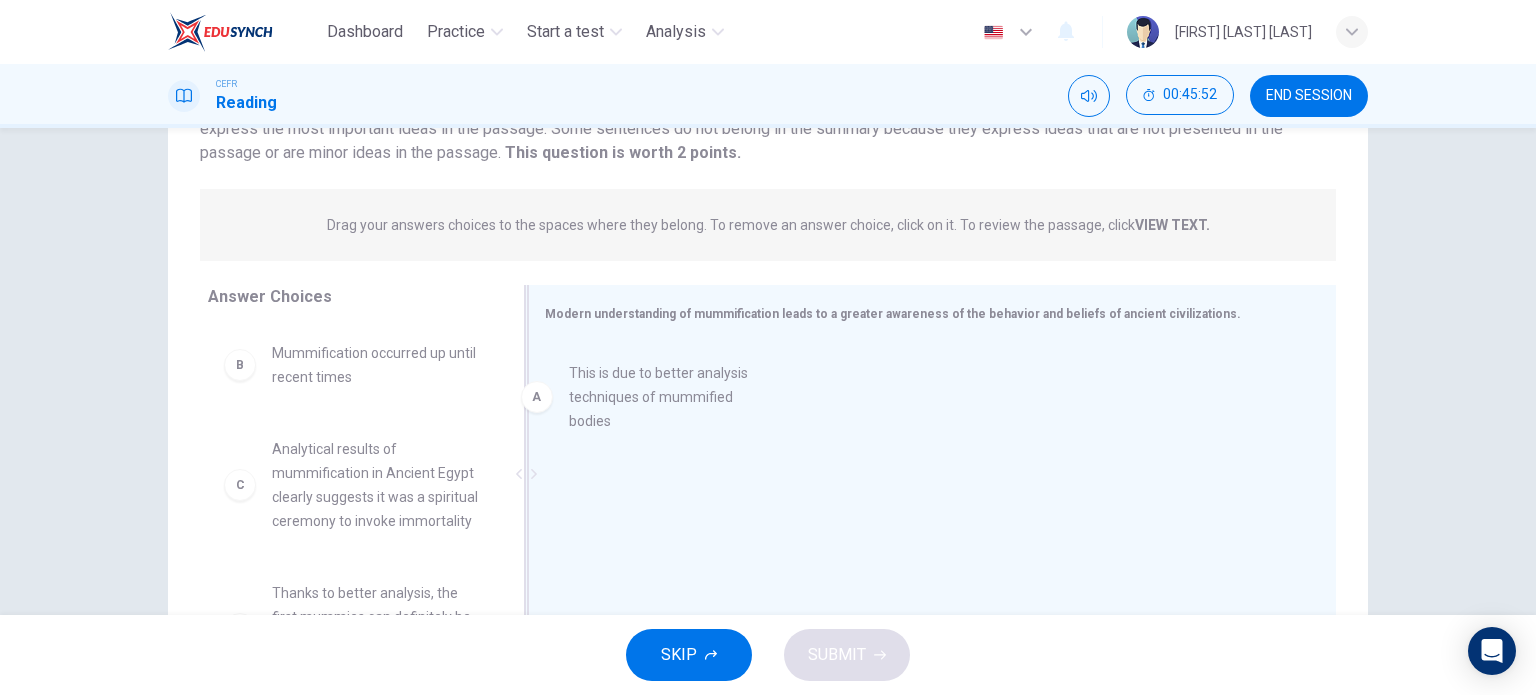 drag, startPoint x: 384, startPoint y: 398, endPoint x: 734, endPoint y: 416, distance: 350.46255 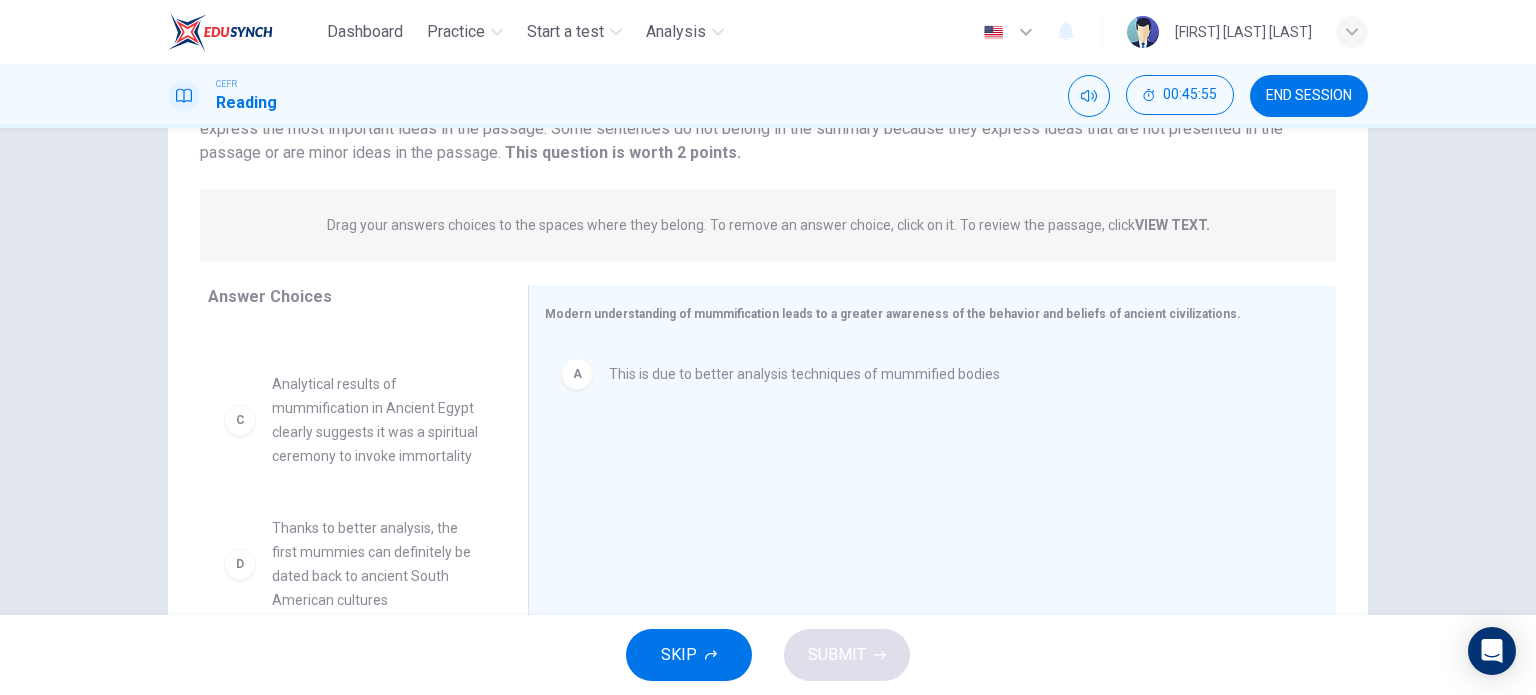 scroll, scrollTop: 100, scrollLeft: 0, axis: vertical 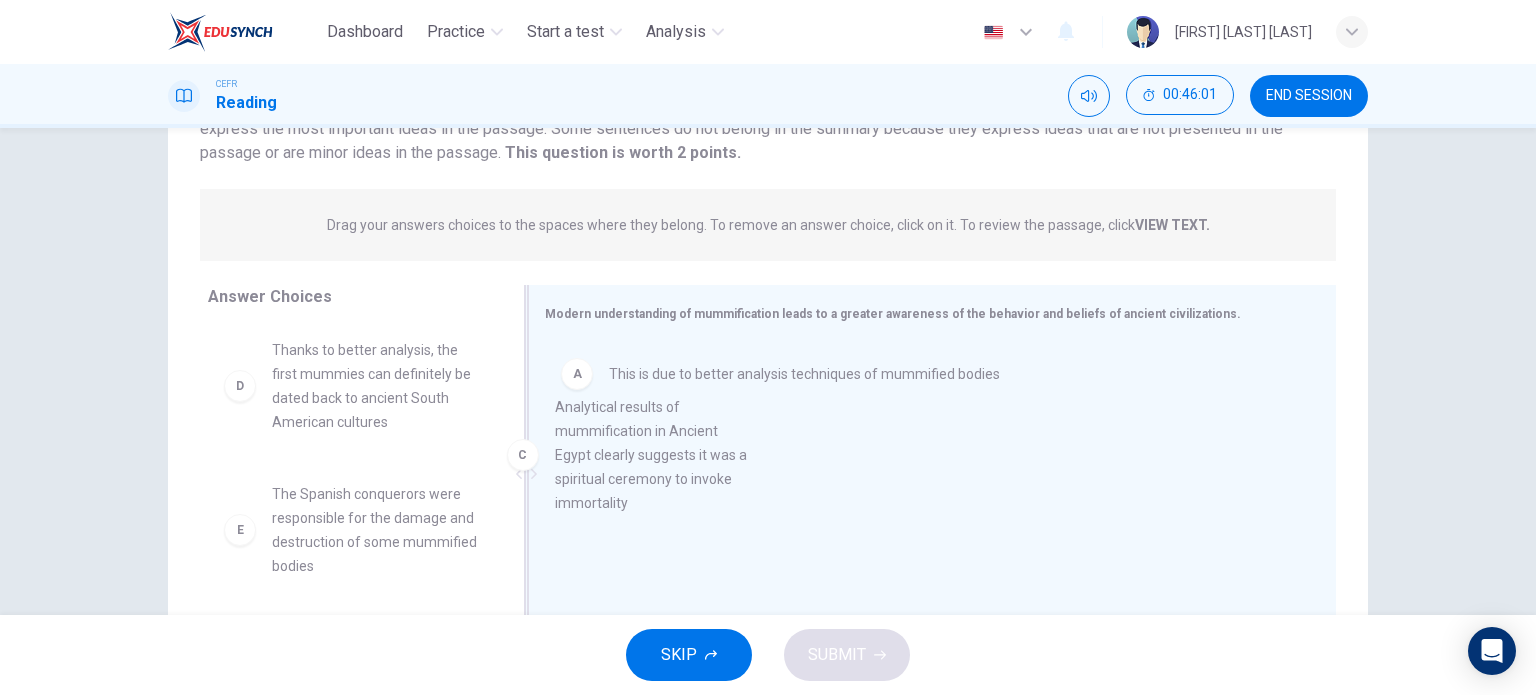 drag, startPoint x: 366, startPoint y: 409, endPoint x: 740, endPoint y: 490, distance: 382.67087 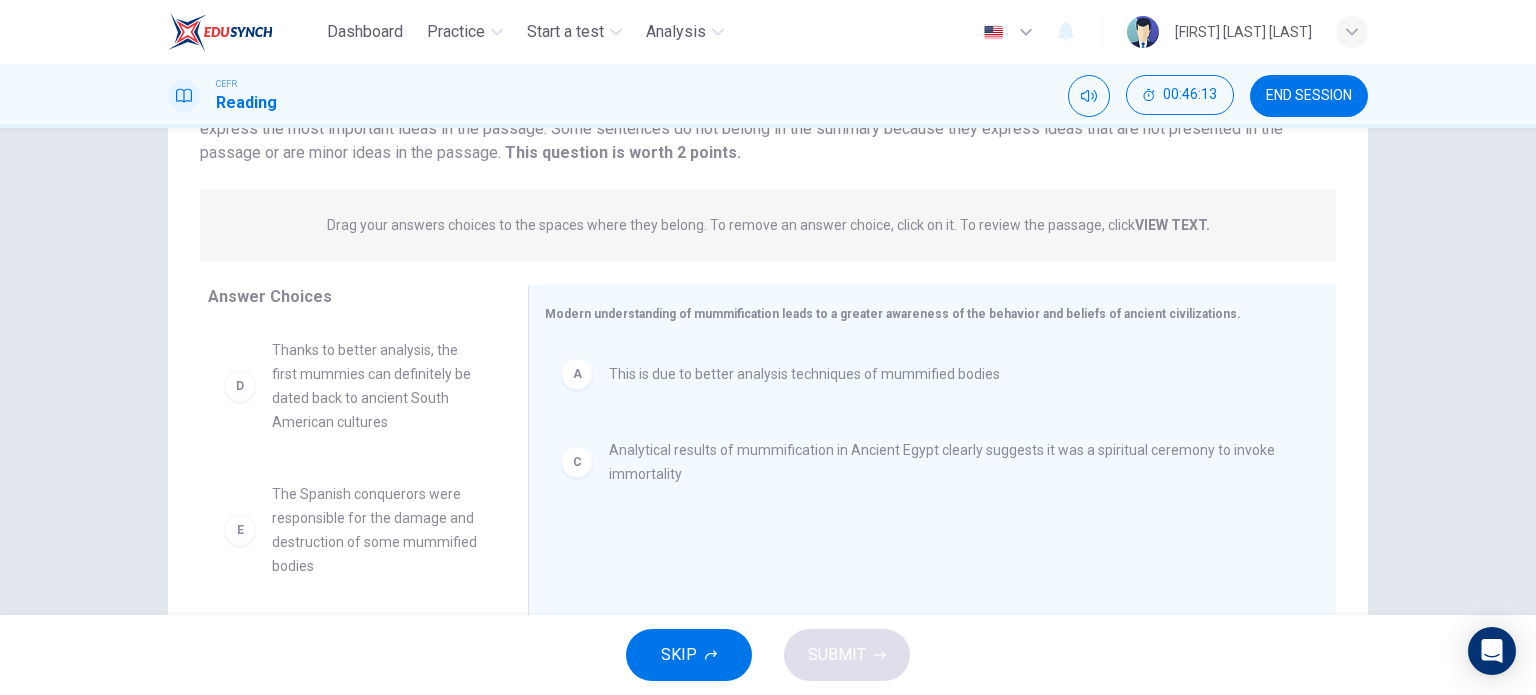 scroll, scrollTop: 180, scrollLeft: 0, axis: vertical 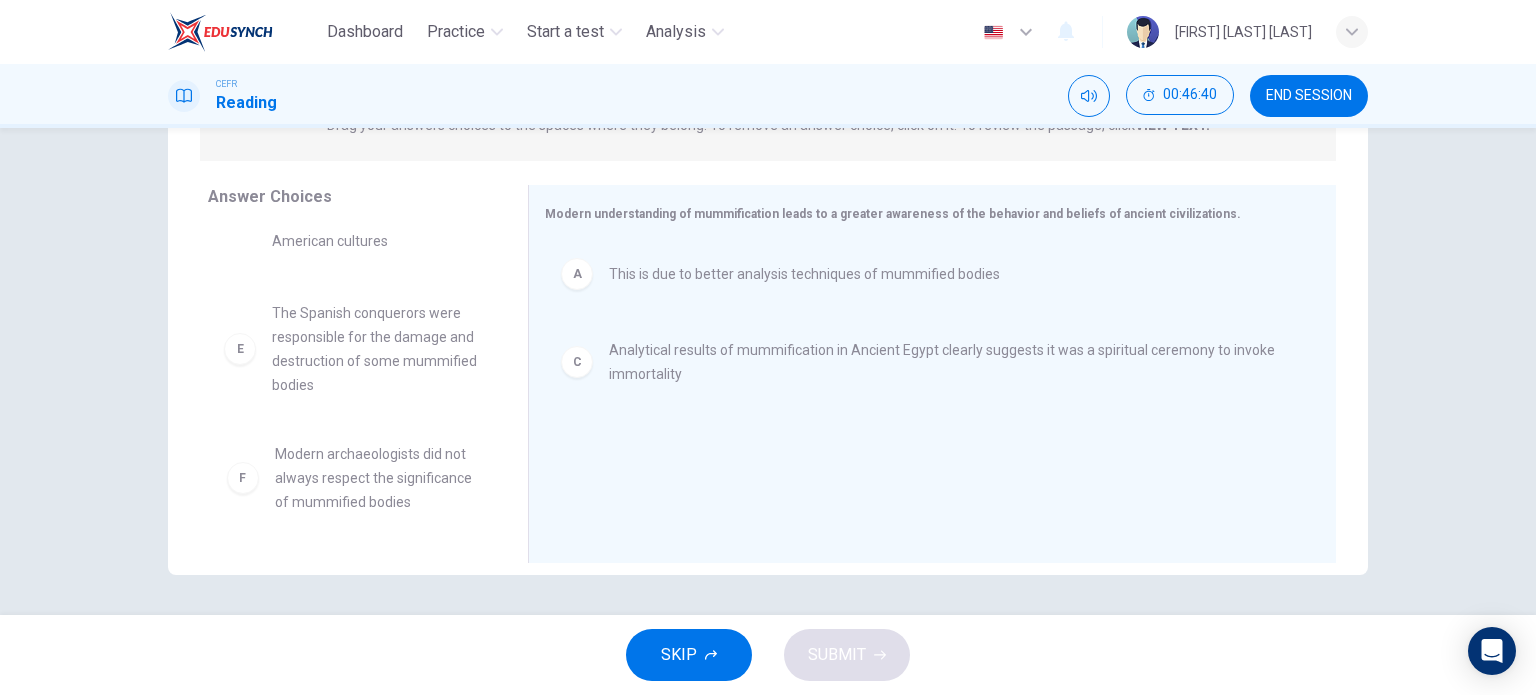 drag, startPoint x: 423, startPoint y: 492, endPoint x: 437, endPoint y: 488, distance: 14.56022 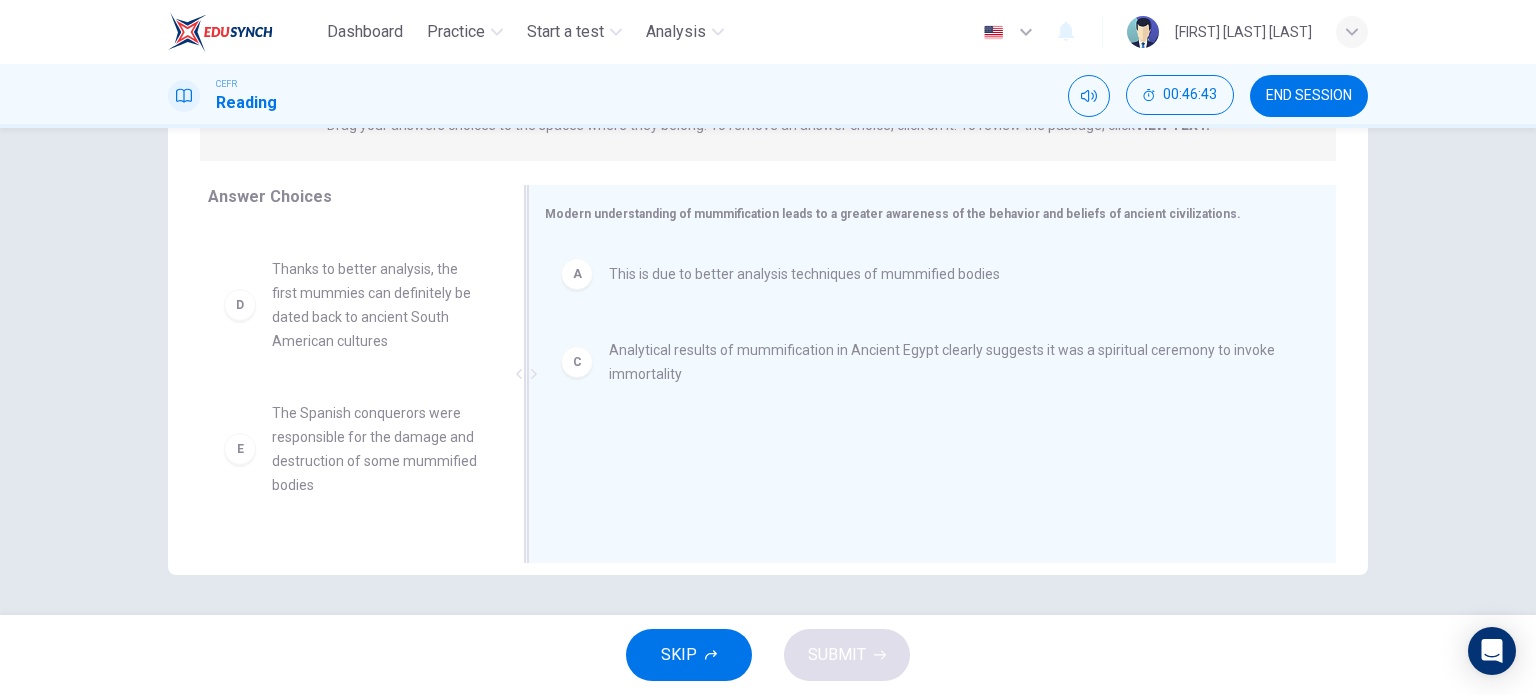 scroll, scrollTop: 0, scrollLeft: 0, axis: both 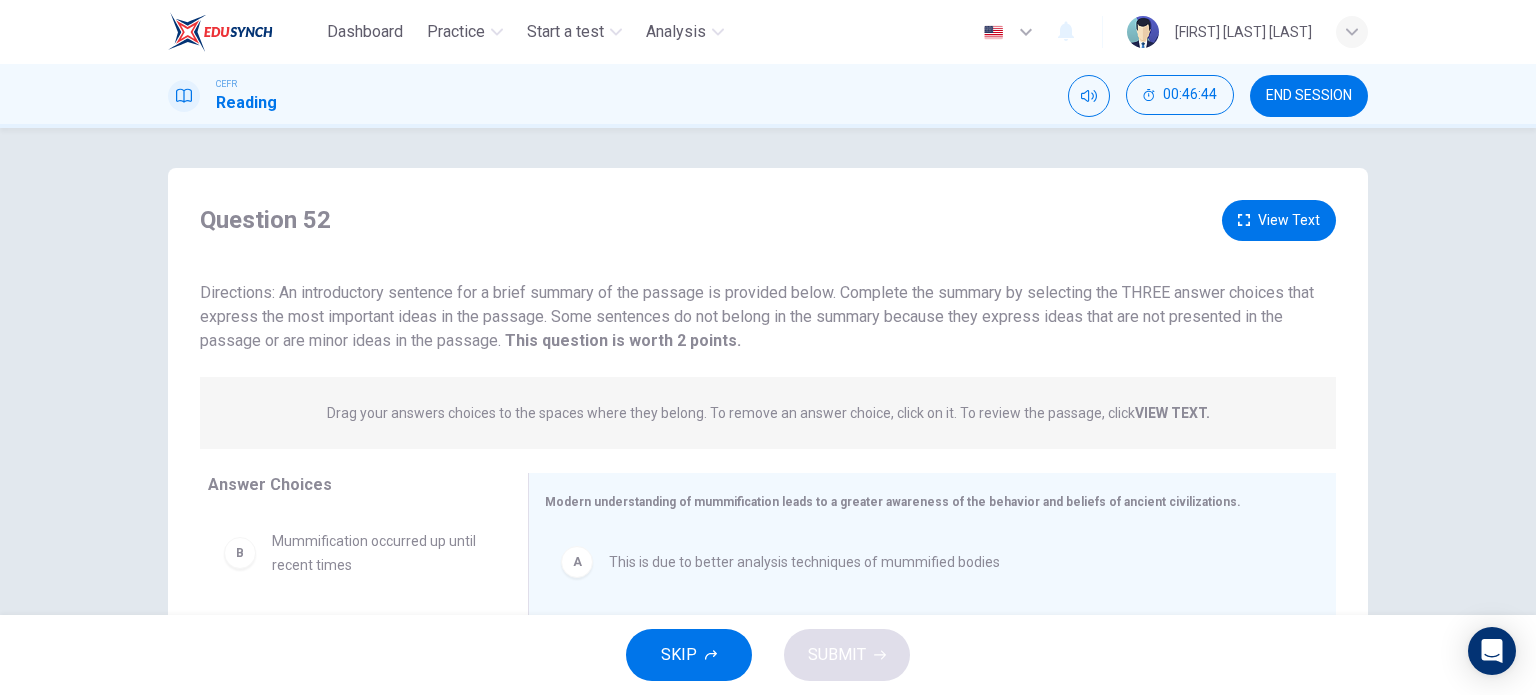 click on "View Text" at bounding box center (1279, 220) 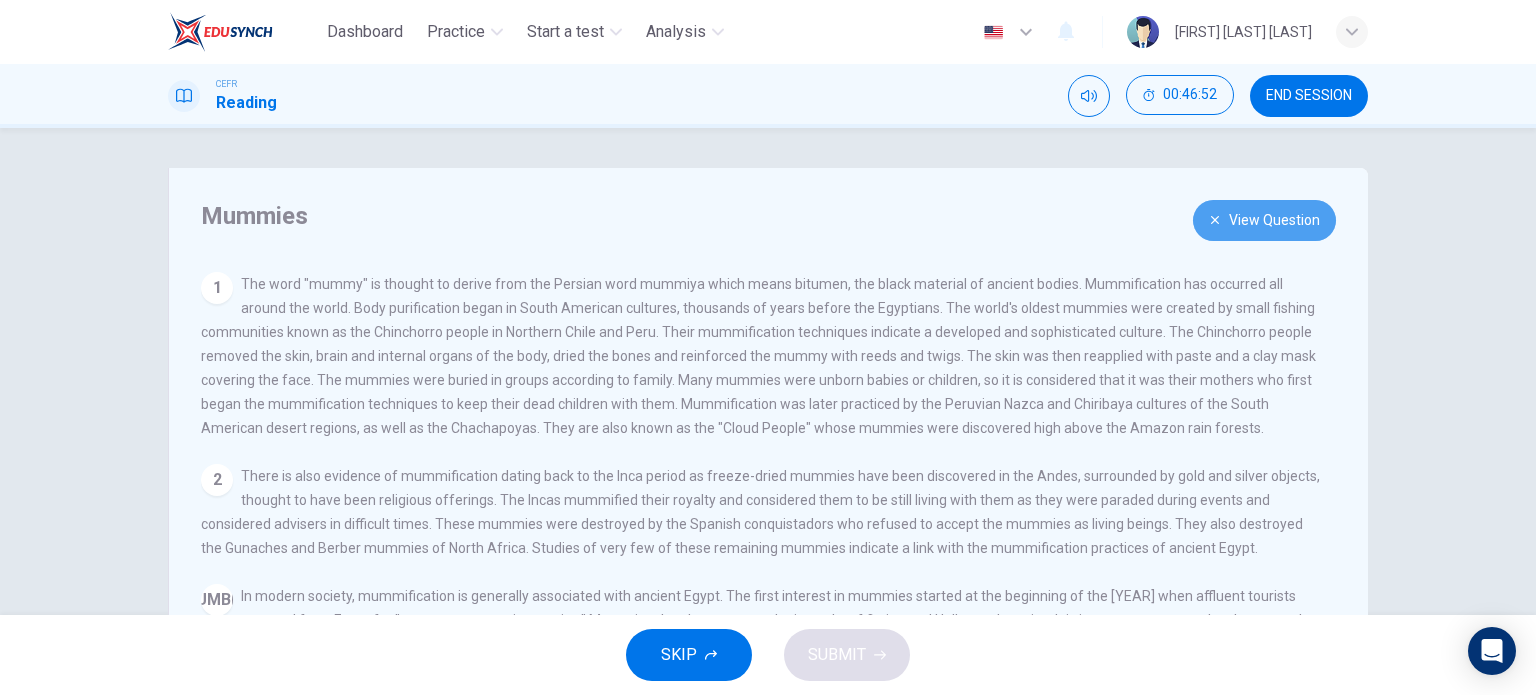 click on "View Question" at bounding box center (1264, 220) 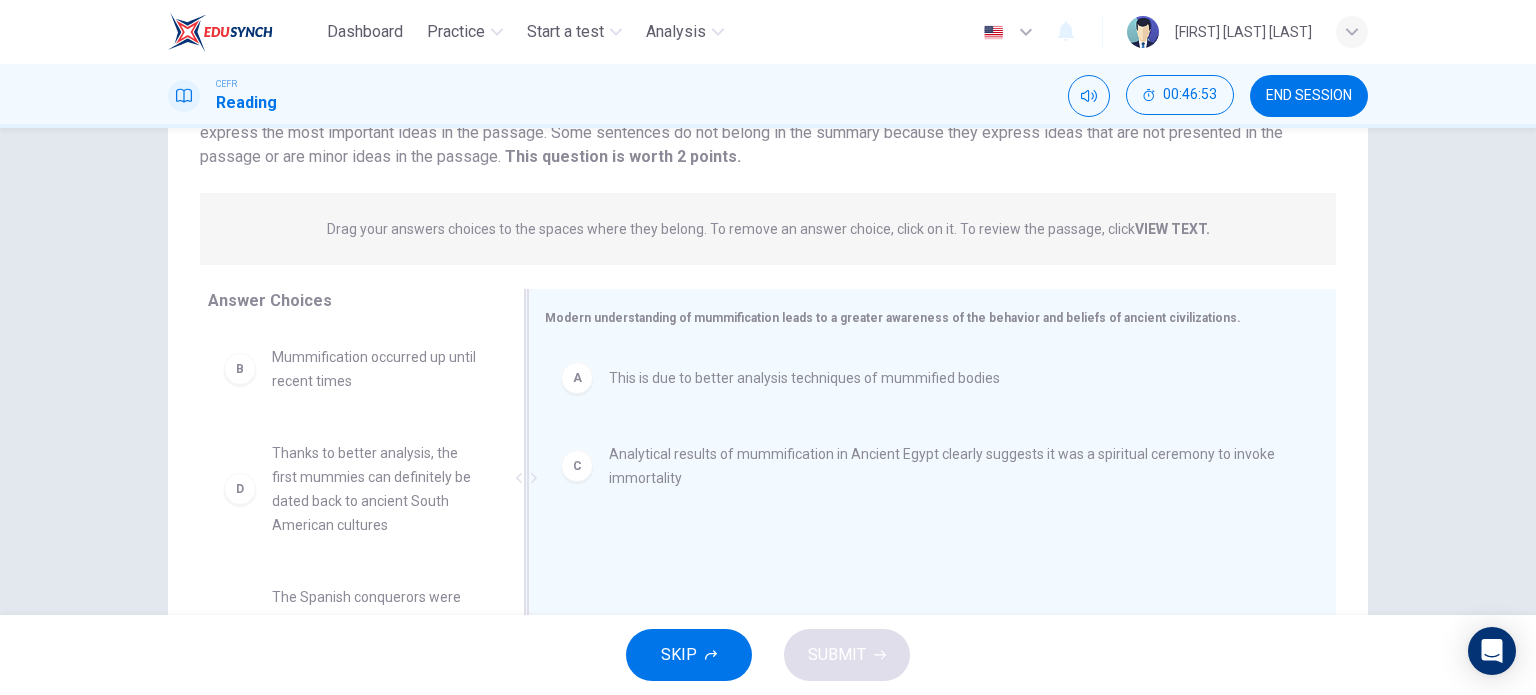 scroll, scrollTop: 288, scrollLeft: 0, axis: vertical 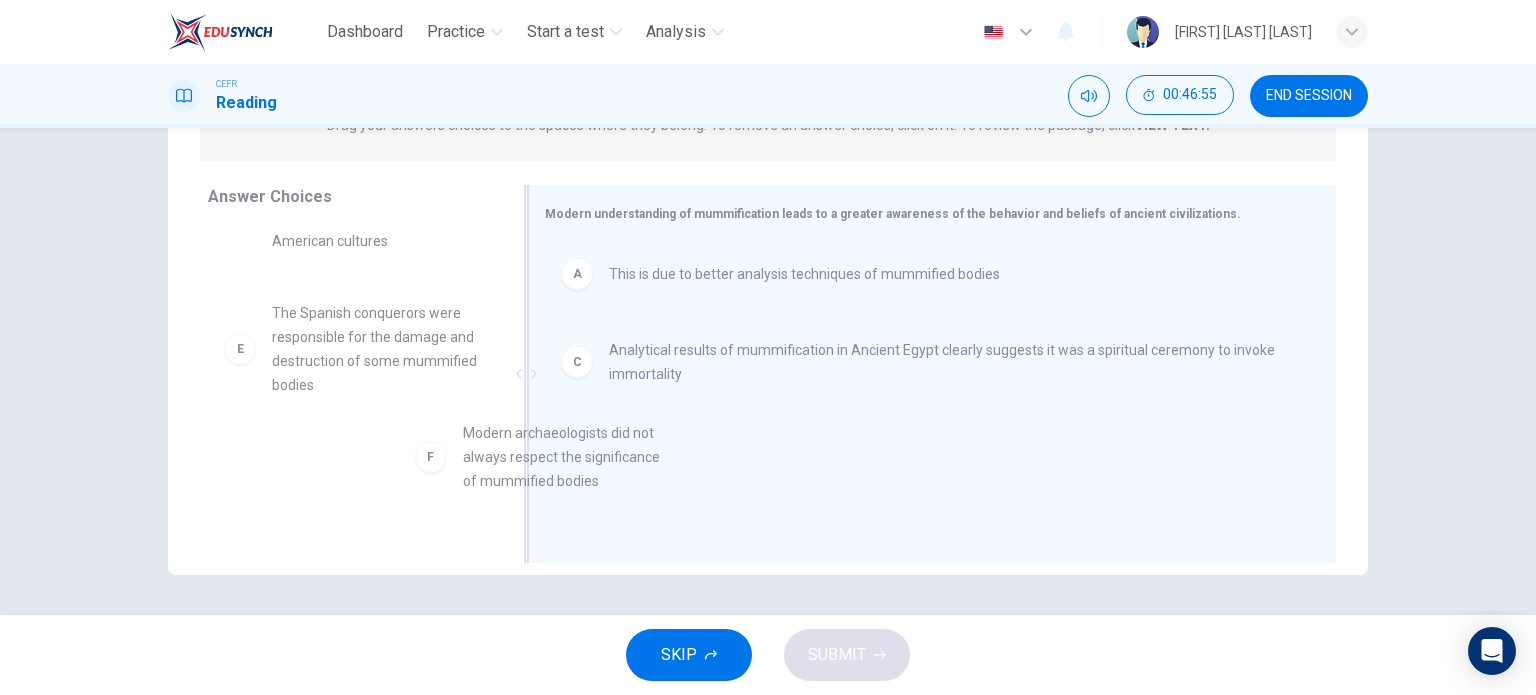 drag, startPoint x: 401, startPoint y: 494, endPoint x: 711, endPoint y: 459, distance: 311.96954 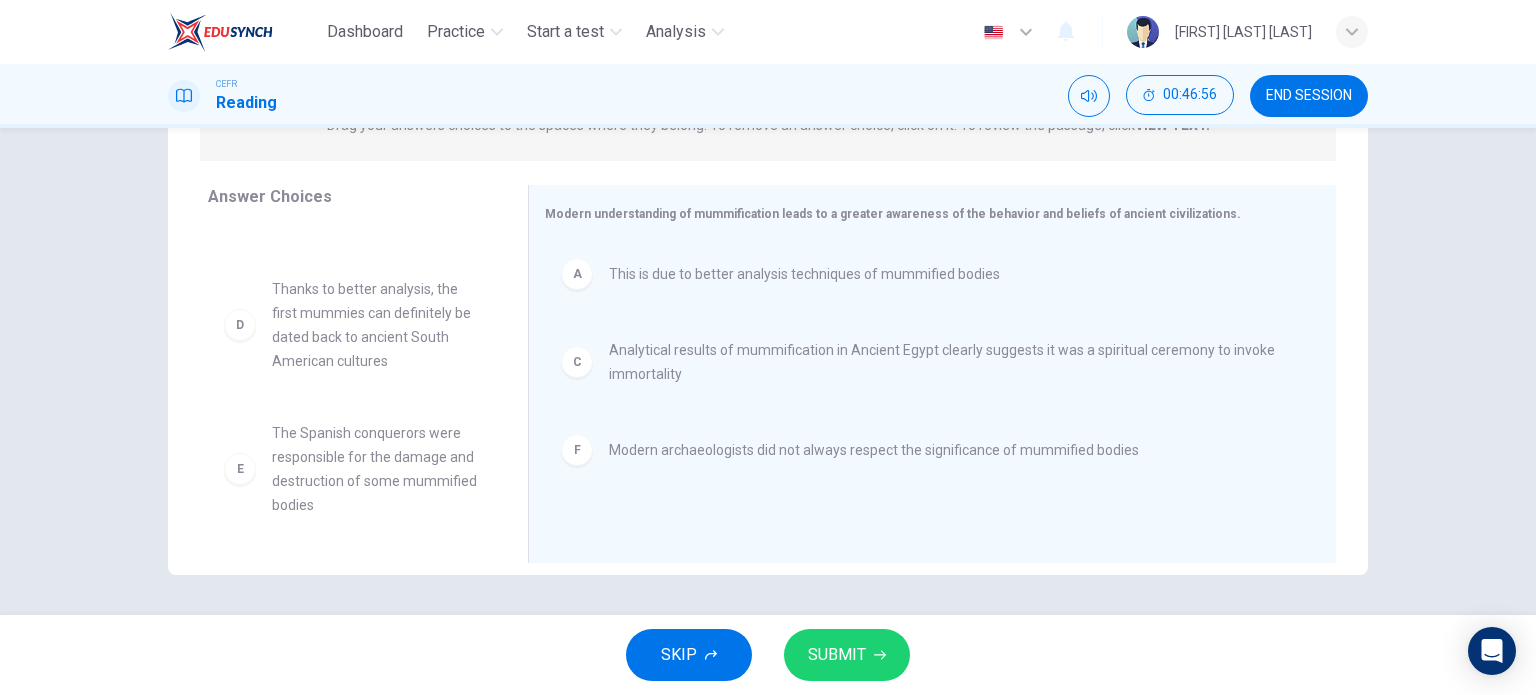 scroll, scrollTop: 60, scrollLeft: 0, axis: vertical 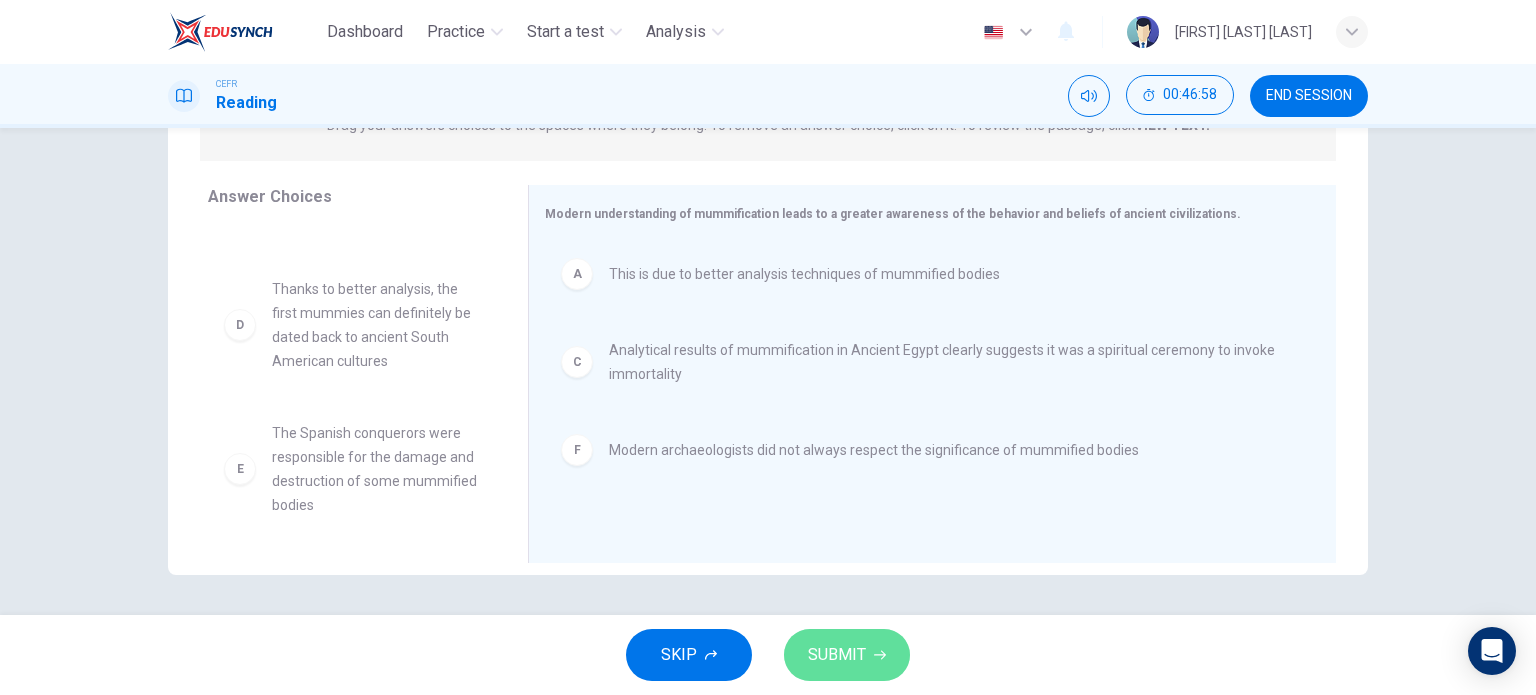 click at bounding box center [880, 655] 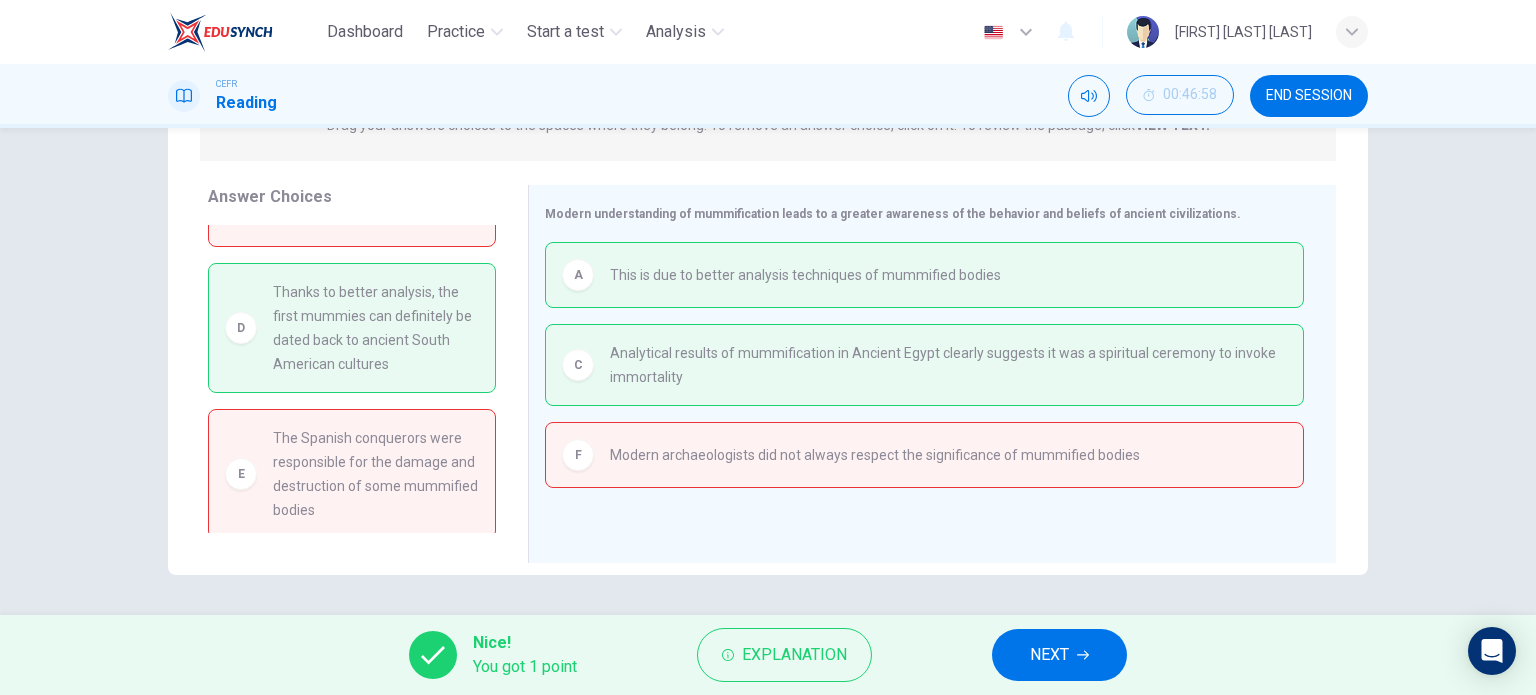 click on "NEXT" at bounding box center (1049, 655) 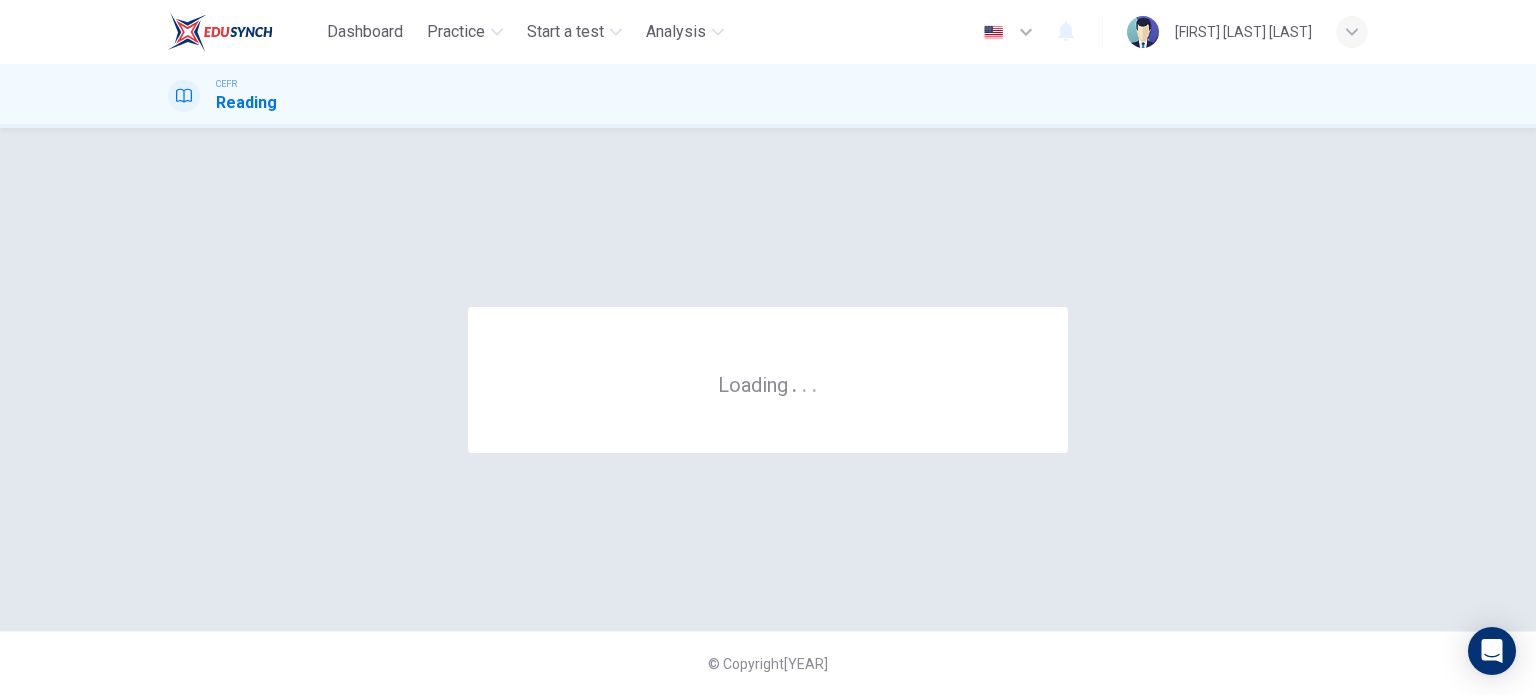 scroll, scrollTop: 0, scrollLeft: 0, axis: both 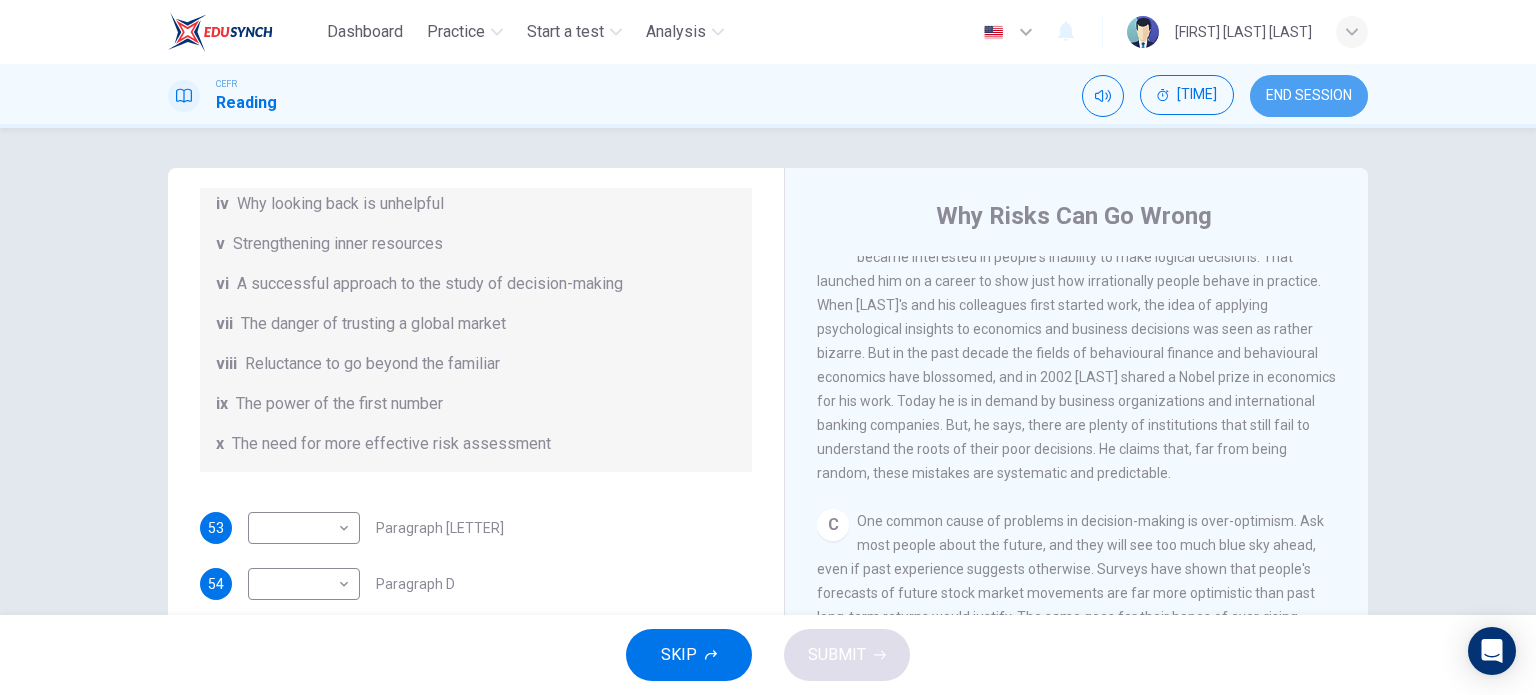 click on "END SESSION" at bounding box center [1309, 96] 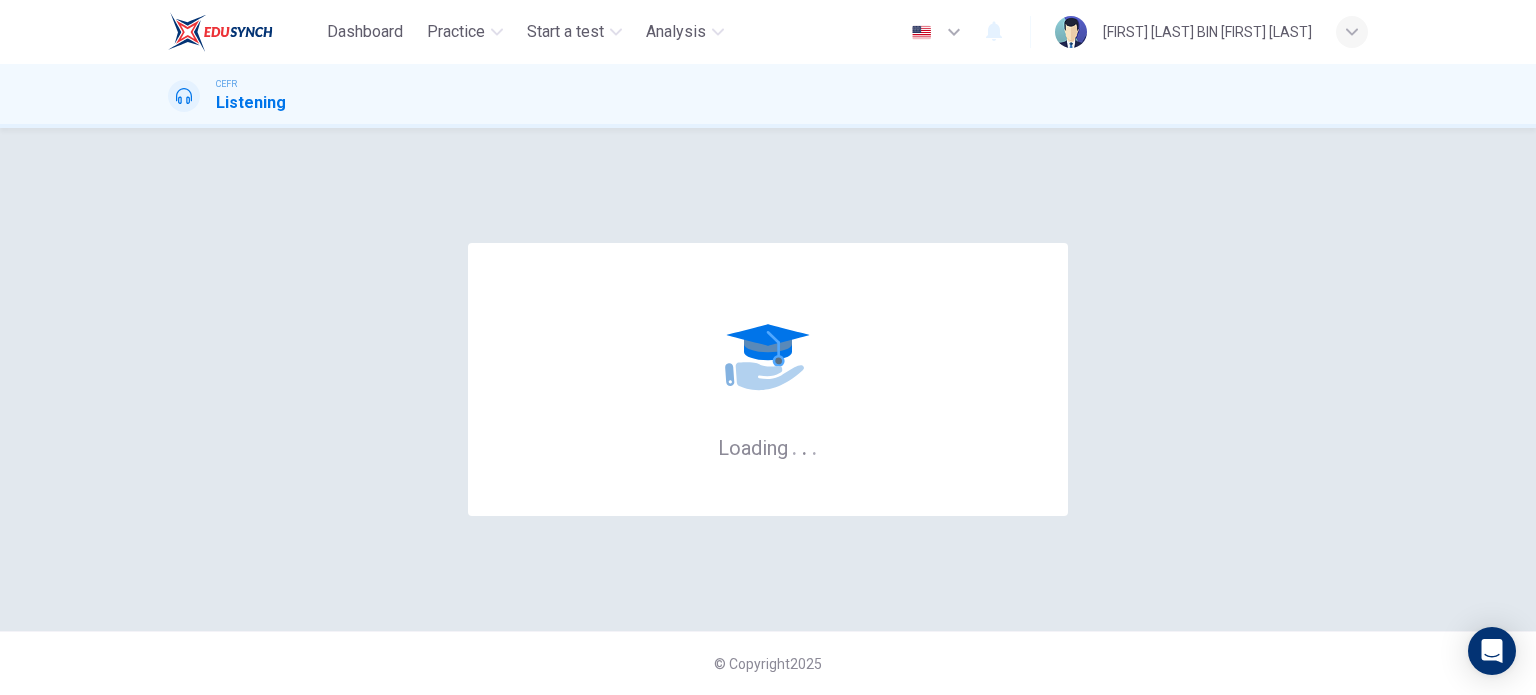 scroll, scrollTop: 0, scrollLeft: 0, axis: both 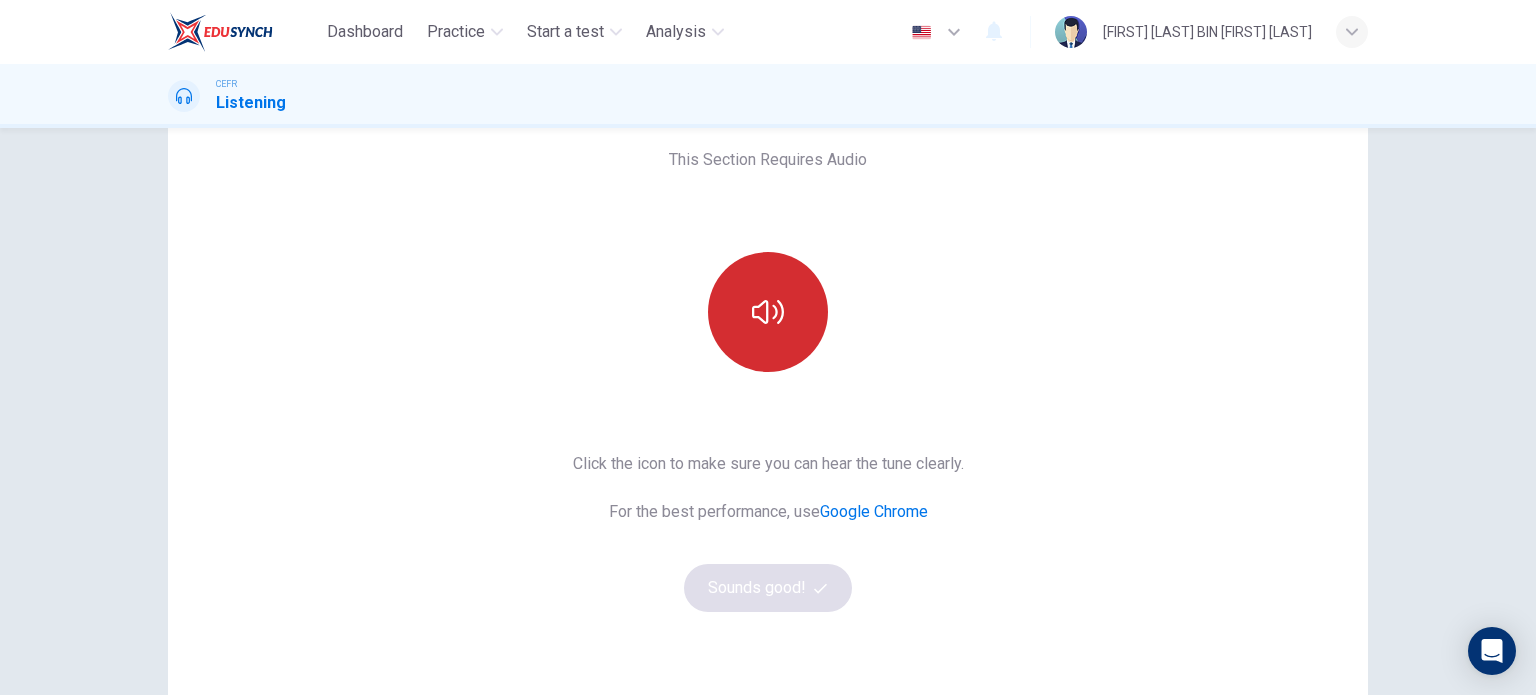 click at bounding box center (768, 312) 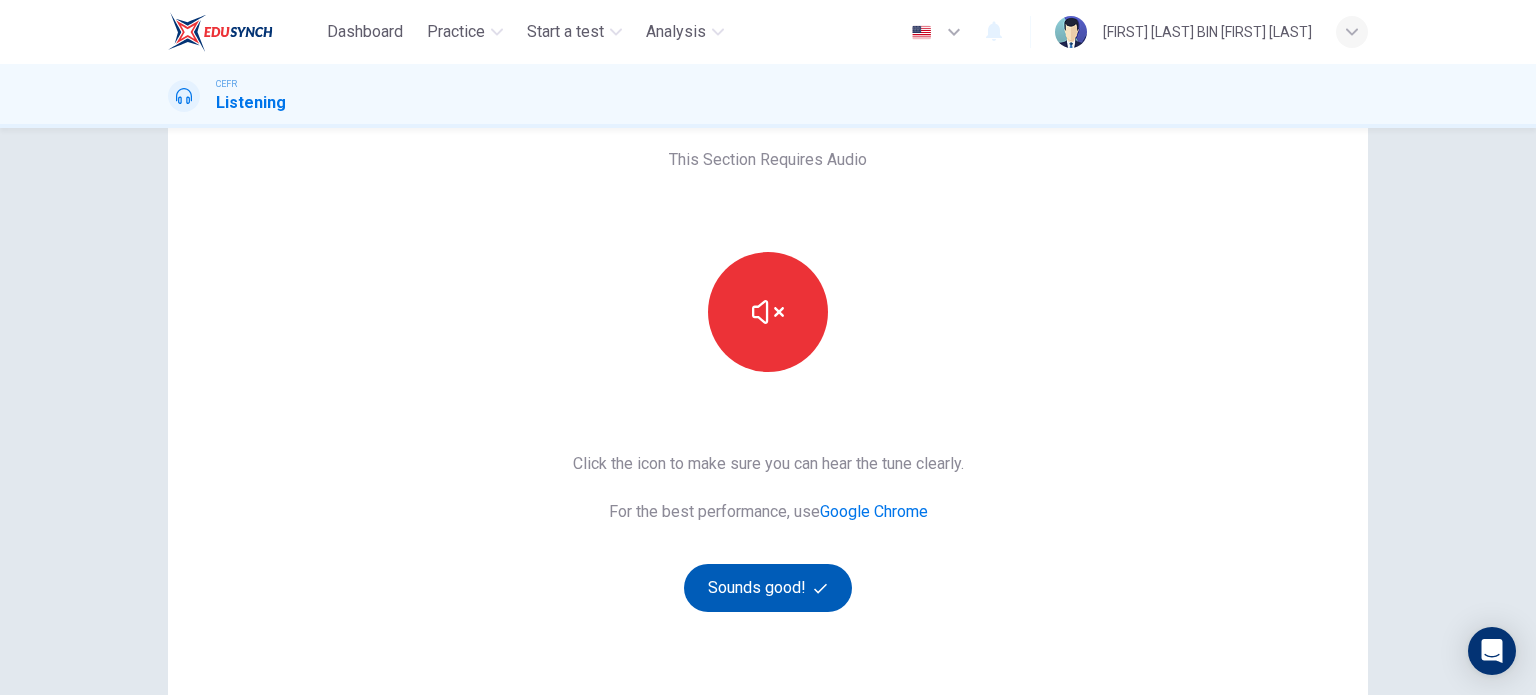 click on "Sounds good!" at bounding box center [768, 588] 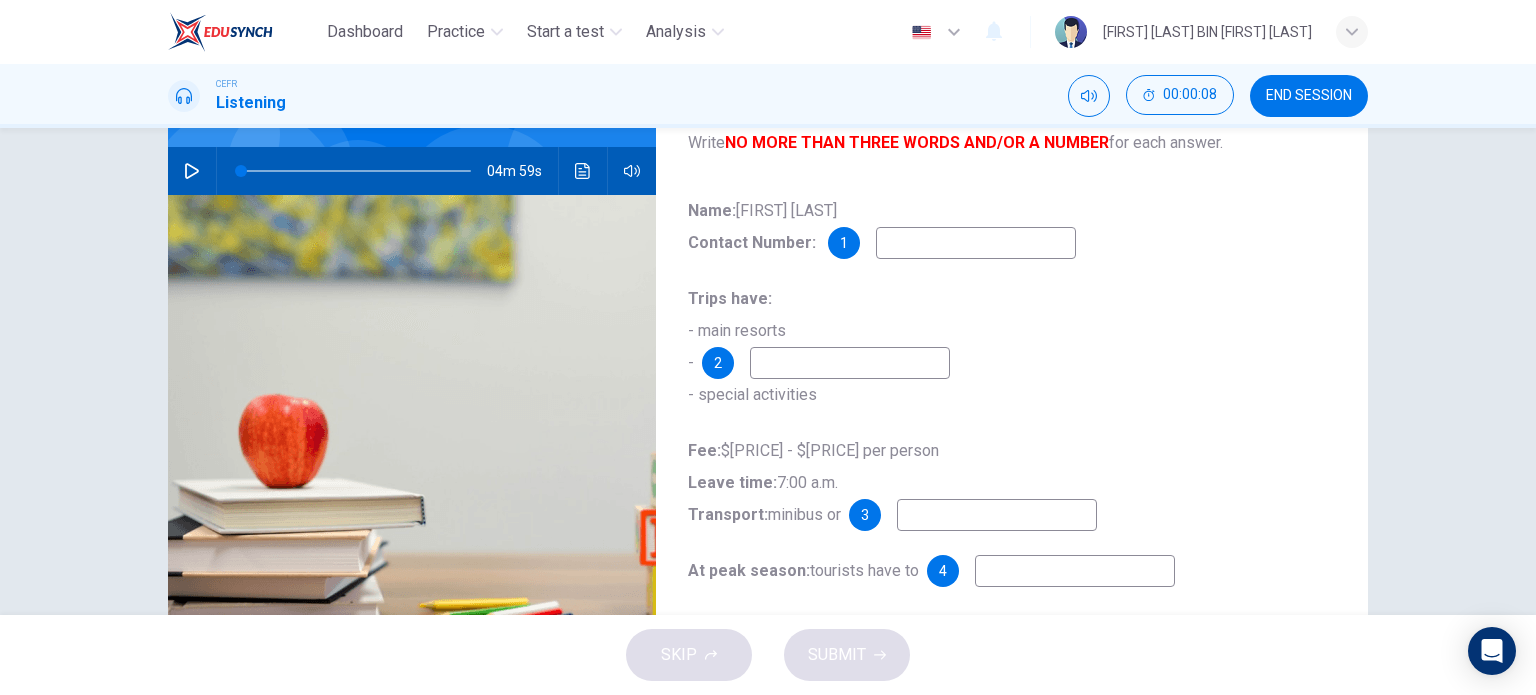 scroll, scrollTop: 200, scrollLeft: 0, axis: vertical 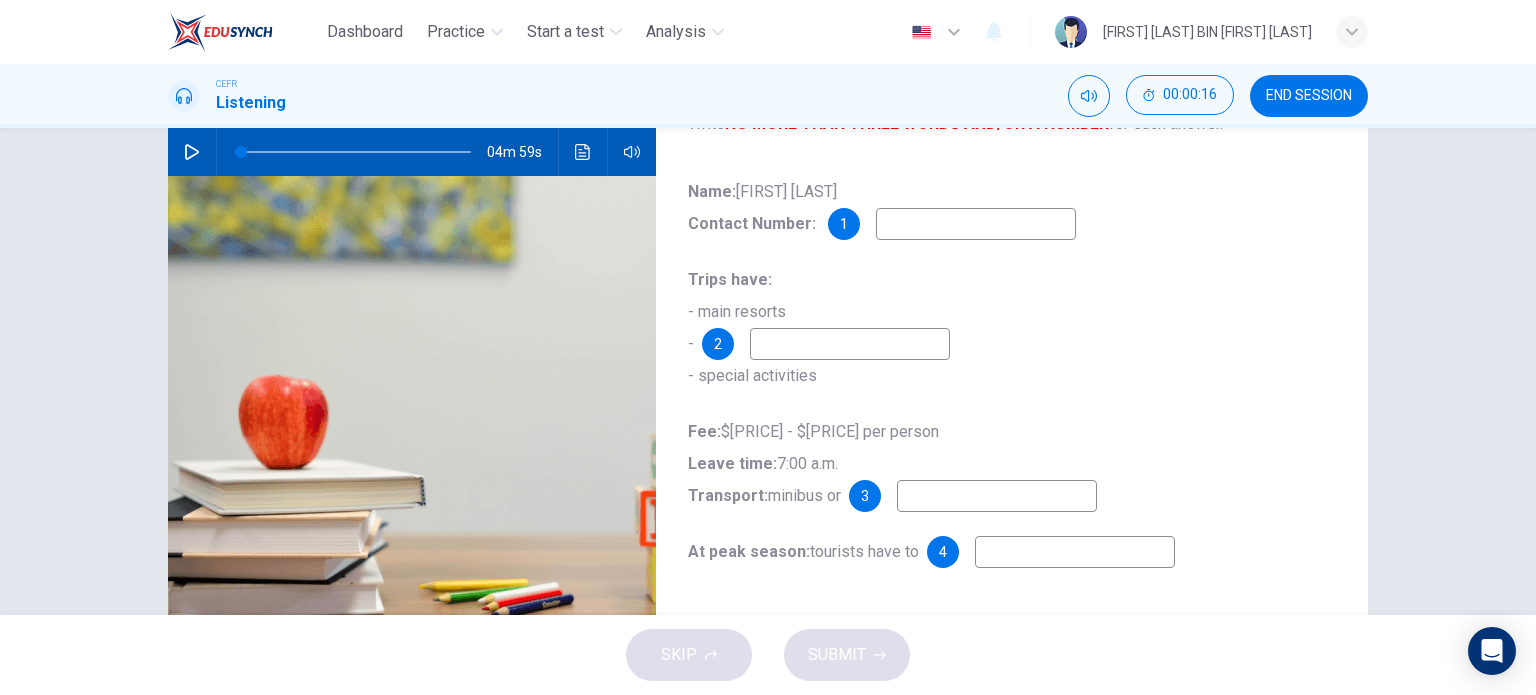 click at bounding box center (192, 152) 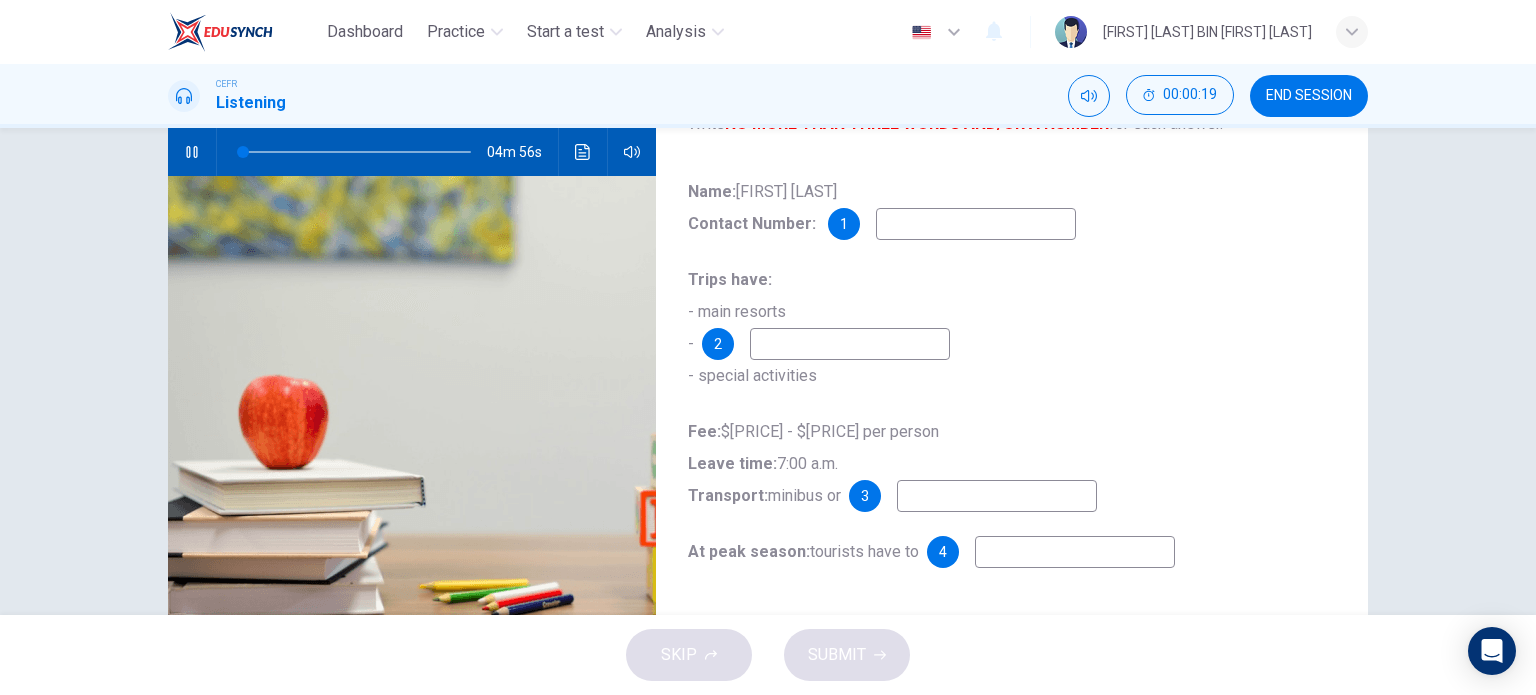 type 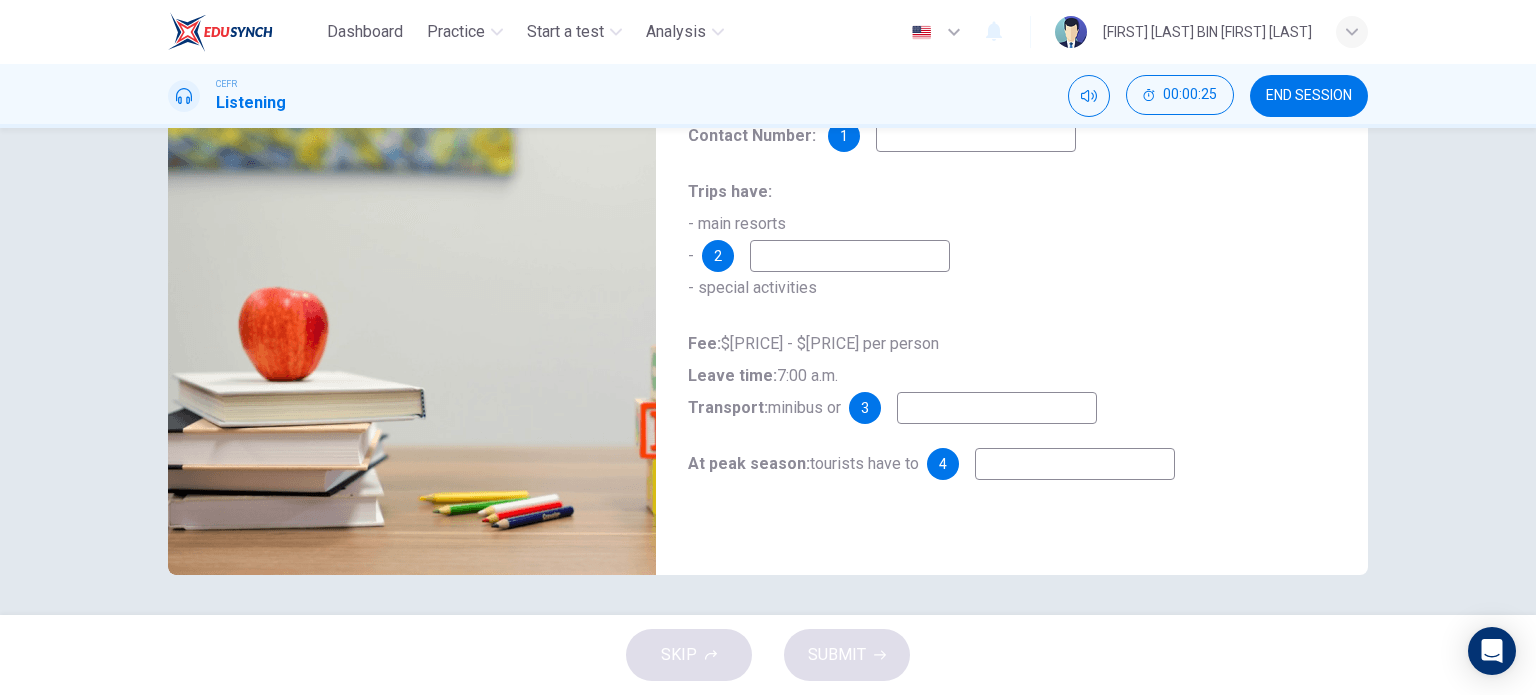 scroll, scrollTop: 188, scrollLeft: 0, axis: vertical 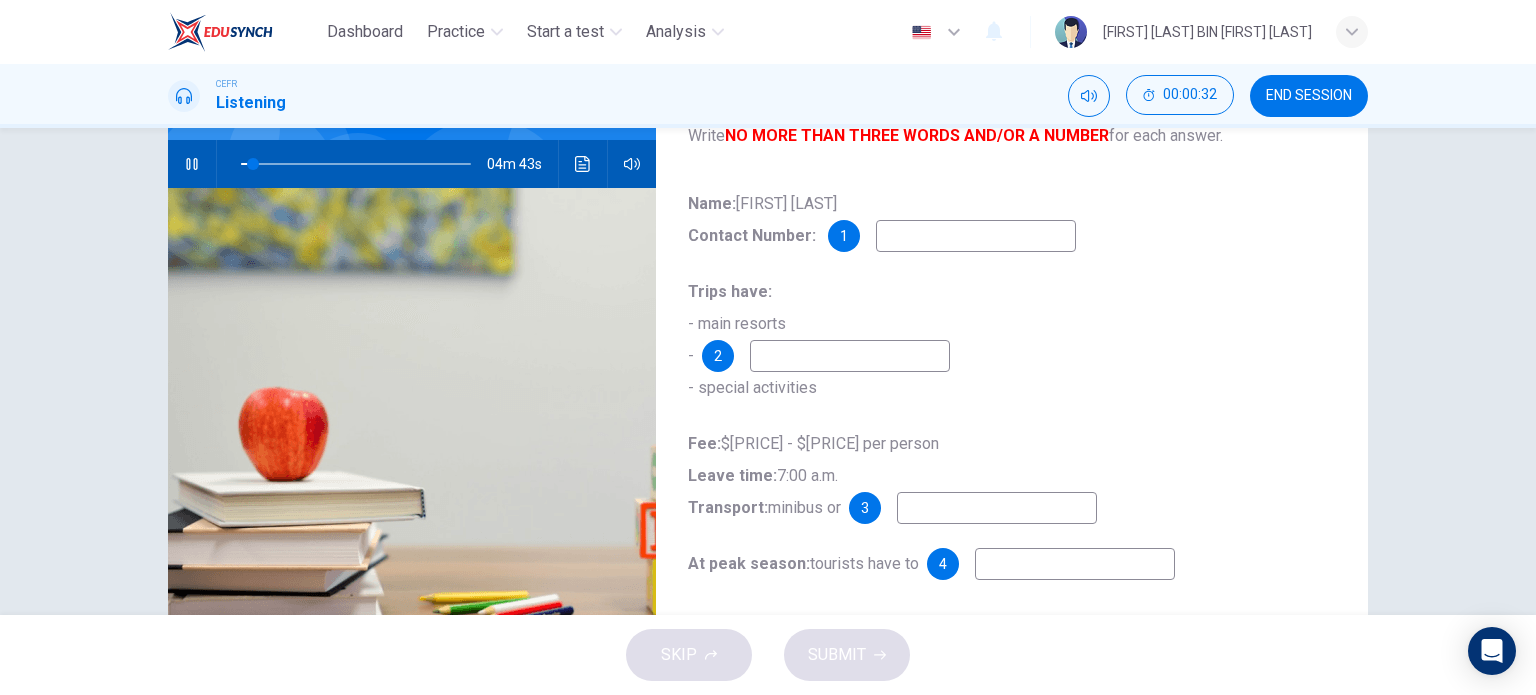 click at bounding box center (976, 236) 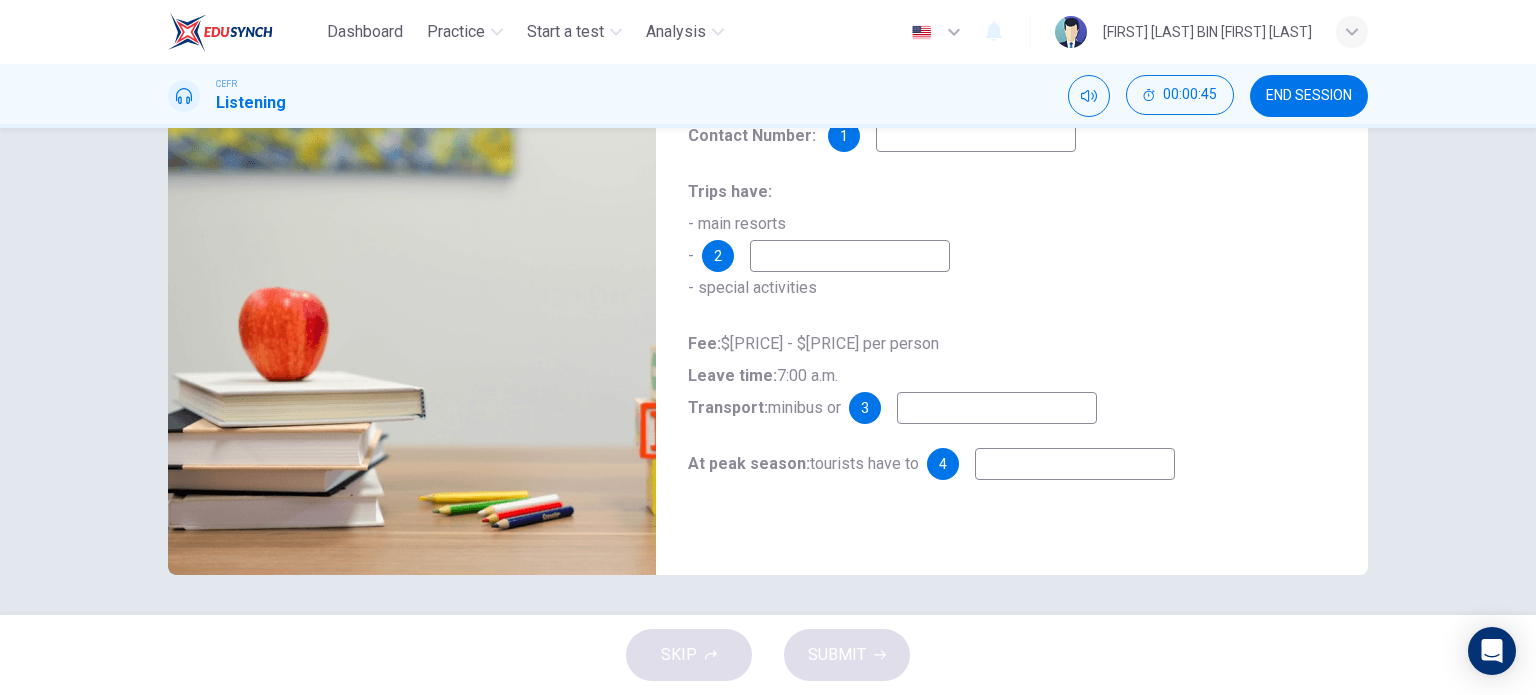 scroll, scrollTop: 188, scrollLeft: 0, axis: vertical 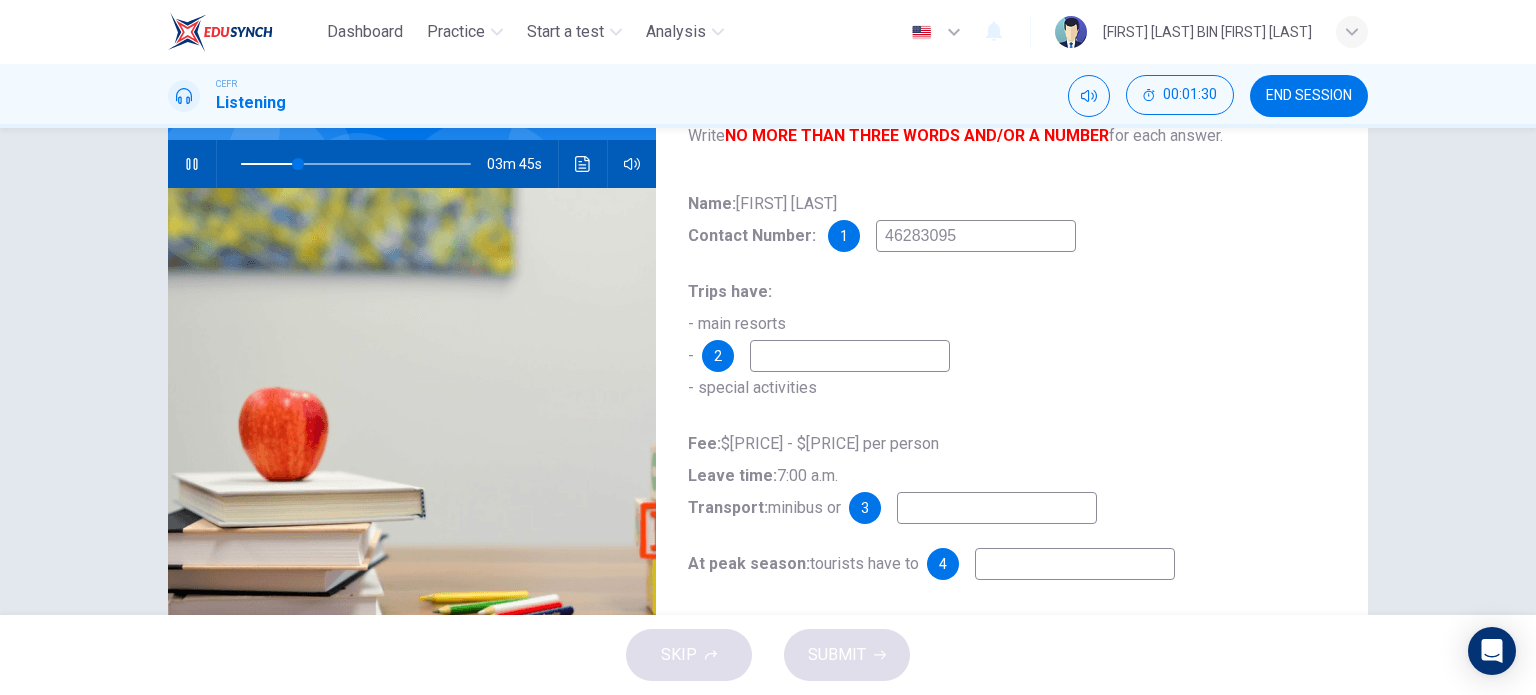 type on "46283095" 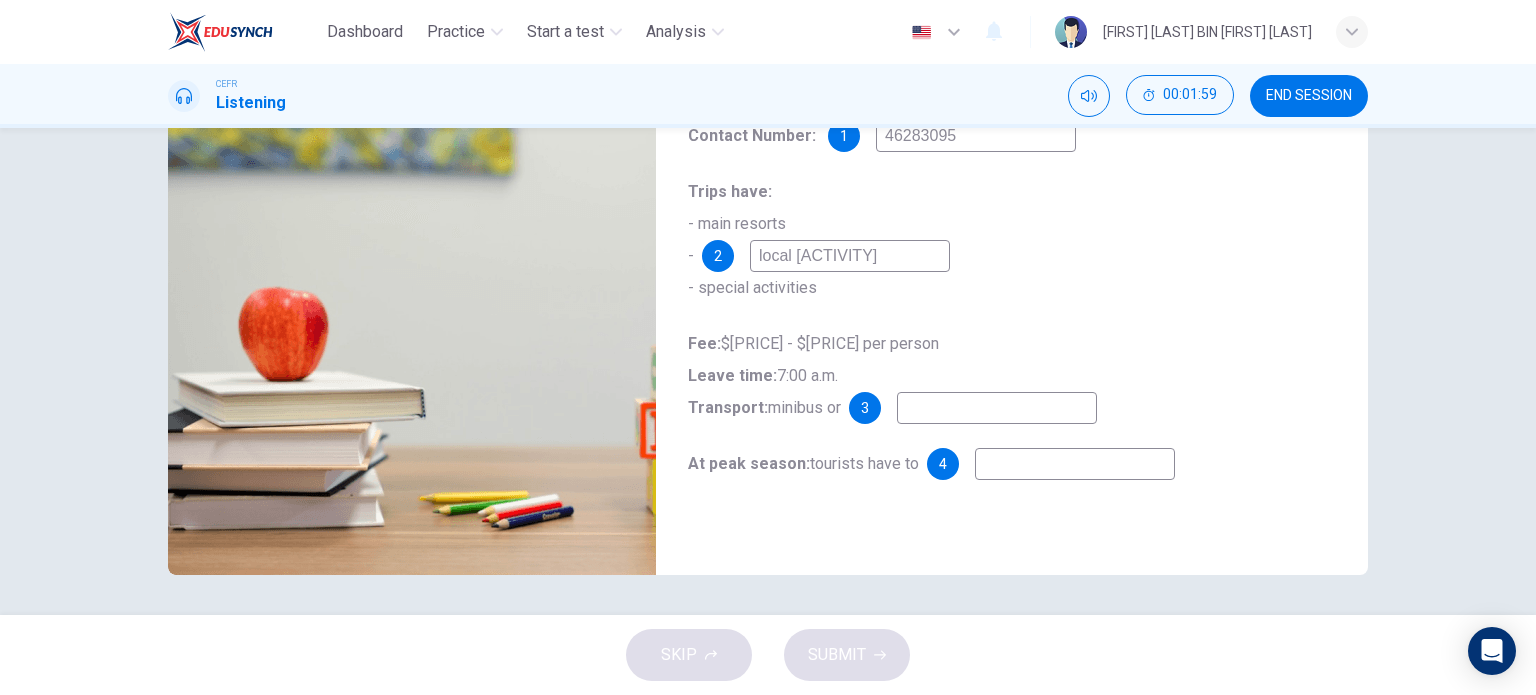 scroll, scrollTop: 188, scrollLeft: 0, axis: vertical 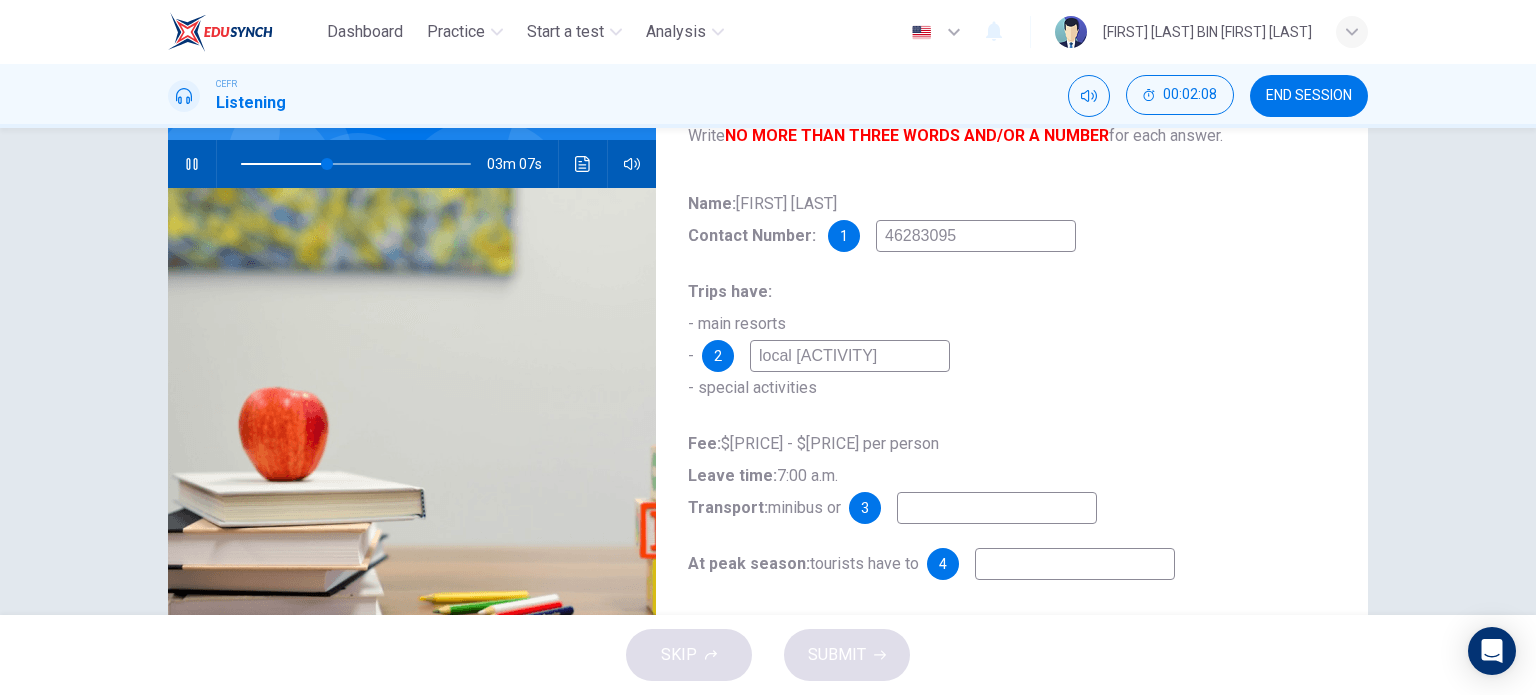 type on "local [ACTIVITY]" 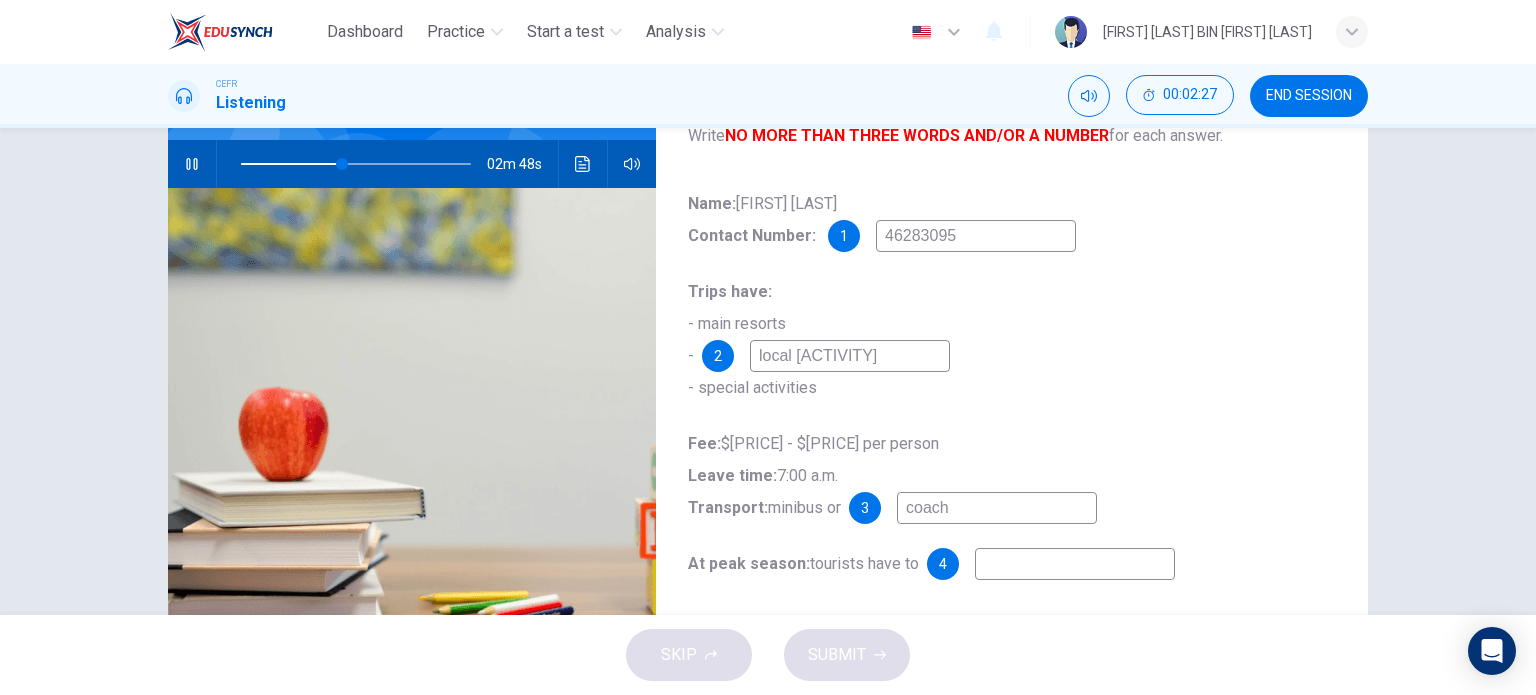 type on "coach" 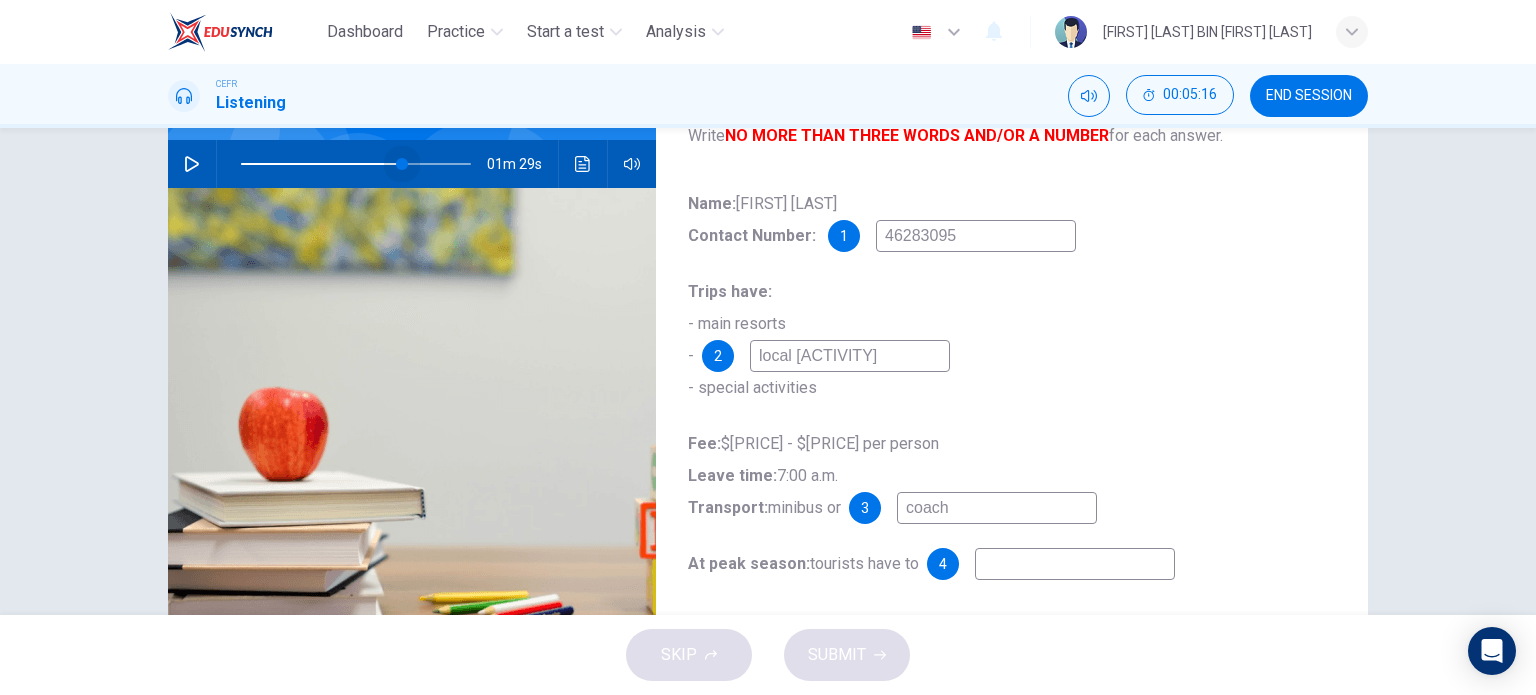 click at bounding box center [356, 164] 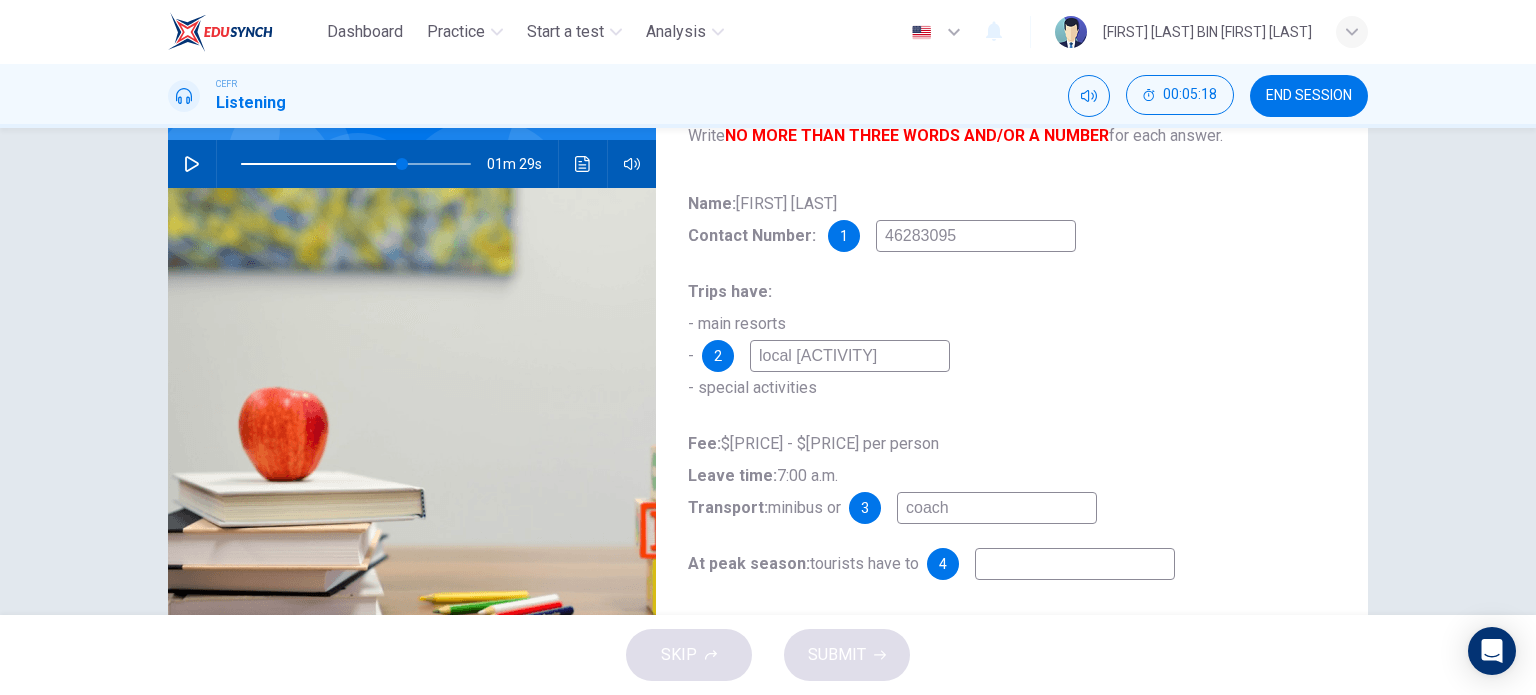 click at bounding box center [192, 164] 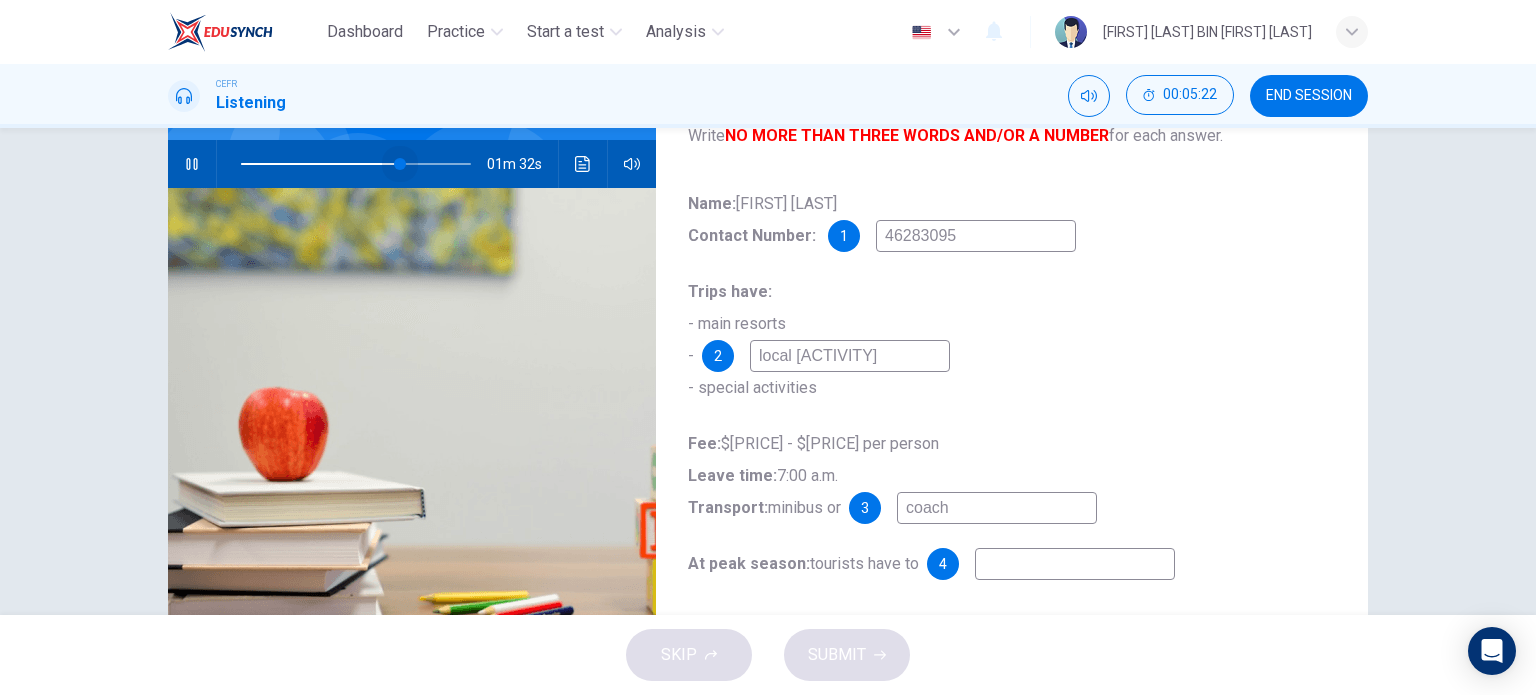 click at bounding box center (400, 164) 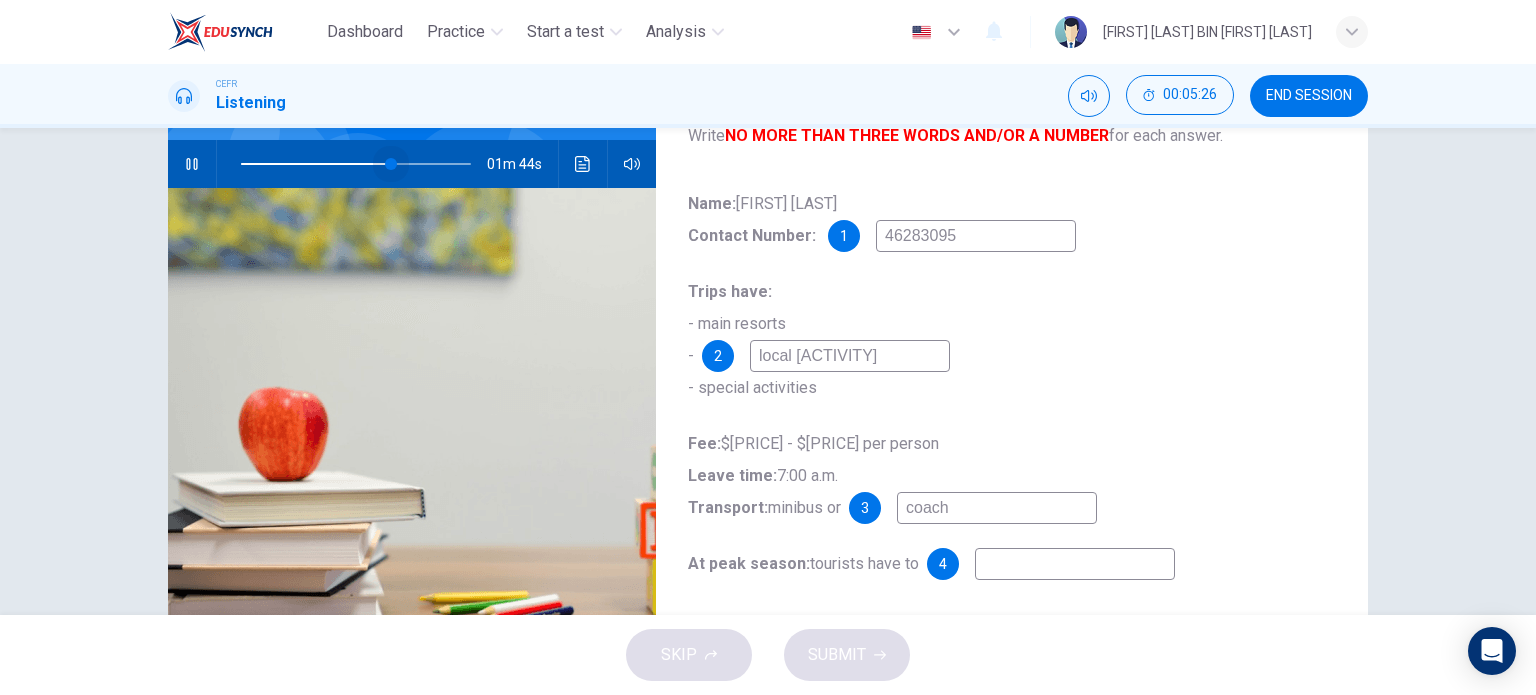 click at bounding box center (391, 164) 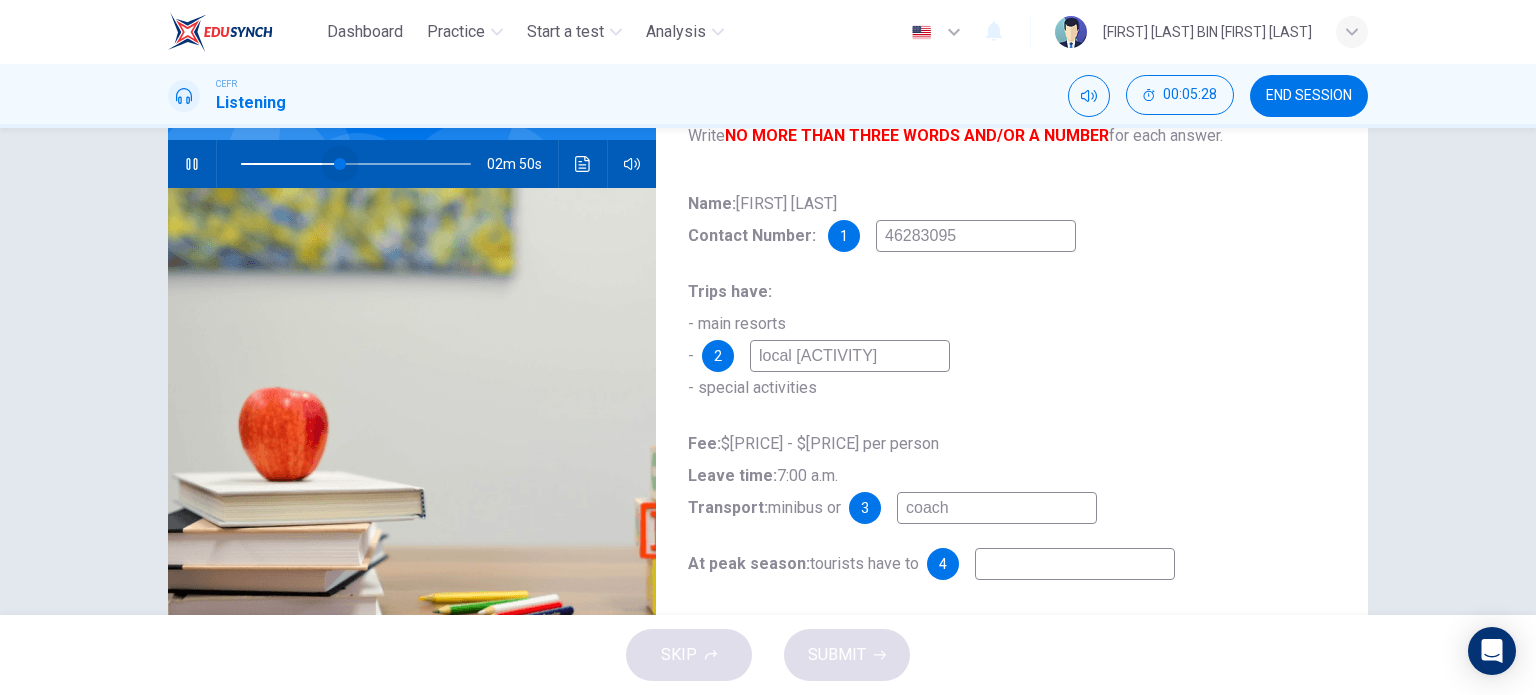 drag, startPoint x: 387, startPoint y: 166, endPoint x: 335, endPoint y: 155, distance: 53.15073 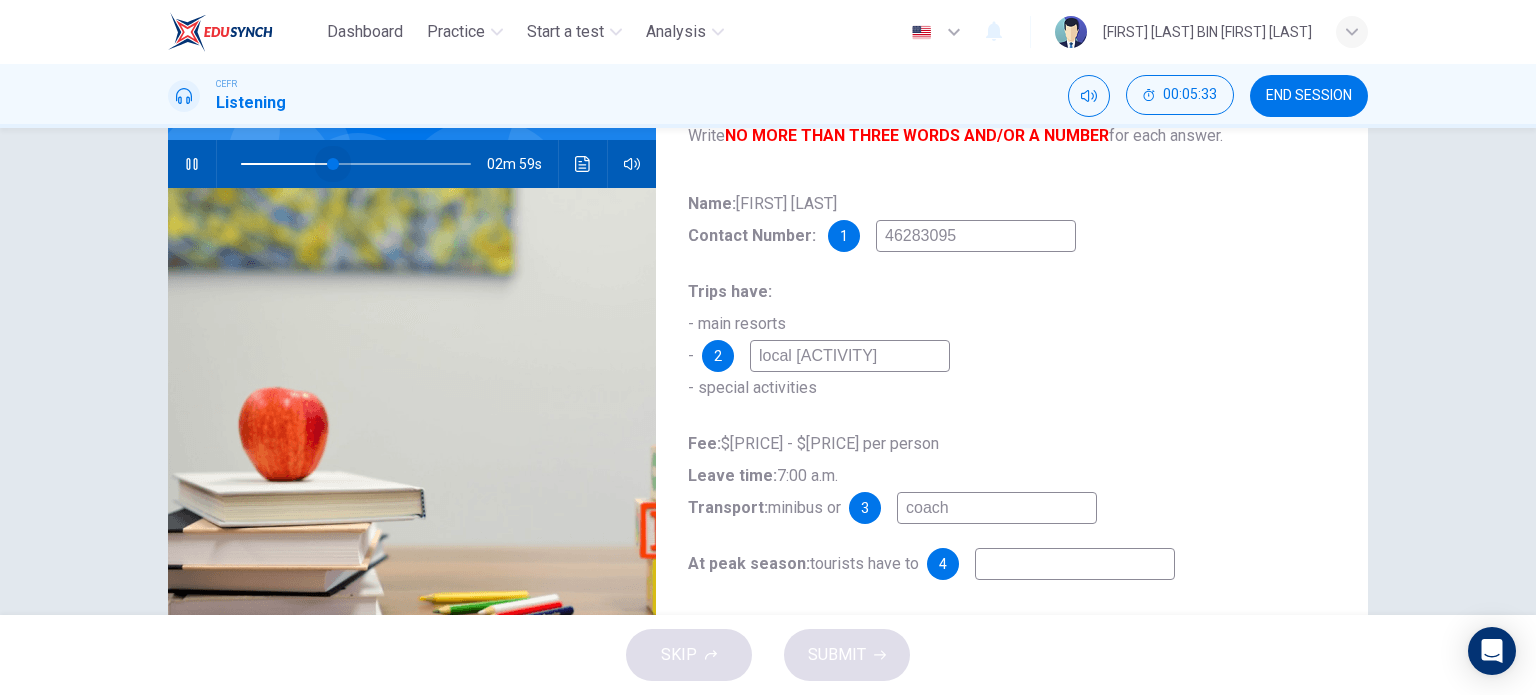 drag, startPoint x: 340, startPoint y: 160, endPoint x: 324, endPoint y: 163, distance: 16.27882 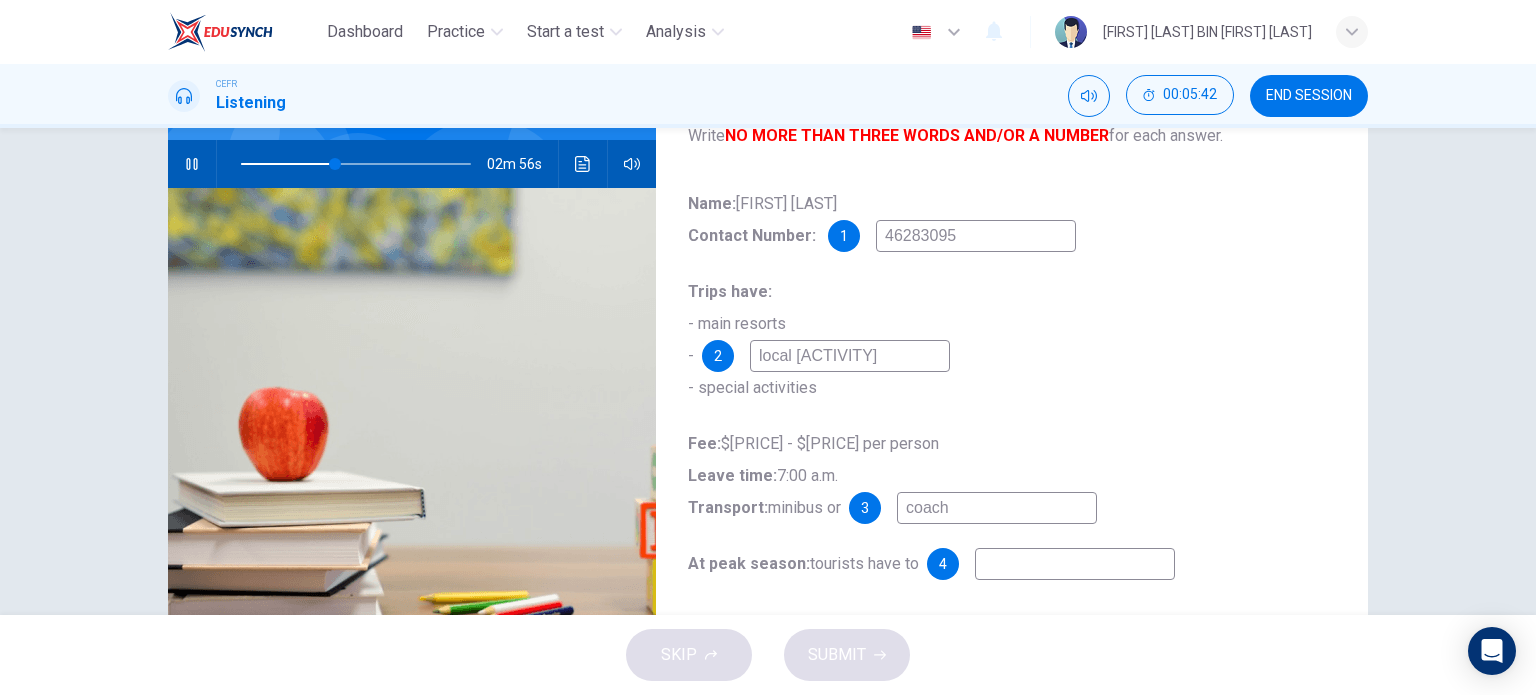 click at bounding box center (976, 236) 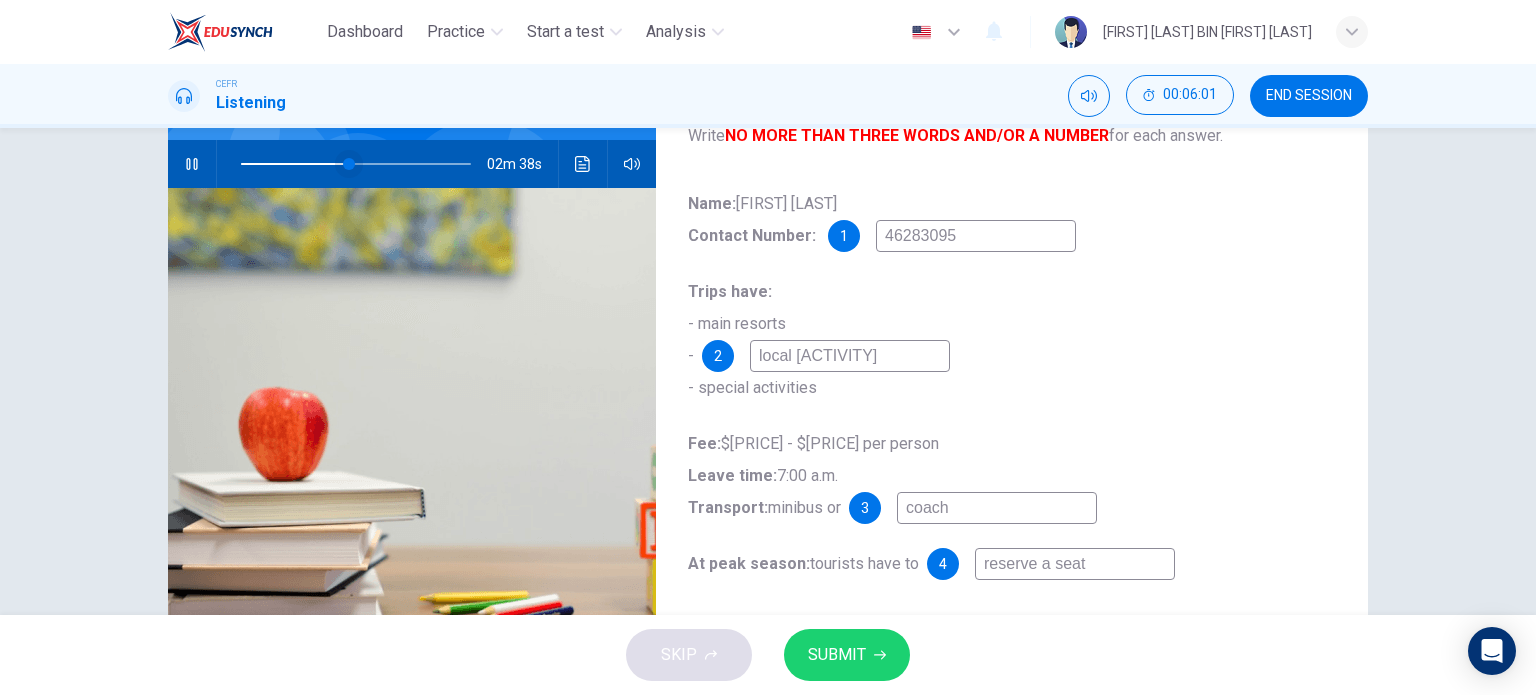 type on "reserve a seat" 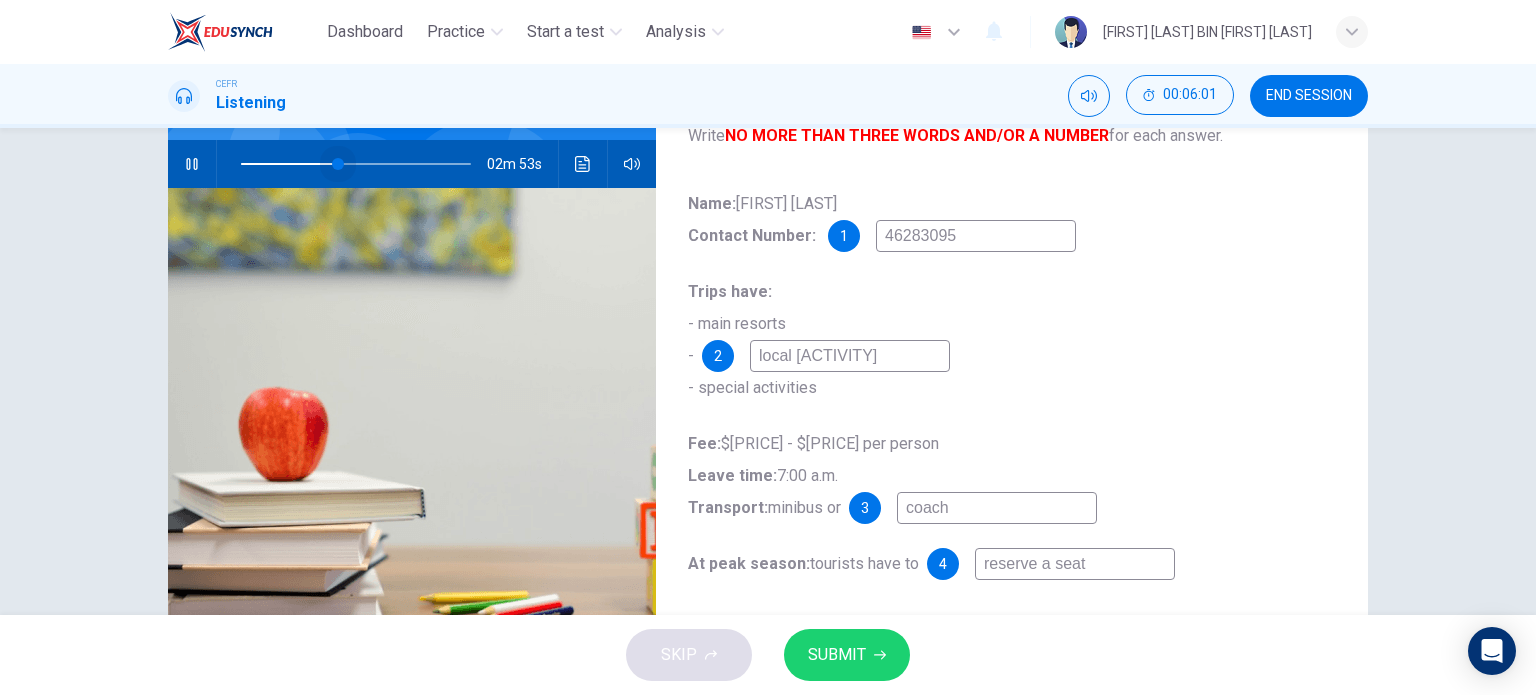 drag, startPoint x: 344, startPoint y: 164, endPoint x: 332, endPoint y: 163, distance: 12.0415945 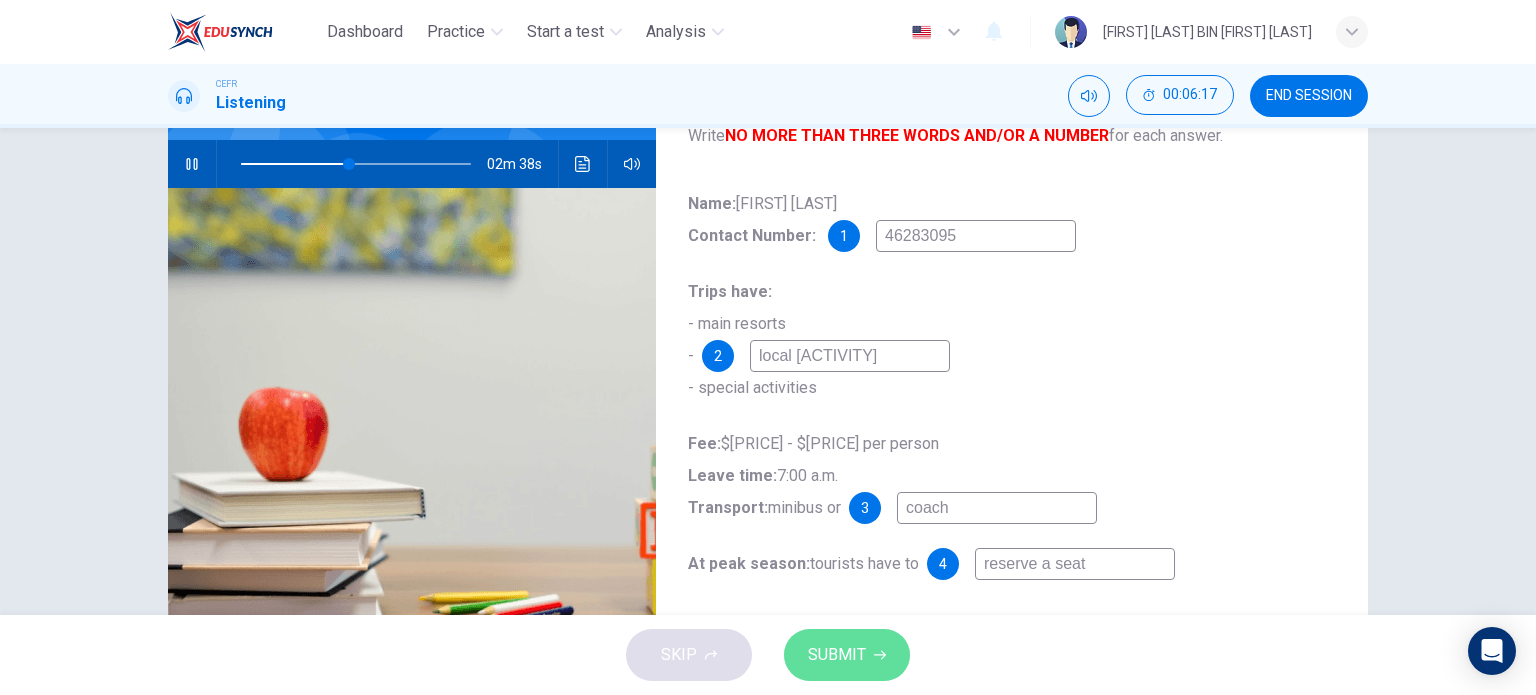 click on "SUBMIT" at bounding box center (847, 655) 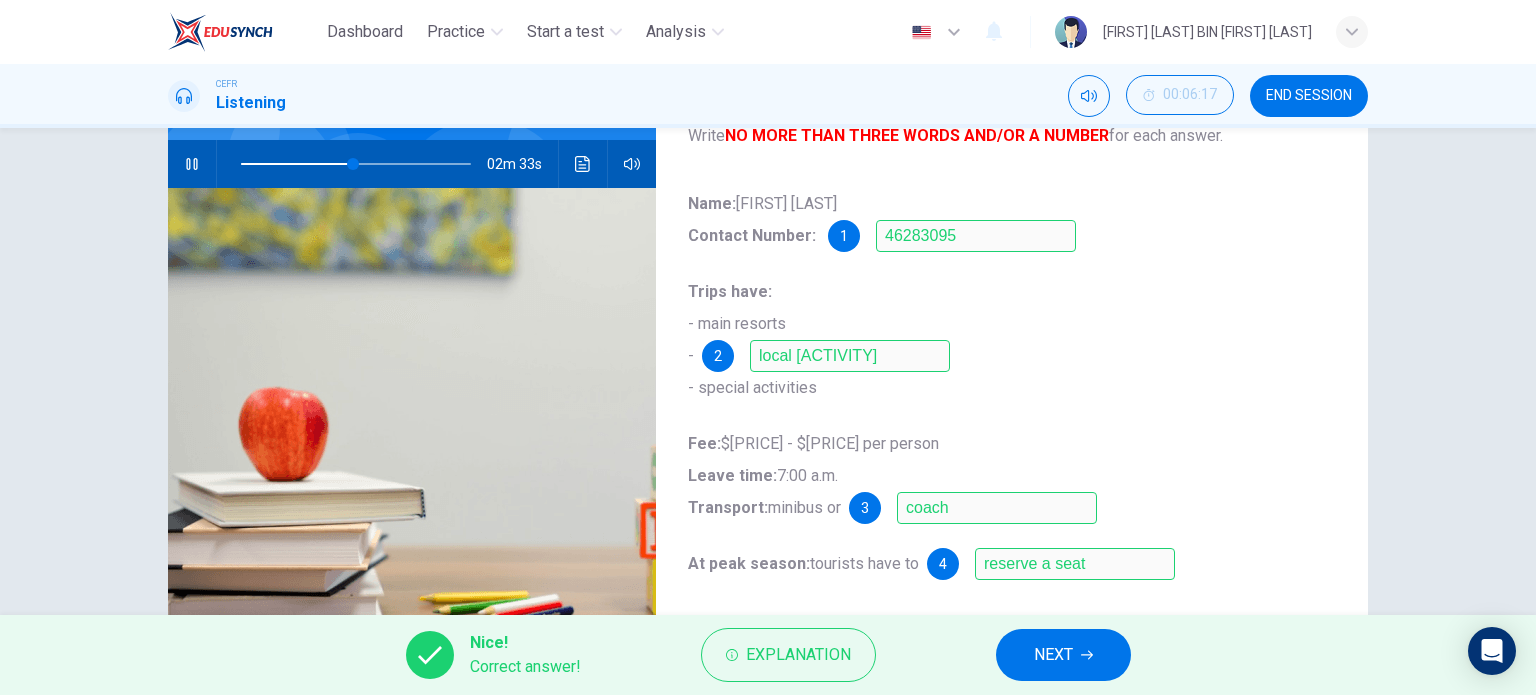 click on "NEXT" at bounding box center [1053, 655] 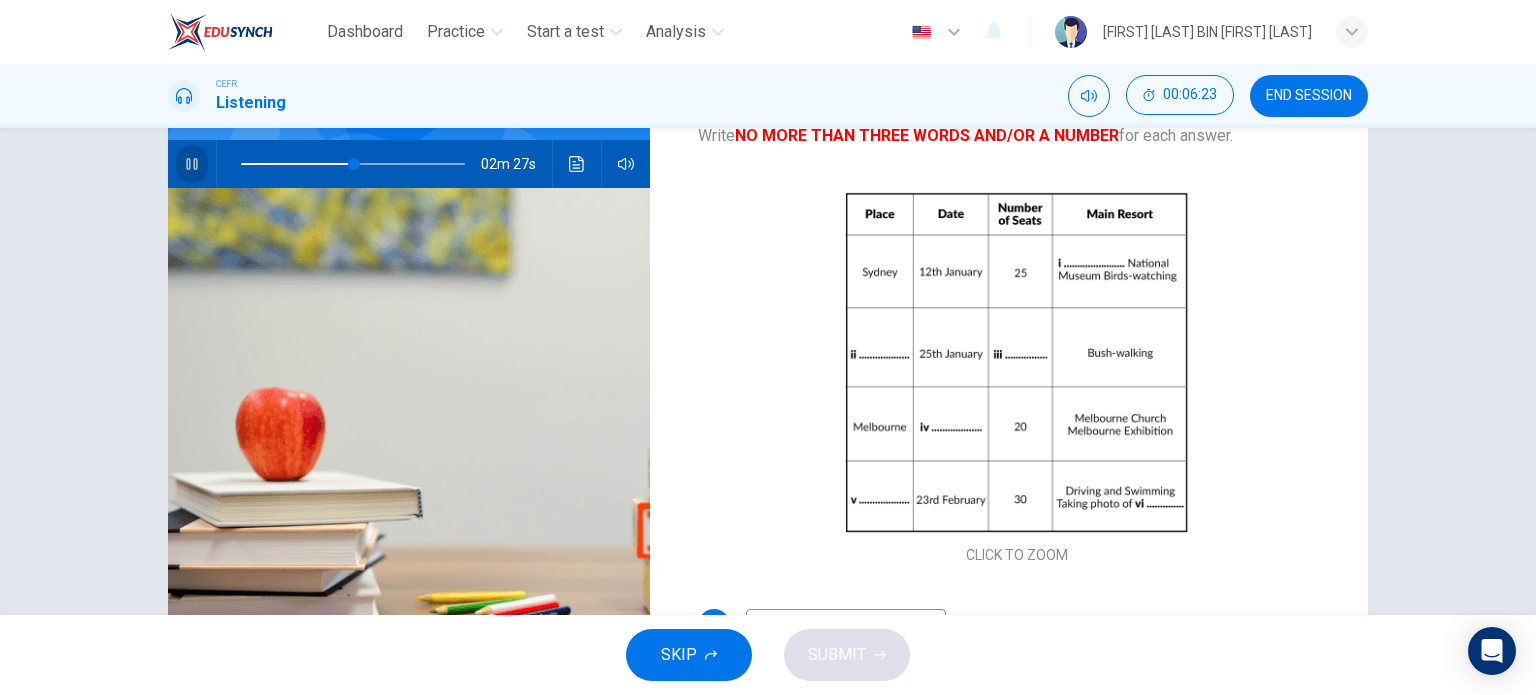 click at bounding box center (192, 164) 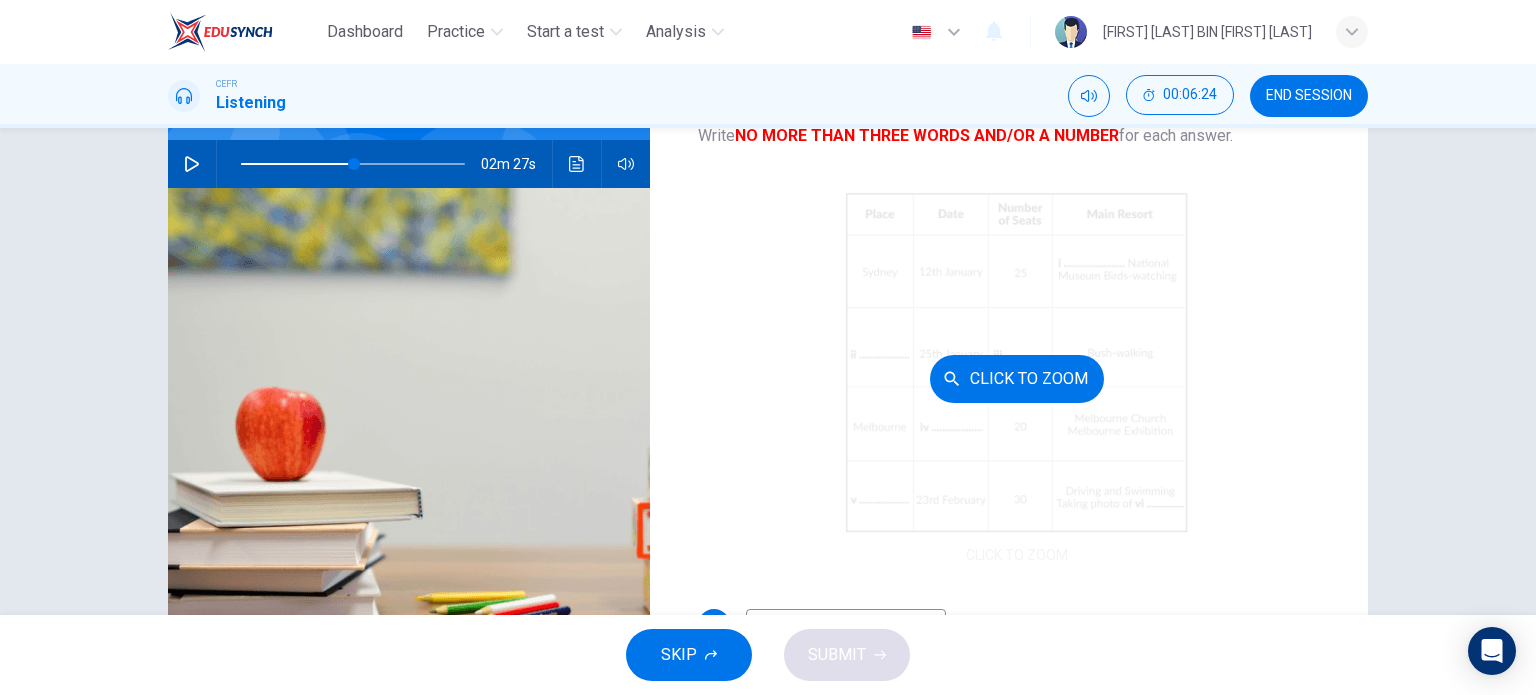 scroll, scrollTop: 0, scrollLeft: 0, axis: both 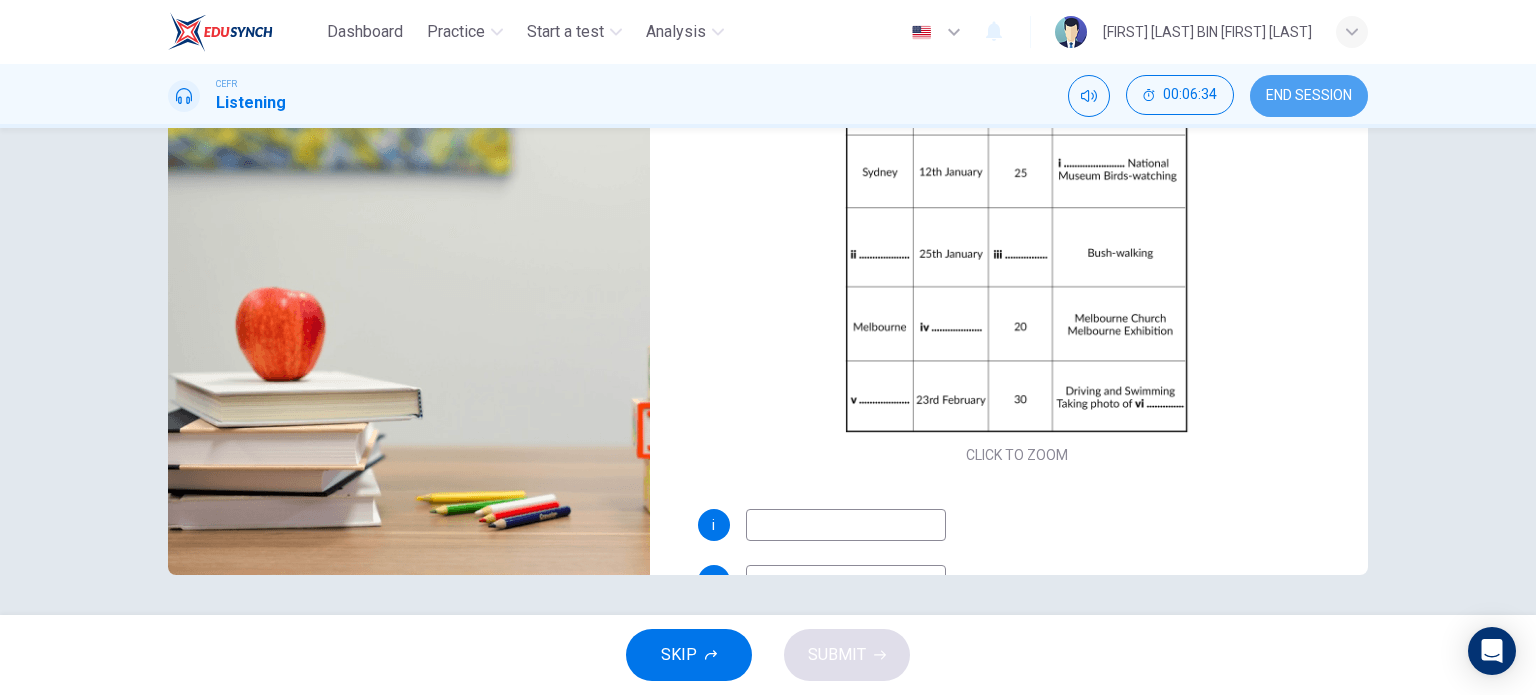 click on "END SESSION" at bounding box center (1309, 96) 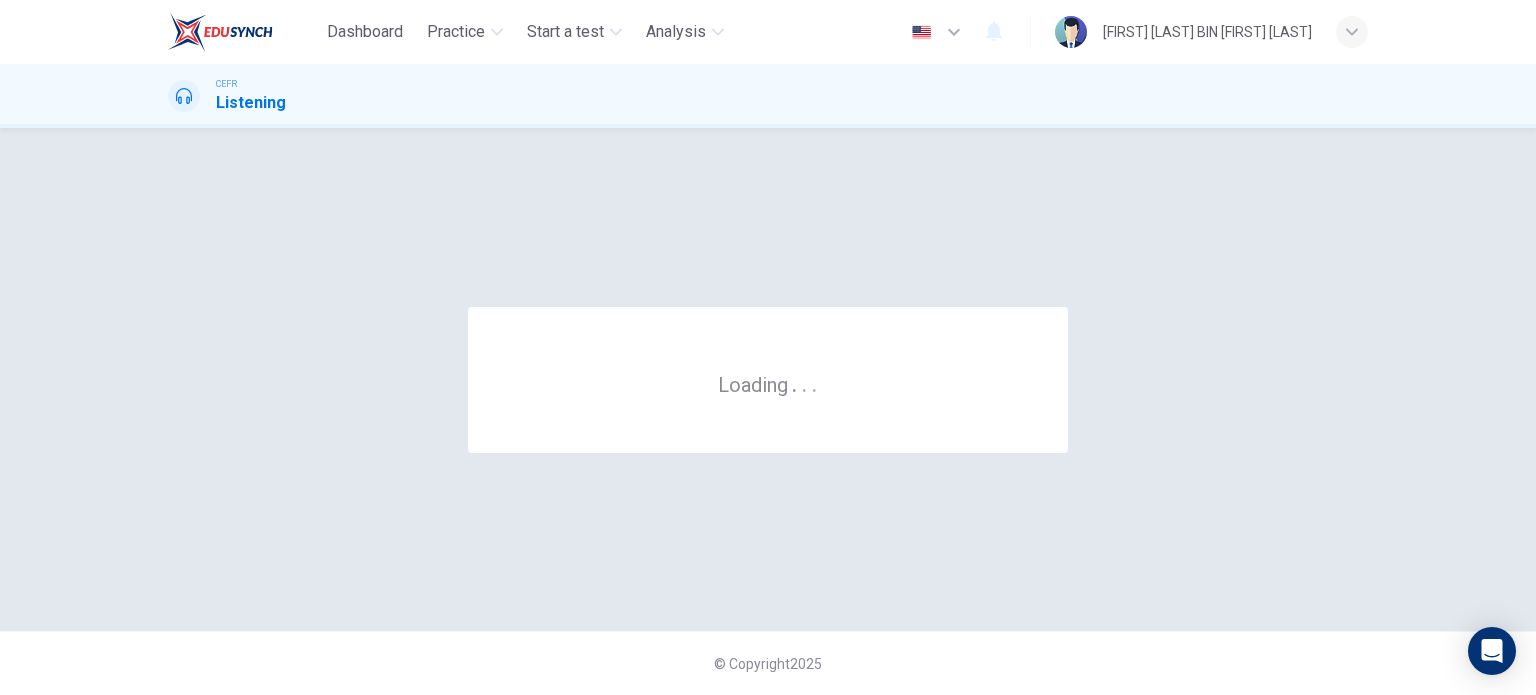 scroll, scrollTop: 0, scrollLeft: 0, axis: both 